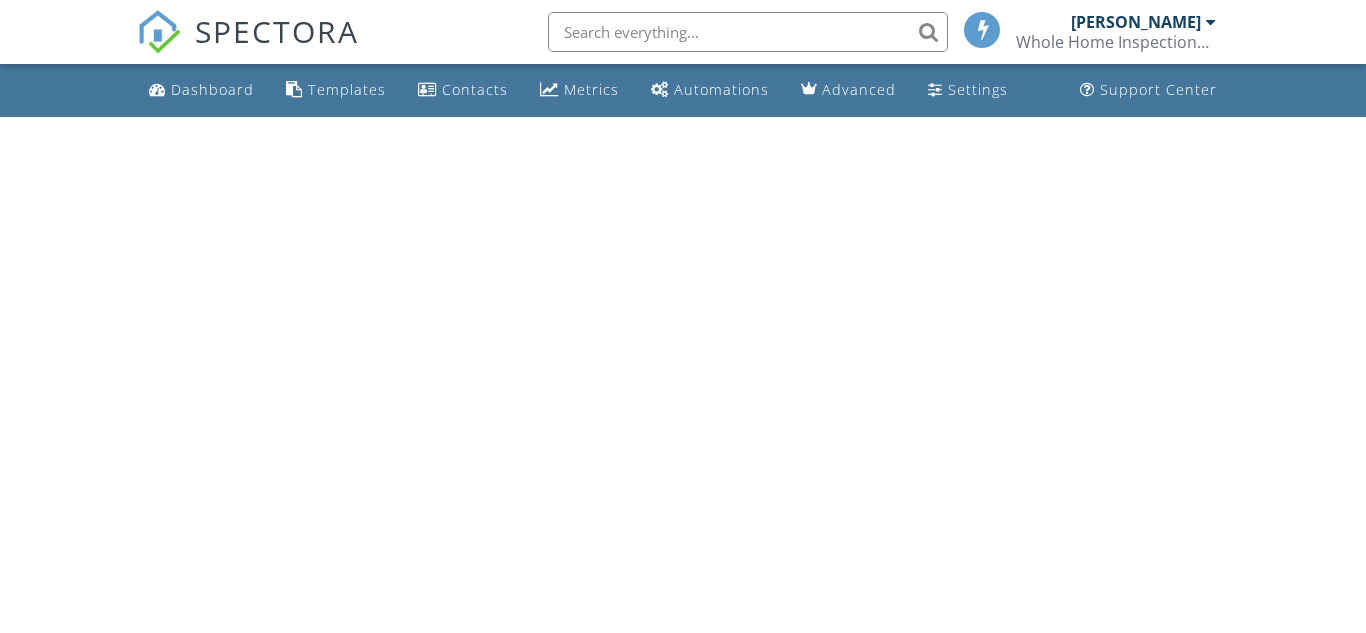 scroll, scrollTop: 0, scrollLeft: 0, axis: both 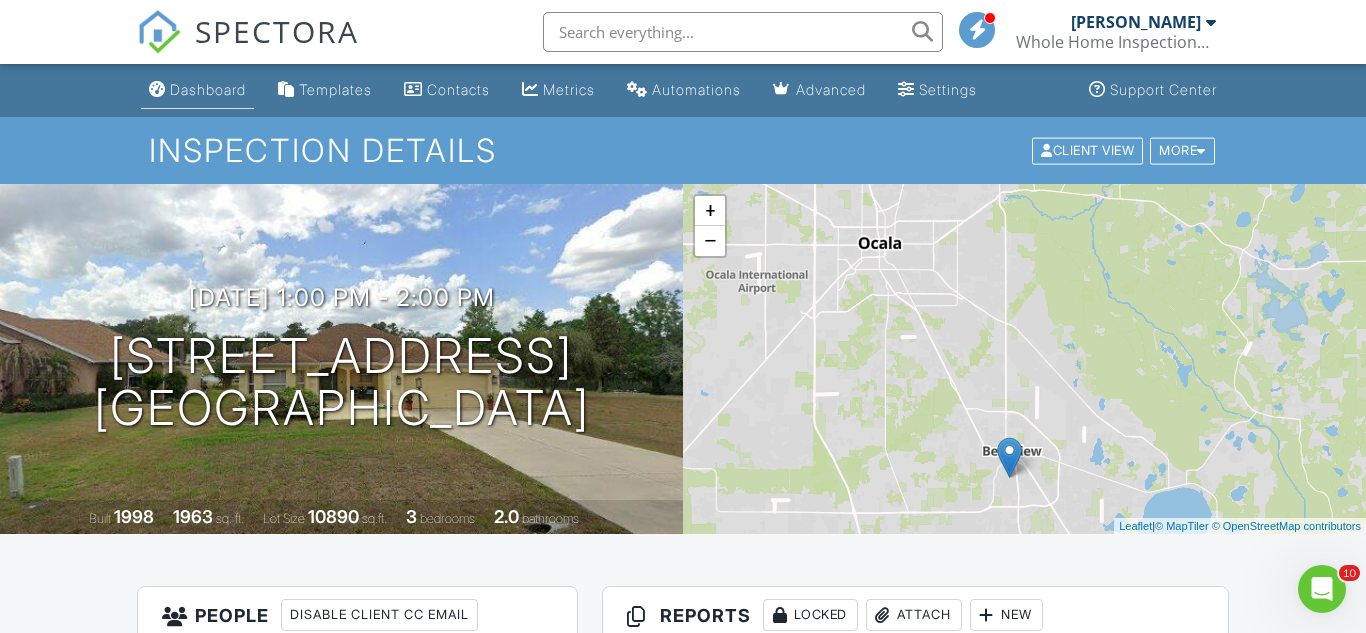 click on "Dashboard" at bounding box center (197, 90) 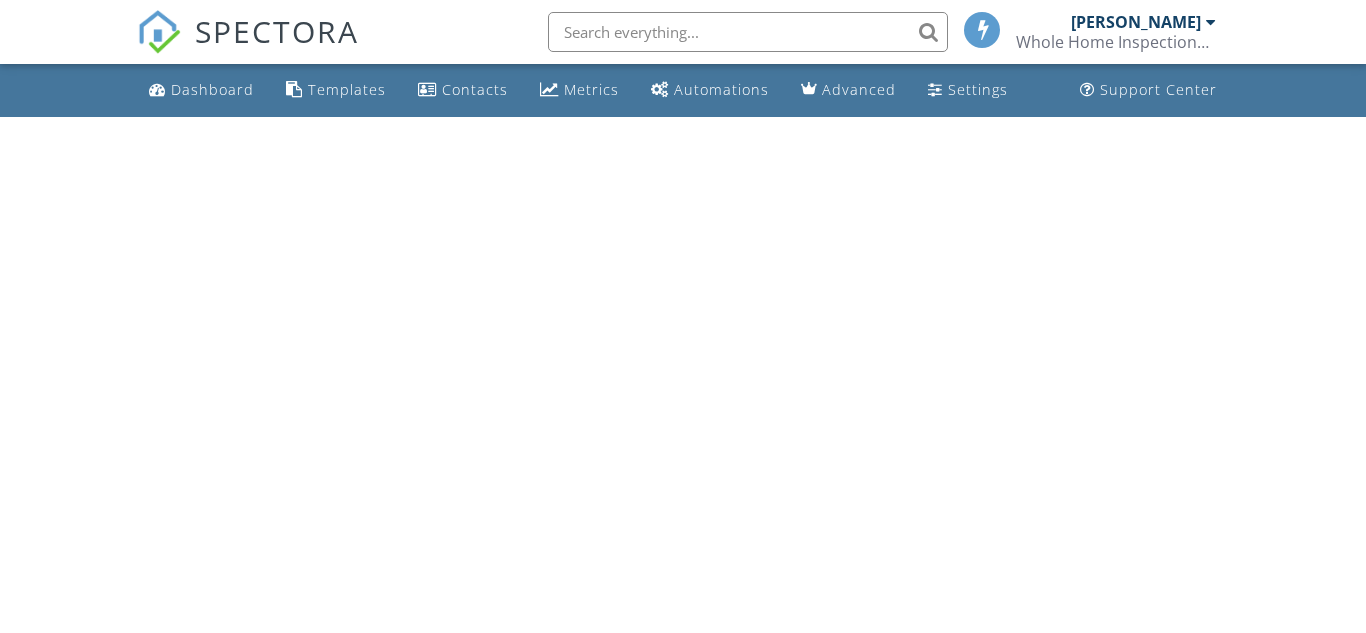 scroll, scrollTop: 0, scrollLeft: 0, axis: both 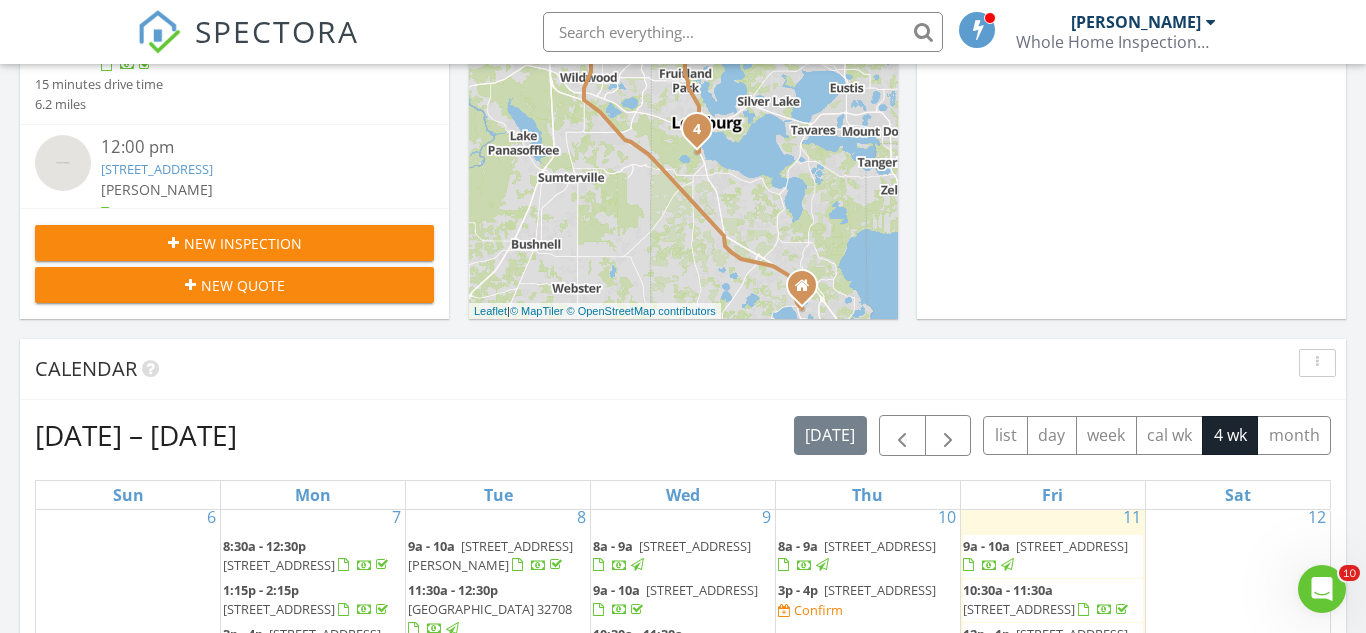 click on "New Inspection     New Quote" at bounding box center (234, 263) 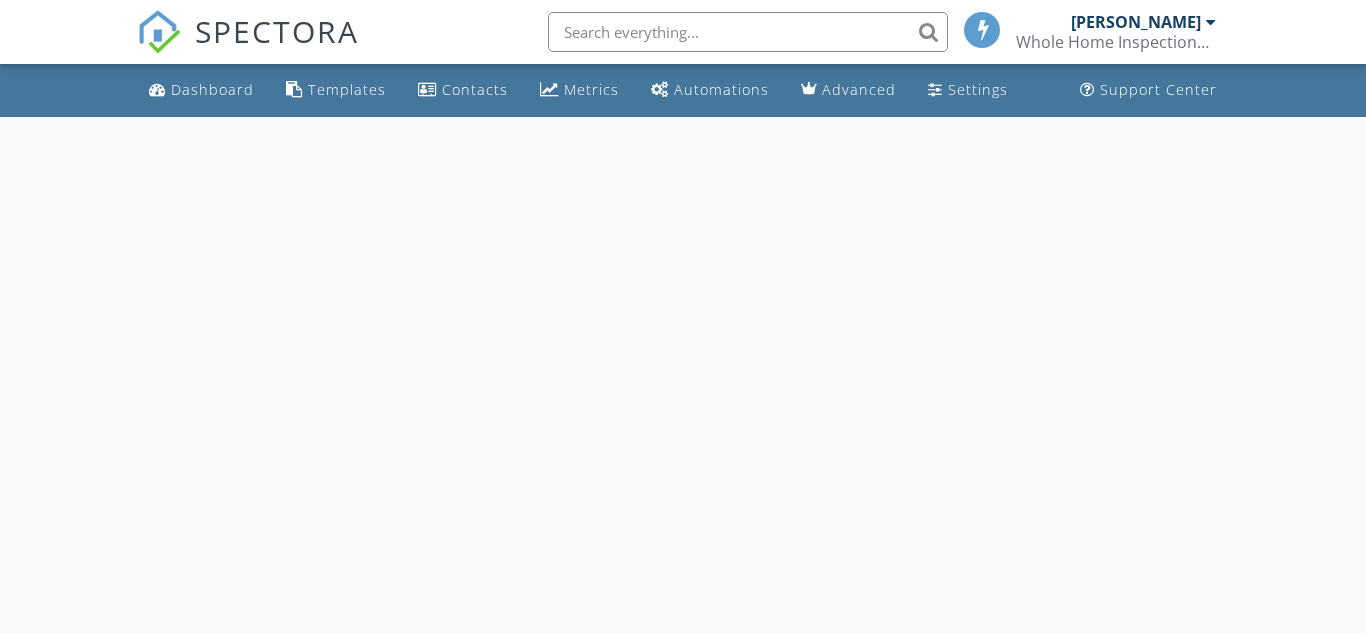scroll, scrollTop: 0, scrollLeft: 0, axis: both 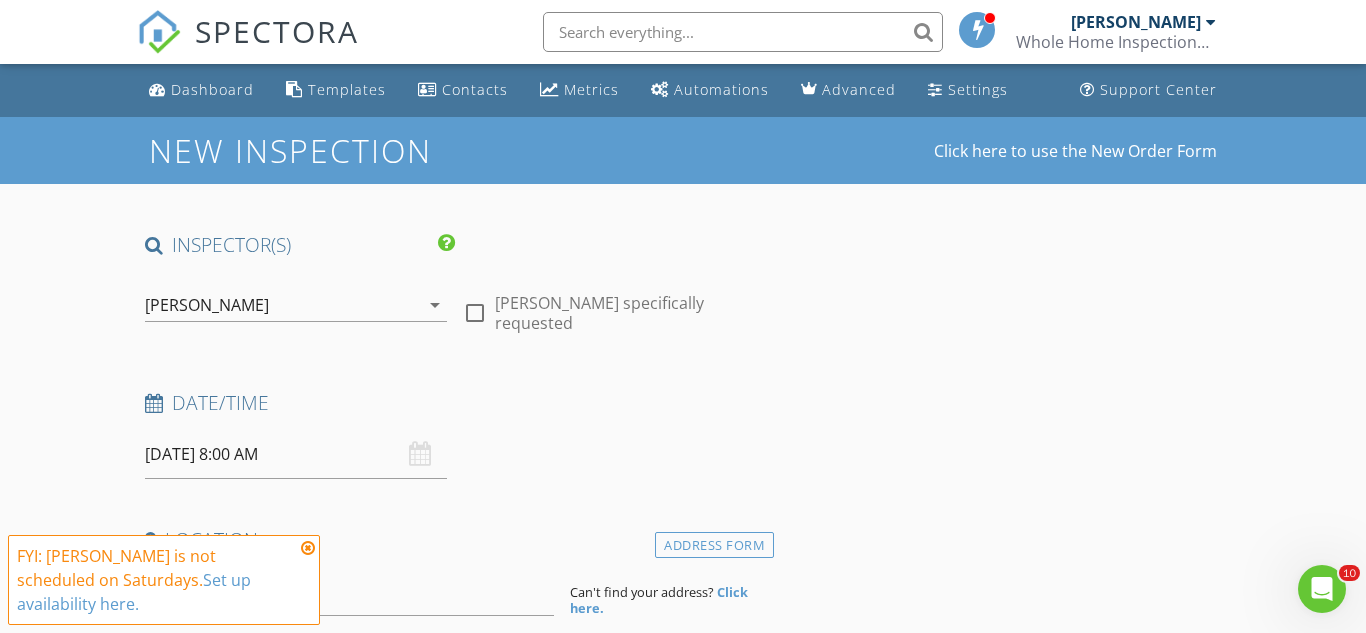 click on "07/12/2025 8:00 AM" at bounding box center [296, 454] 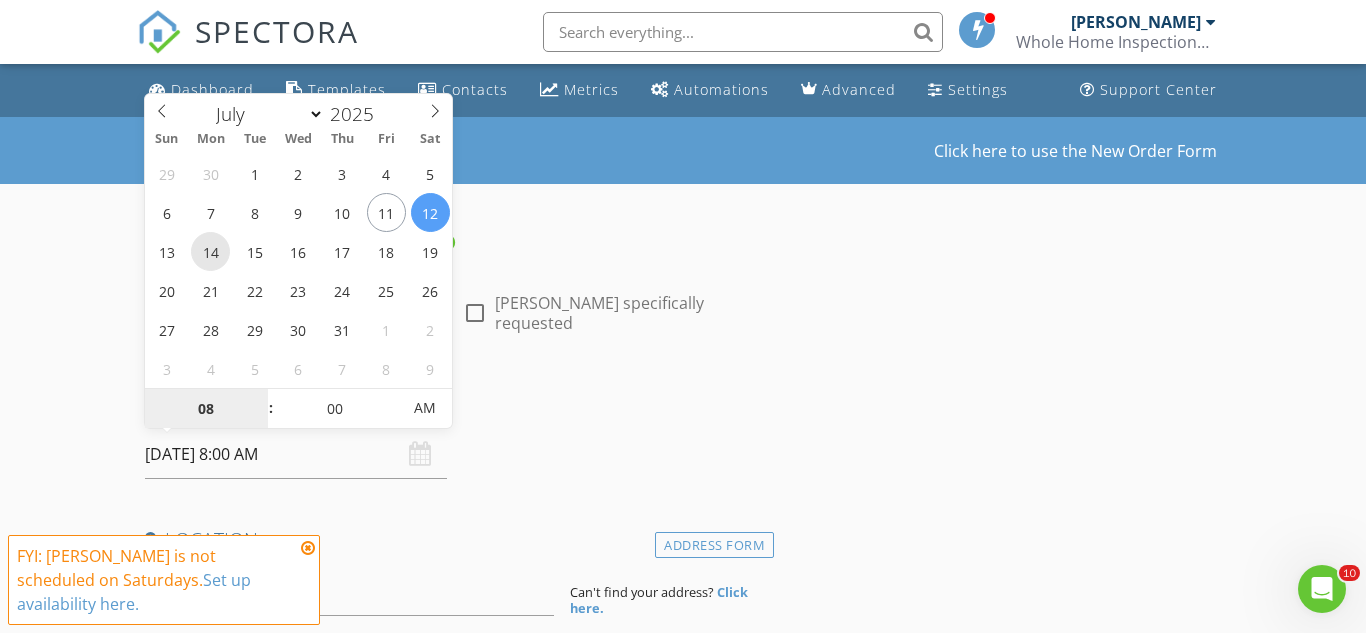 type on "07/14/2025 8:00 AM" 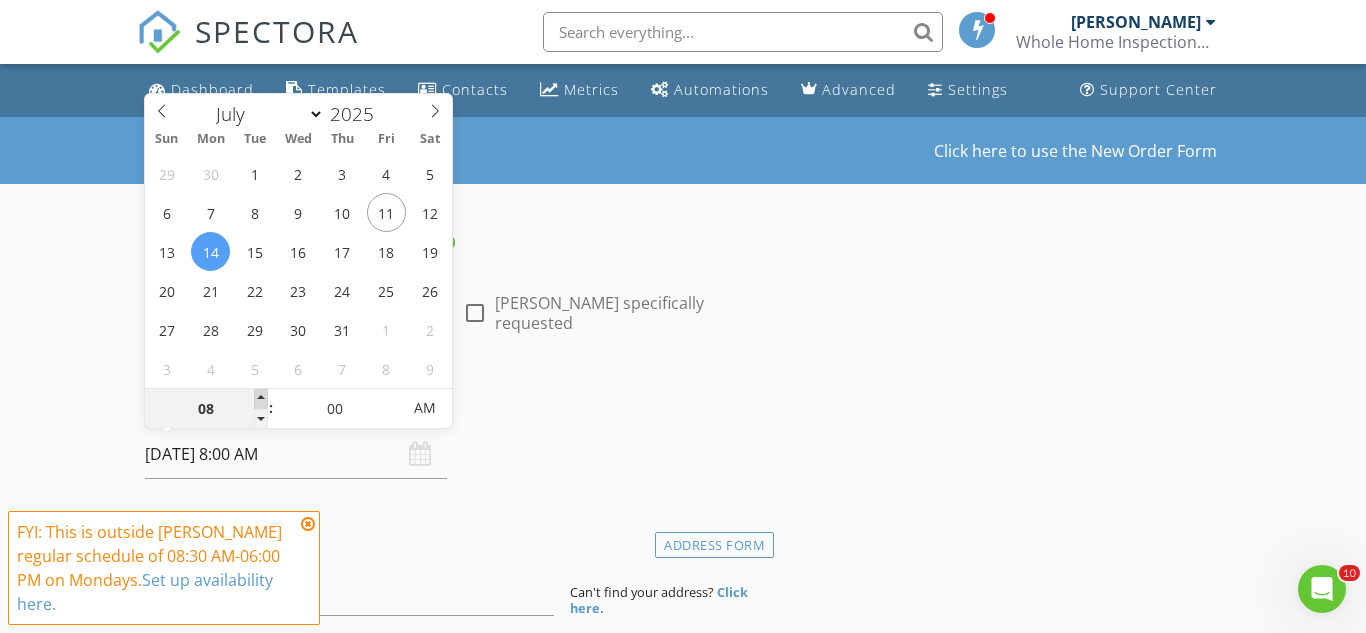 type on "09" 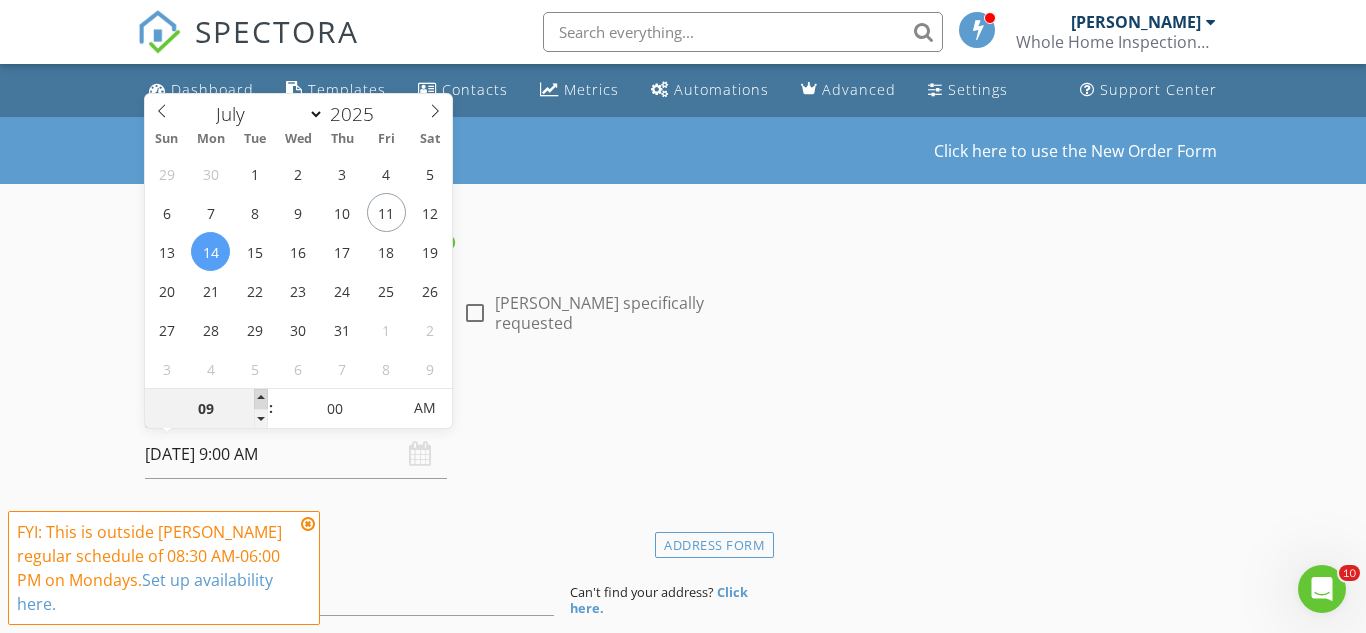 click at bounding box center (261, 399) 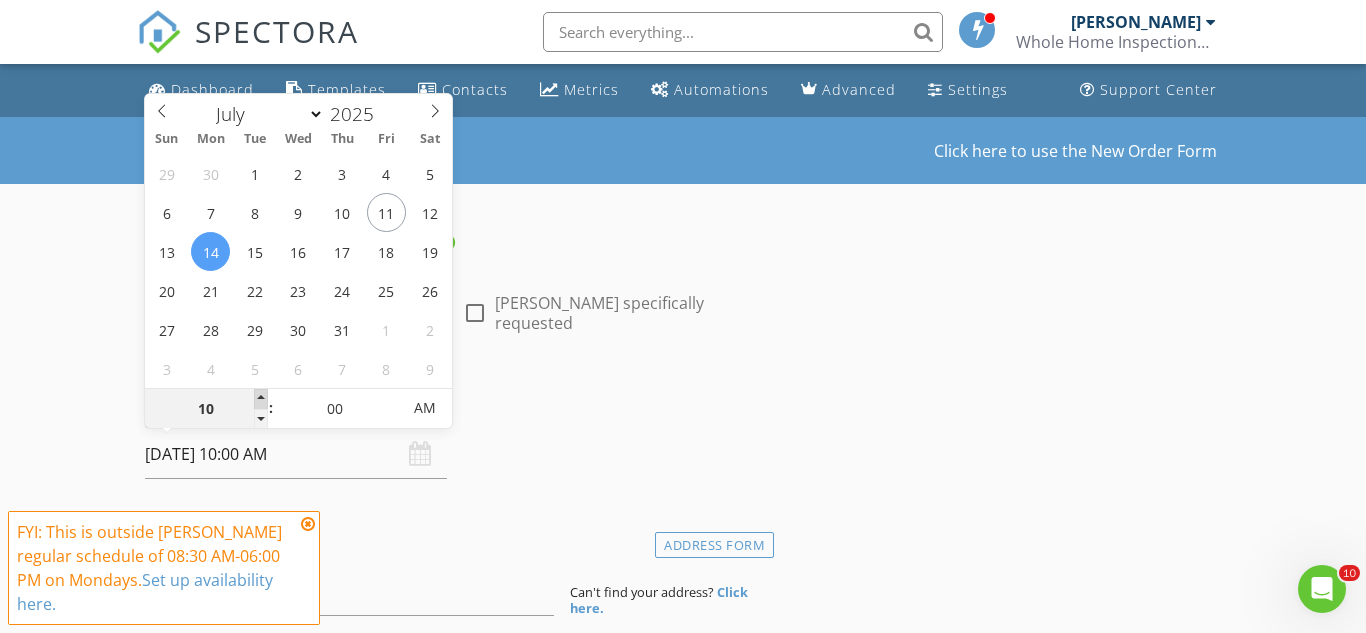 click at bounding box center (261, 399) 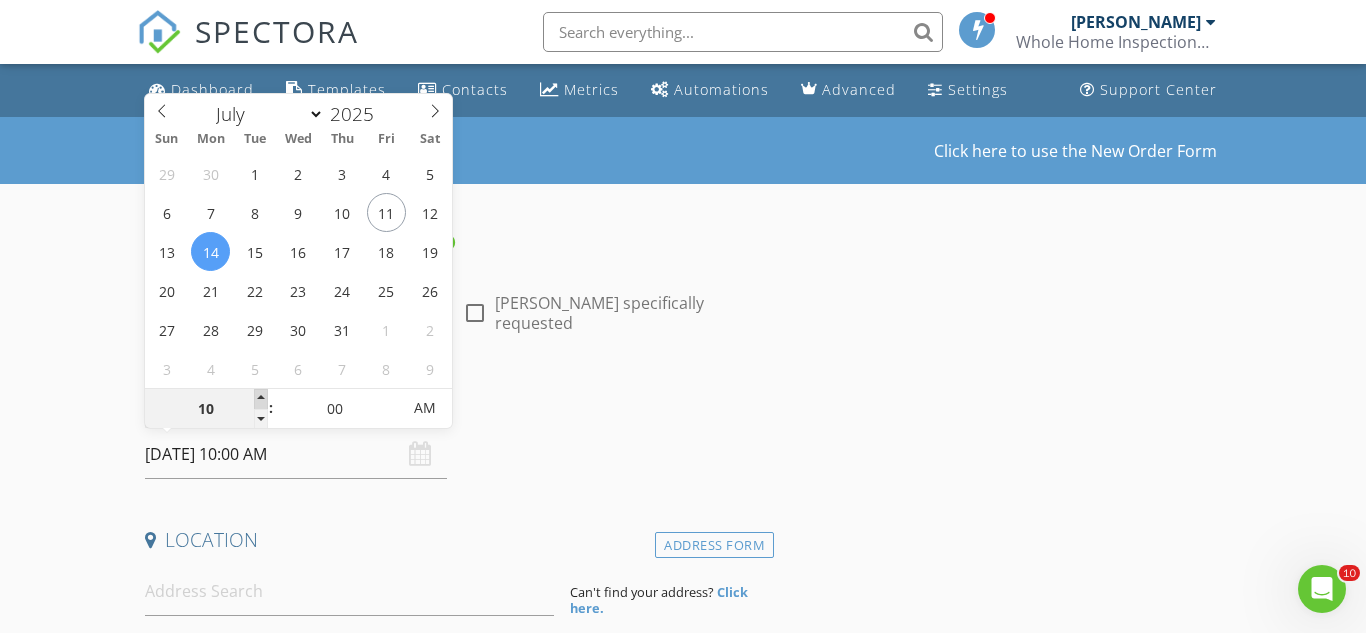 type on "11" 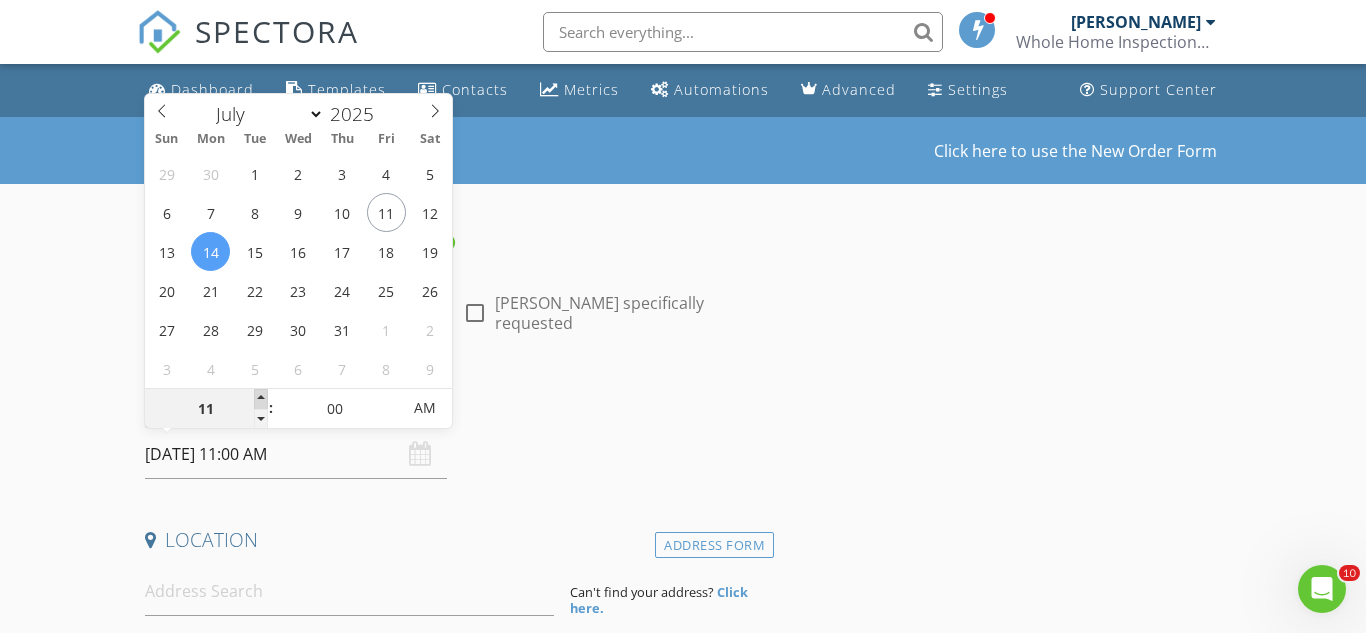 click at bounding box center [261, 399] 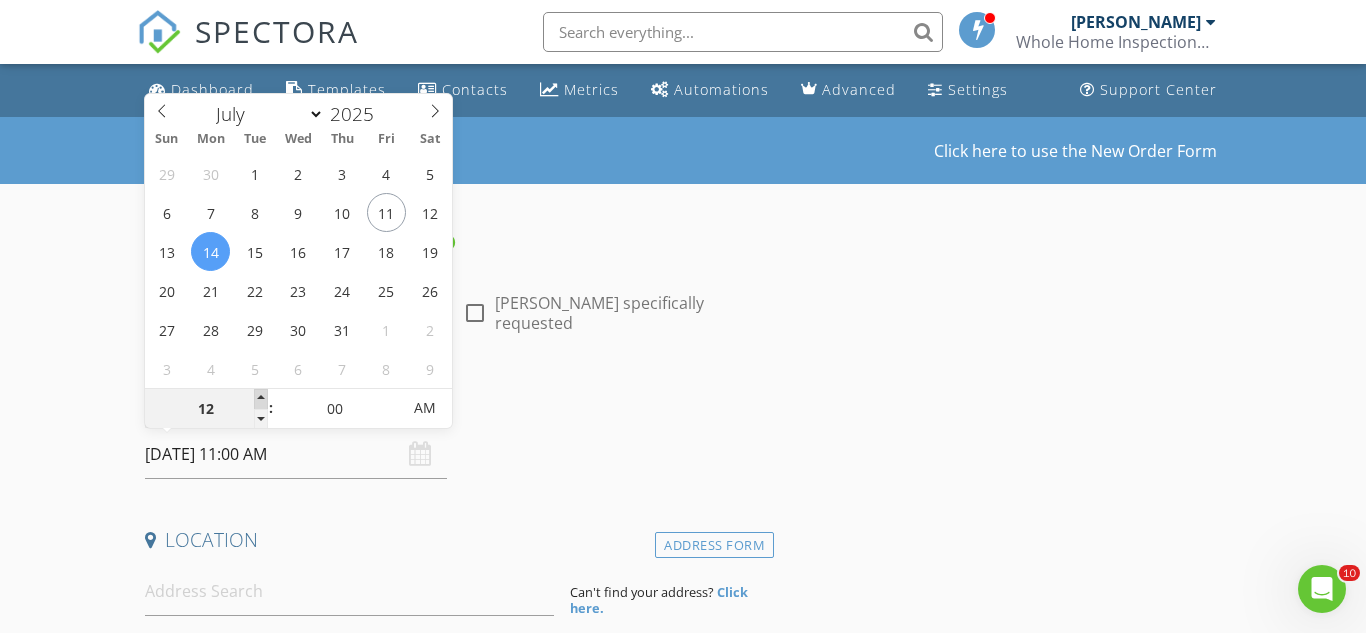 type on "07/14/2025 12:00 PM" 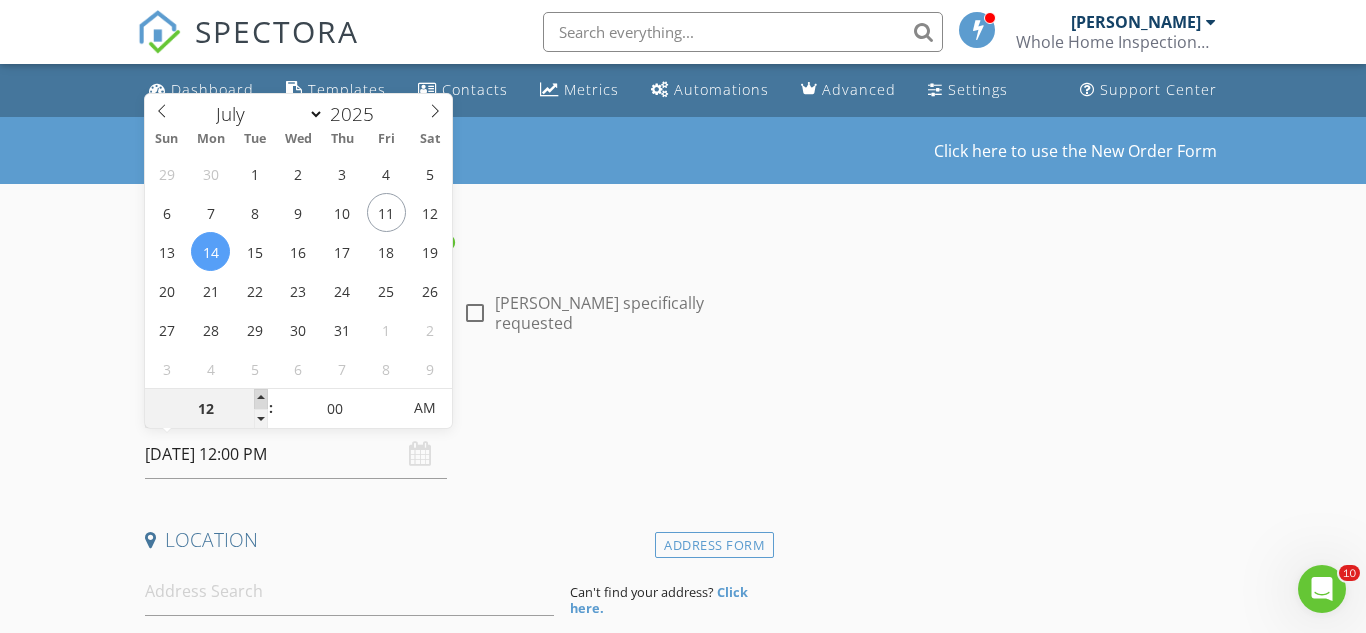 click at bounding box center (261, 399) 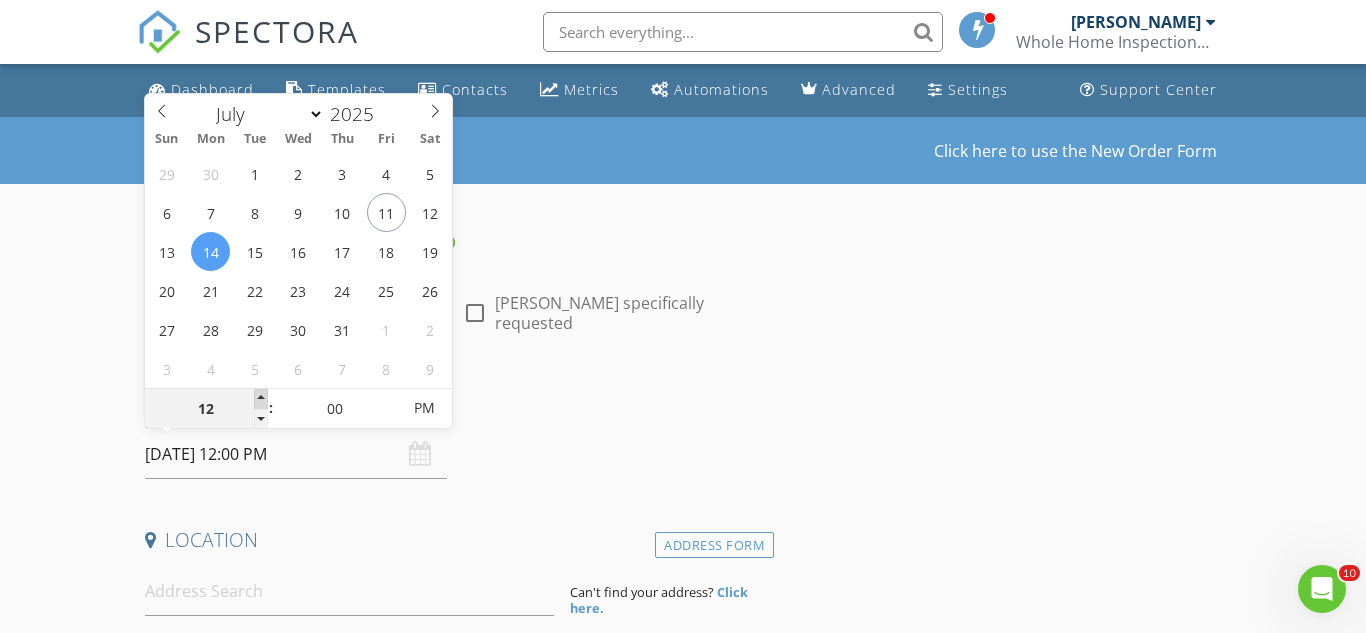 type on "01" 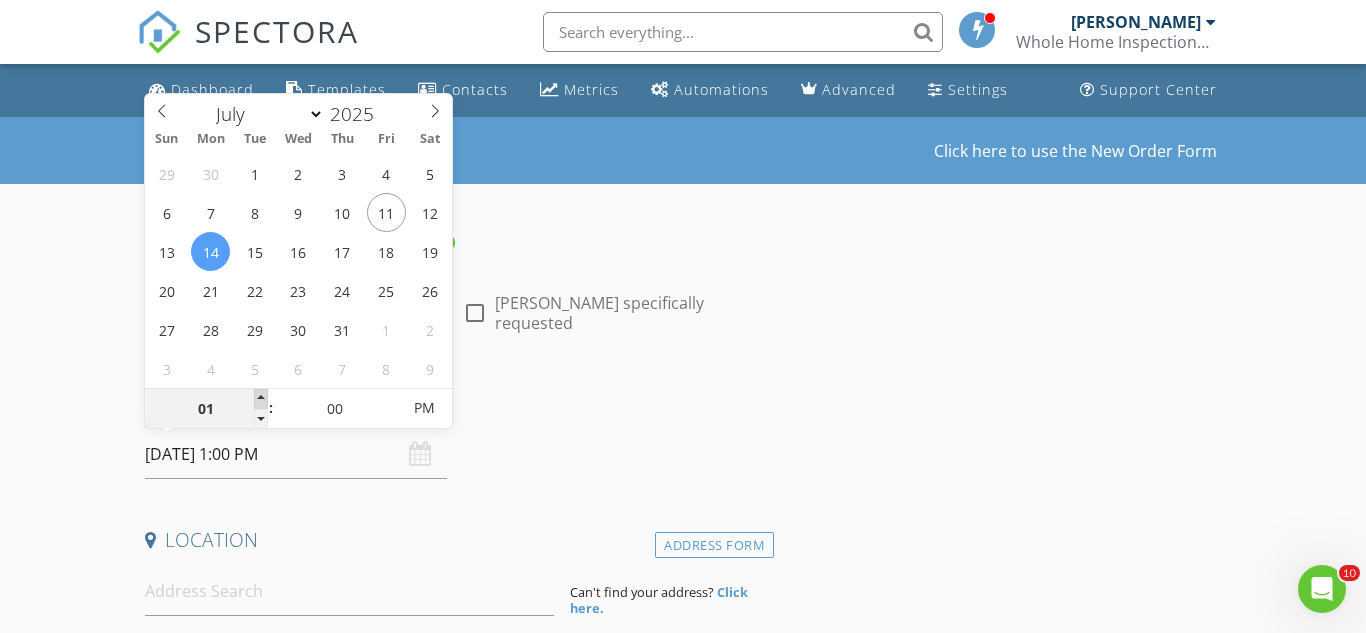 click at bounding box center [261, 399] 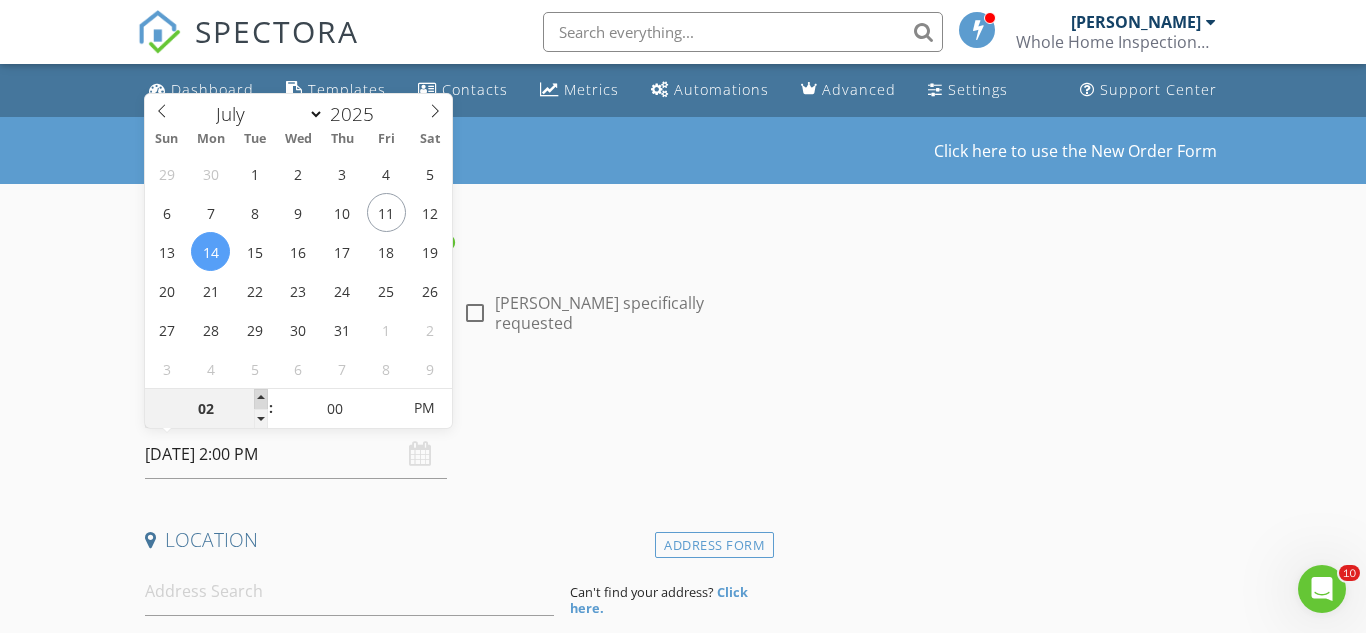 click at bounding box center (261, 399) 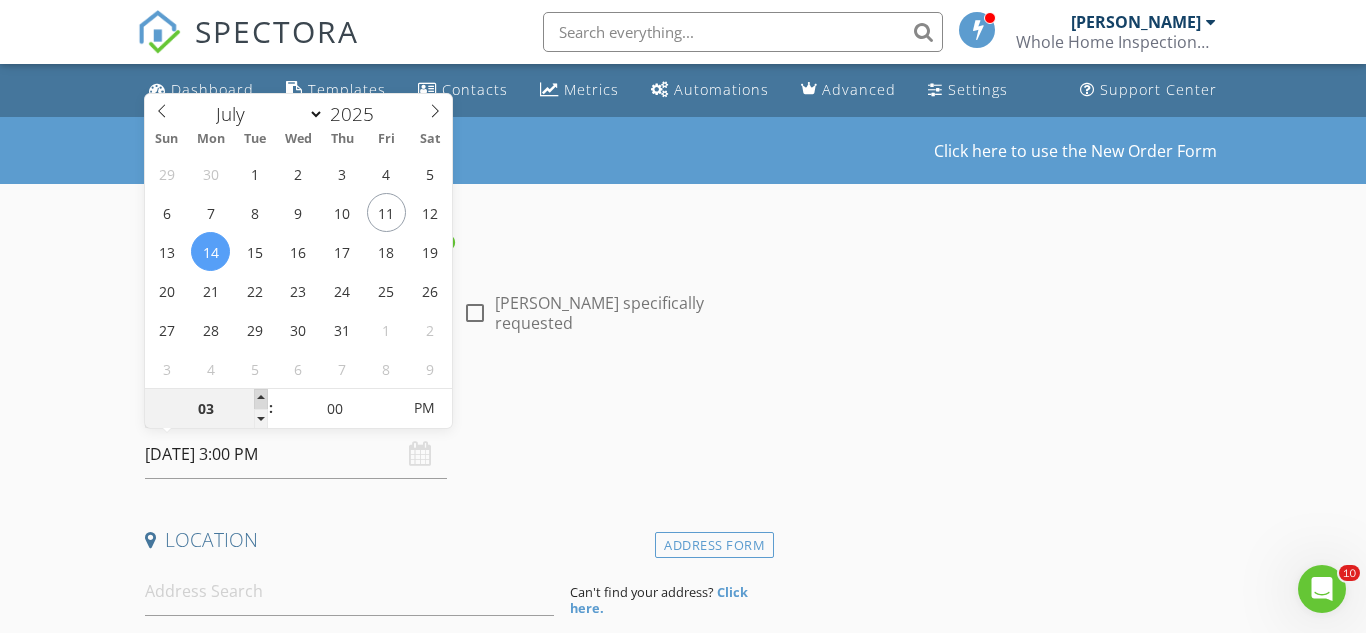 click at bounding box center [261, 399] 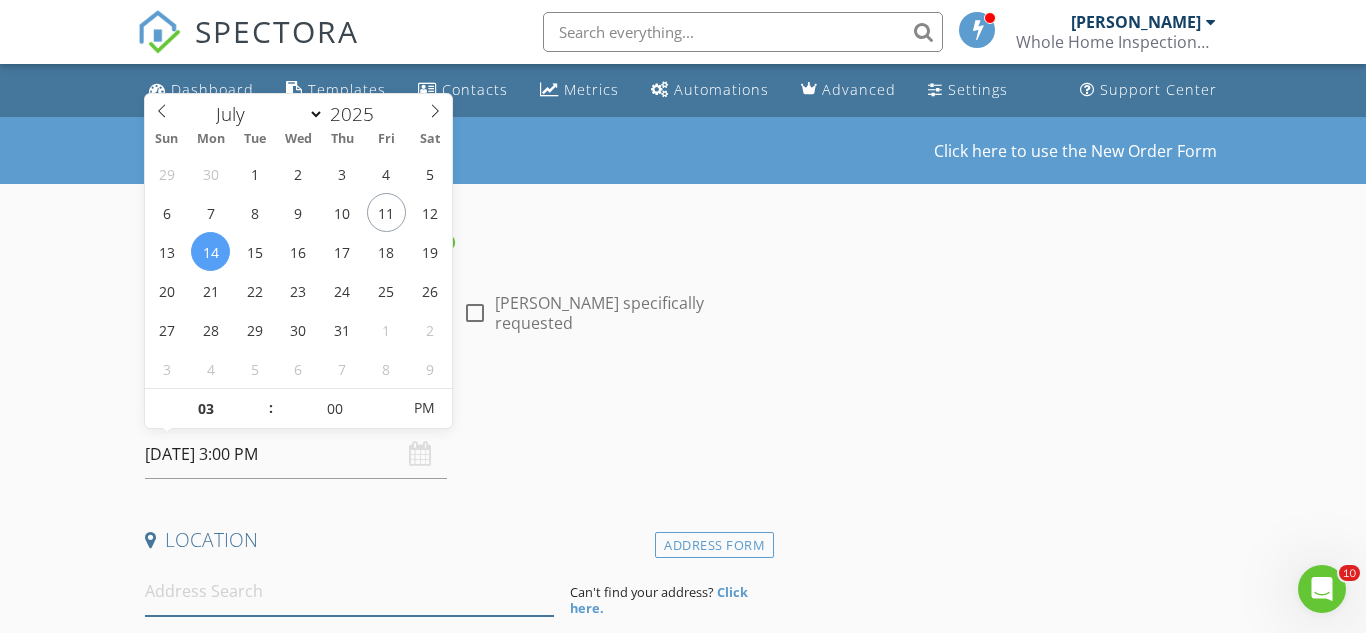 click at bounding box center (349, 591) 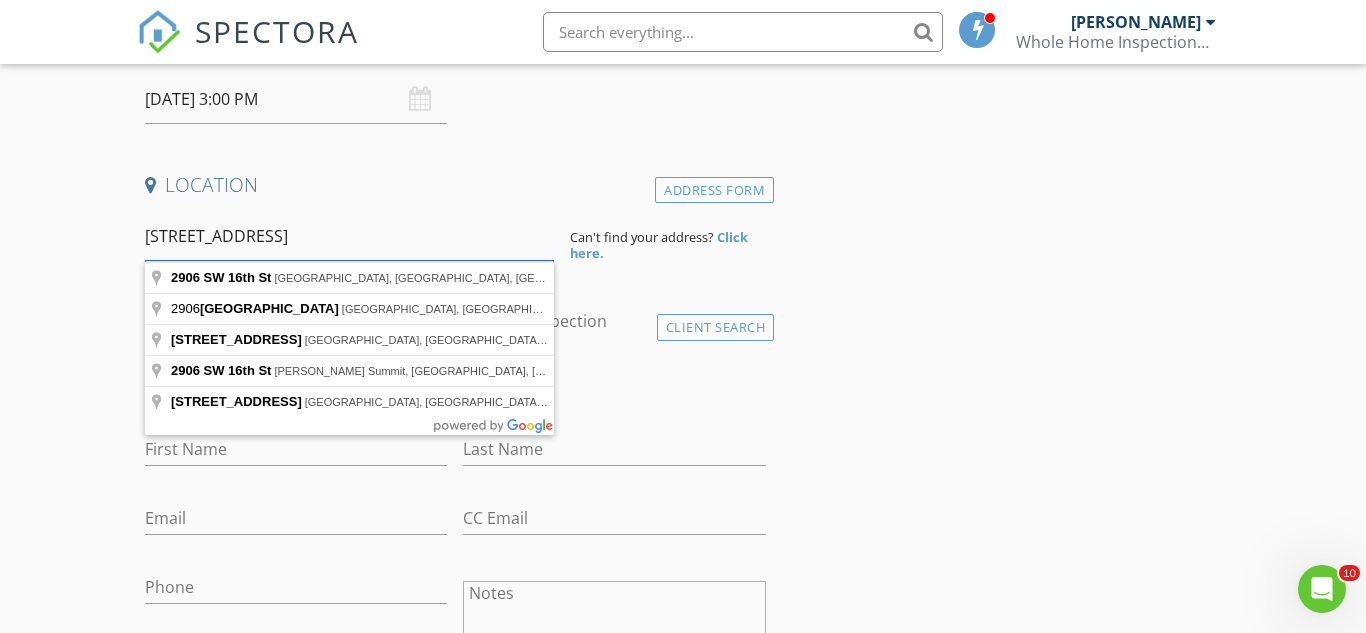 scroll, scrollTop: 358, scrollLeft: 0, axis: vertical 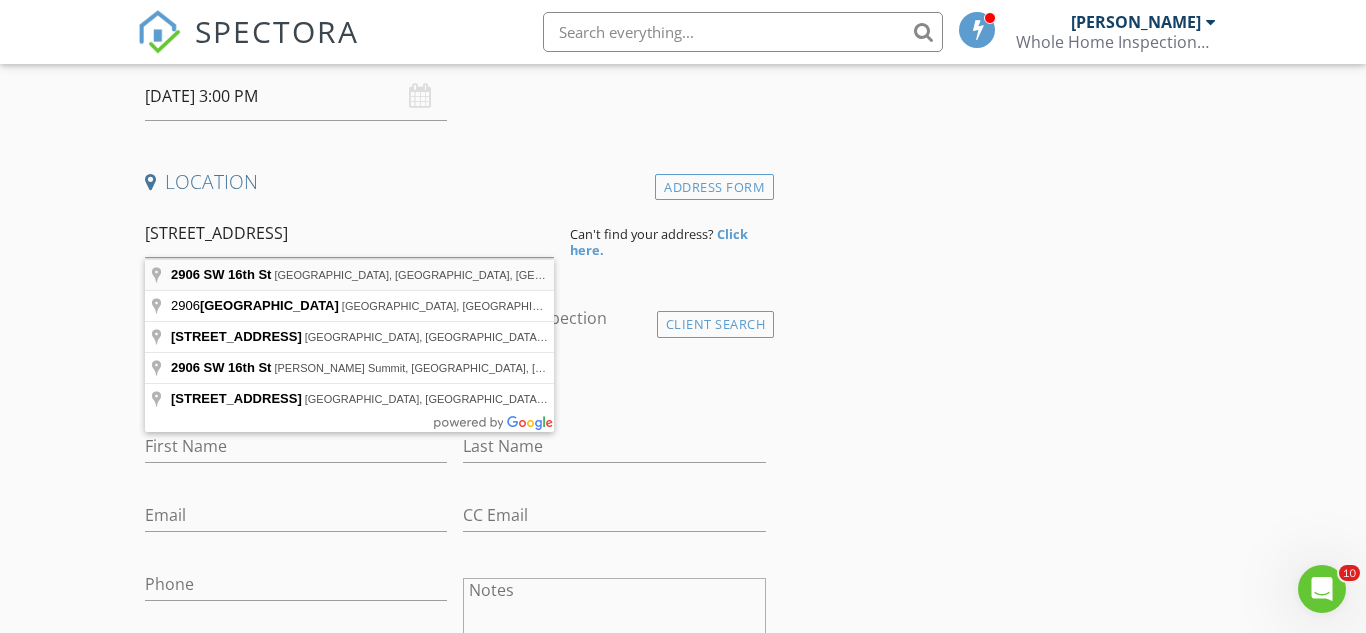 type on "2906 SW 16th St, Ocala, FL, USA" 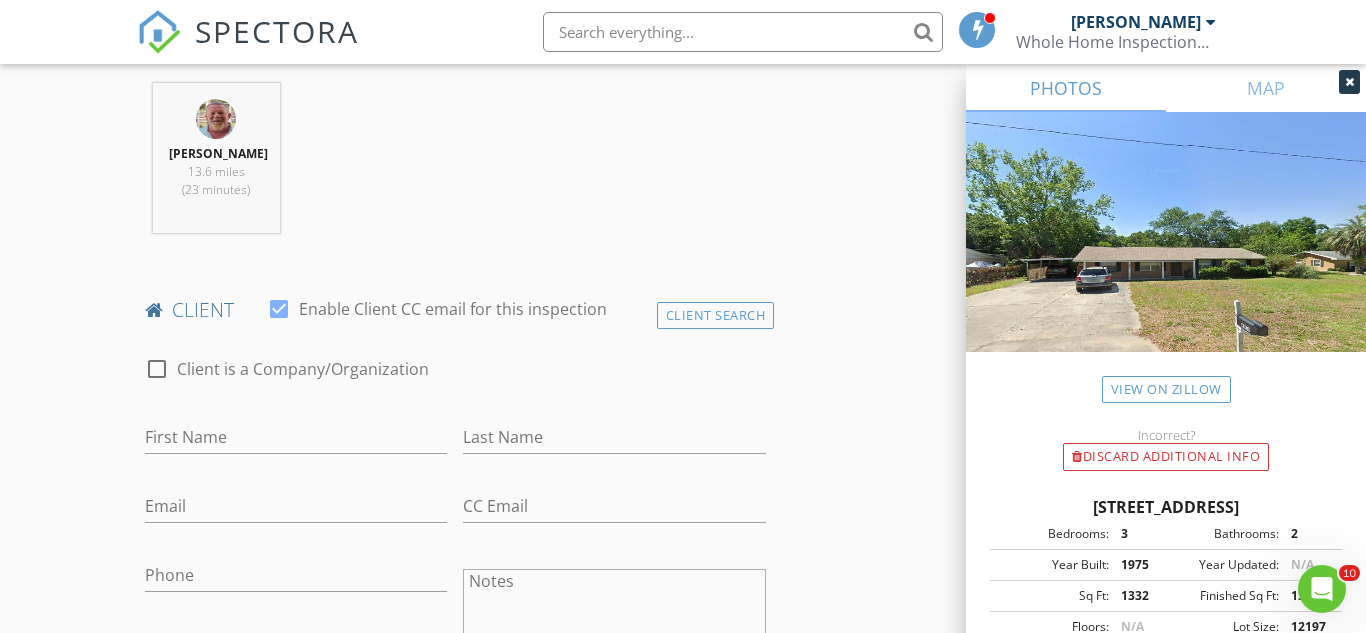 scroll, scrollTop: 878, scrollLeft: 0, axis: vertical 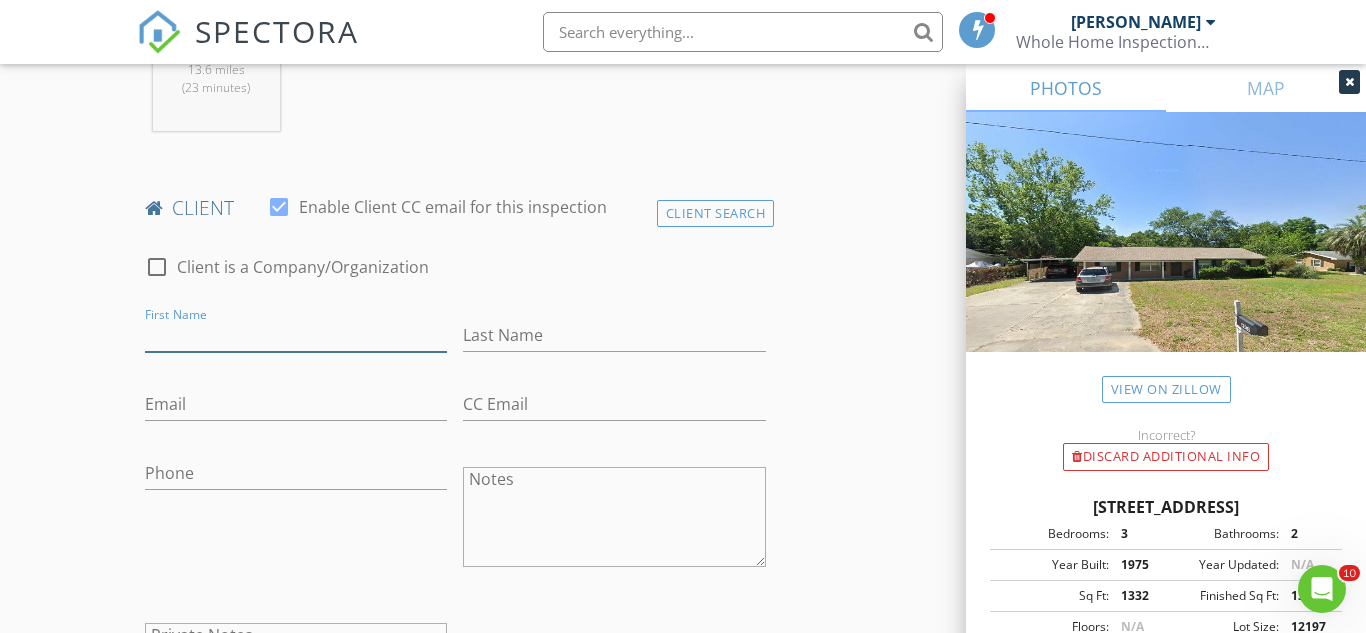 click on "First Name" at bounding box center (296, 335) 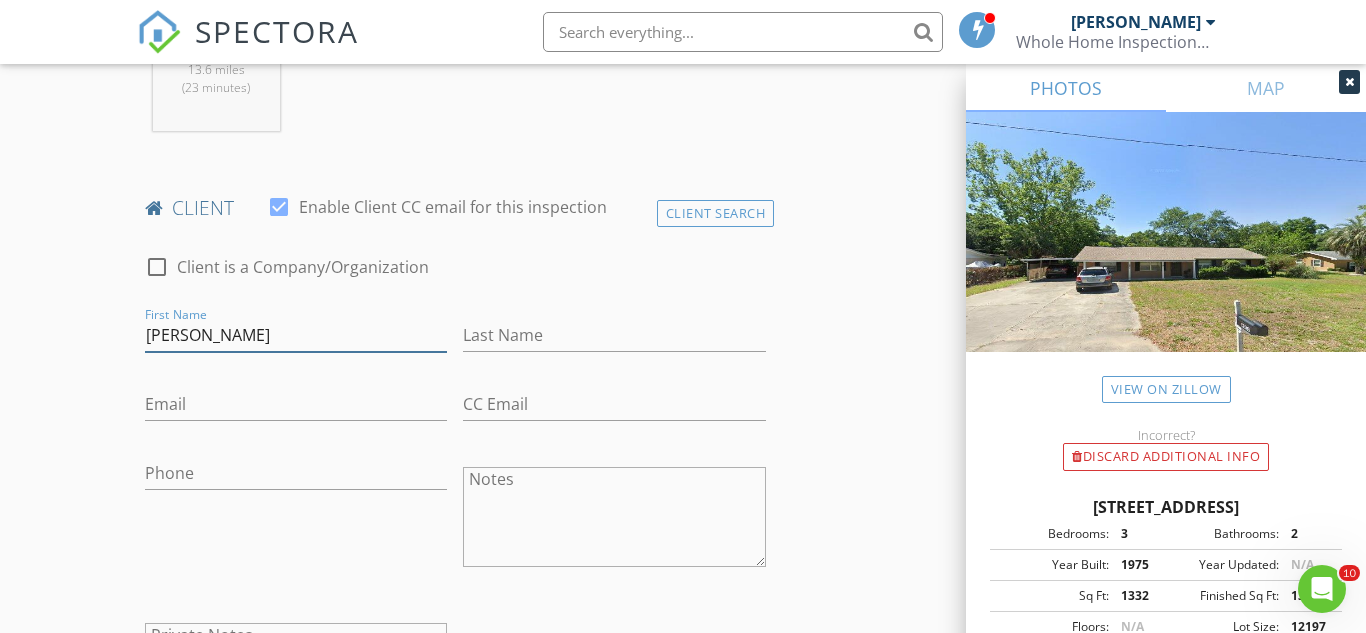 type on "[PERSON_NAME]" 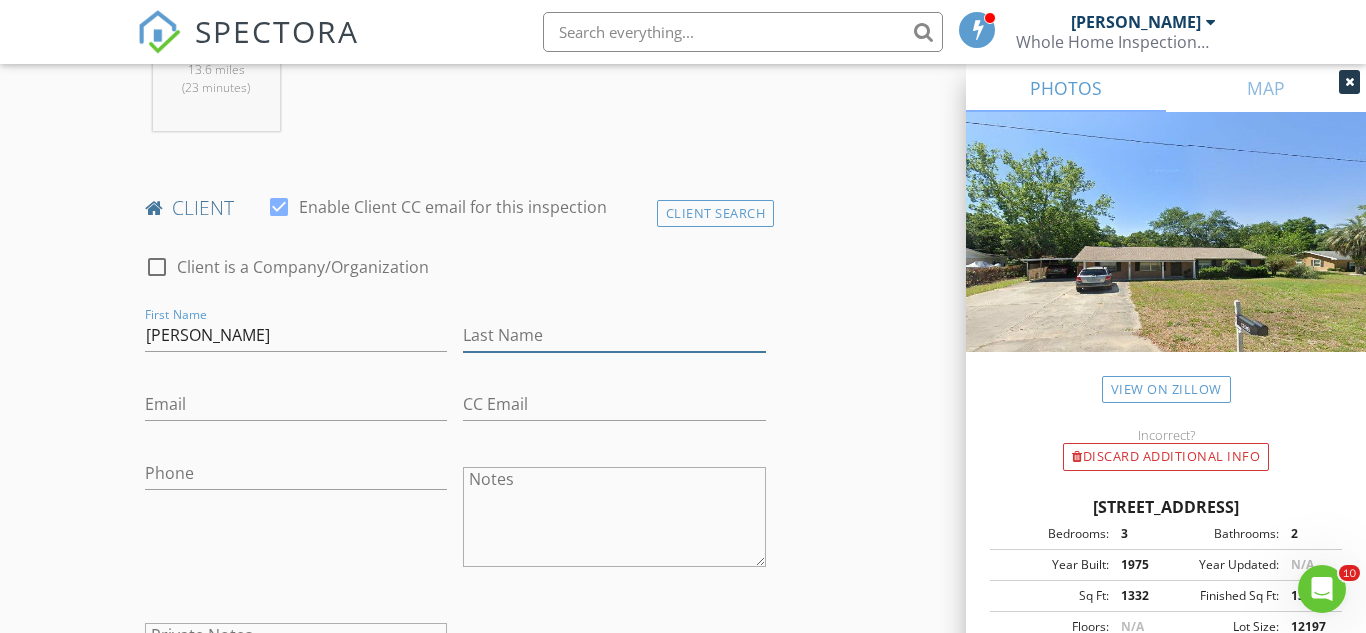 click on "Last Name" at bounding box center [614, 335] 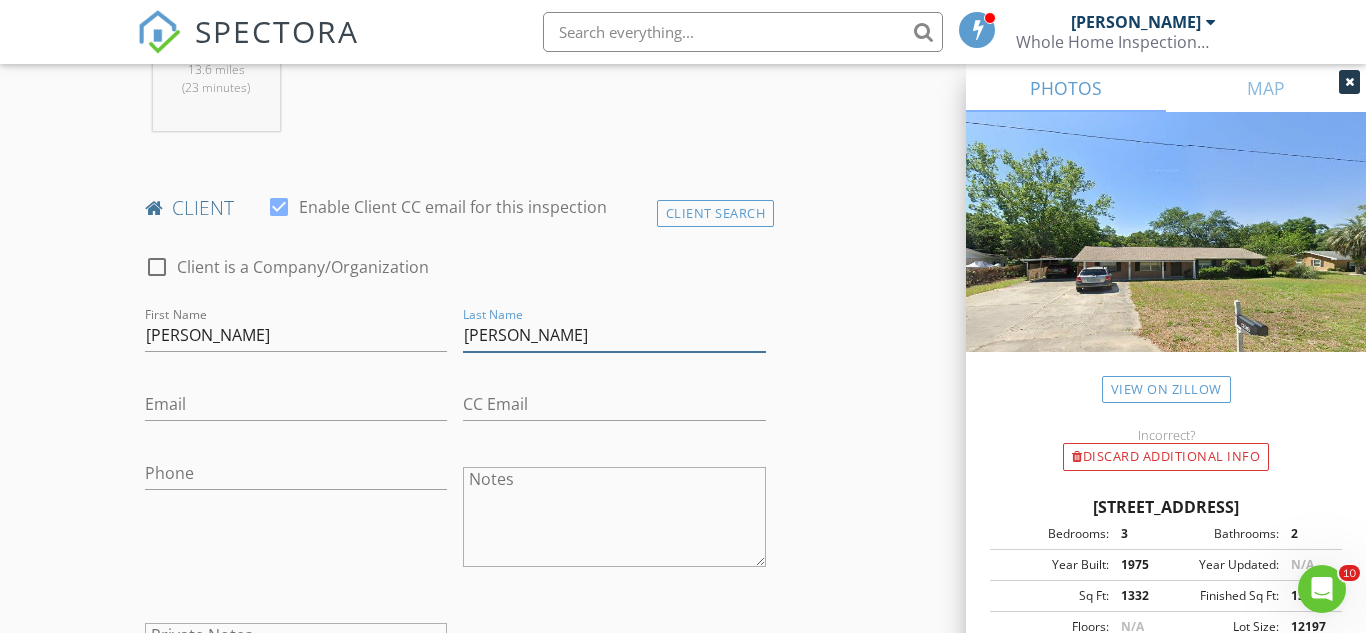 type on "[PERSON_NAME]" 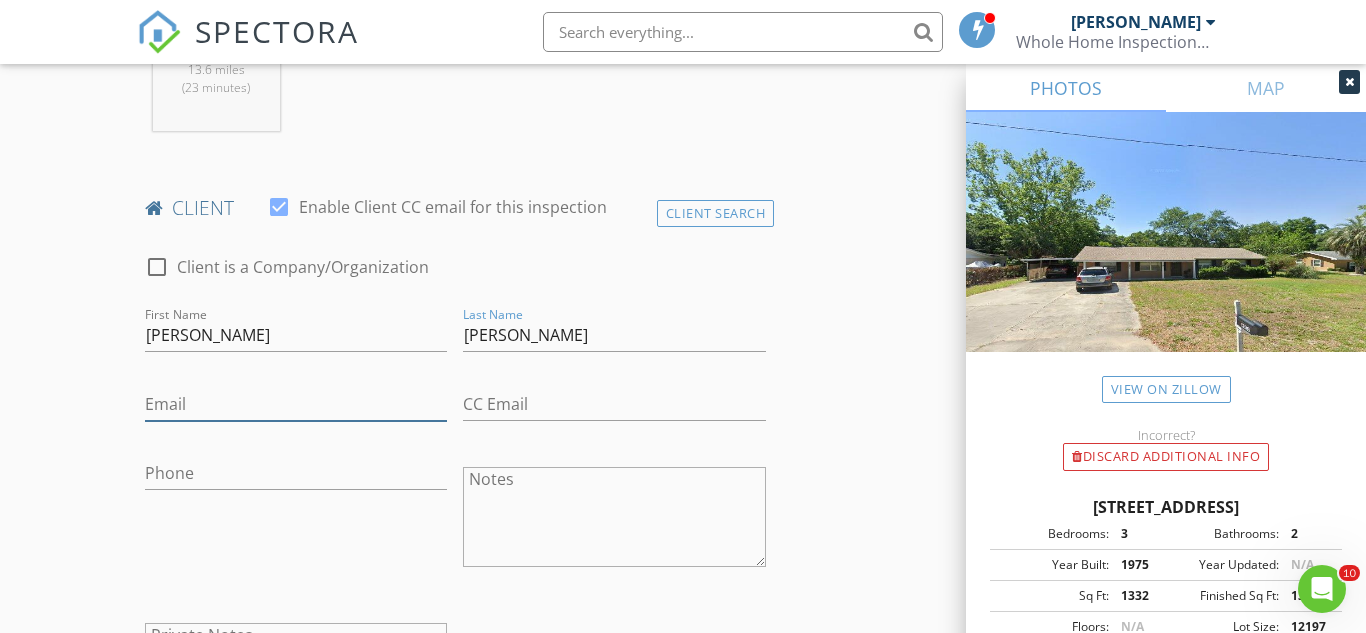 click on "Email" at bounding box center (296, 404) 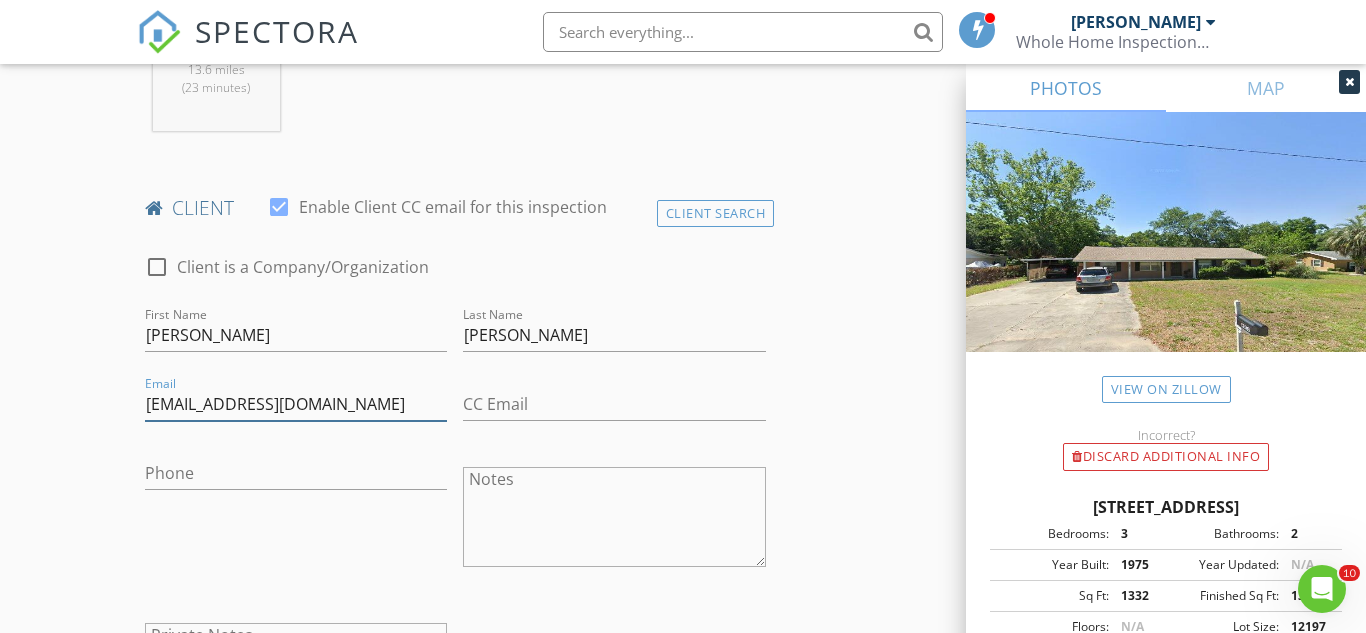 type on "priley6000@gmail.com" 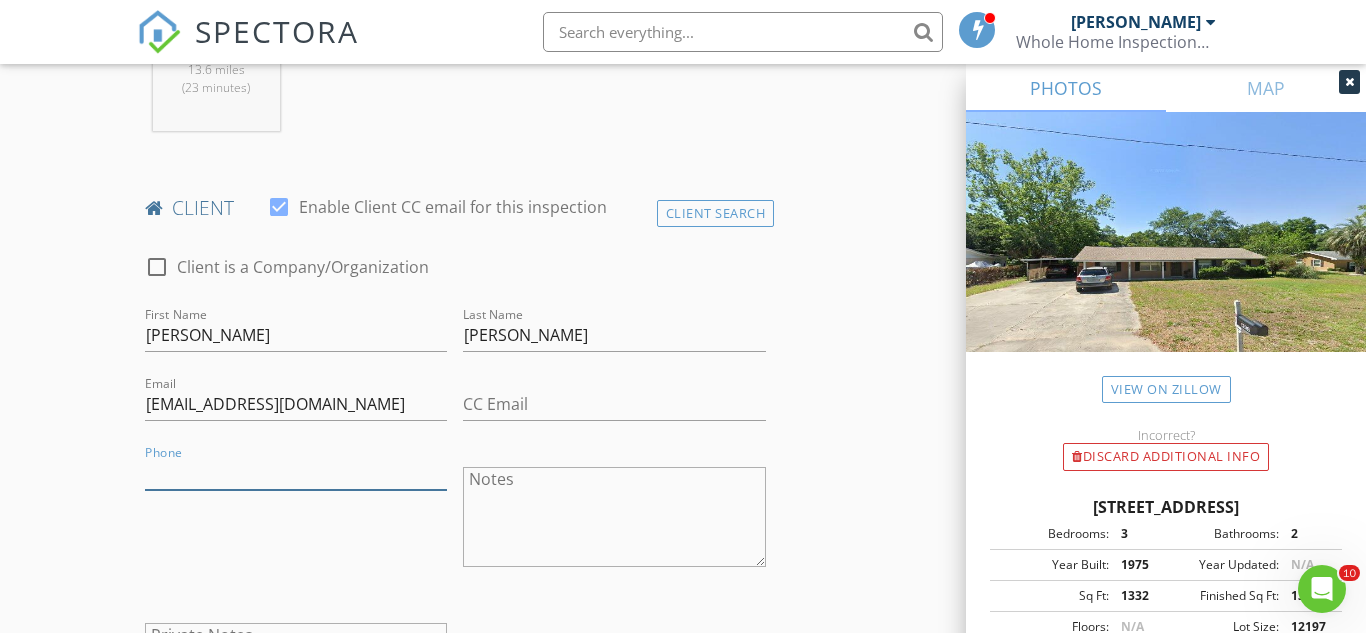 click on "Phone" at bounding box center [296, 473] 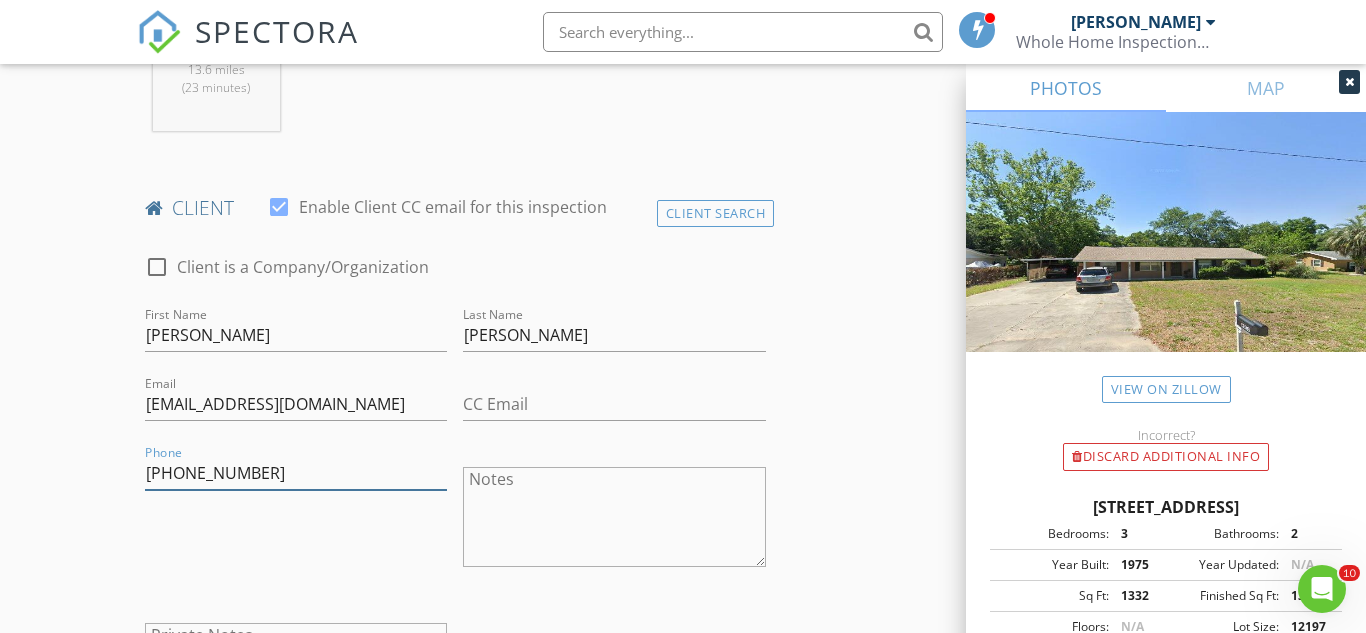 type on "607-427-6000" 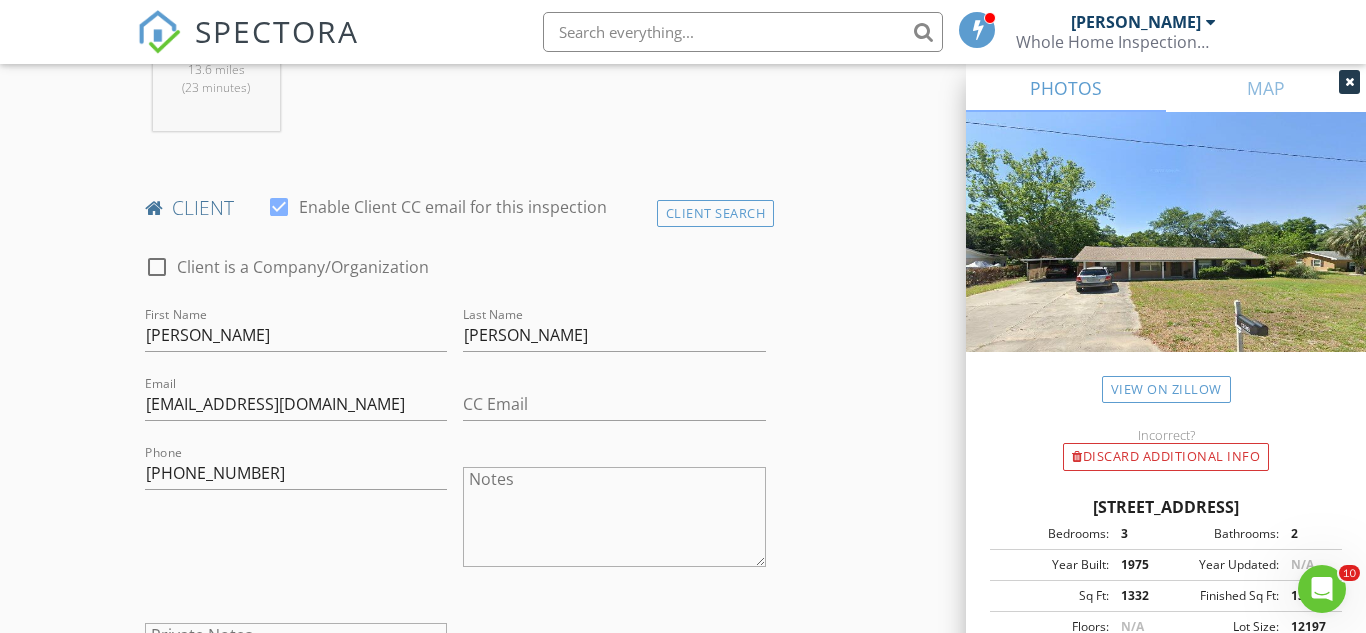 click on "New Inspection
Click here to use the New Order Form
INSPECTOR(S)
check_box   Carl Morrell   PRIMARY   Carl Morrell arrow_drop_down   check_box_outline_blank Carl Morrell specifically requested
Date/Time
07/14/2025 3:00 PM
Location
Address Search       Address 2906 SW 16th St   Unit   City Ocala   State FL   Zip 34474   County Marion     Square Feet 1332   Year Built 1975   Foundation arrow_drop_down     Carl Morrell     13.6 miles     (23 minutes)
client
check_box Enable Client CC email for this inspection   Client Search     check_box_outline_blank Client is a Company/Organization     First Name Paul   Last Name Riley   Email priley6000@gmail.com   CC Email   Phone 607-427-6000           Notes   Private Notes
ADD ADDITIONAL client
SERVICES" at bounding box center [683, 960] 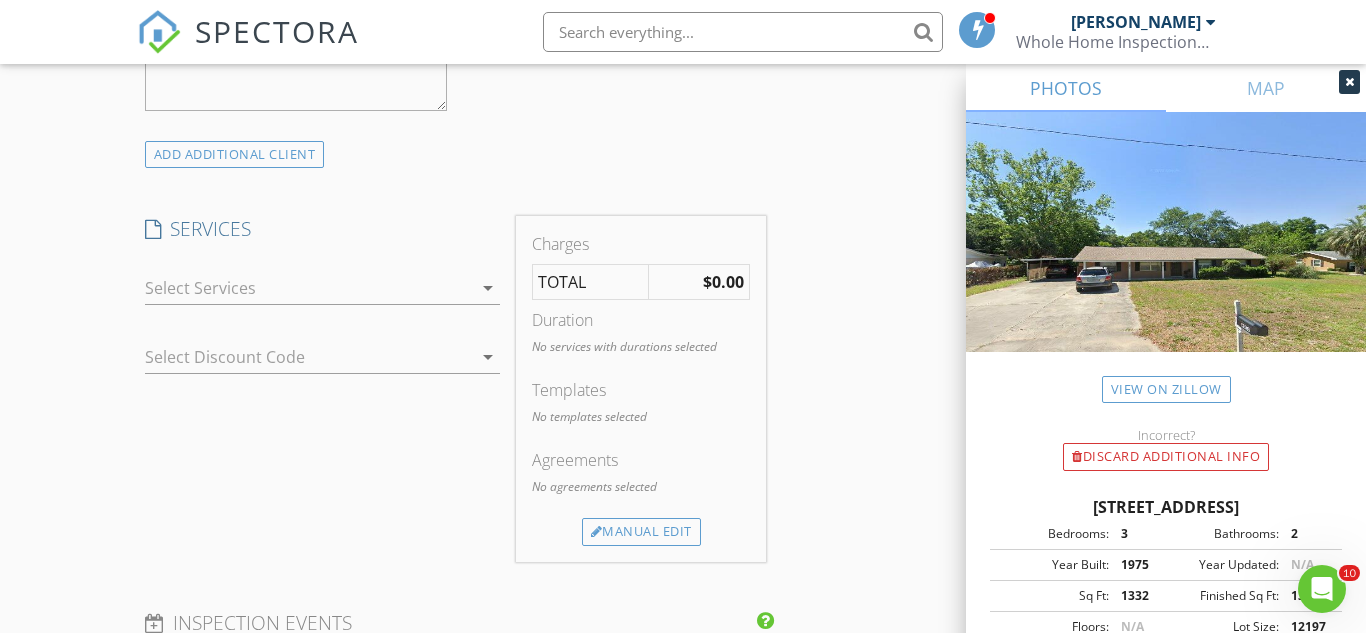 scroll, scrollTop: 1518, scrollLeft: 0, axis: vertical 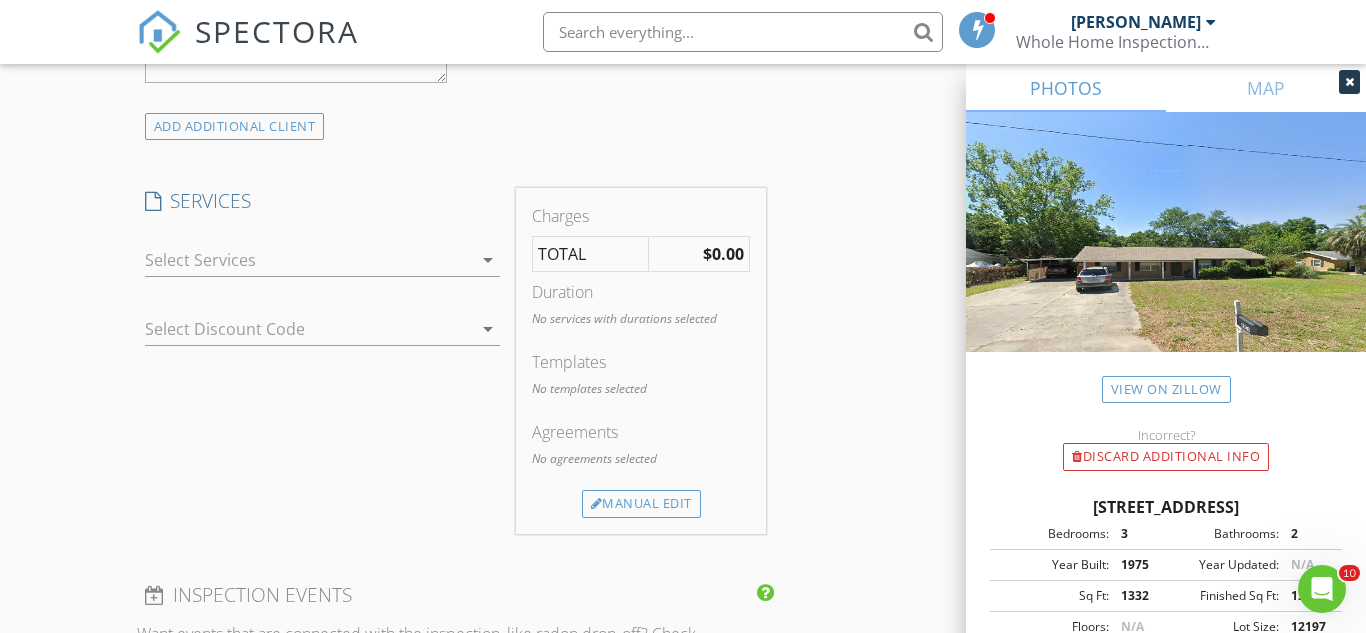 click on "arrow_drop_down" at bounding box center (488, 260) 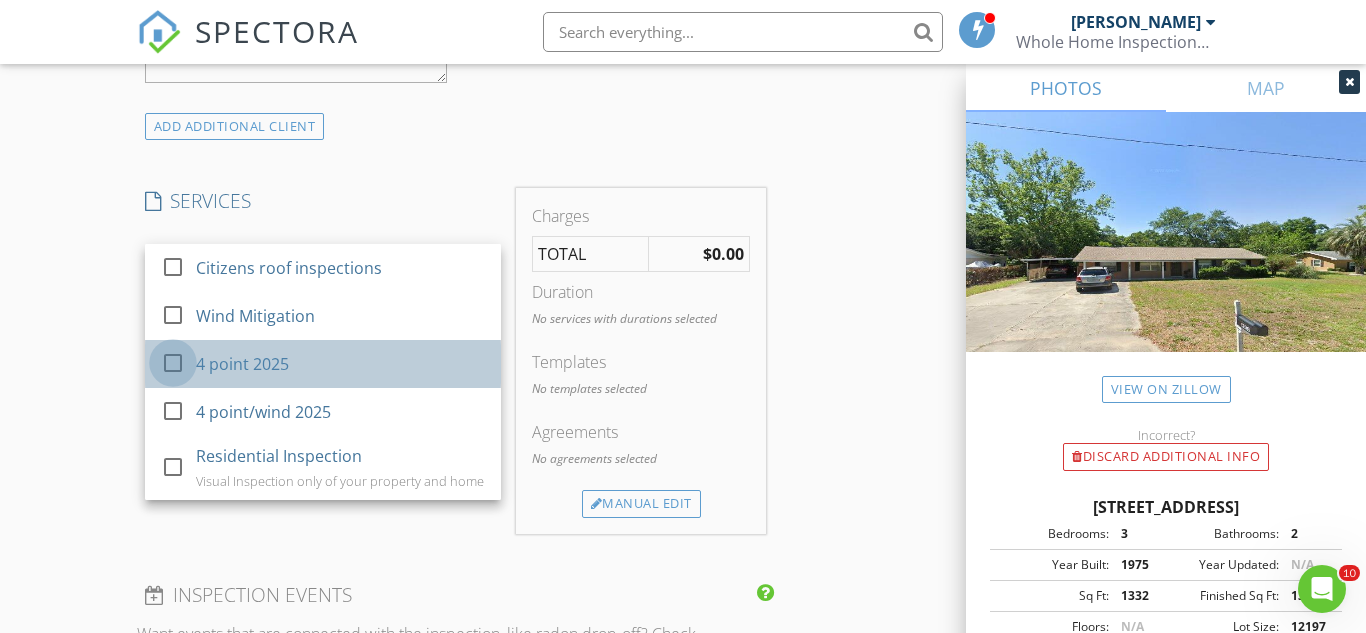 click at bounding box center (173, 363) 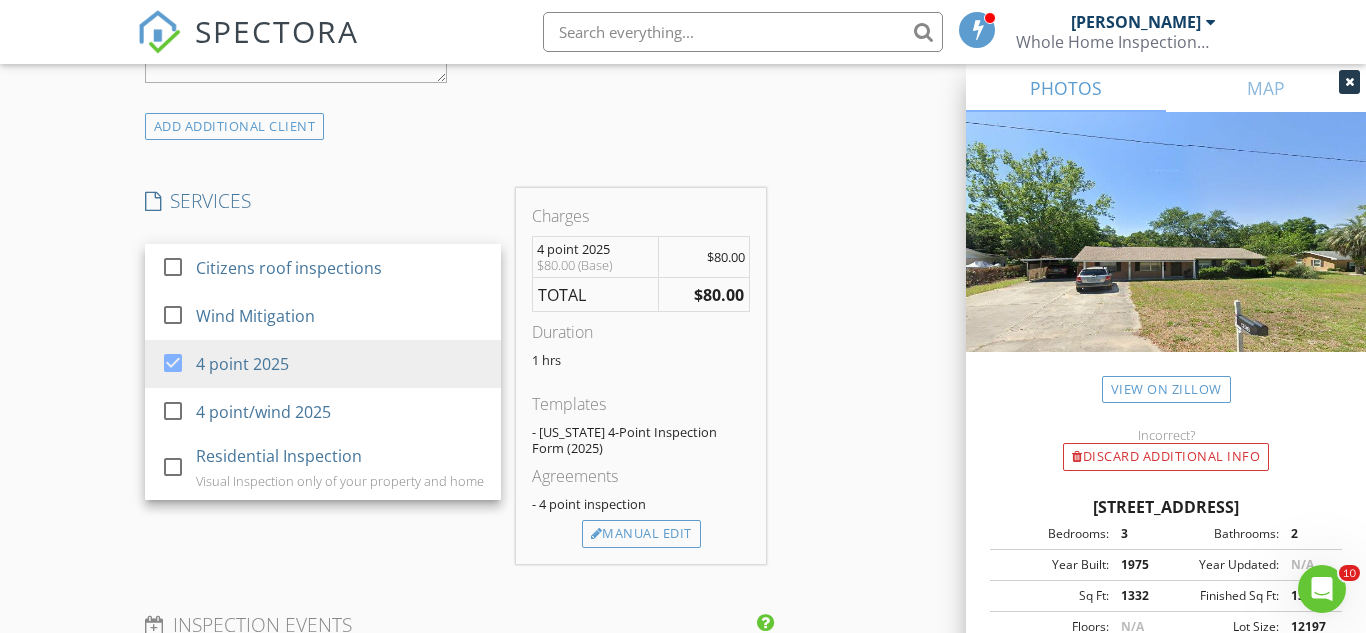 click on "New Inspection
Click here to use the New Order Form
INSPECTOR(S)
check_box   Carl Morrell   PRIMARY   Carl Morrell arrow_drop_down   check_box_outline_blank Carl Morrell specifically requested
Date/Time
07/14/2025 3:00 PM
Location
Address Search       Address 2906 SW 16th St   Unit   City Ocala   State FL   Zip 34474   County Marion     Square Feet 1332   Year Built 1975   Foundation arrow_drop_down     Carl Morrell     13.6 miles     (23 minutes)
client
check_box Enable Client CC email for this inspection   Client Search     check_box_outline_blank Client is a Company/Organization     First Name Paul   Last Name Riley   Email priley6000@gmail.com   CC Email   Phone 607-427-6000           Notes   Private Notes
ADD ADDITIONAL client
SERVICES
check_box" at bounding box center [683, 335] 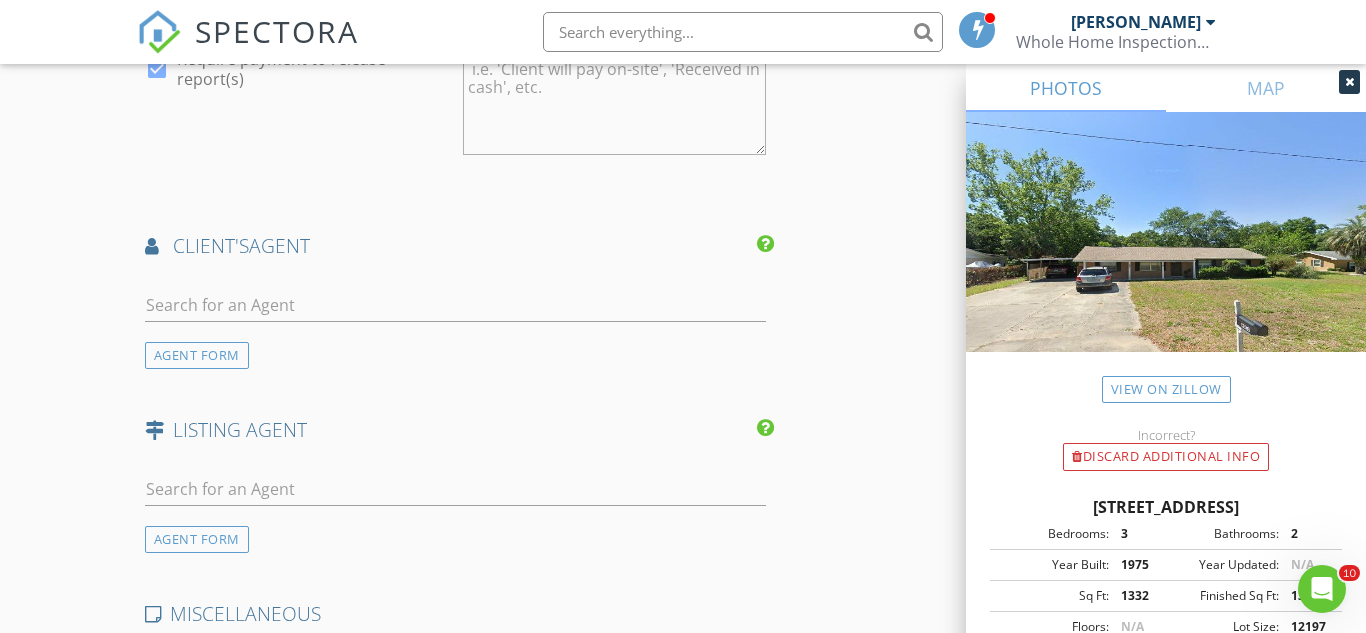scroll, scrollTop: 2318, scrollLeft: 0, axis: vertical 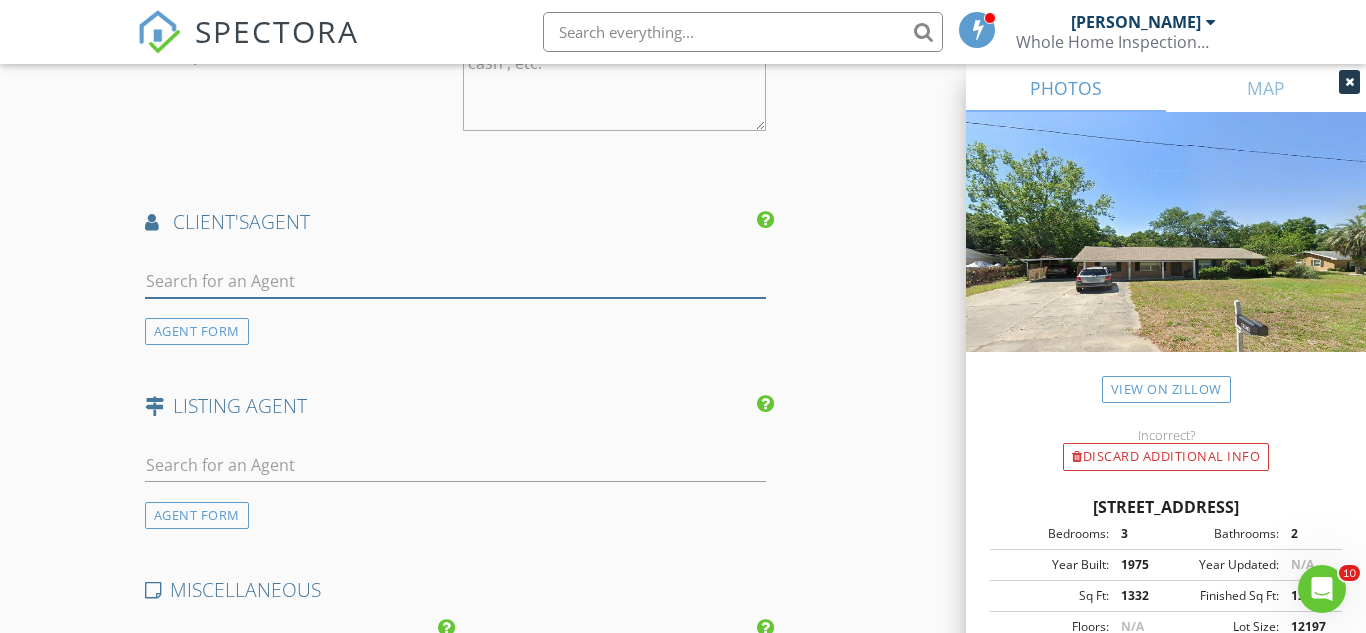 click at bounding box center (455, 281) 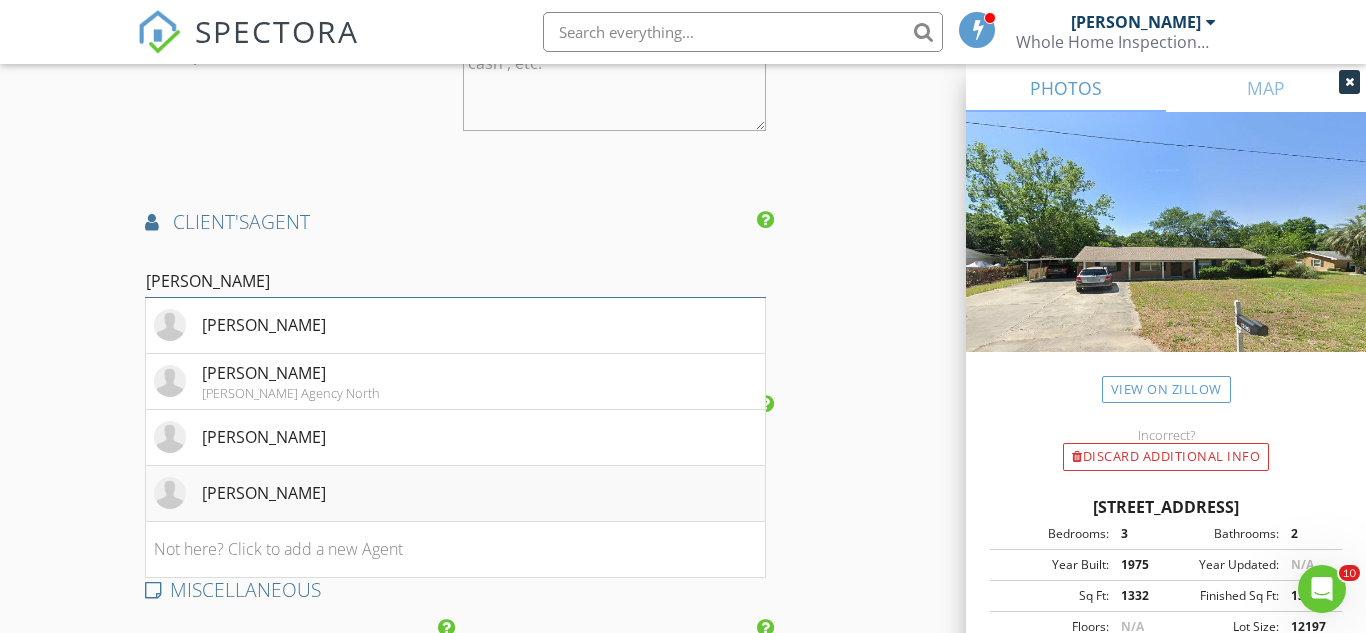 type on "Mel" 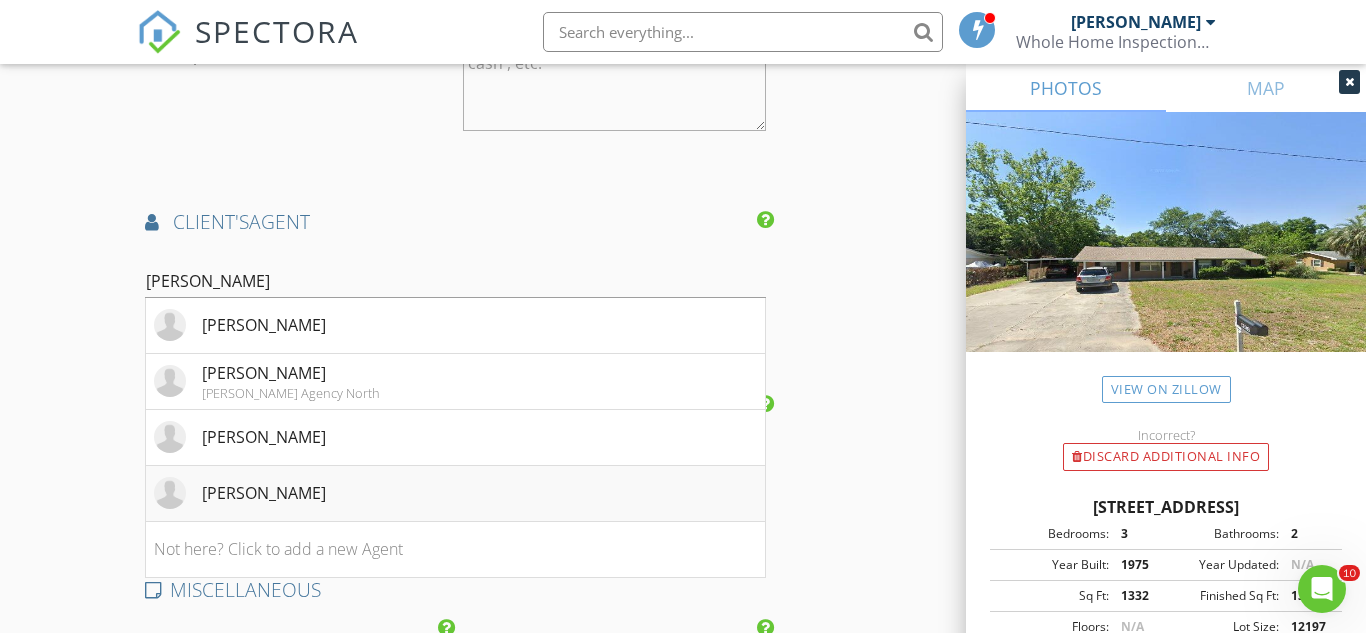 click on "Lisa Mellanobshe" at bounding box center (264, 493) 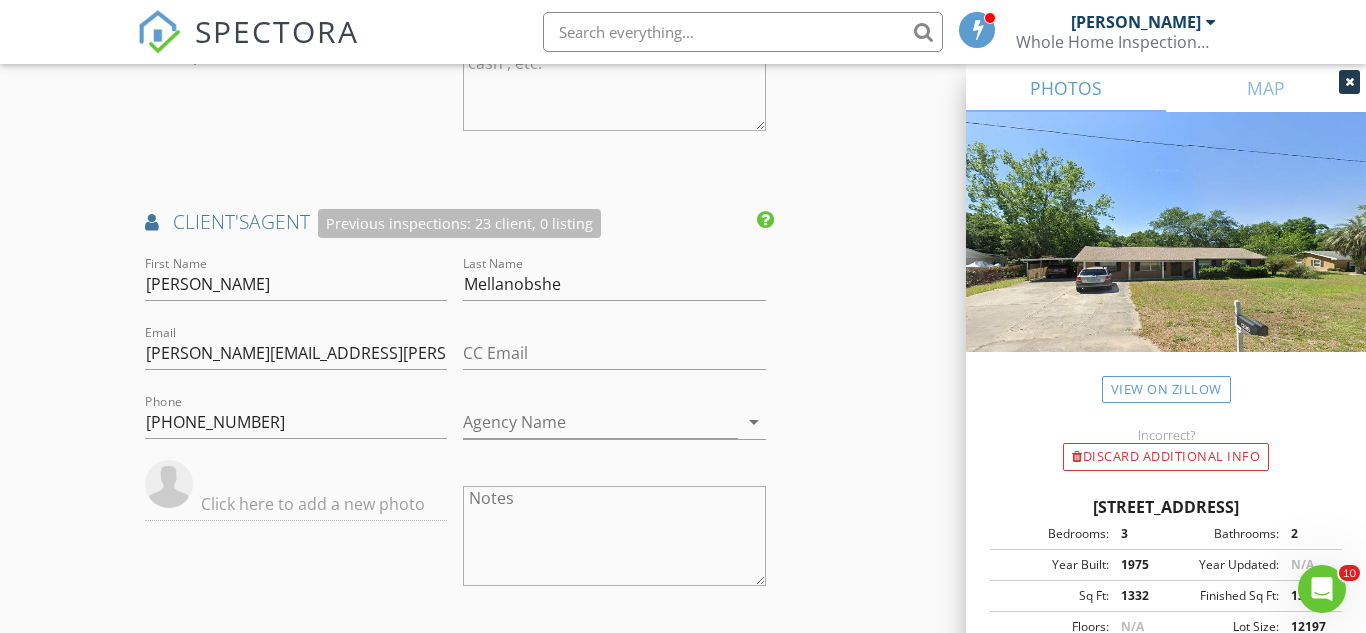 click on "New Inspection
Click here to use the New Order Form
INSPECTOR(S)
check_box   Carl Morrell   PRIMARY   Carl Morrell arrow_drop_down   check_box_outline_blank Carl Morrell specifically requested
Date/Time
07/14/2025 3:00 PM
Location
Address Search       Address 2906 SW 16th St   Unit   City Ocala   State FL   Zip 34474   County Marion     Square Feet 1332   Year Built 1975   Foundation arrow_drop_down     Carl Morrell     13.6 miles     (23 minutes)
client
check_box Enable Client CC email for this inspection   Client Search     check_box_outline_blank Client is a Company/Organization     First Name Paul   Last Name Riley   Email priley6000@gmail.com   CC Email   Phone 607-427-6000           Notes   Private Notes
ADD ADDITIONAL client
SERVICES
check_box" at bounding box center [683, -237] 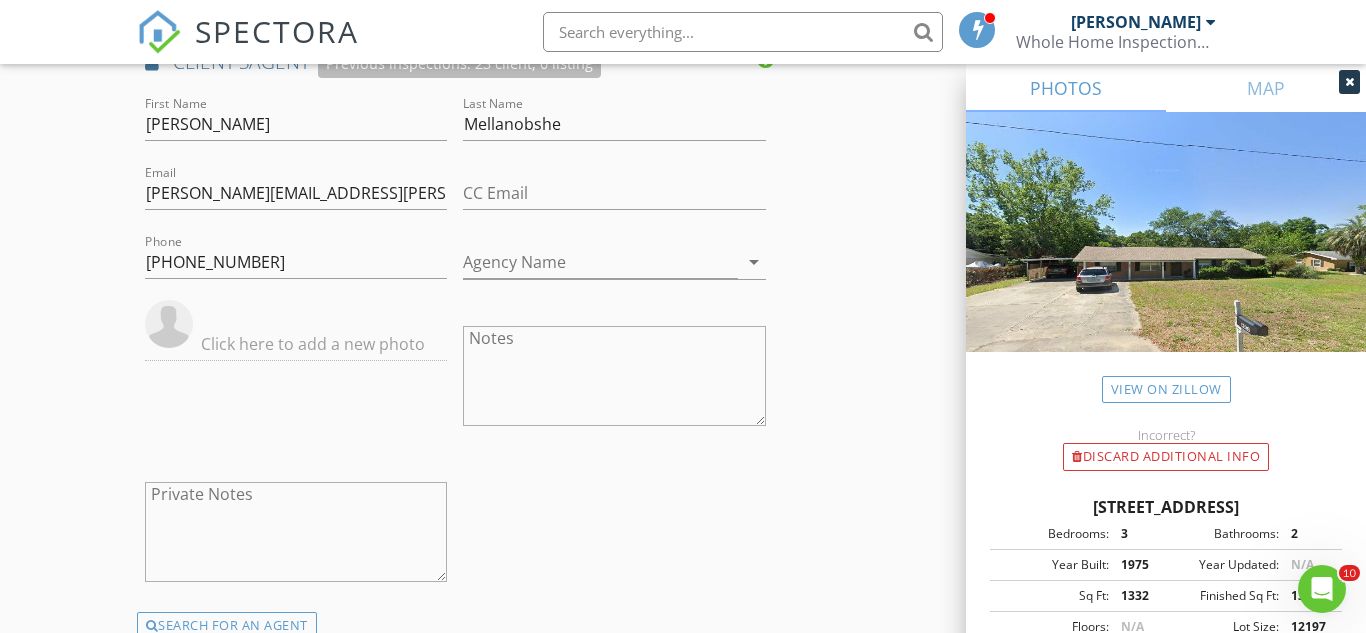 scroll, scrollTop: 2558, scrollLeft: 0, axis: vertical 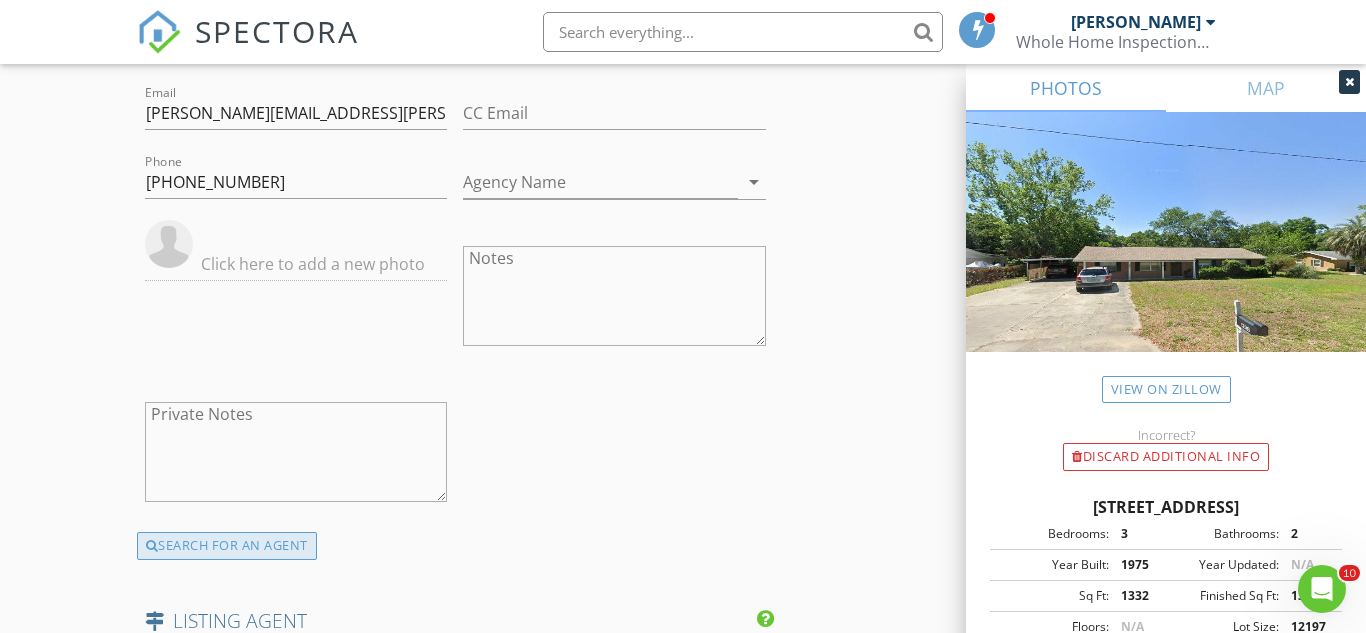 click on "SEARCH FOR AN AGENT" at bounding box center (227, 546) 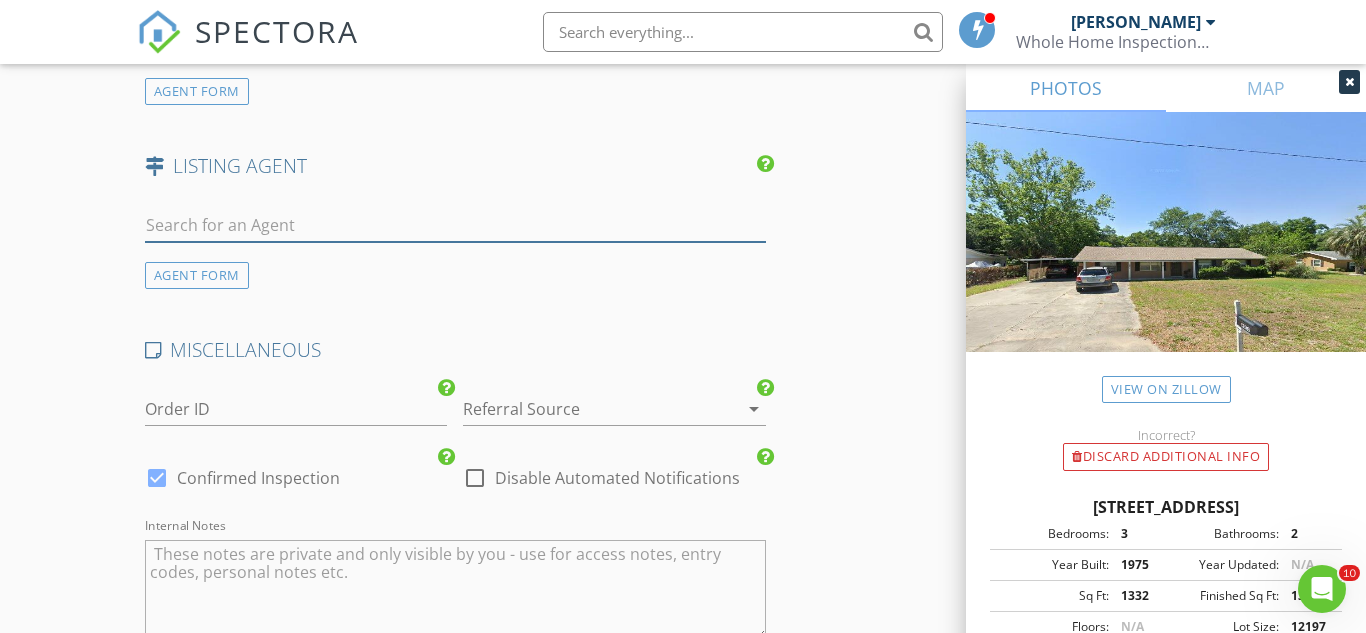 click at bounding box center [455, 225] 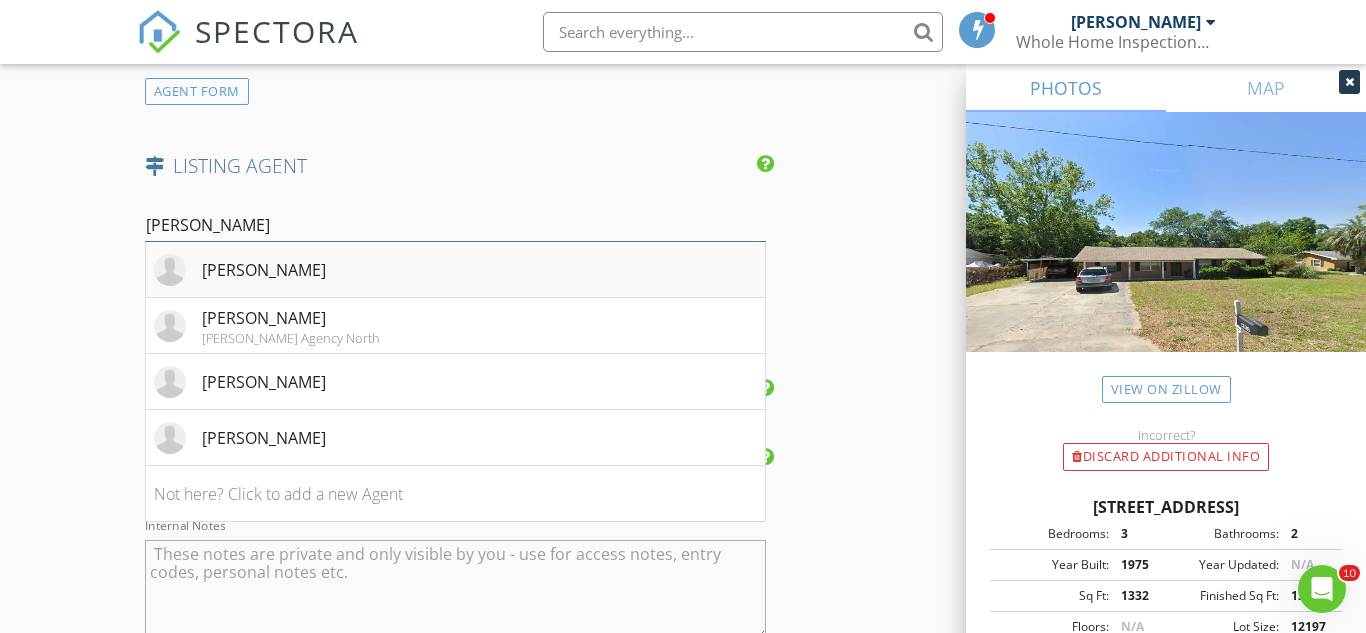type on "Mel" 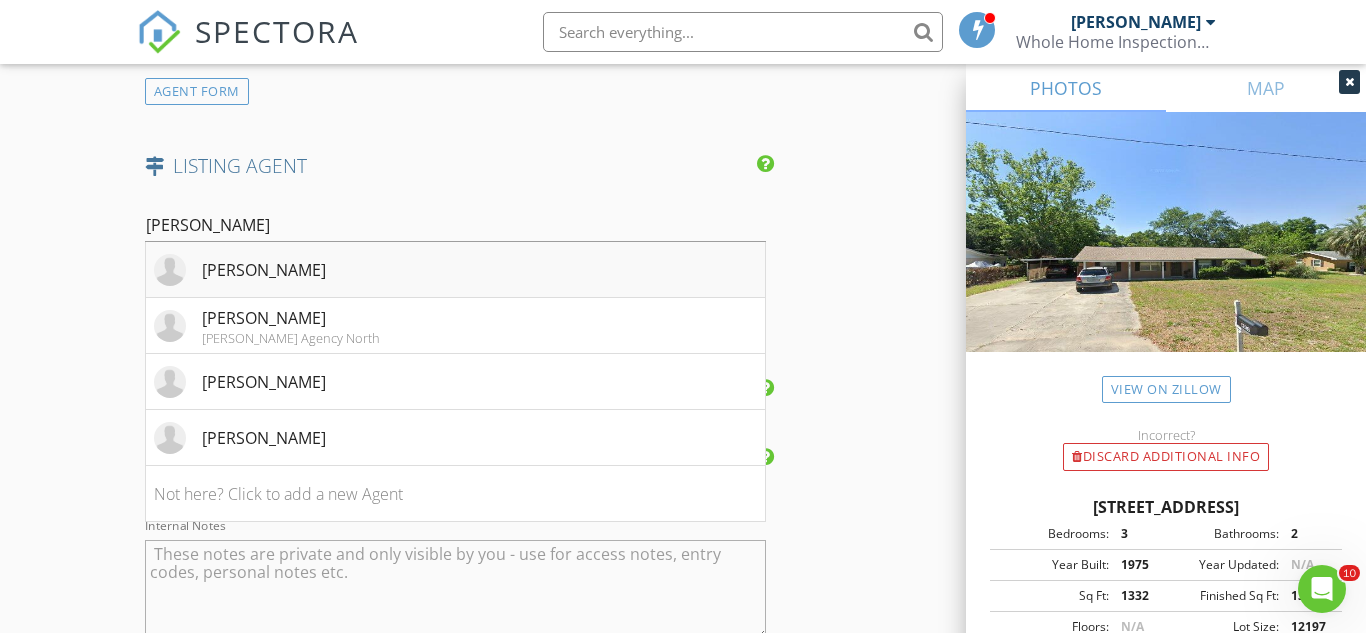 click on "Melissa Lezacano" at bounding box center [264, 270] 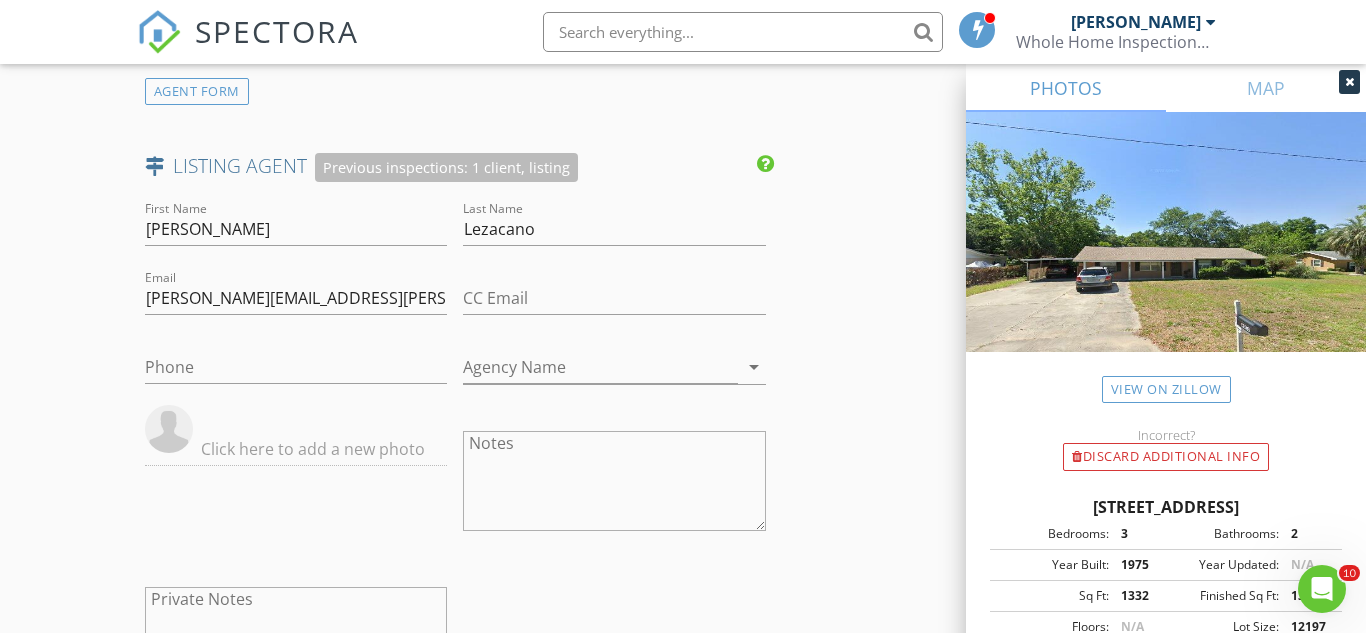 click on "New Inspection
Click here to use the New Order Form
INSPECTOR(S)
check_box   Carl Morrell   PRIMARY   Carl Morrell arrow_drop_down   check_box_outline_blank Carl Morrell specifically requested
Date/Time
07/14/2025 3:00 PM
Location
Address Search       Address 2906 SW 16th St   Unit   City Ocala   State FL   Zip 34474   County Marion     Square Feet 1332   Year Built 1975   Foundation arrow_drop_down     Carl Morrell     13.6 miles     (23 minutes)
client
check_box Enable Client CC email for this inspection   Client Search     check_box_outline_blank Client is a Company/Organization     First Name Paul   Last Name Riley   Email priley6000@gmail.com   CC Email   Phone 607-427-6000           Notes   Private Notes
ADD ADDITIONAL client
SERVICES
check_box" at bounding box center (683, -477) 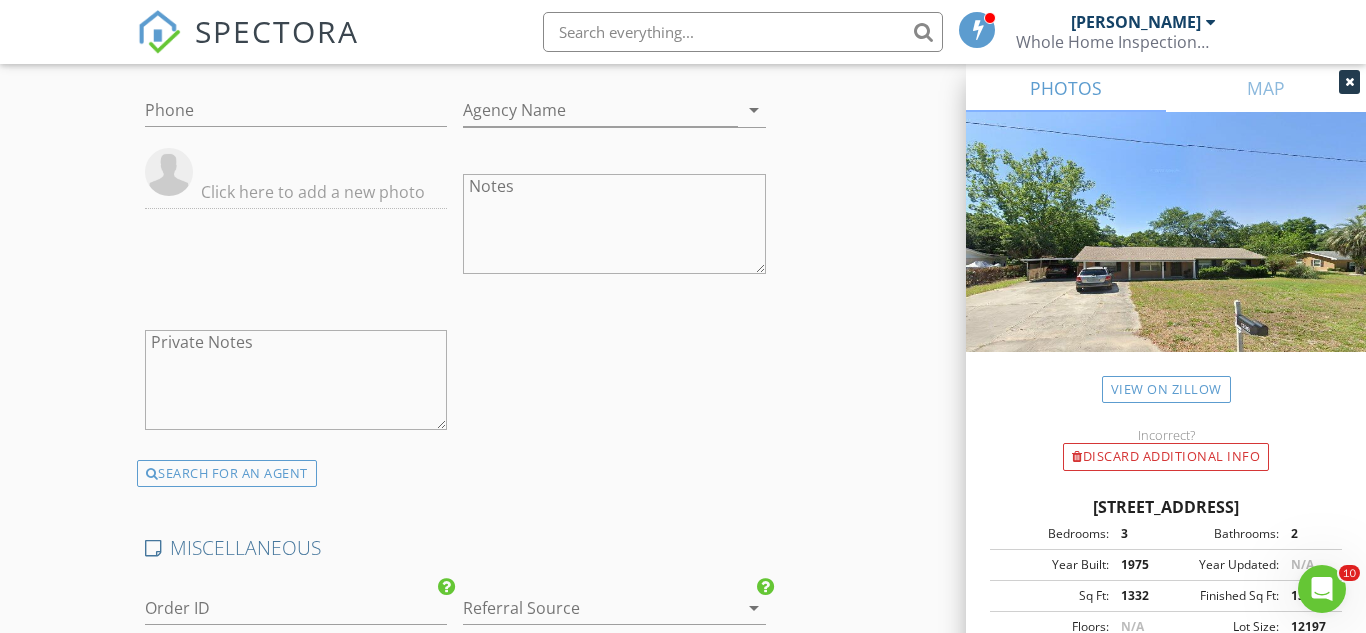 scroll, scrollTop: 2772, scrollLeft: 0, axis: vertical 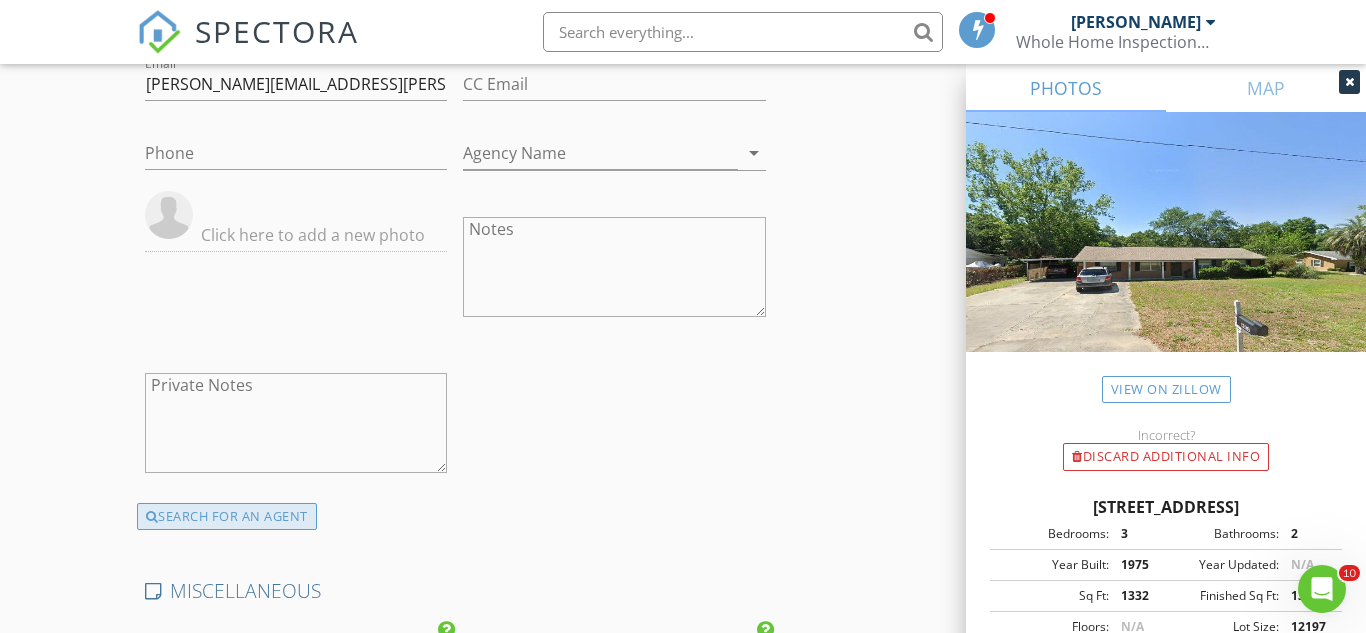 click on "SEARCH FOR AN AGENT" at bounding box center [227, 517] 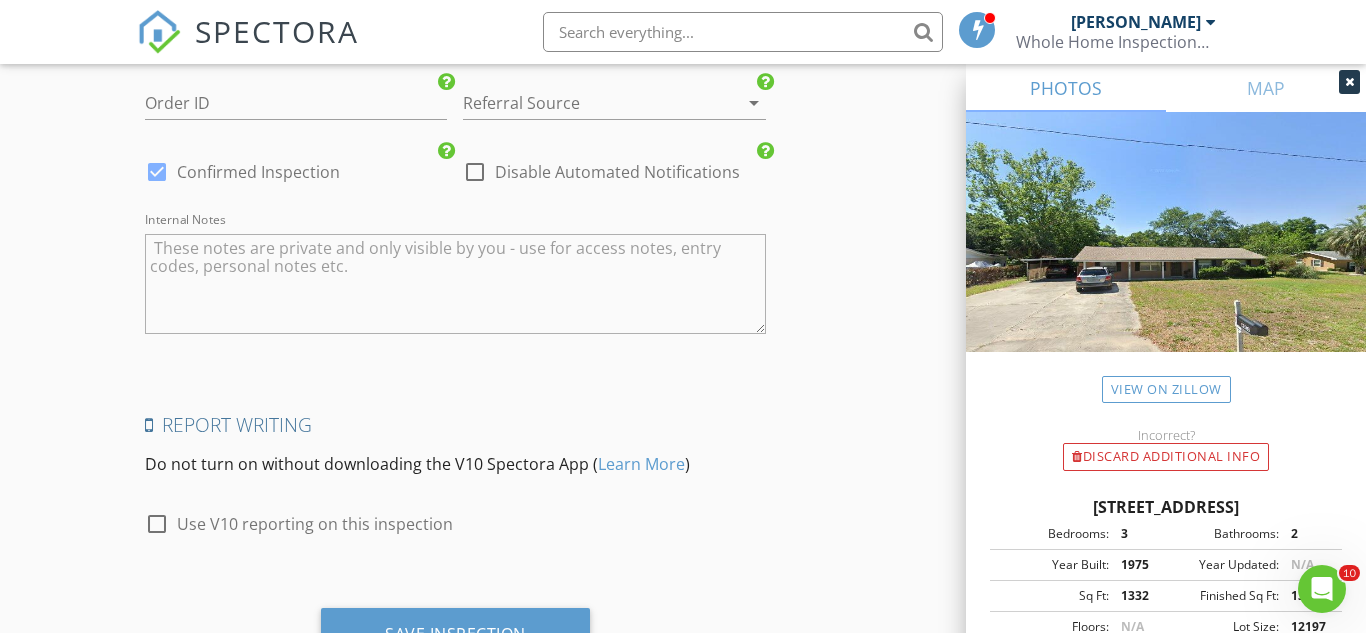 click on "New Inspection
Click here to use the New Order Form
INSPECTOR(S)
check_box   Carl Morrell   PRIMARY   Carl Morrell arrow_drop_down   check_box_outline_blank Carl Morrell specifically requested
Date/Time
07/14/2025 3:00 PM
Location
Address Search       Address 2906 SW 16th St   Unit   City Ocala   State FL   Zip 34474   County Marion     Square Feet 1332   Year Built 1975   Foundation arrow_drop_down     Carl Morrell     13.6 miles     (23 minutes)
client
check_box Enable Client CC email for this inspection   Client Search     check_box_outline_blank Client is a Company/Organization     First Name Paul   Last Name Riley   Email priley6000@gmail.com   CC Email   Phone 607-427-6000           Notes   Private Notes
ADD ADDITIONAL client
SERVICES
check_box" at bounding box center [683, -1011] 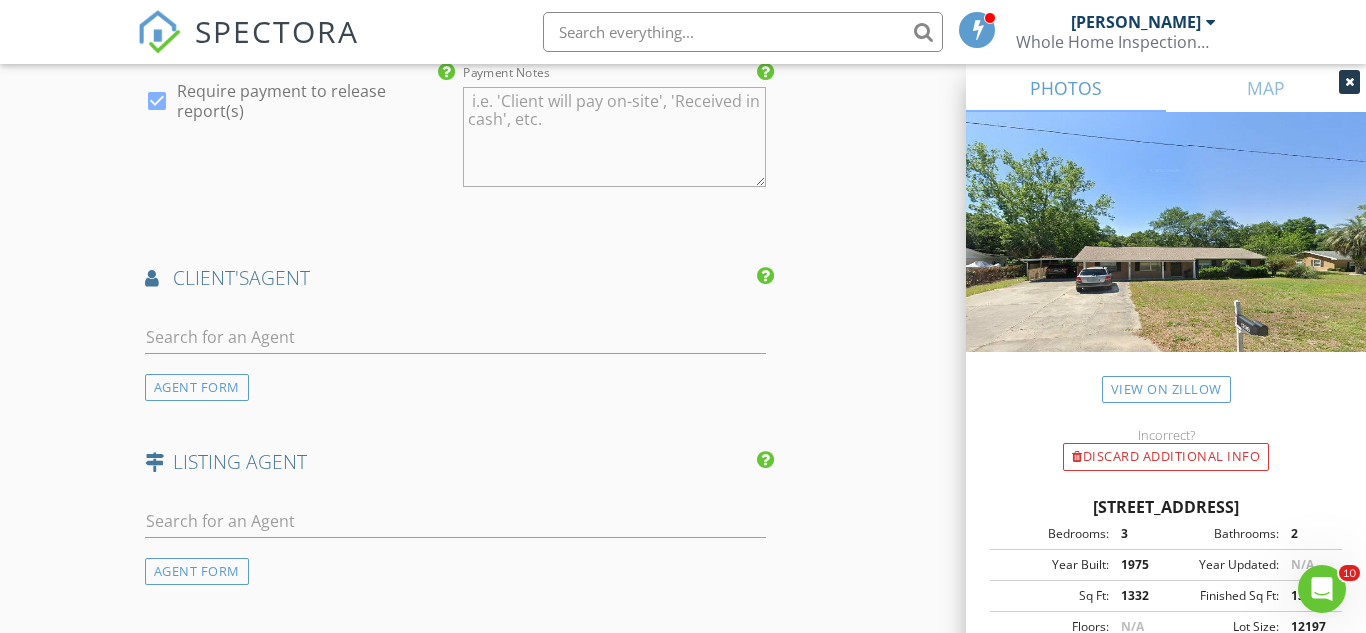 scroll, scrollTop: 2224, scrollLeft: 0, axis: vertical 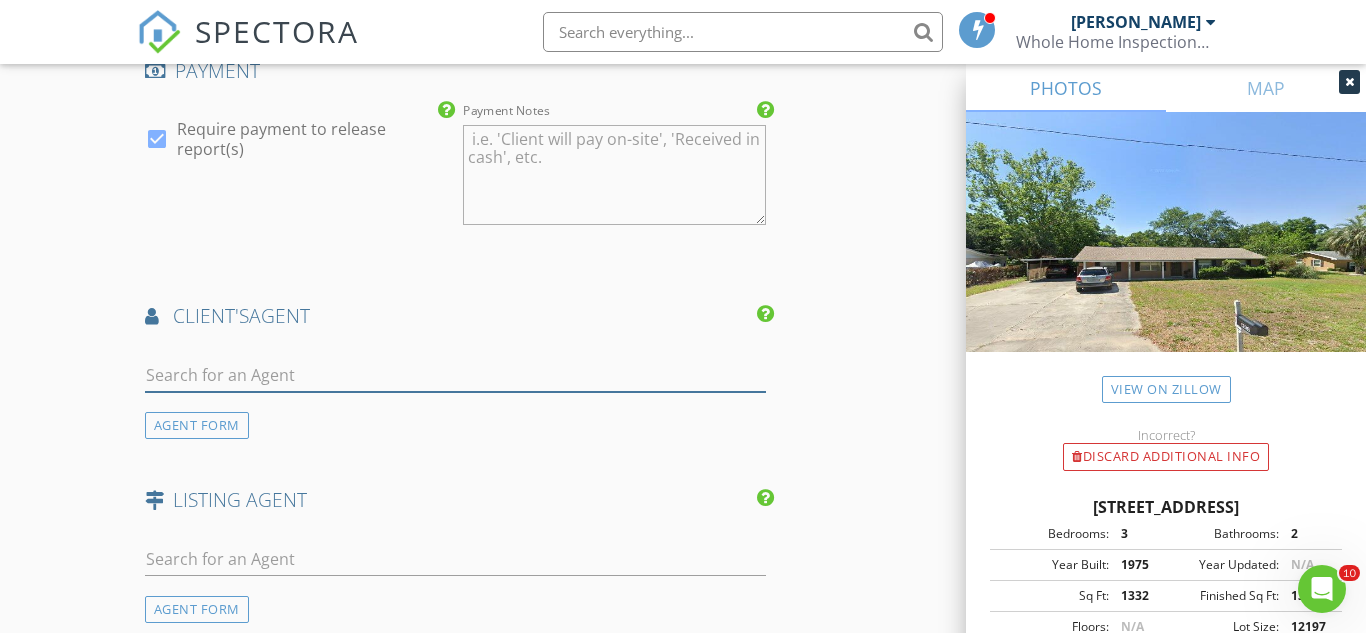 click at bounding box center [455, 375] 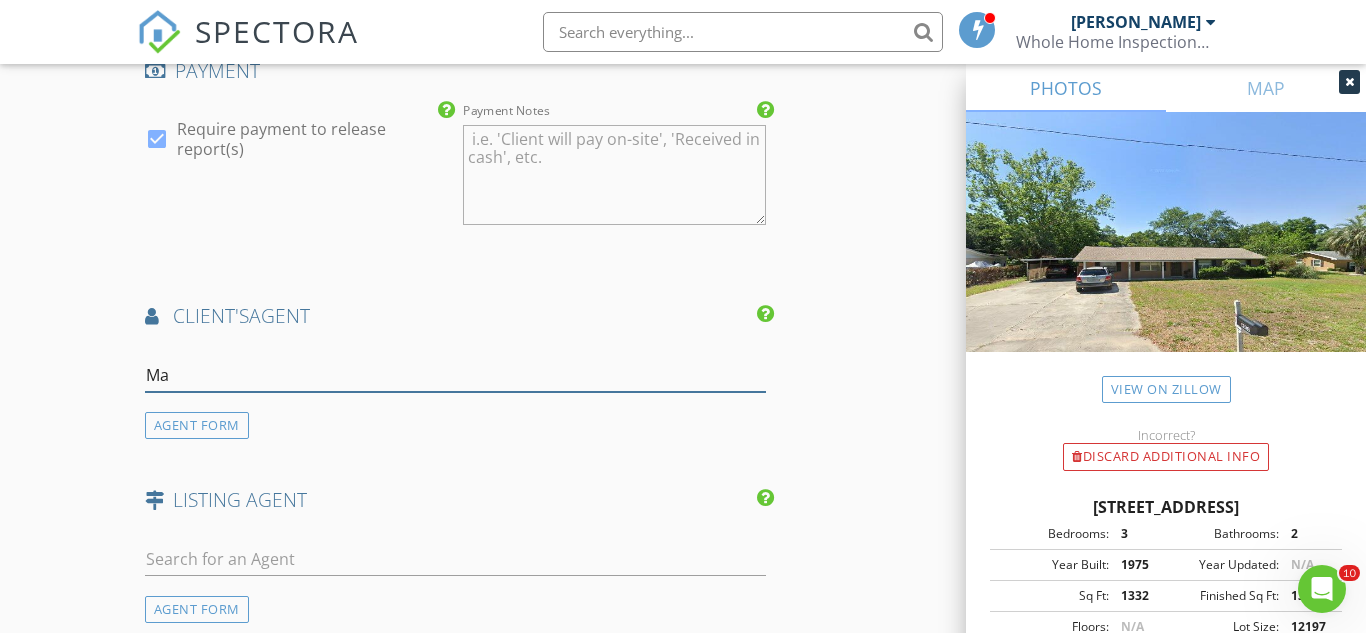 type on "M" 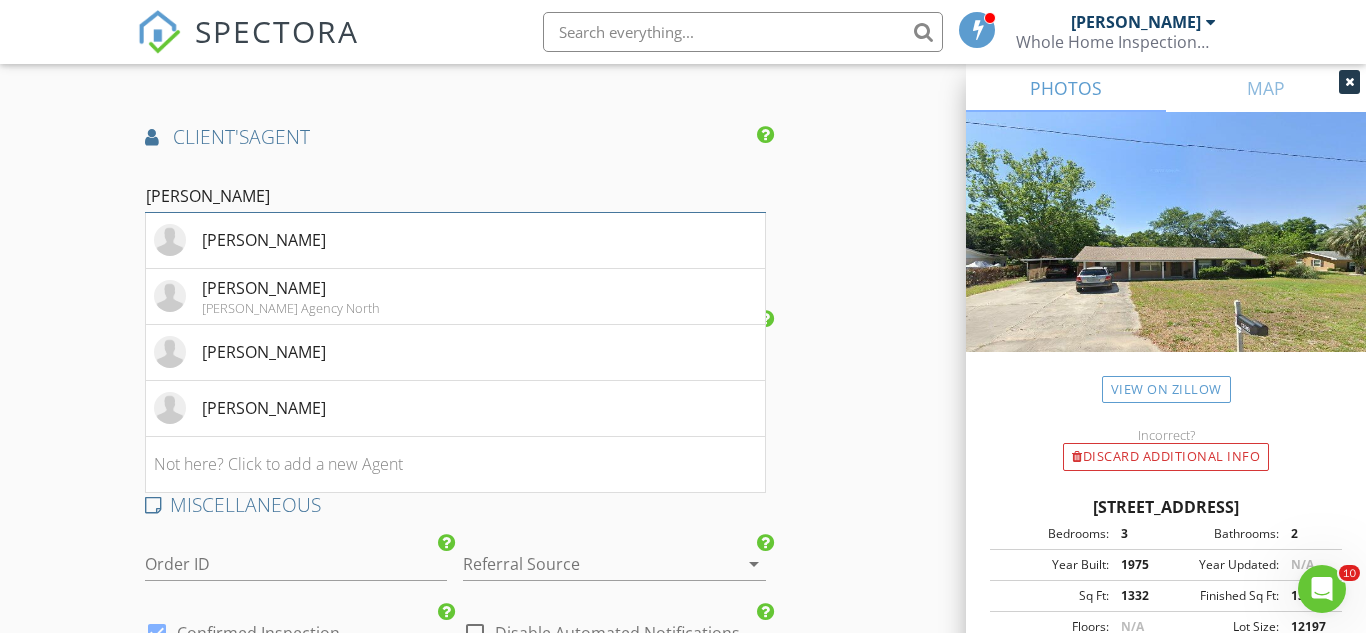 scroll, scrollTop: 2405, scrollLeft: 0, axis: vertical 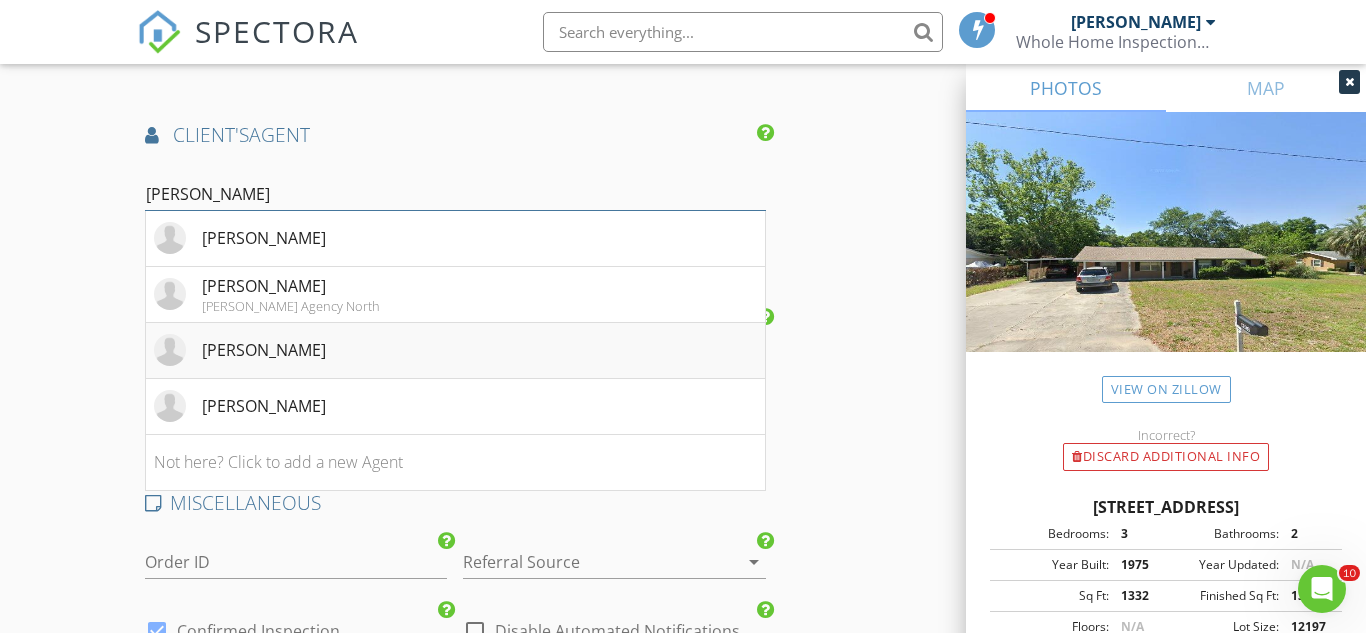 type on "Mel" 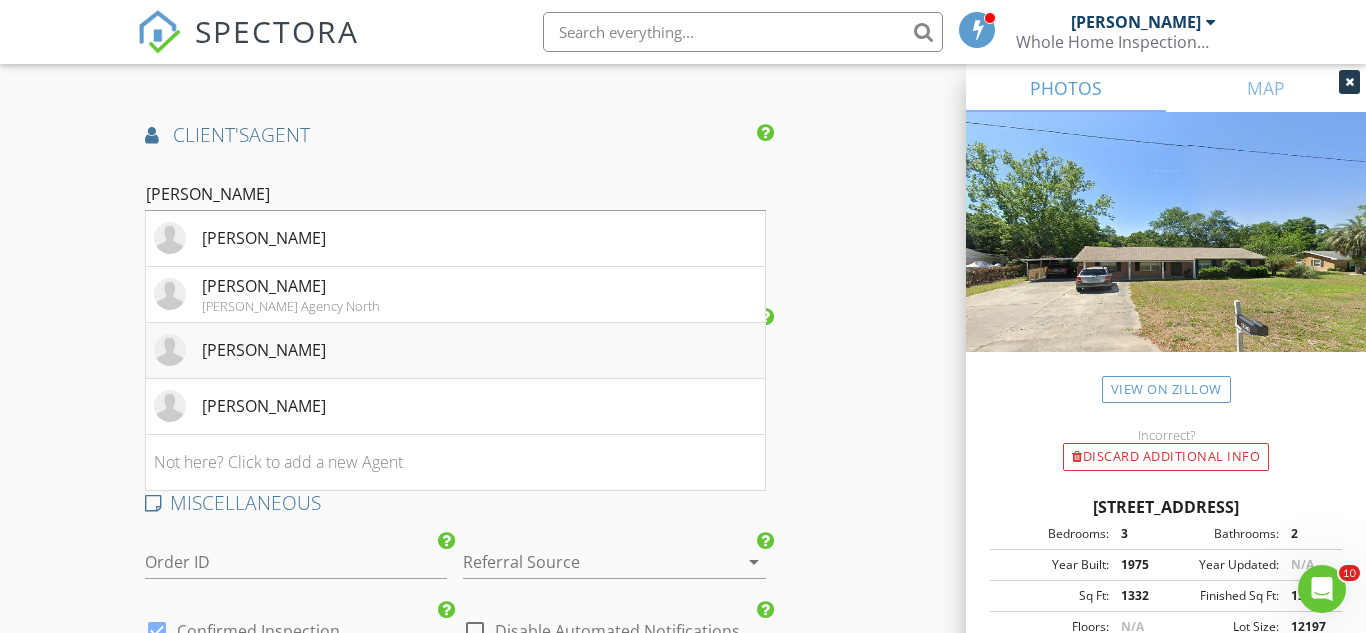 click on "Melissa Bracewell" at bounding box center [264, 350] 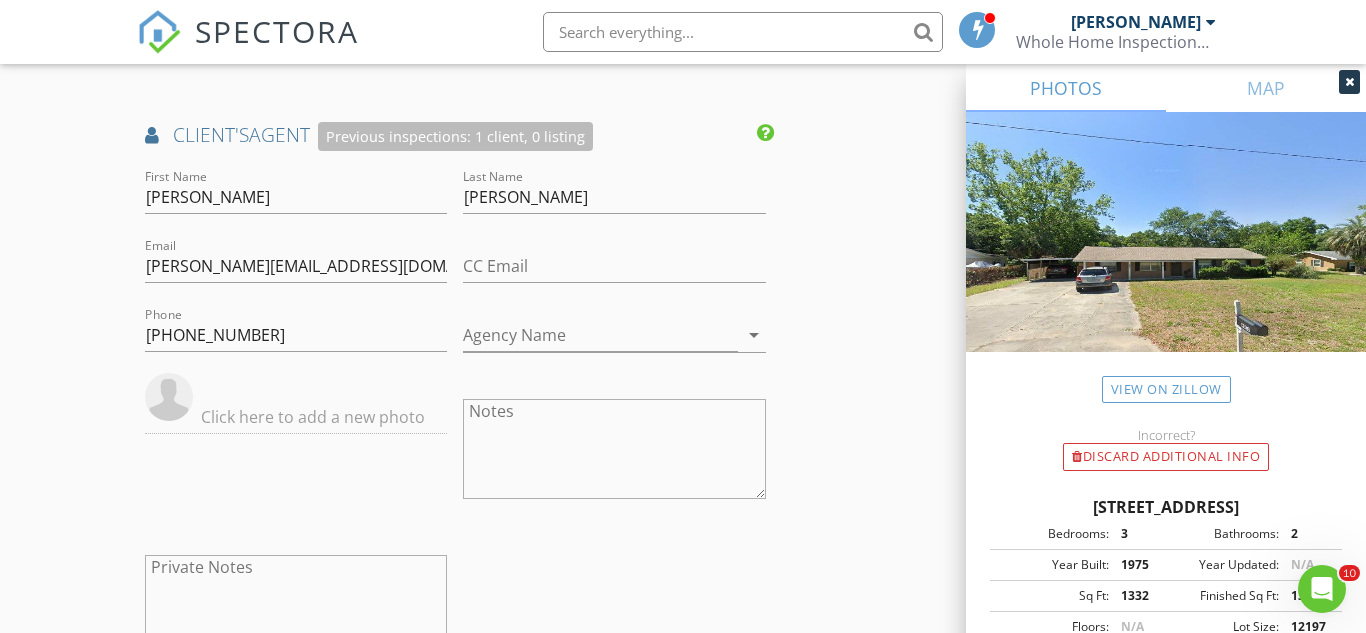 click on "New Inspection
Click here to use the New Order Form
INSPECTOR(S)
check_box   Carl Morrell   PRIMARY   Carl Morrell arrow_drop_down   check_box_outline_blank Carl Morrell specifically requested
Date/Time
07/14/2025 3:00 PM
Location
Address Search       Address 2906 SW 16th St   Unit   City Ocala   State FL   Zip 34474   County Marion     Square Feet 1332   Year Built 1975   Foundation arrow_drop_down     Carl Morrell     13.6 miles     (23 minutes)
client
check_box Enable Client CC email for this inspection   Client Search     check_box_outline_blank Client is a Company/Organization     First Name Paul   Last Name Riley   Email priley6000@gmail.com   CC Email   Phone 607-427-6000           Notes   Private Notes
ADD ADDITIONAL client
SERVICES
check_box" at bounding box center [683, -324] 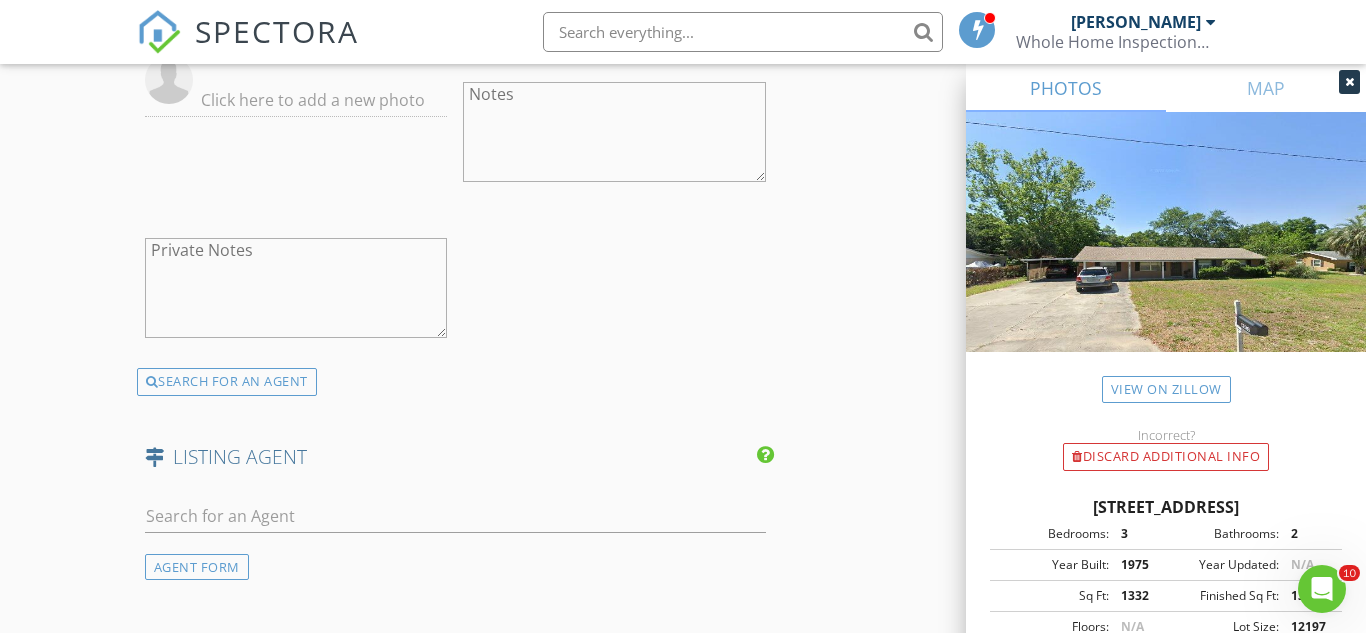 scroll, scrollTop: 2725, scrollLeft: 0, axis: vertical 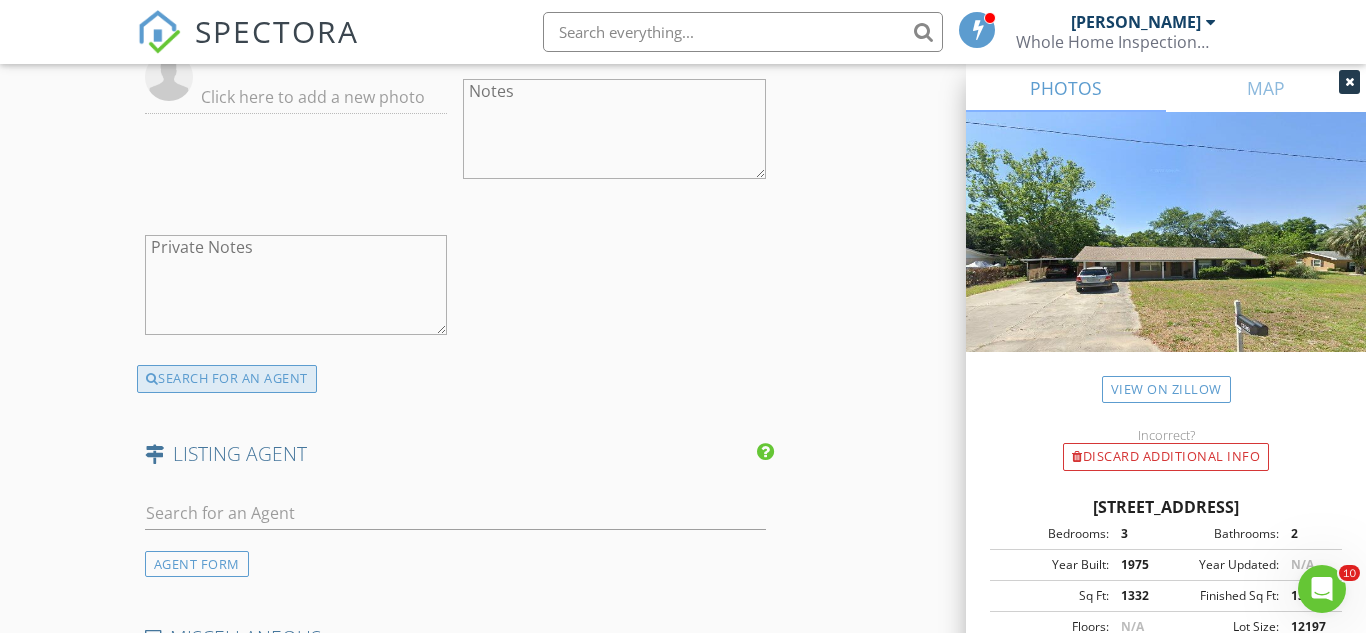 click on "SEARCH FOR AN AGENT" at bounding box center (227, 379) 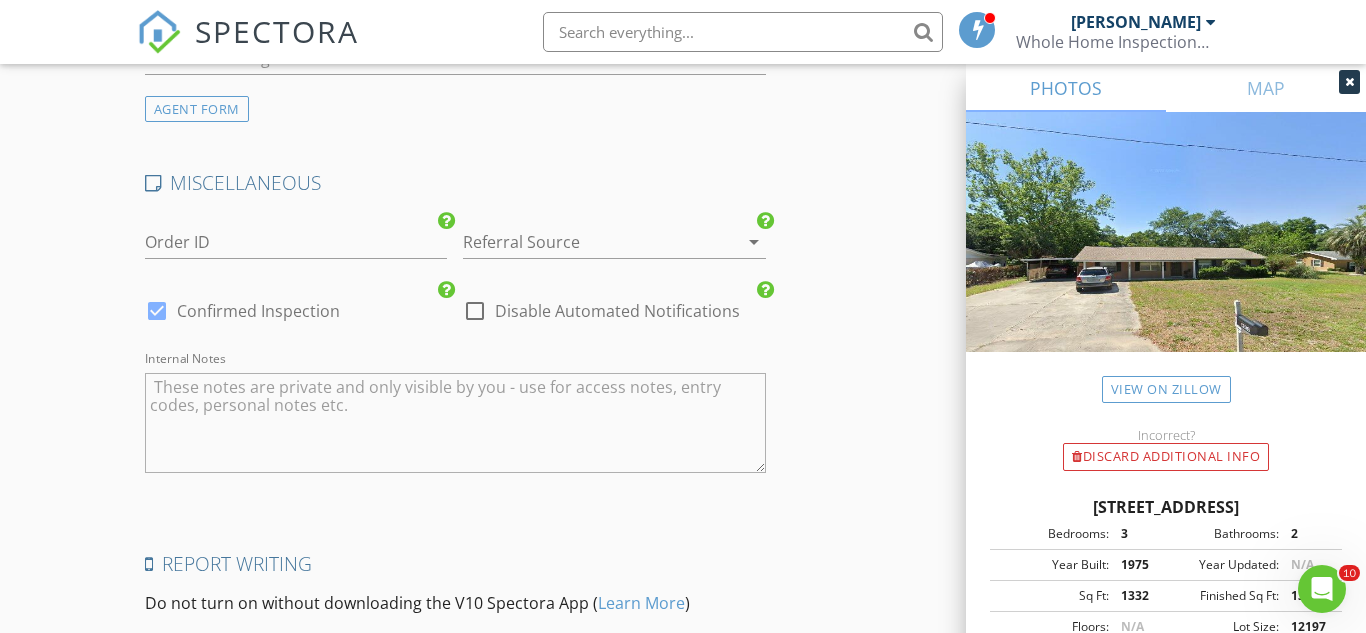 scroll, scrollTop: 2817, scrollLeft: 0, axis: vertical 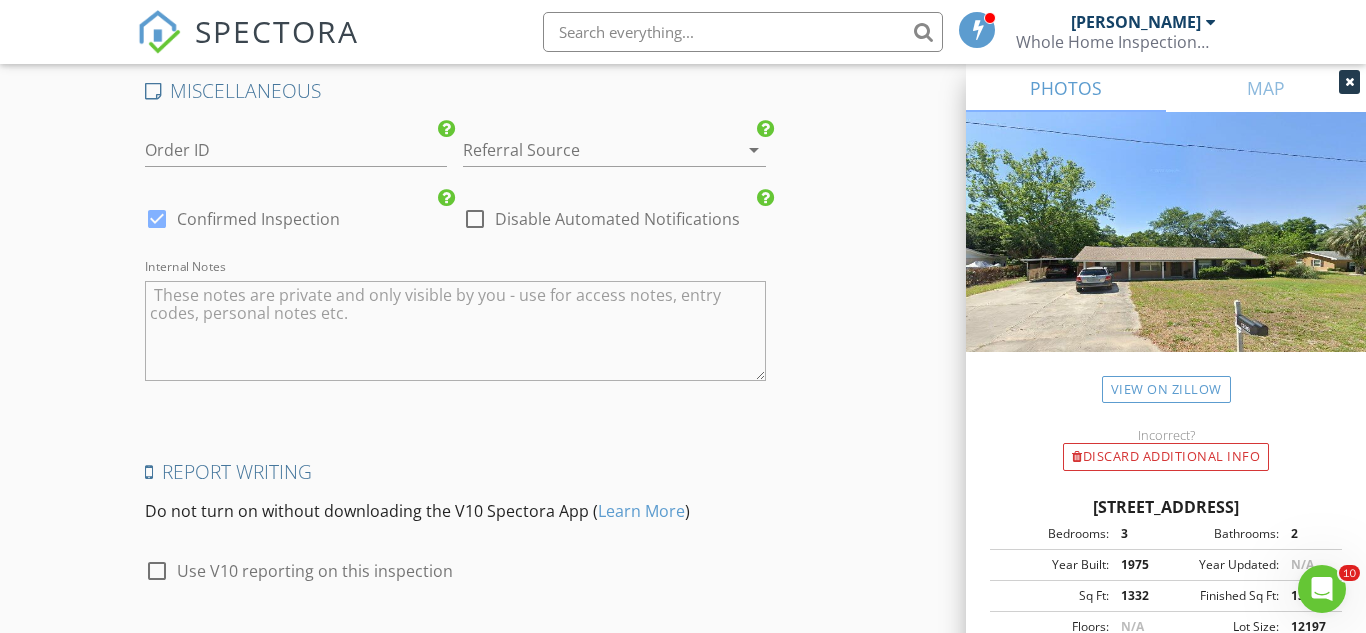 click on "New Inspection
Click here to use the New Order Form
INSPECTOR(S)
check_box   Carl Morrell   PRIMARY   Carl Morrell arrow_drop_down   check_box_outline_blank Carl Morrell specifically requested
Date/Time
07/14/2025 3:00 PM
Location
Address Search       Address 2906 SW 16th St   Unit   City Ocala   State FL   Zip 34474   County Marion     Square Feet 1332   Year Built 1975   Foundation arrow_drop_down     Carl Morrell     13.6 miles     (23 minutes)
client
check_box Enable Client CC email for this inspection   Client Search     check_box_outline_blank Client is a Company/Organization     First Name Paul   Last Name Riley   Email priley6000@gmail.com   CC Email   Phone 607-427-6000           Notes   Private Notes
ADD ADDITIONAL client
SERVICES
check_box" at bounding box center (683, -964) 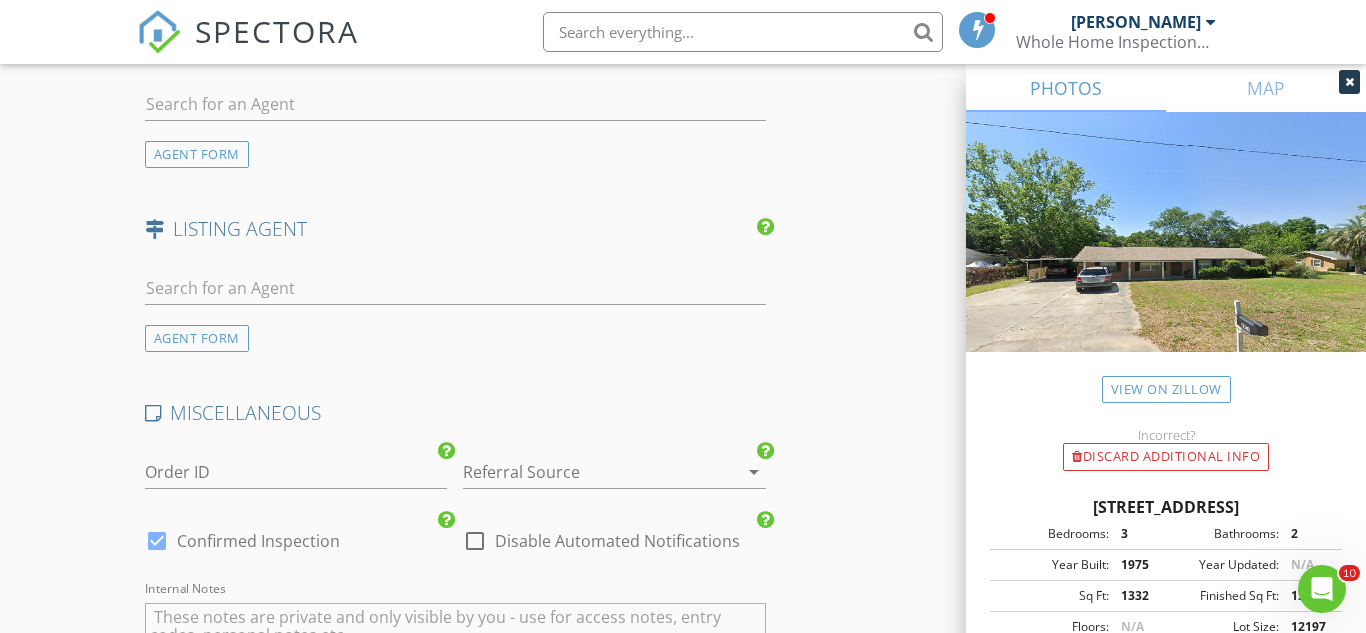 scroll, scrollTop: 2457, scrollLeft: 0, axis: vertical 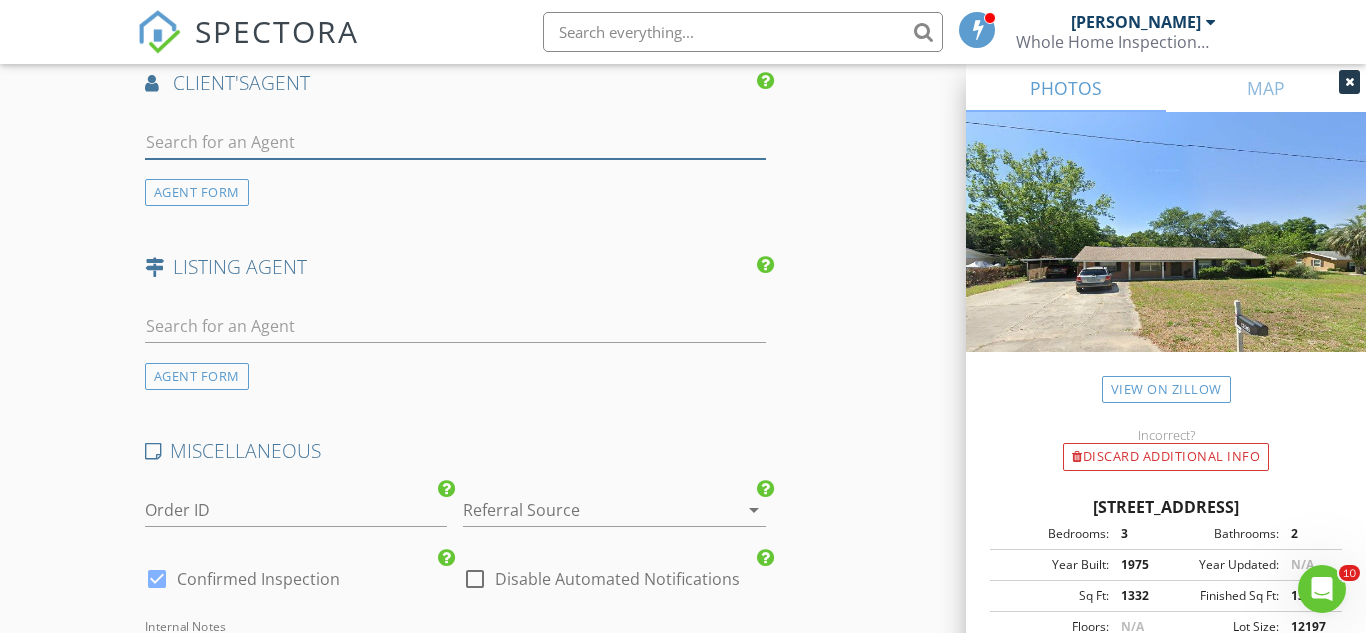 click at bounding box center (455, 142) 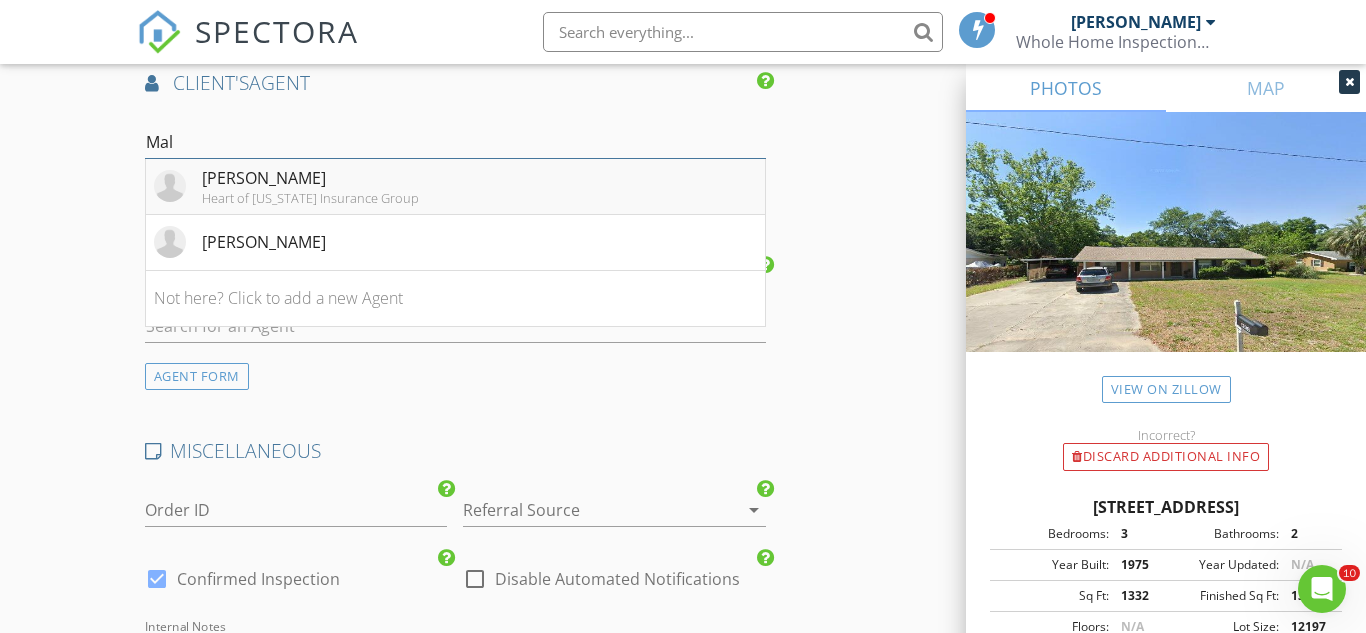 type on "Mal" 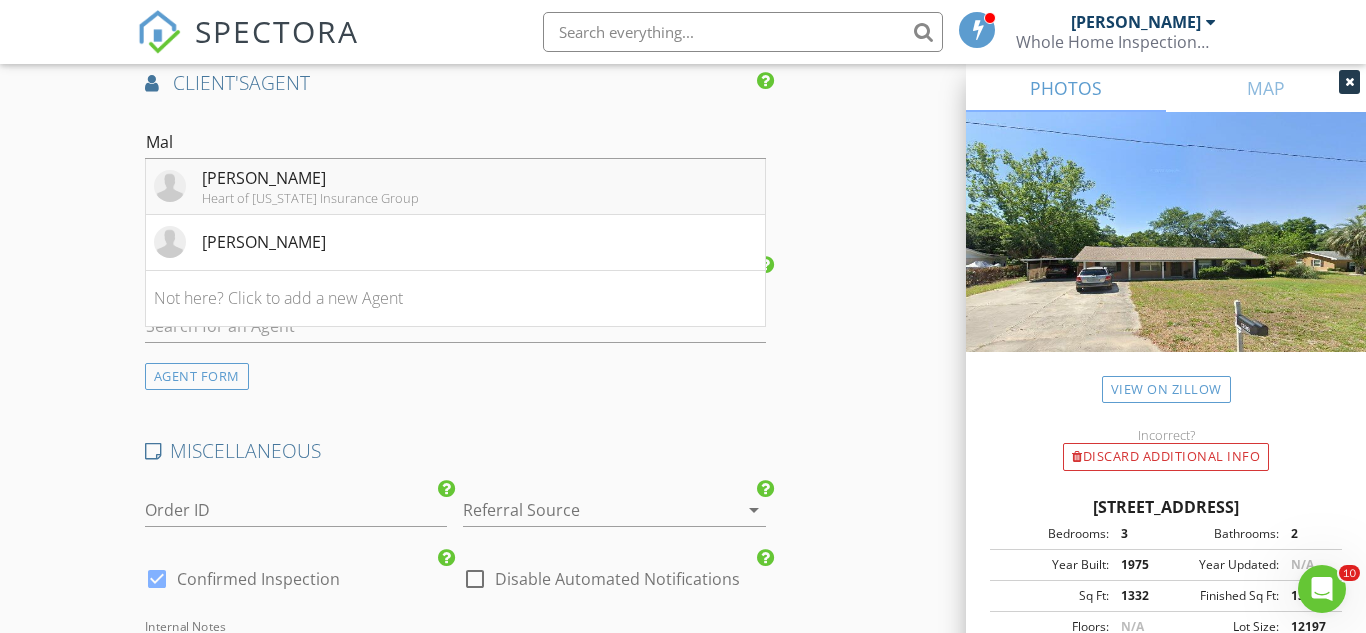 click on "Malissa Breighner" at bounding box center [310, 178] 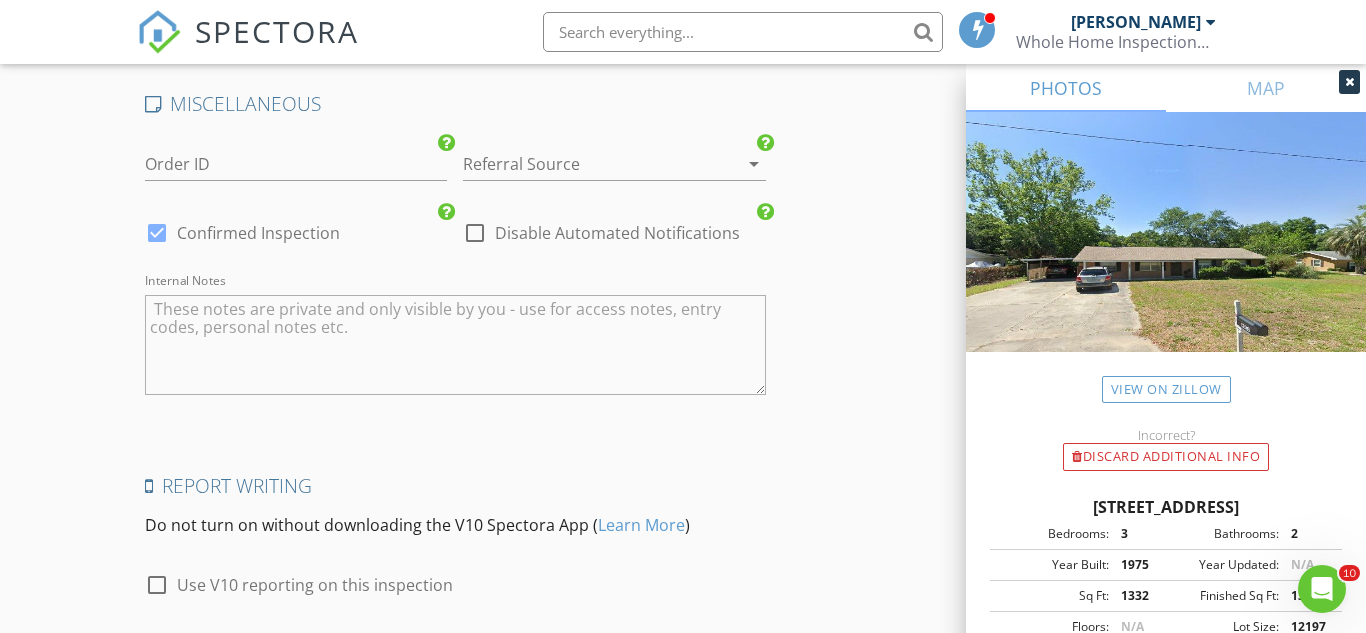 scroll, scrollTop: 3412, scrollLeft: 0, axis: vertical 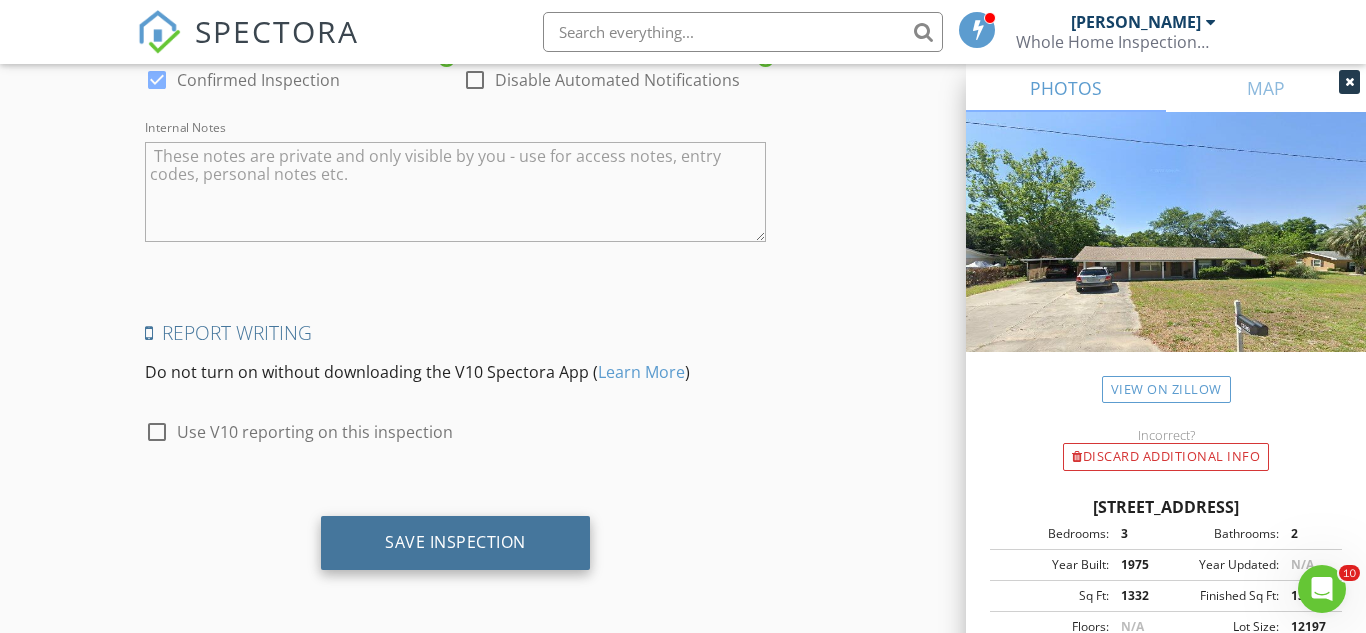 click on "Save Inspection" at bounding box center (455, 542) 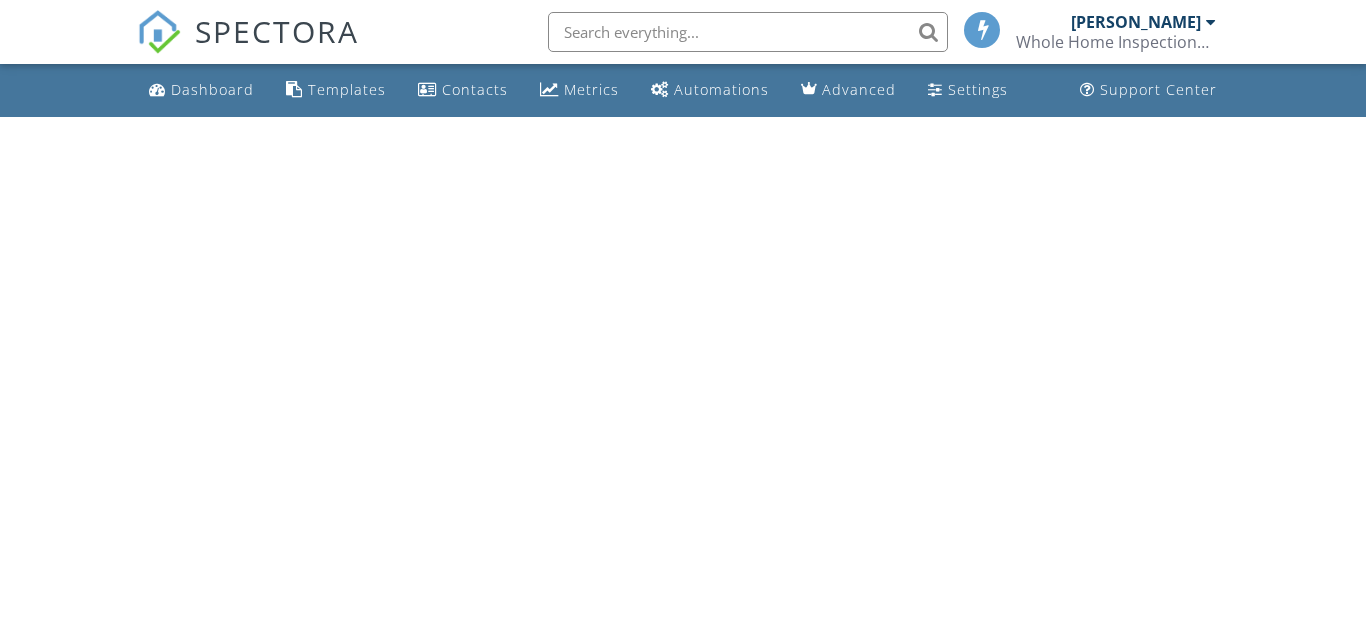 scroll, scrollTop: 0, scrollLeft: 0, axis: both 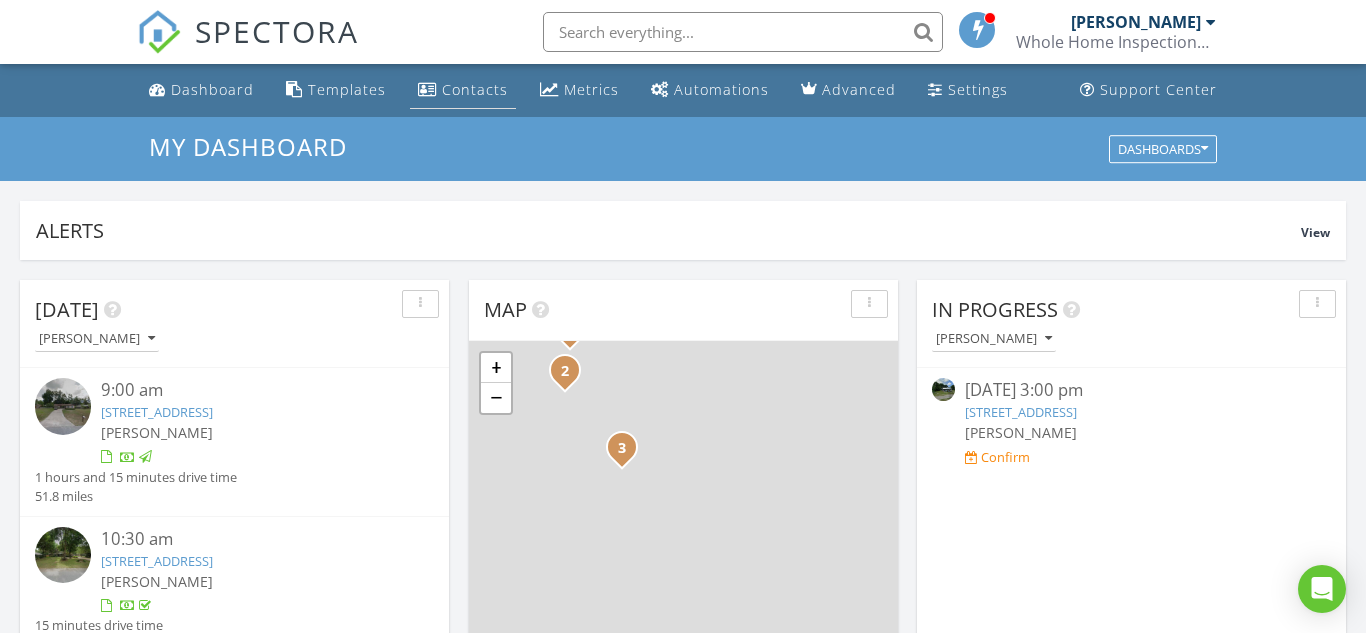 click on "Contacts" at bounding box center [475, 89] 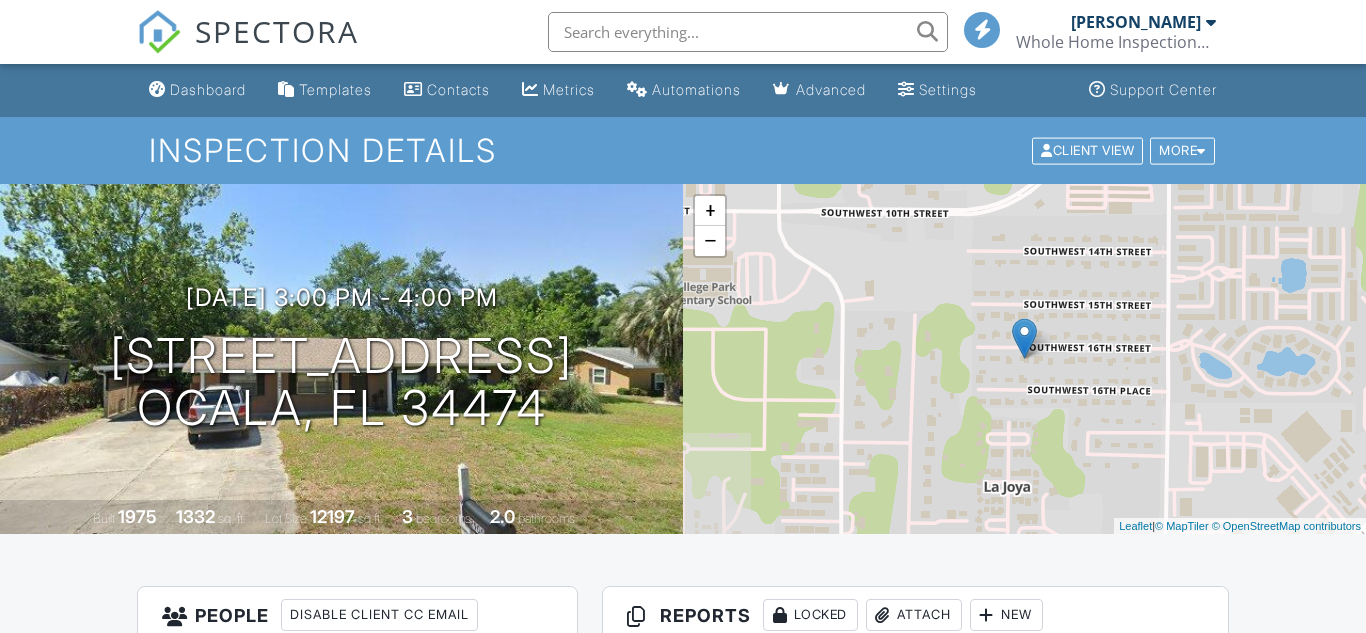 scroll, scrollTop: 0, scrollLeft: 0, axis: both 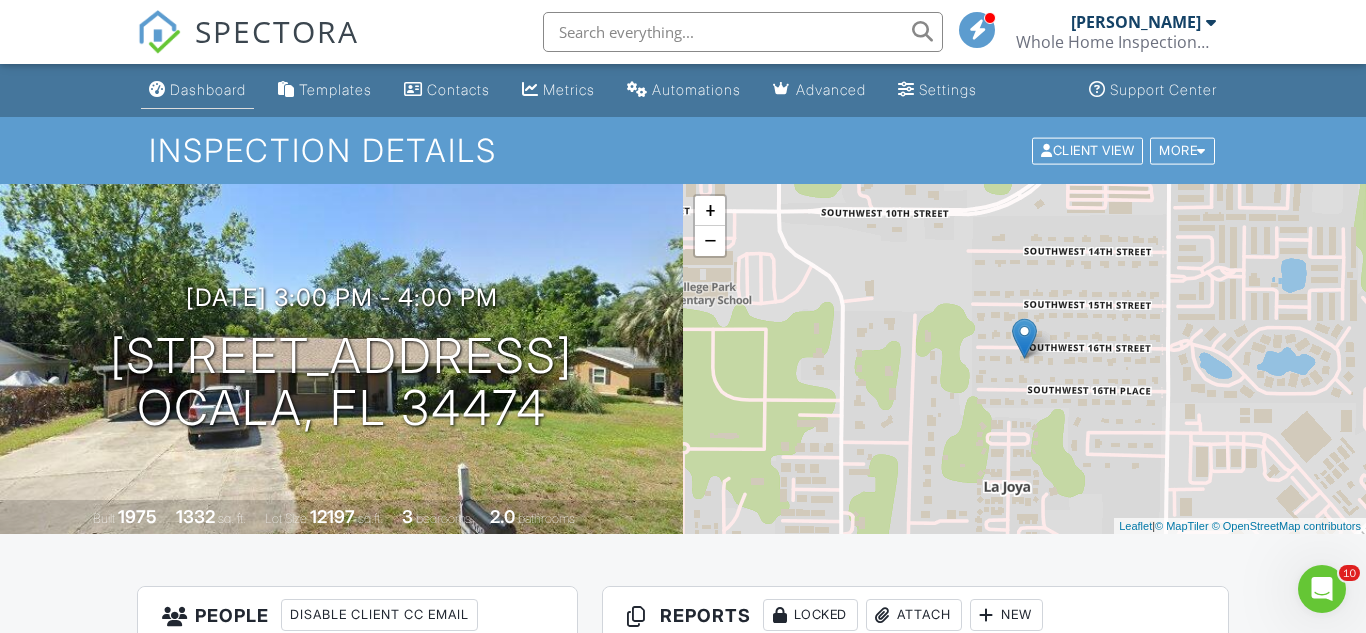 click on "Dashboard" at bounding box center [208, 89] 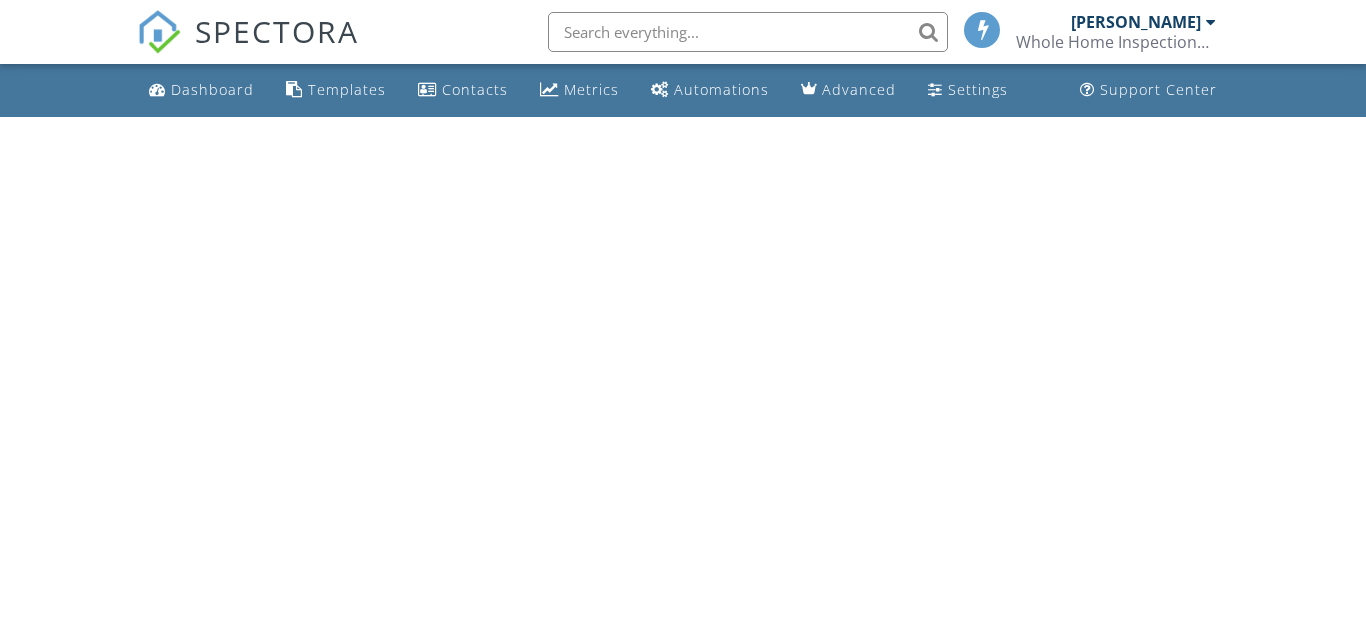 scroll, scrollTop: 0, scrollLeft: 0, axis: both 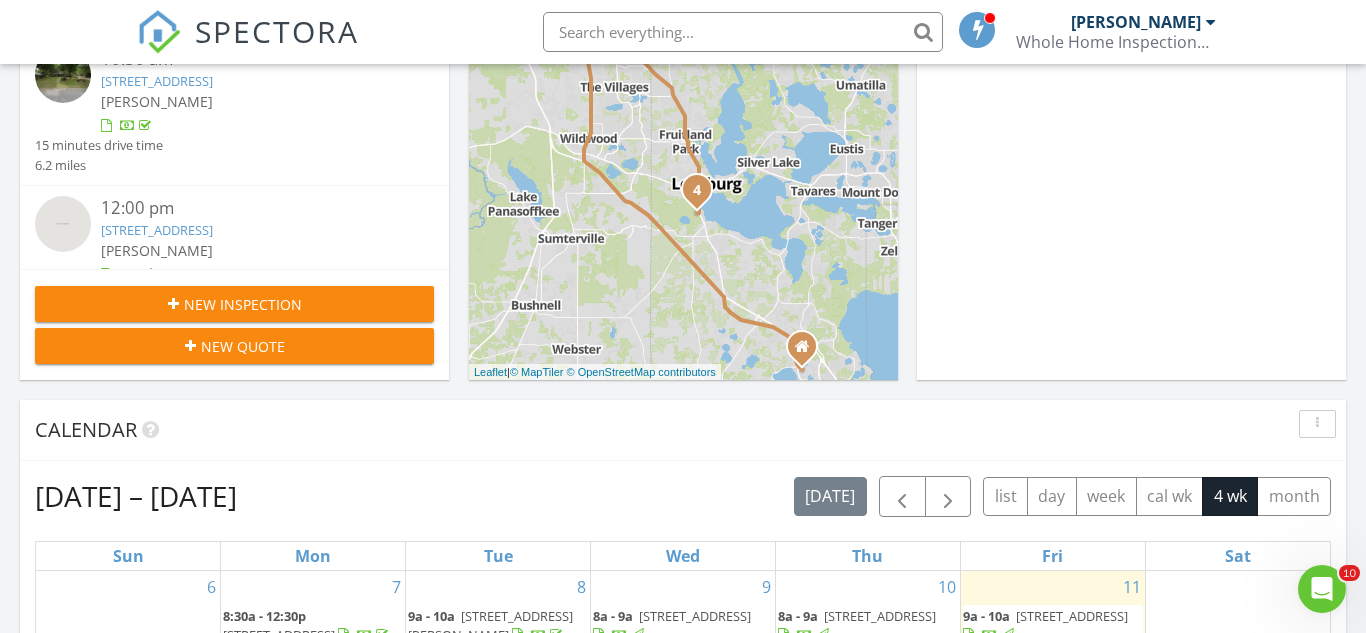 click on "New Inspection" at bounding box center [243, 304] 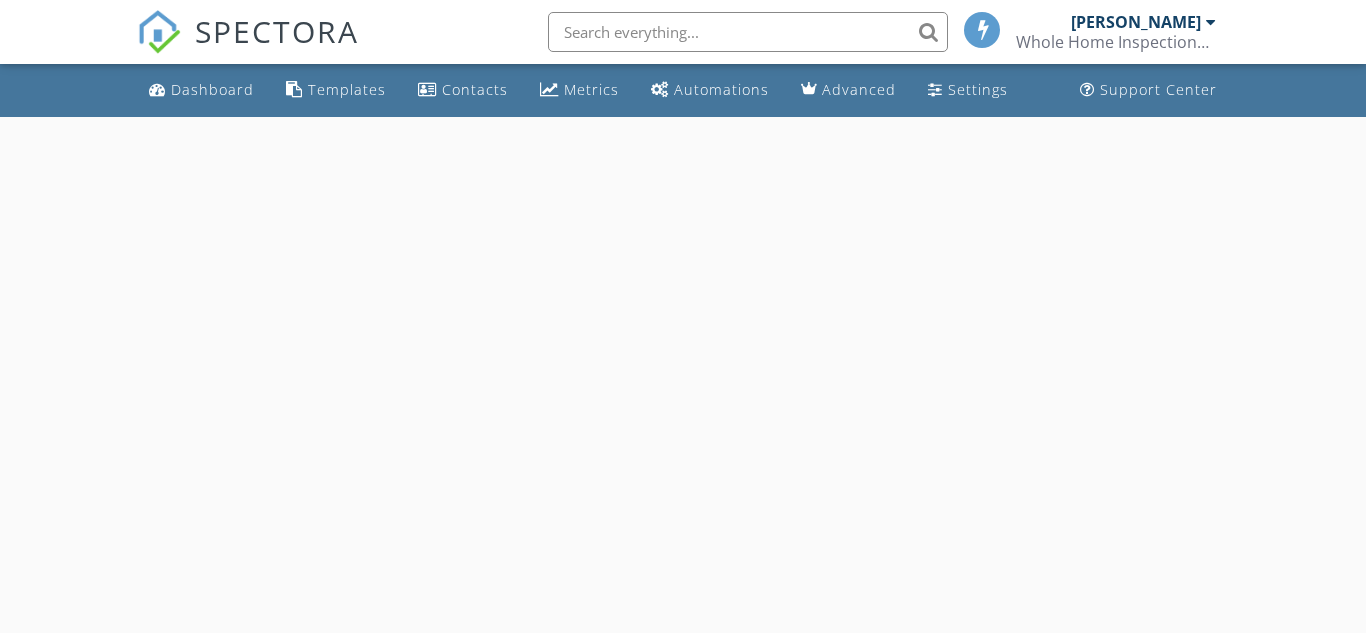 scroll, scrollTop: 0, scrollLeft: 0, axis: both 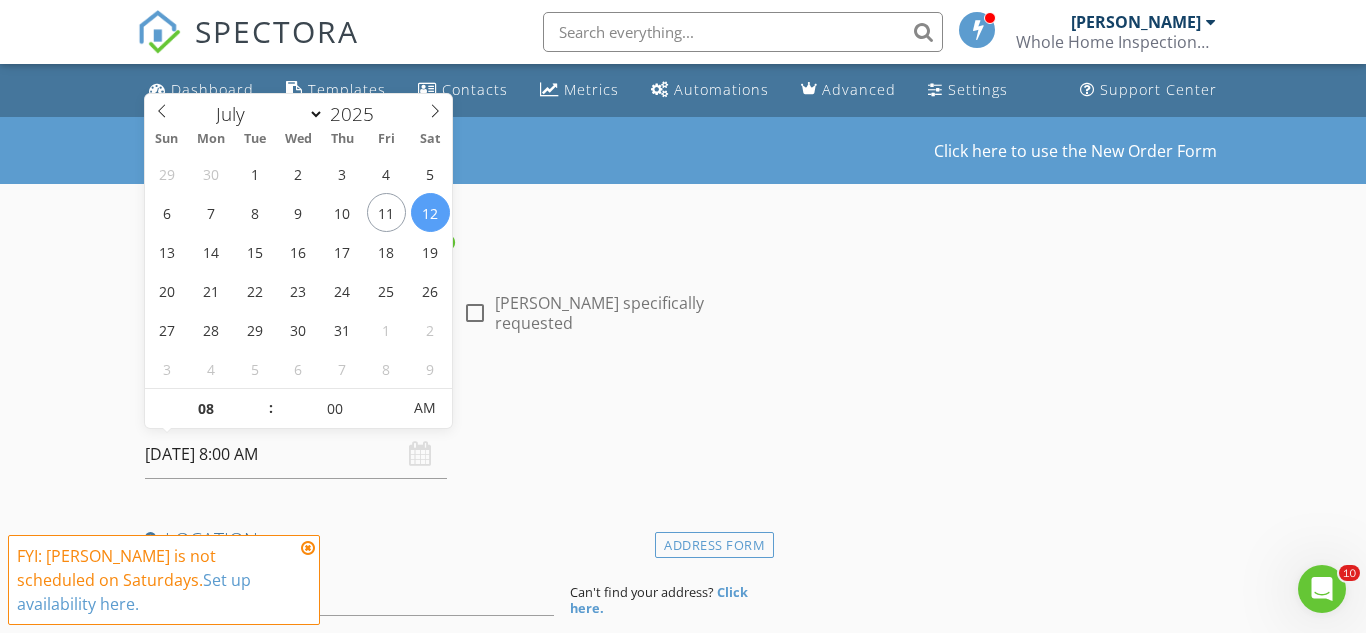 click on "[DATE] 8:00 AM" at bounding box center [296, 454] 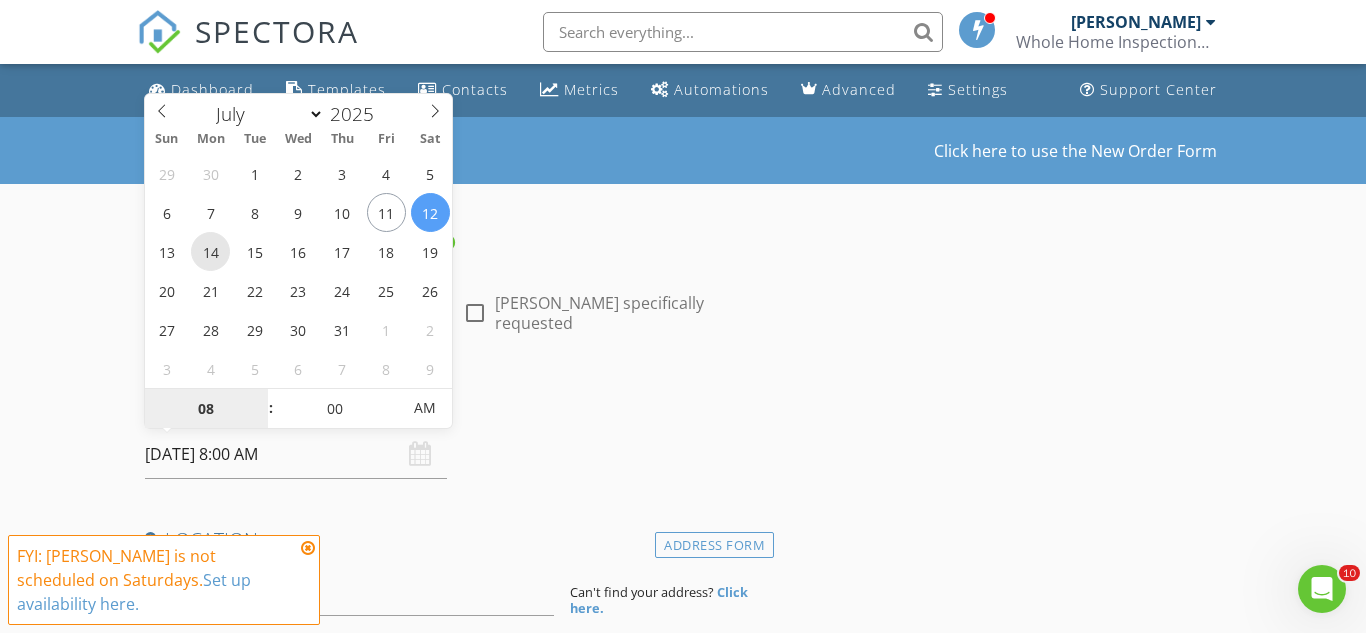 type on "[DATE] 8:00 AM" 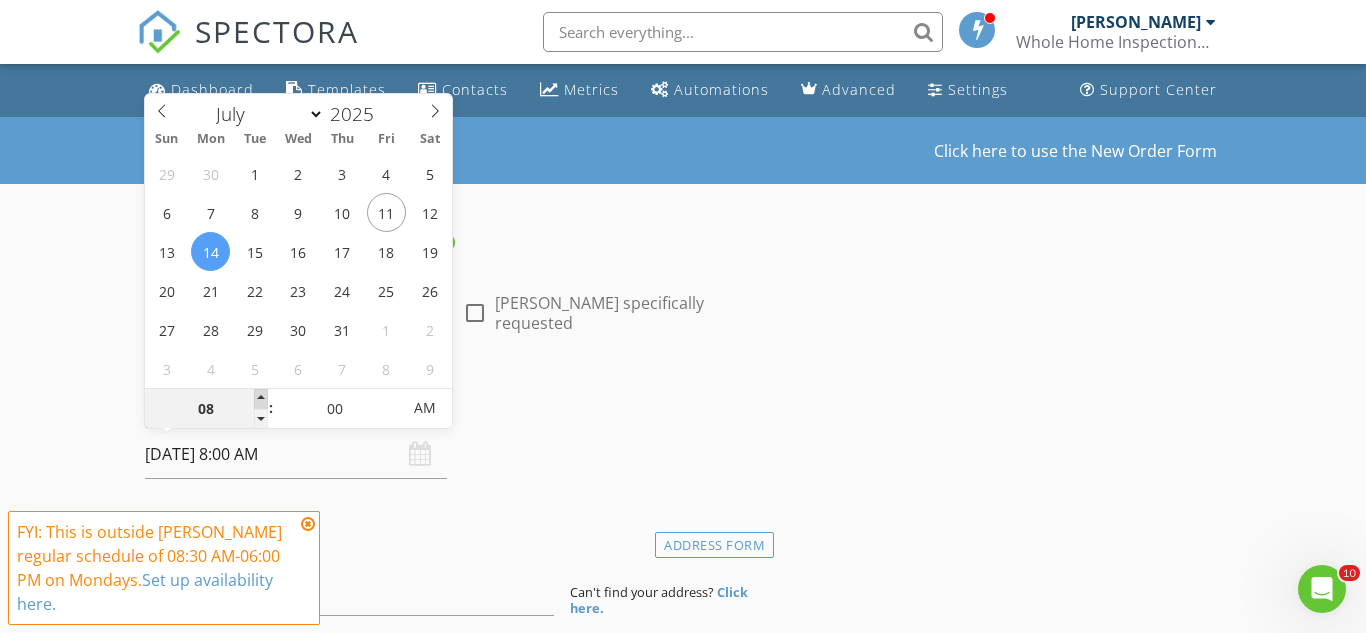type on "09" 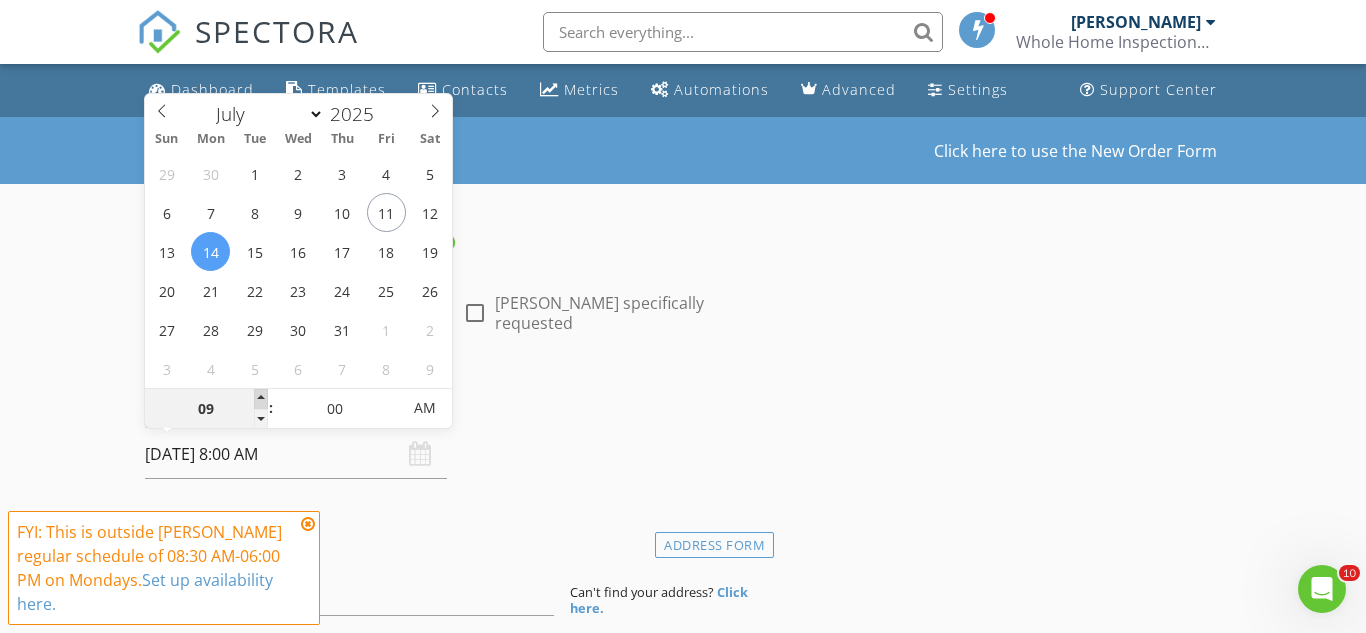 type on "[DATE] 9:00 AM" 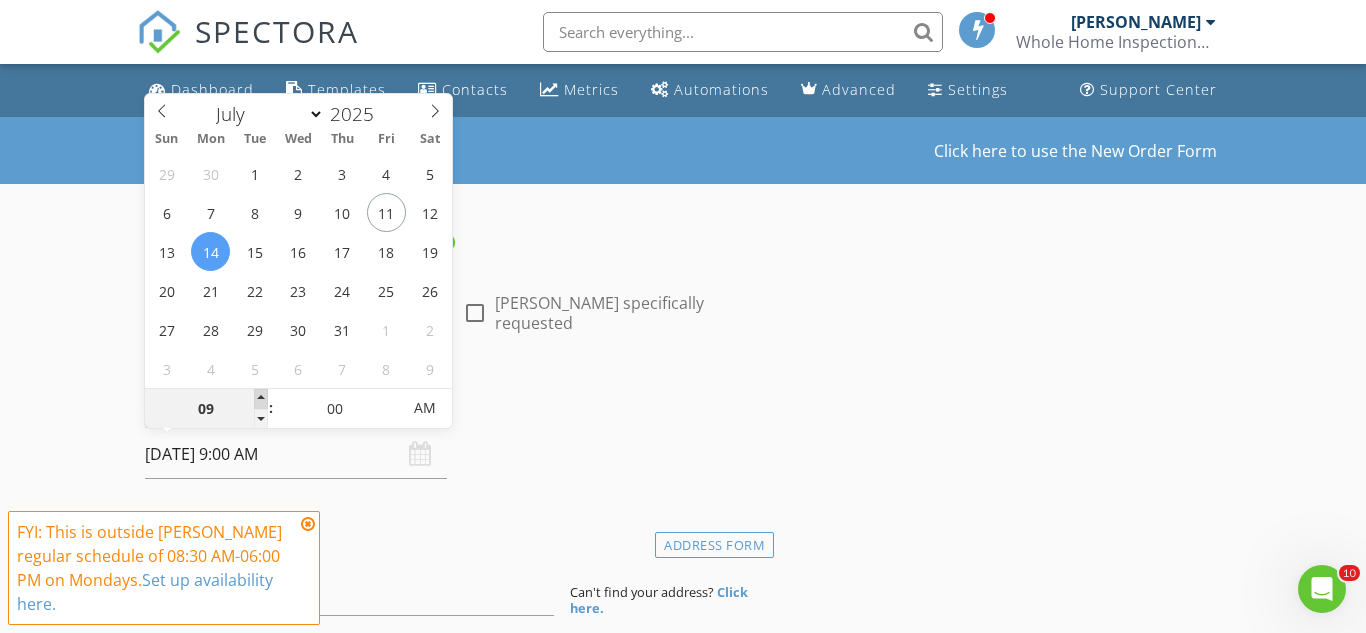 click at bounding box center (261, 399) 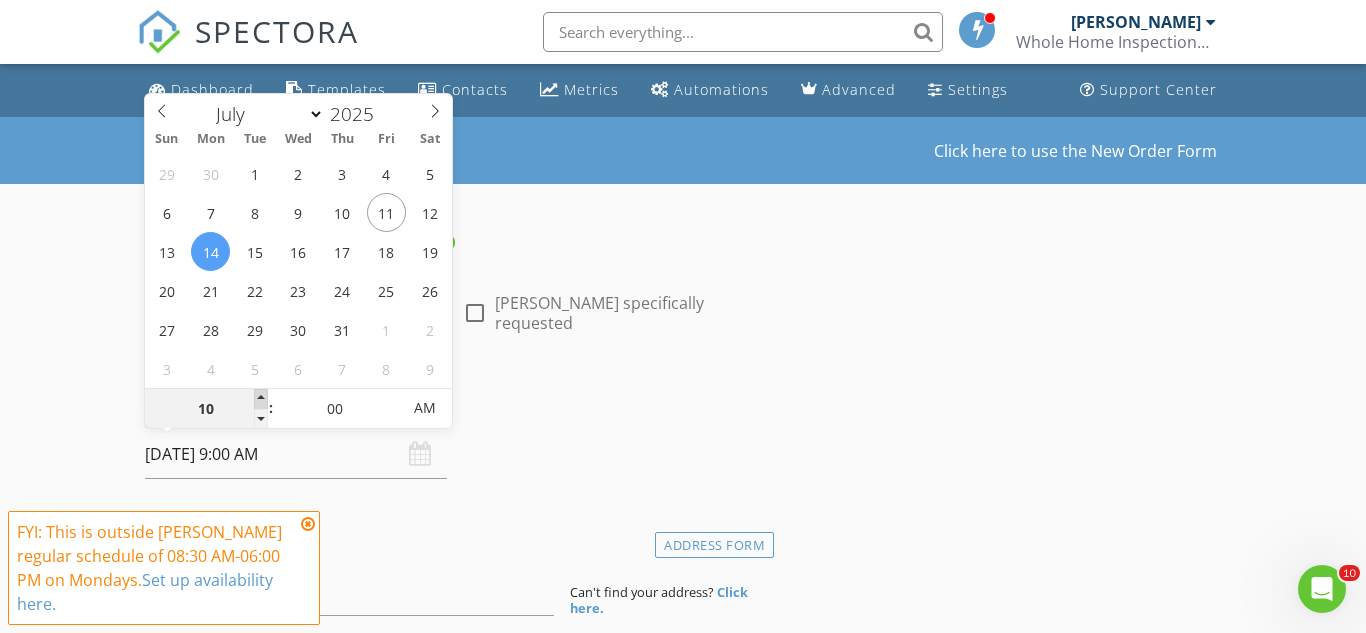 type on "07/14/2025 10:00 AM" 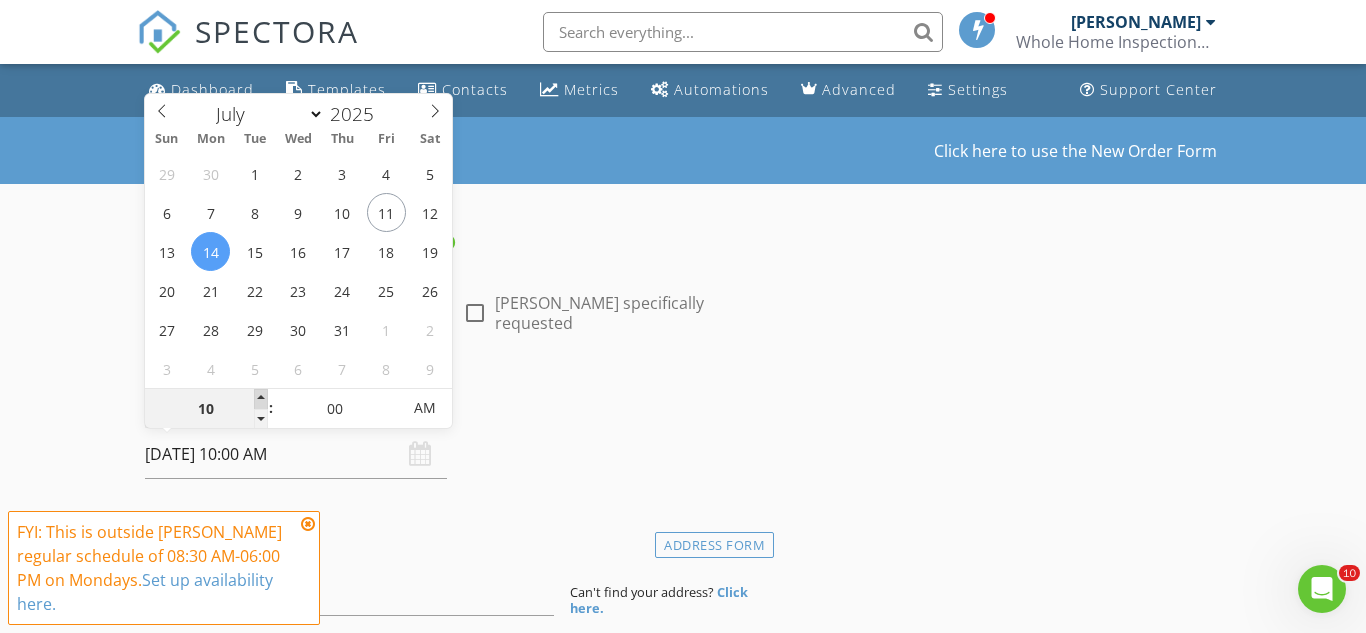 click at bounding box center (261, 399) 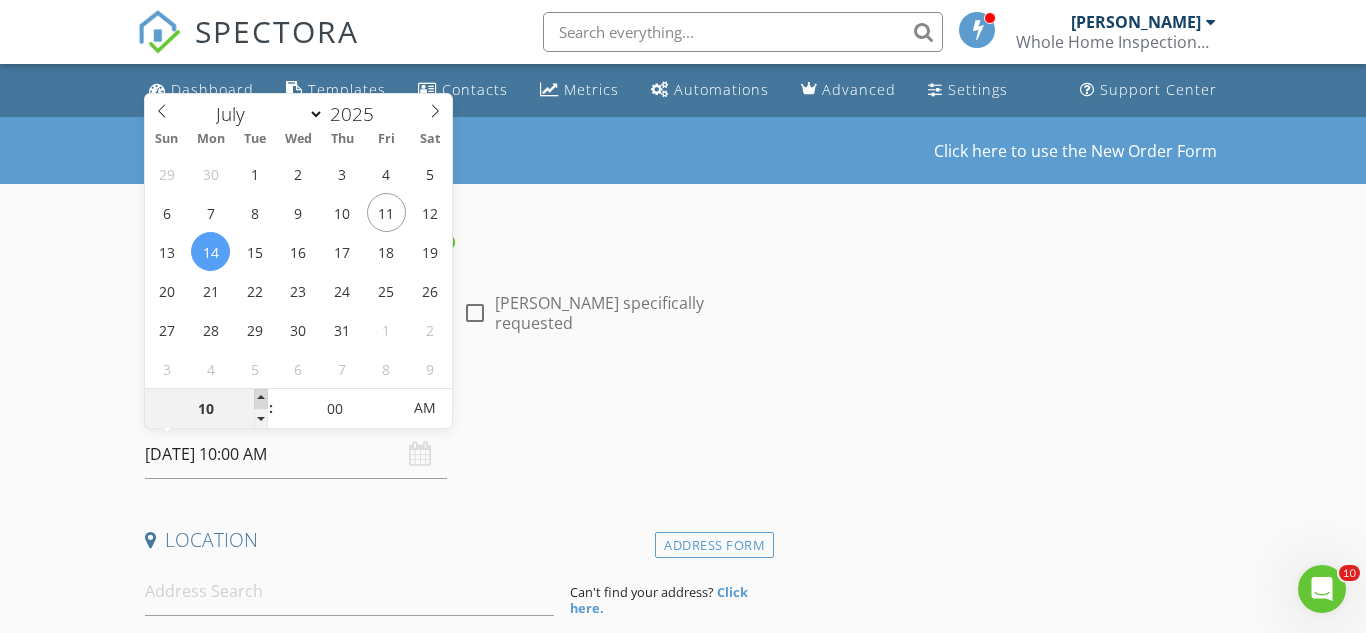 type on "11" 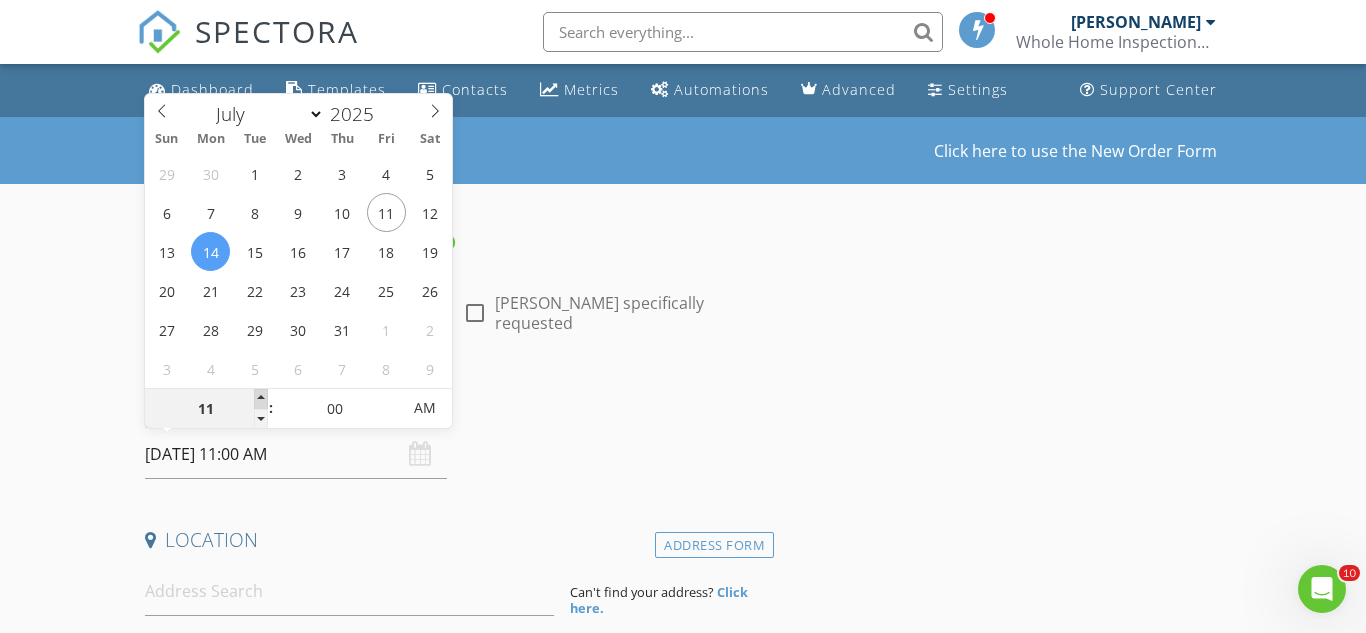click at bounding box center (261, 399) 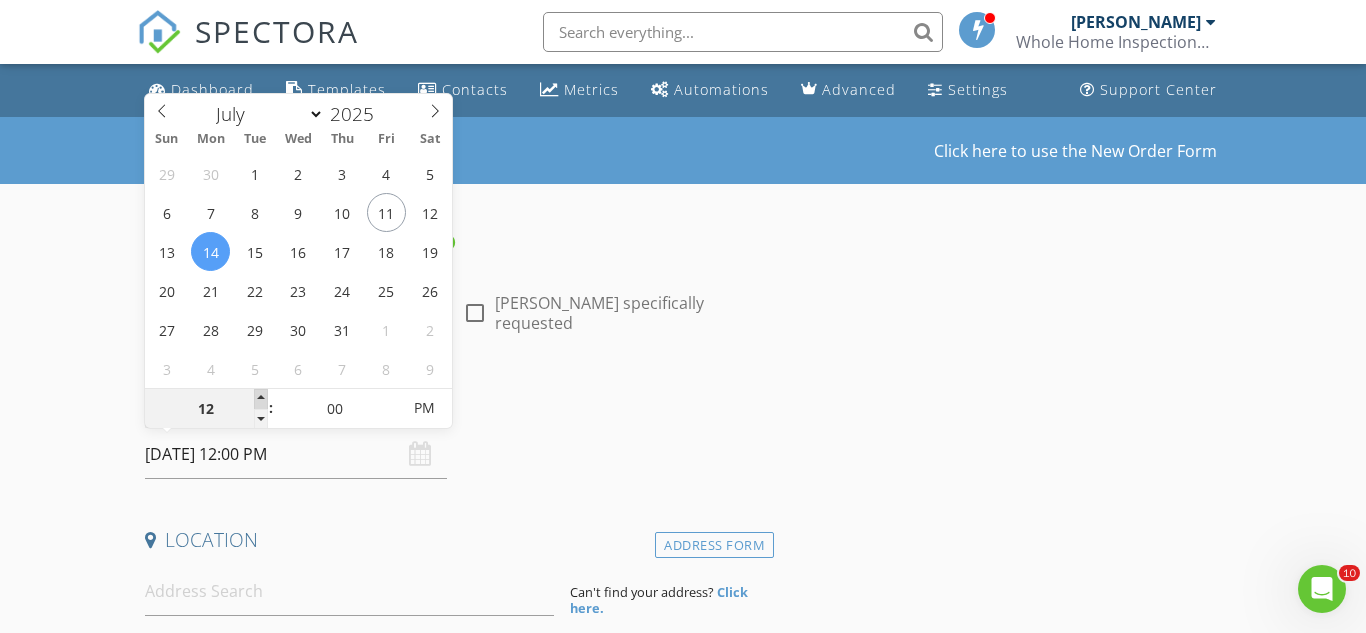 click at bounding box center (261, 399) 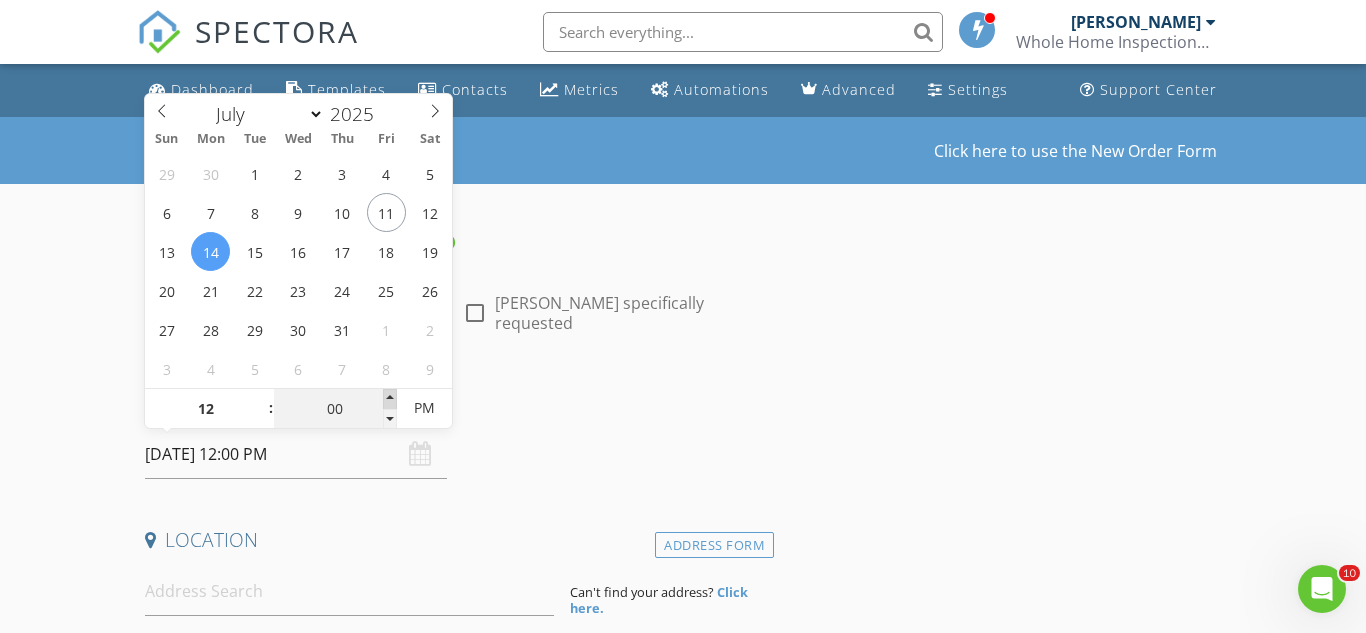 type on "05" 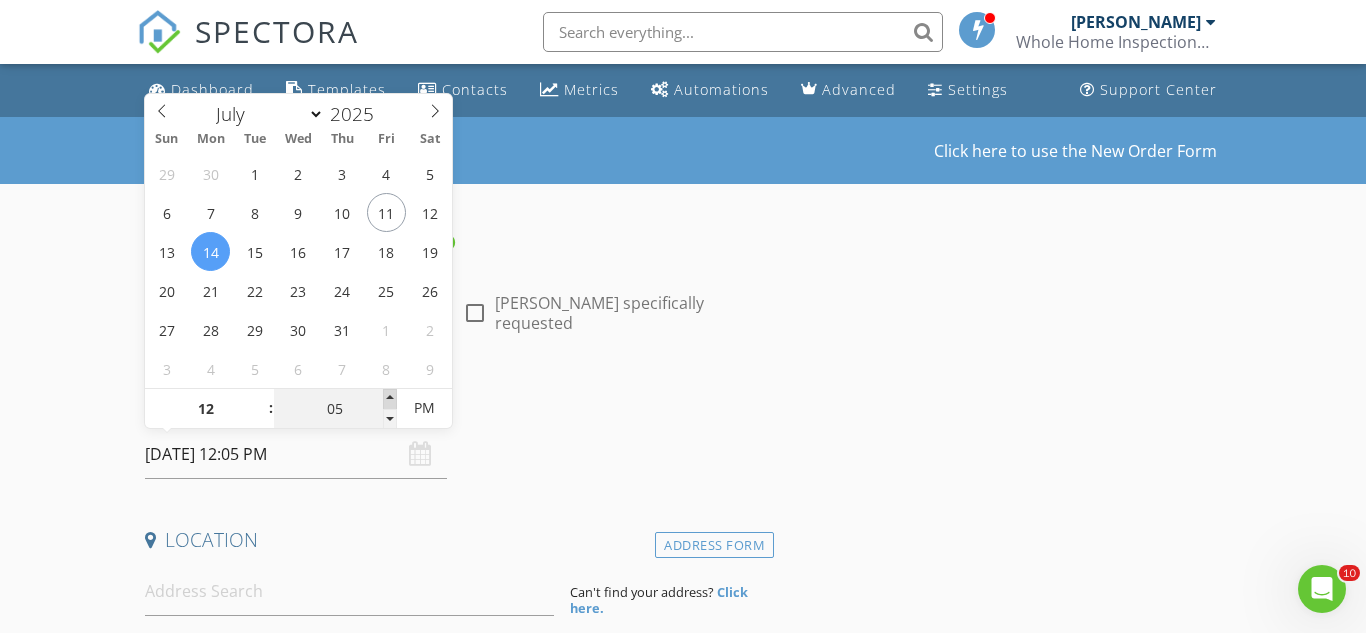click at bounding box center [390, 399] 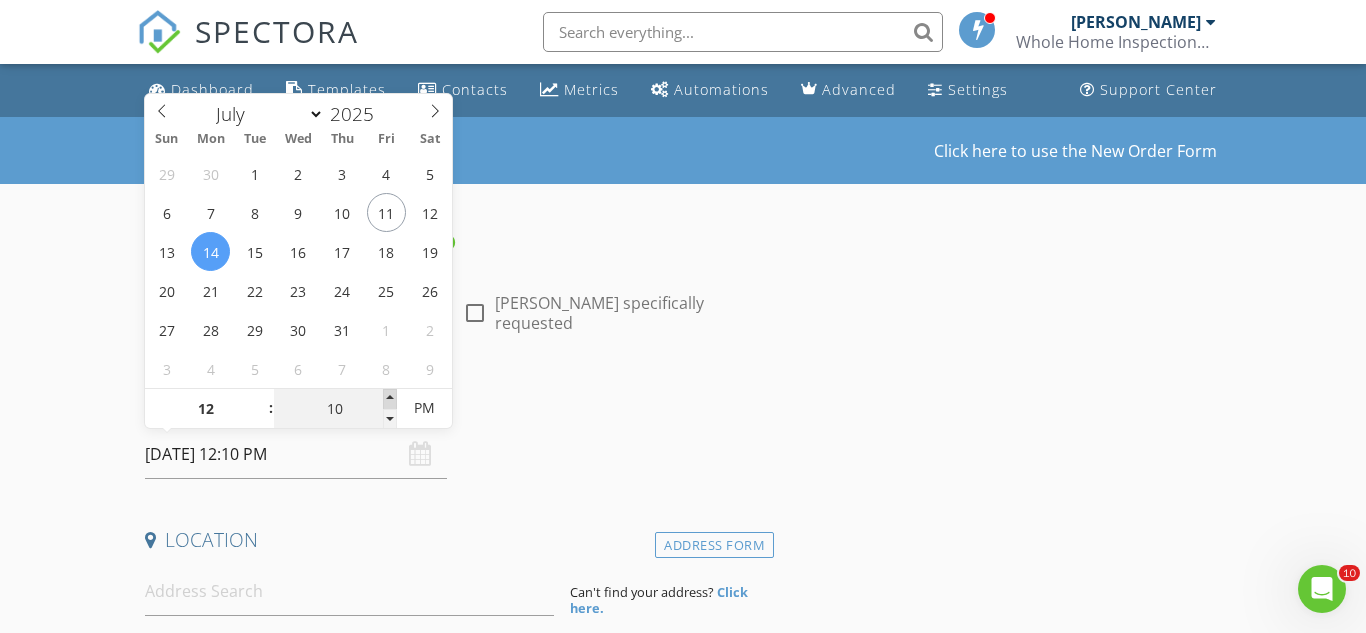 click at bounding box center (390, 399) 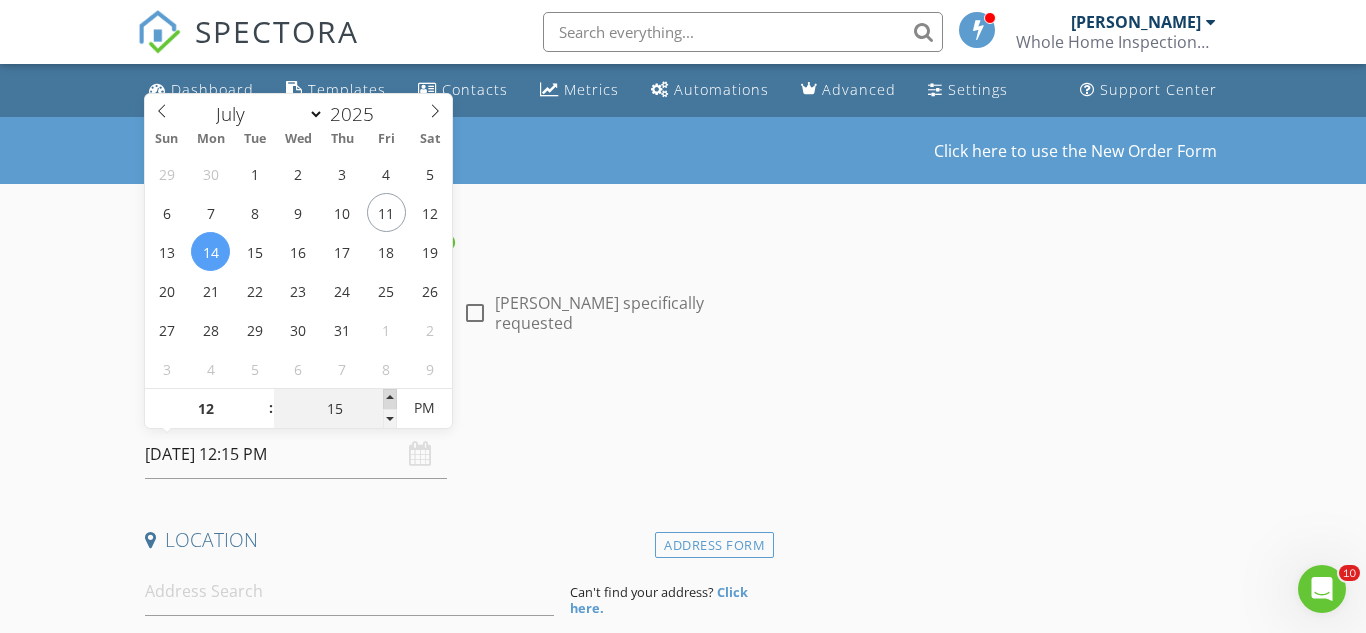 click at bounding box center (390, 399) 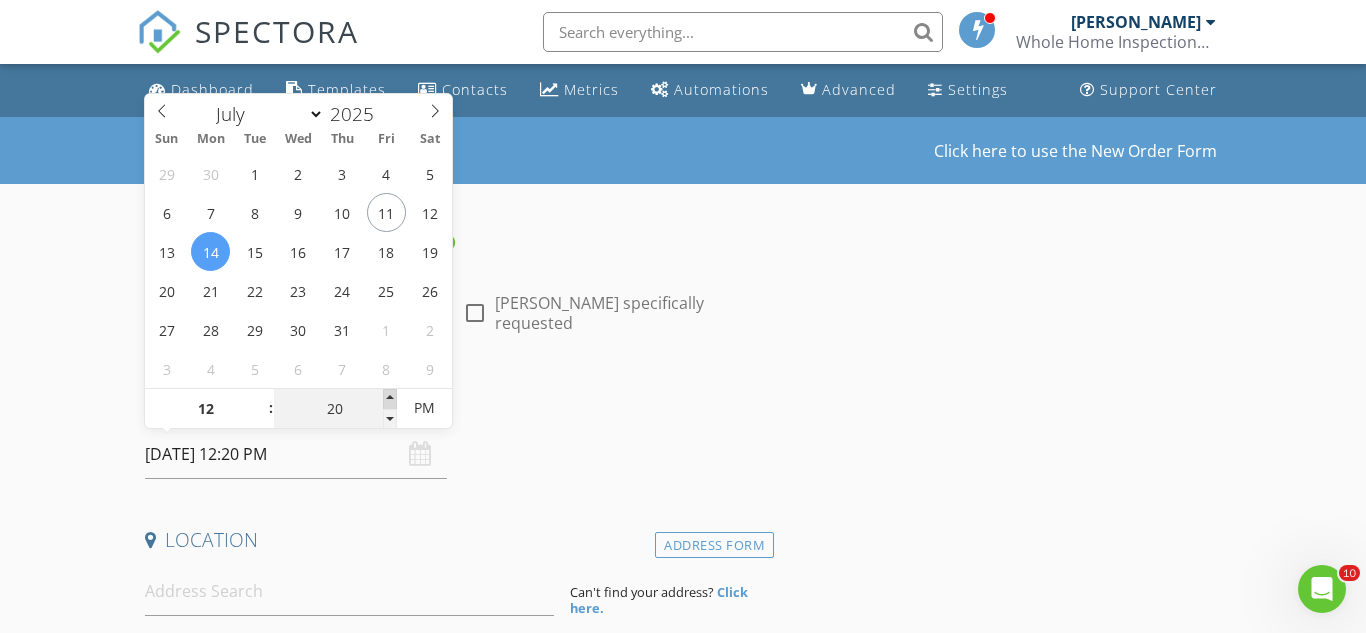 click at bounding box center (390, 399) 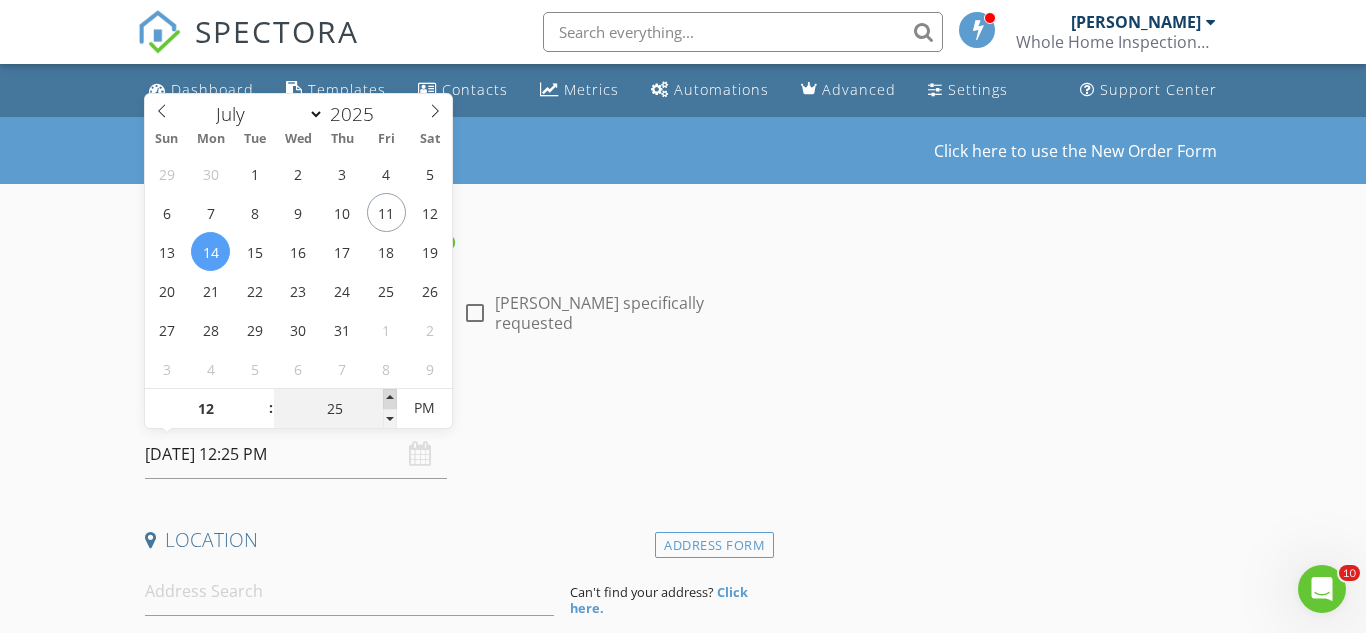 click at bounding box center [390, 399] 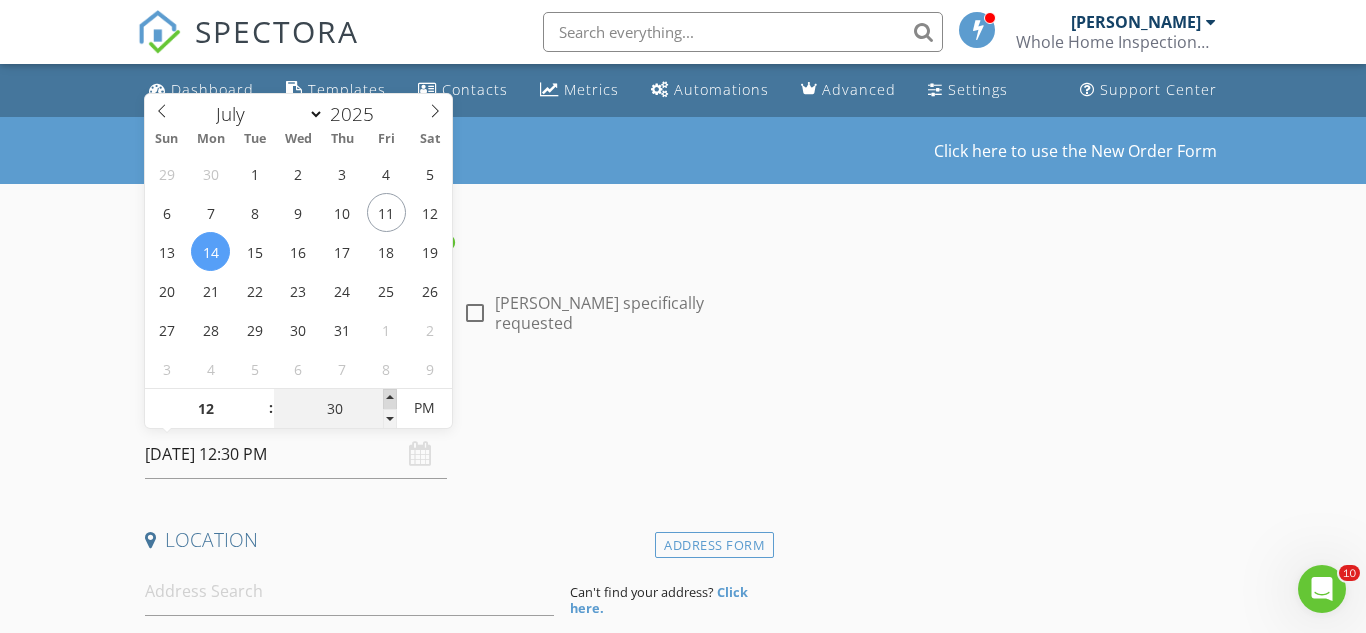 click at bounding box center [390, 399] 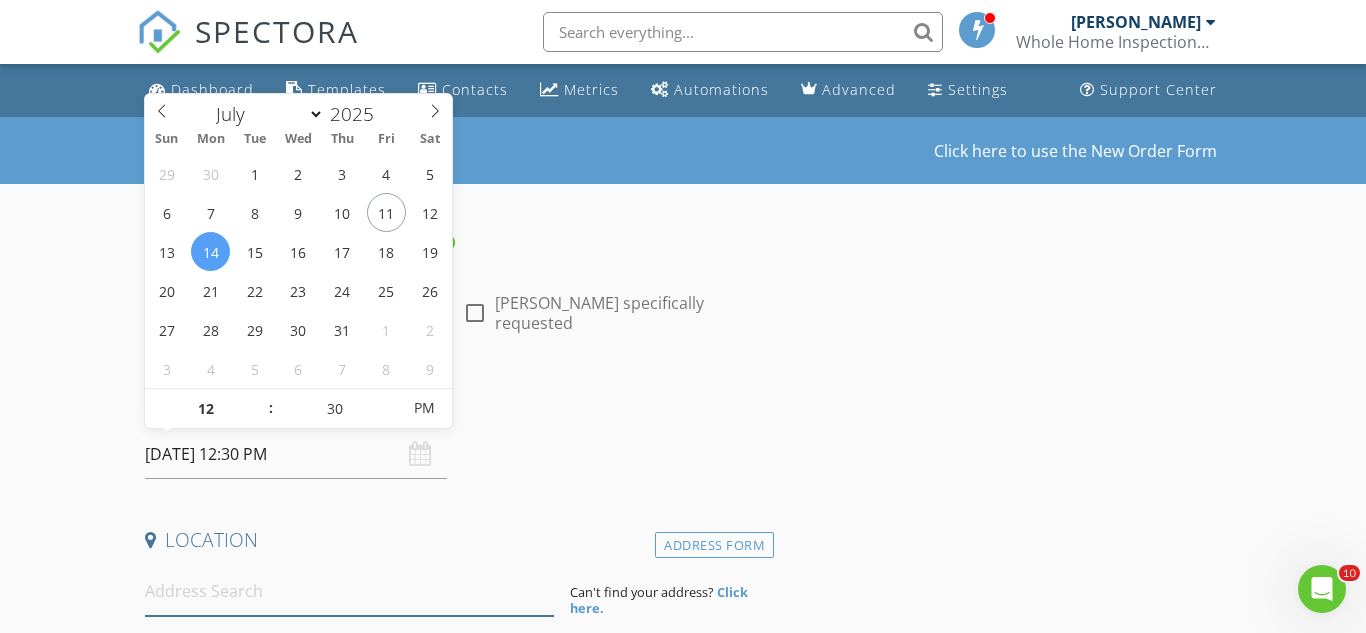 click at bounding box center [349, 591] 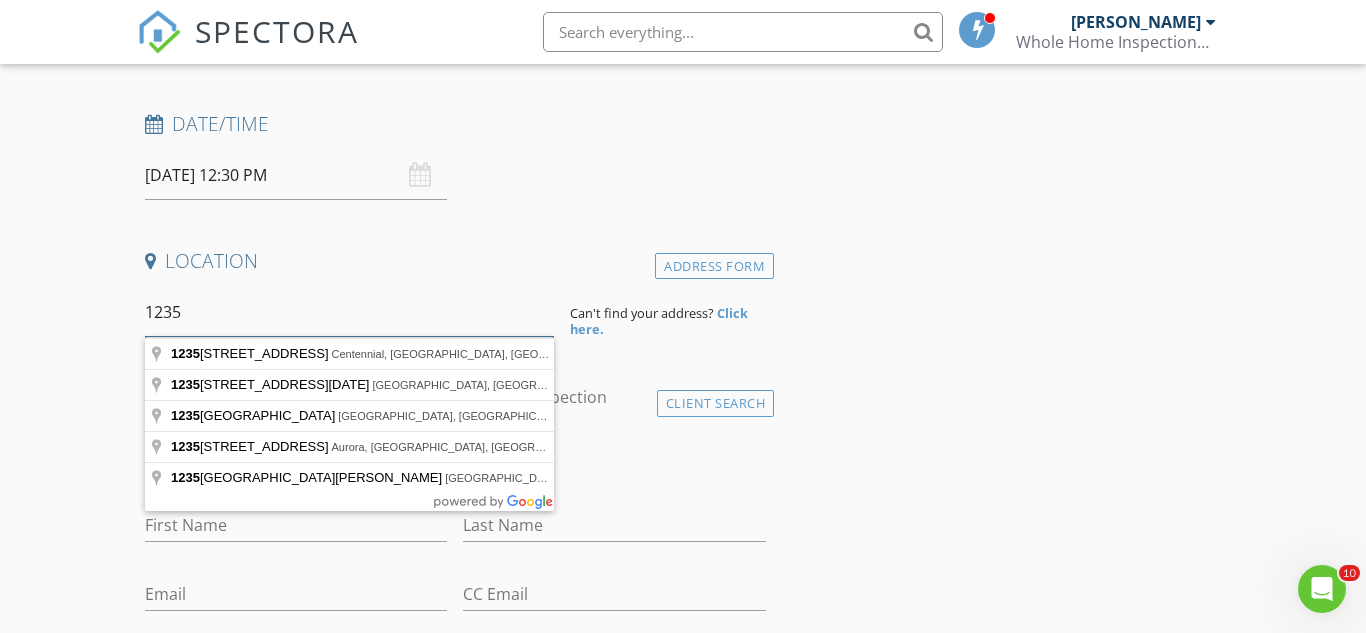 scroll, scrollTop: 284, scrollLeft: 0, axis: vertical 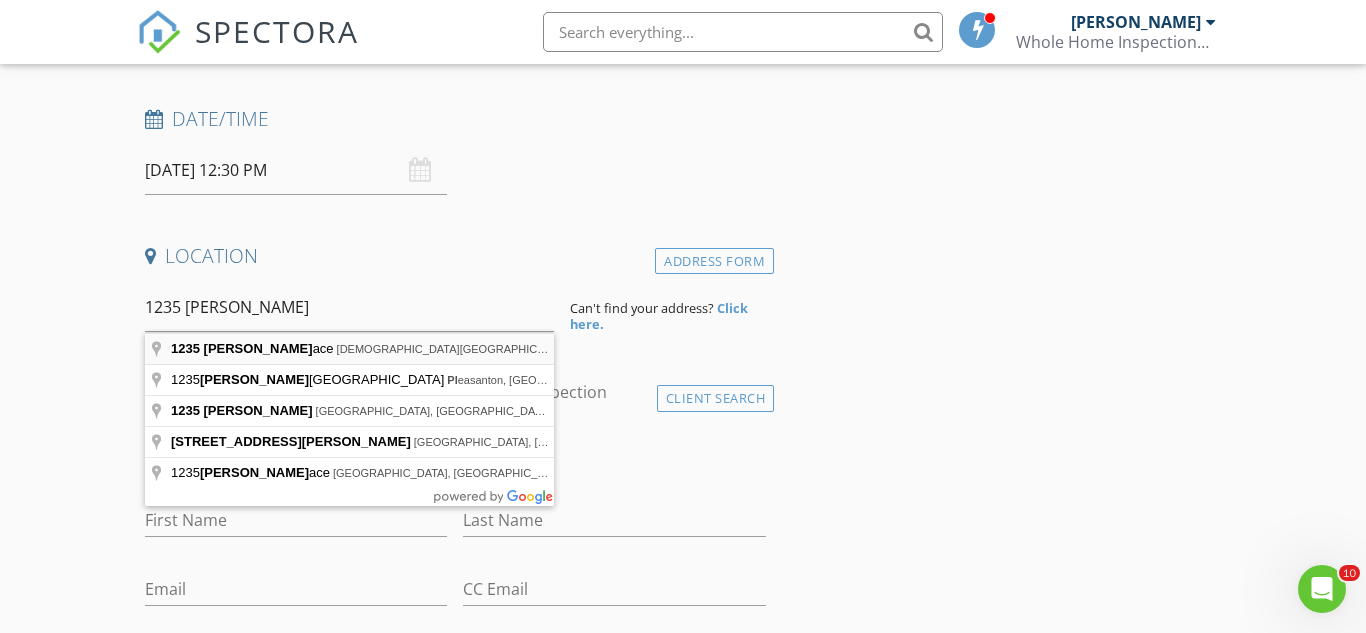 type on "1235 Santos Place, Lady Lake, FL, USA" 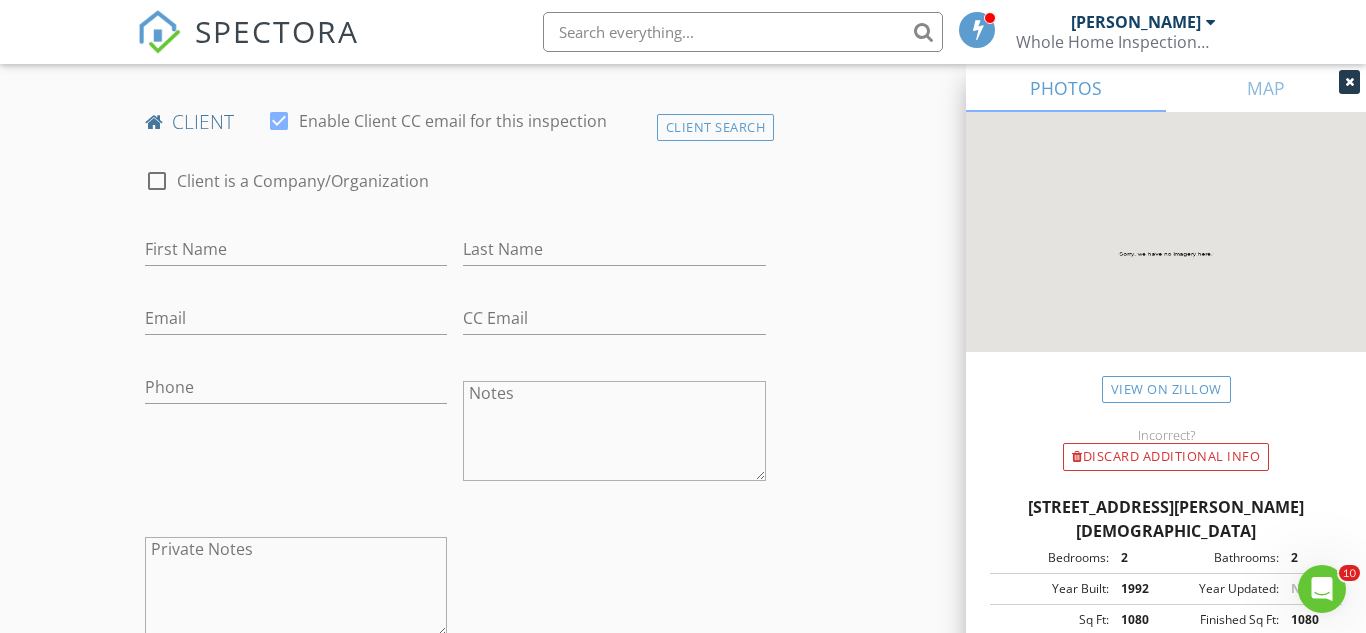 scroll, scrollTop: 1004, scrollLeft: 0, axis: vertical 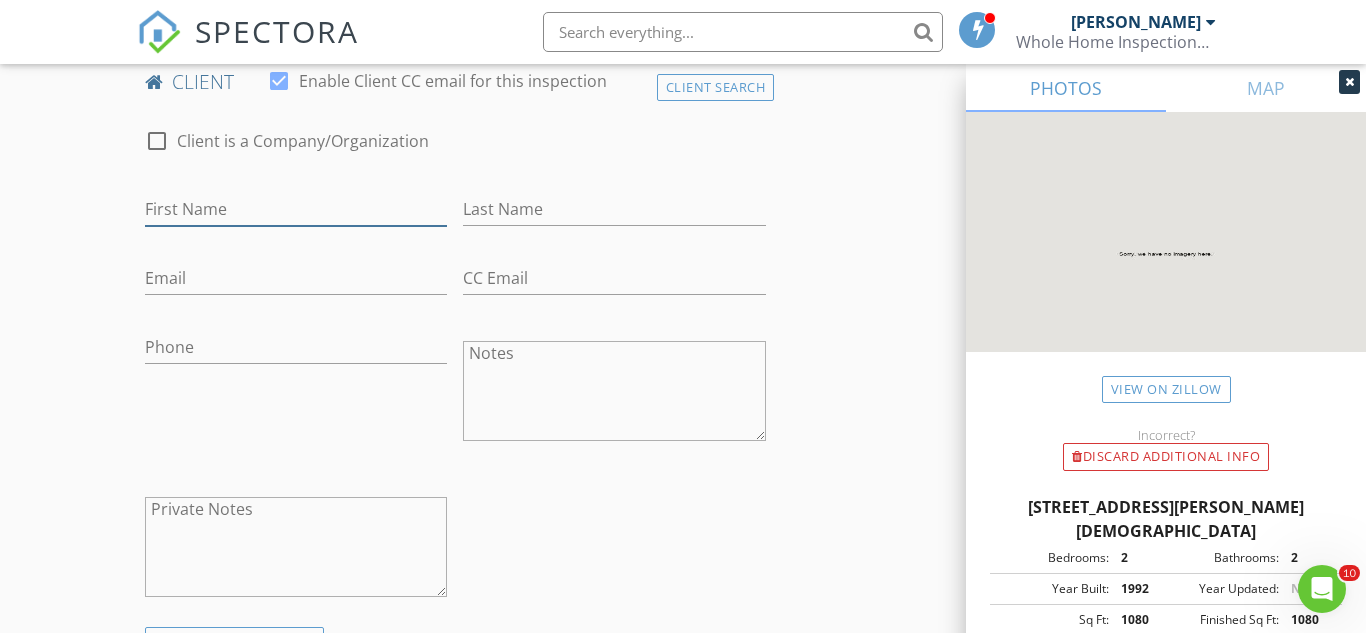 click on "First Name" at bounding box center [296, 209] 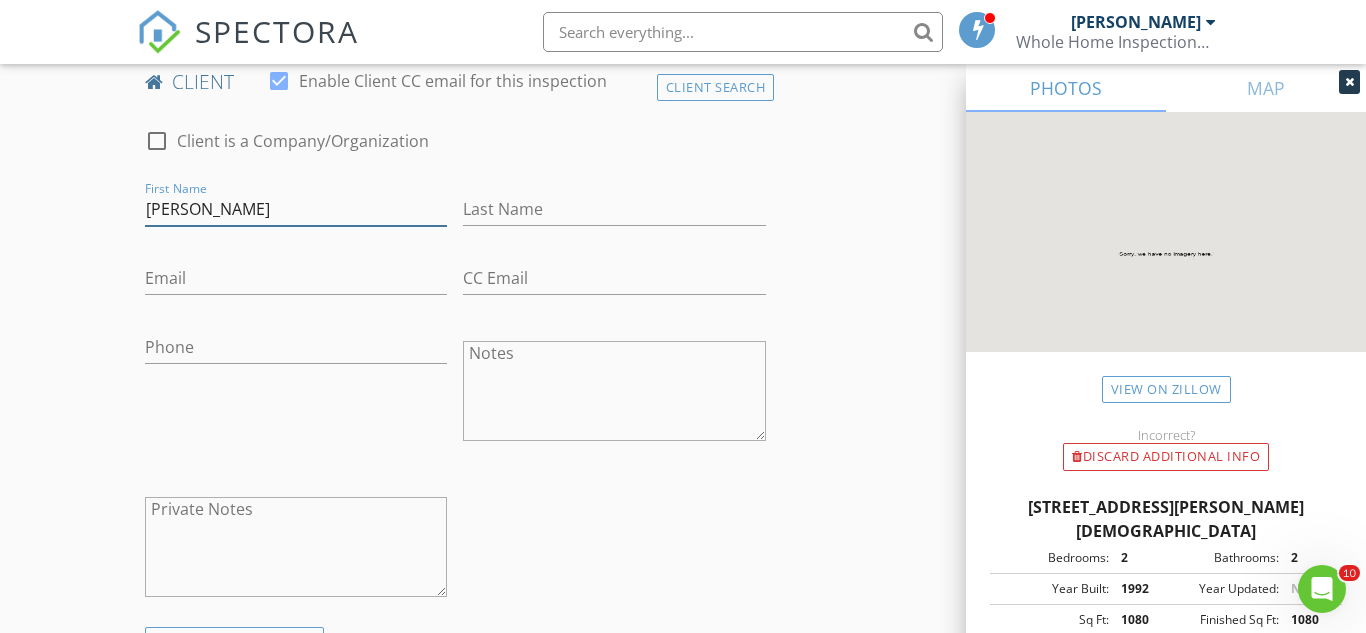 type on "[PERSON_NAME]" 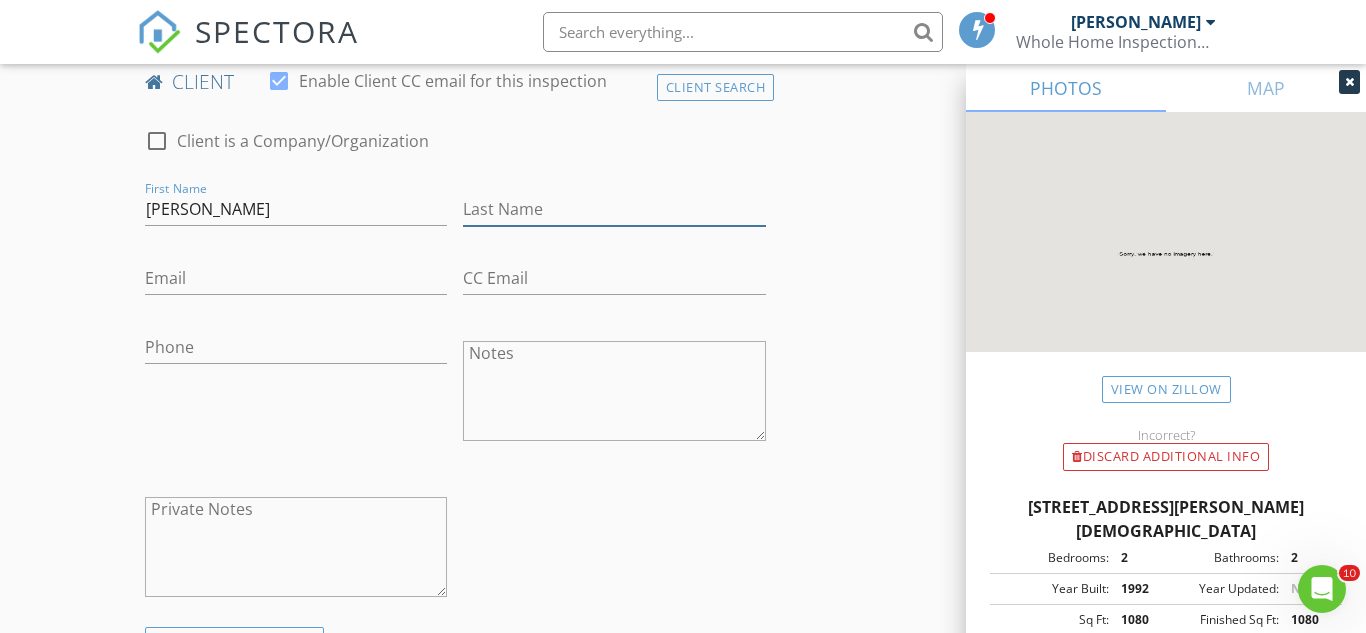 click on "Last Name" at bounding box center [614, 209] 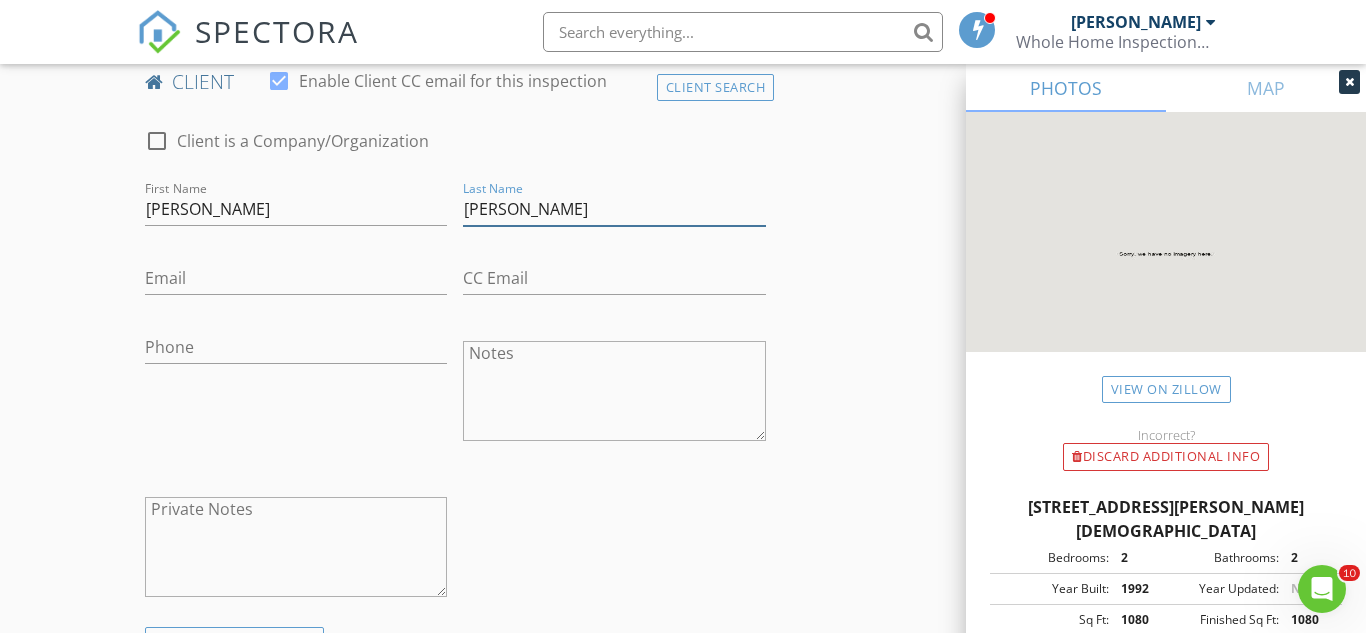 type on "Dwyer" 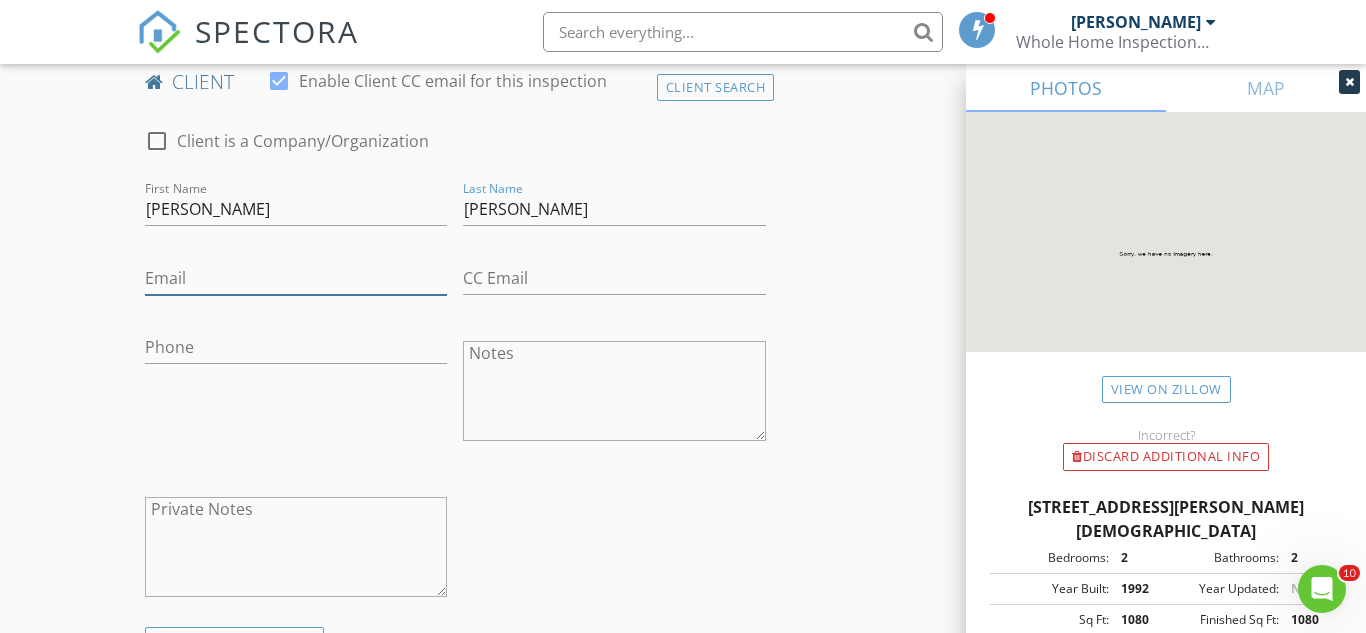 click on "Email" at bounding box center (296, 278) 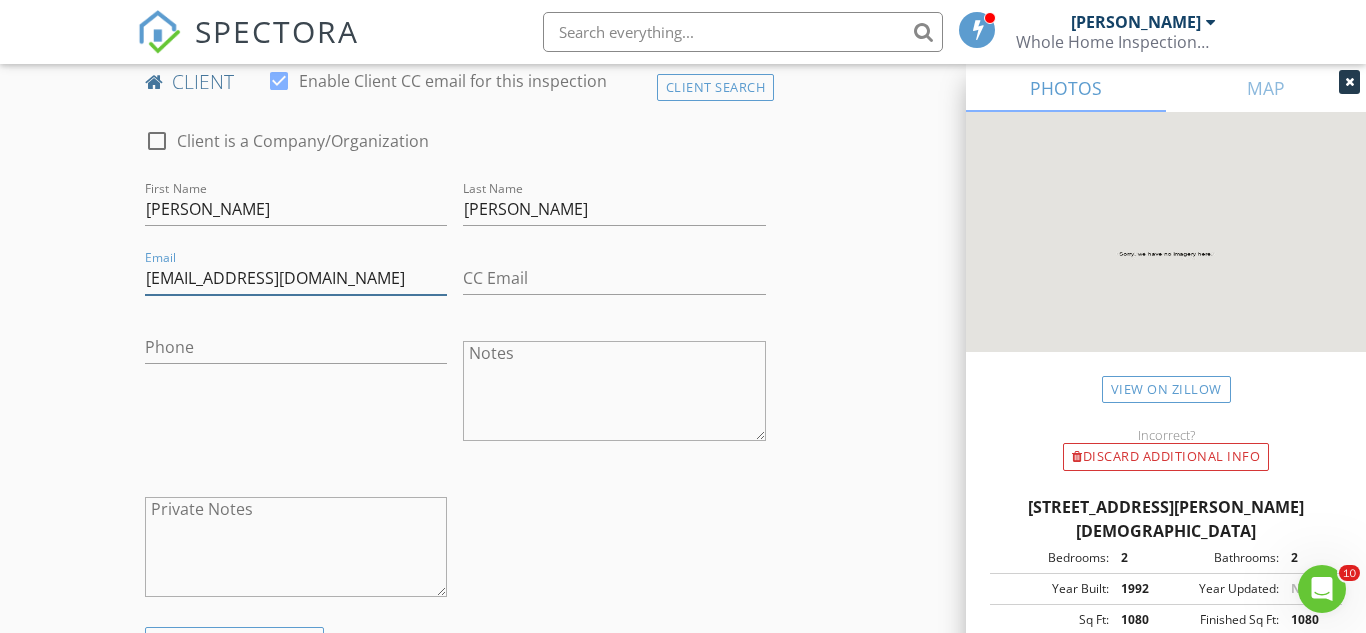 type on "suzdeb23@yahoo.com" 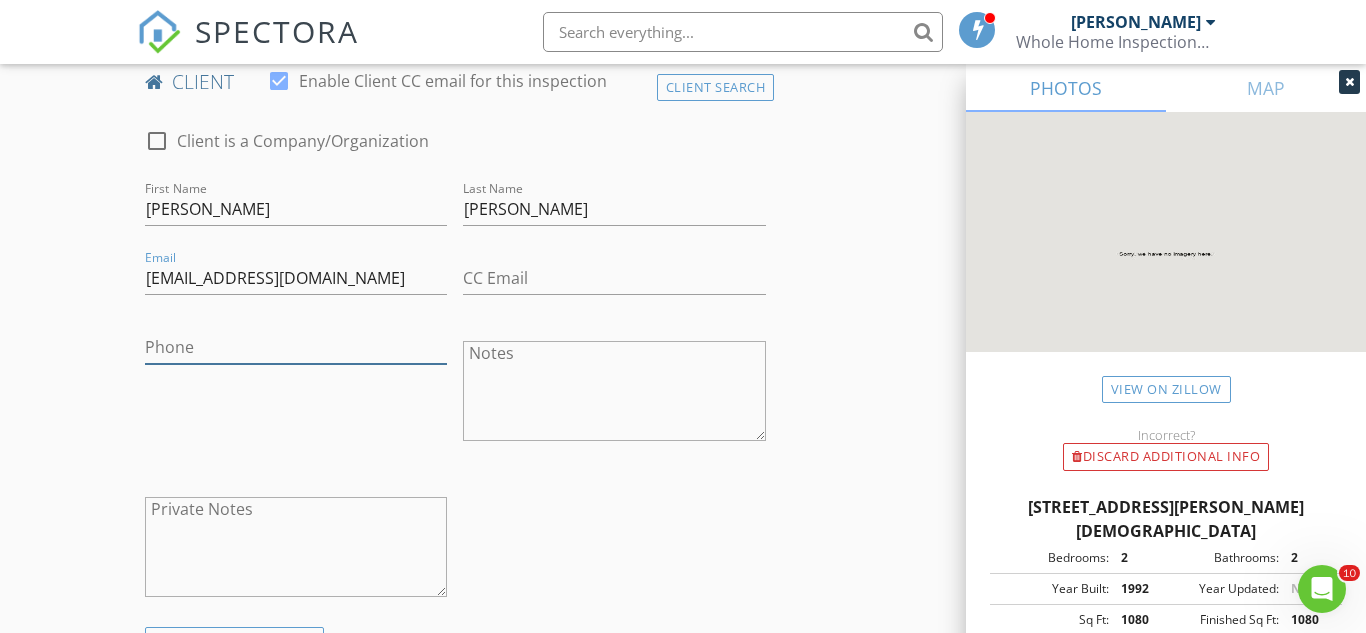 click on "Phone" at bounding box center [296, 347] 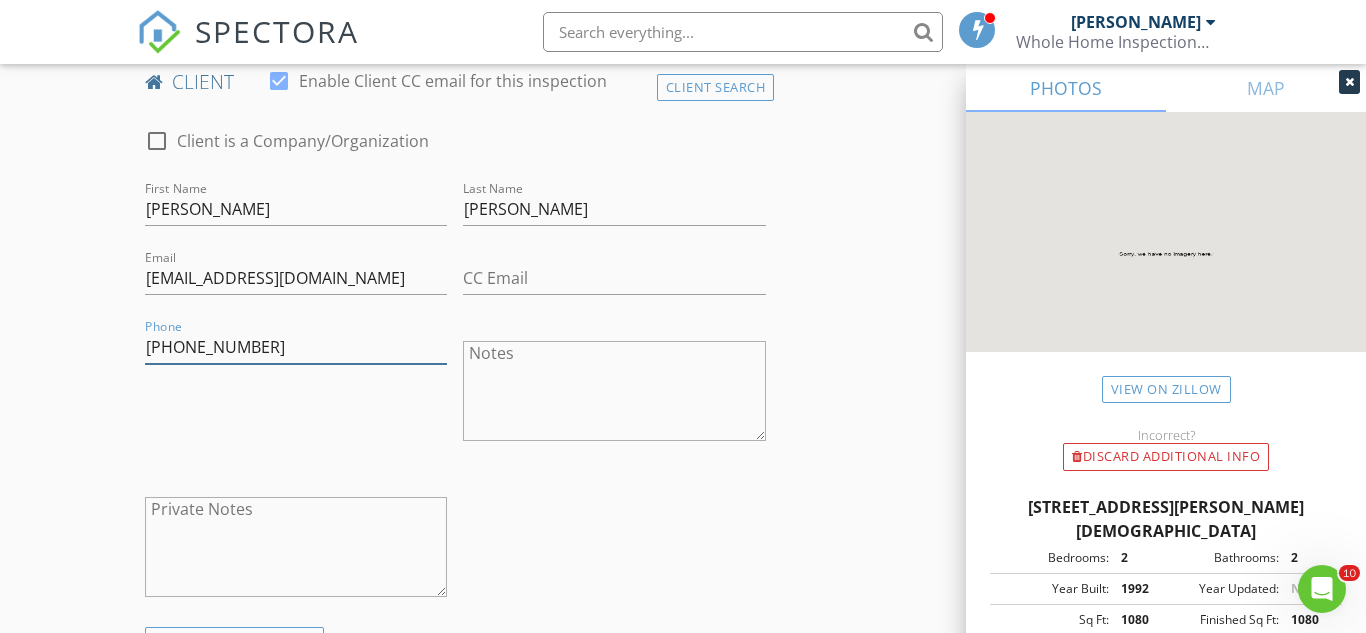 type on "508-246-6763" 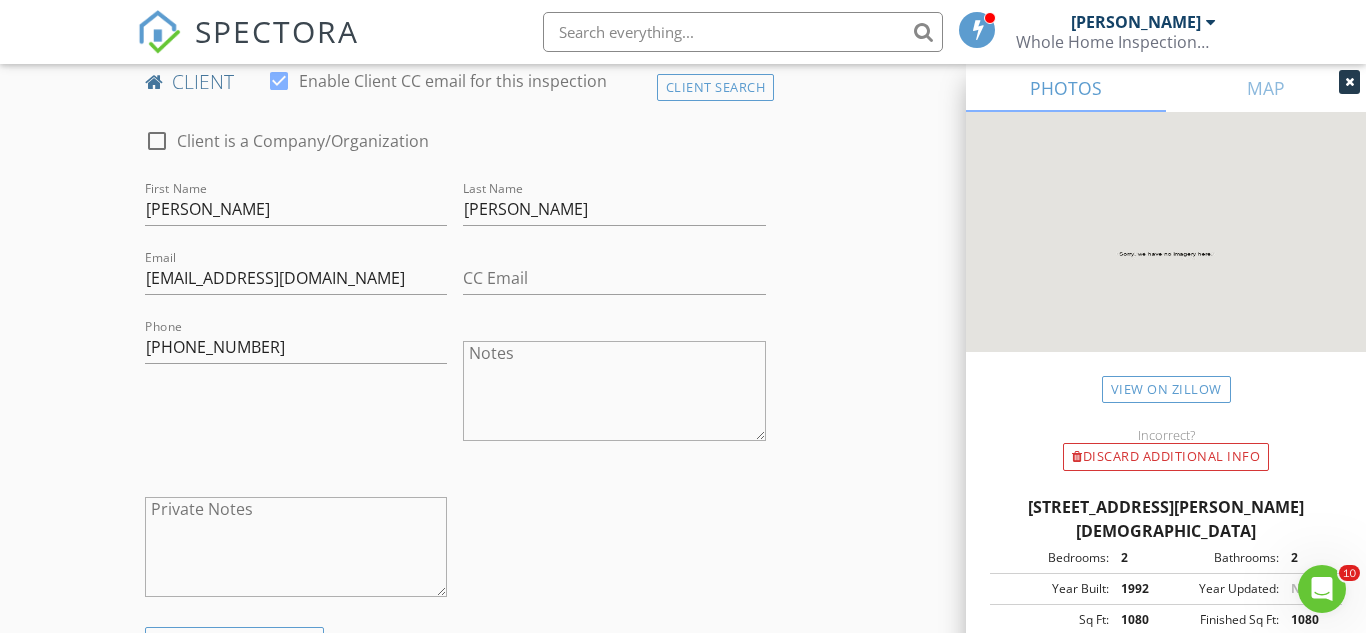 click on "New Inspection
Click here to use the New Order Form
INSPECTOR(S)
check_box   Carl Morrell   PRIMARY   Carl Morrell arrow_drop_down   check_box_outline_blank Carl Morrell specifically requested
Date/Time
07/14/2025 12:30 PM
Location
Address Search       Address 1235 Santos Pl   Unit   City Lady Lake   State FL   Zip 32159   County Lake     Square Feet 1080   Year Built 1992   Foundation arrow_drop_down     Carl Morrell     11.6 miles     (20 minutes)
client
check_box Enable Client CC email for this inspection   Client Search     check_box_outline_blank Client is a Company/Organization     First Name Susan   Last Name Dwyer   Email suzdeb23@yahoo.com   CC Email   Phone 508-246-6763           Notes   Private Notes
ADD ADDITIONAL client
SERVICES" at bounding box center [683, 834] 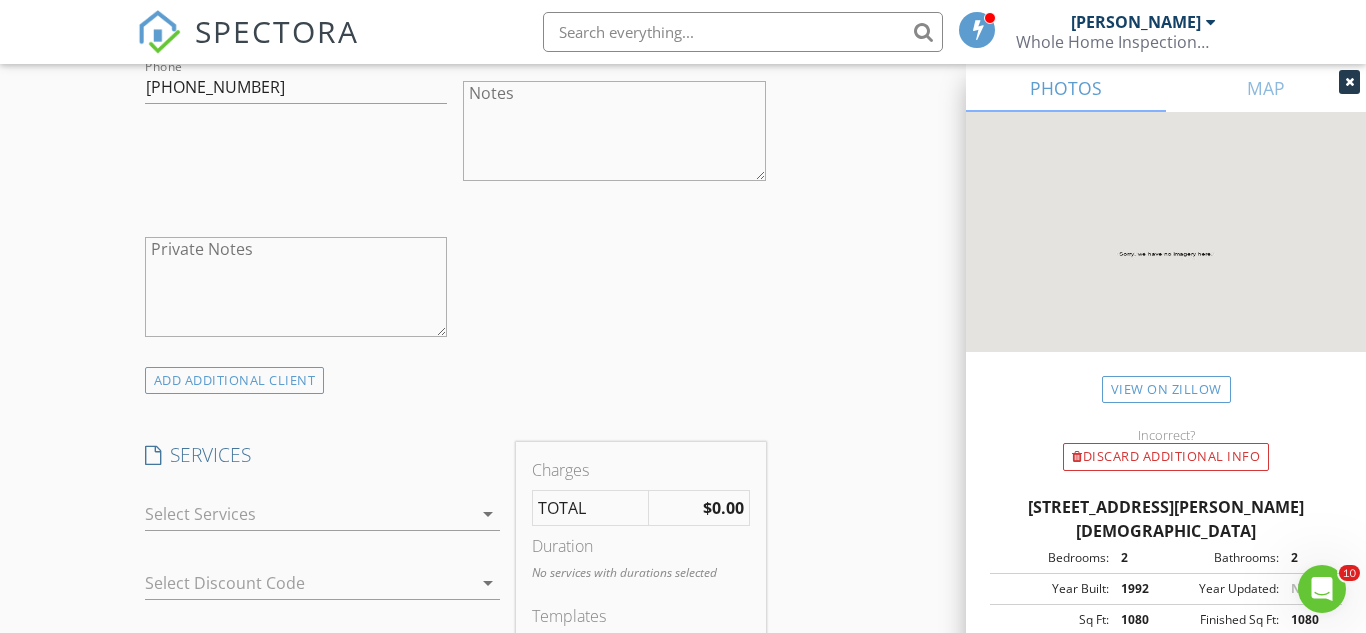 scroll, scrollTop: 1364, scrollLeft: 0, axis: vertical 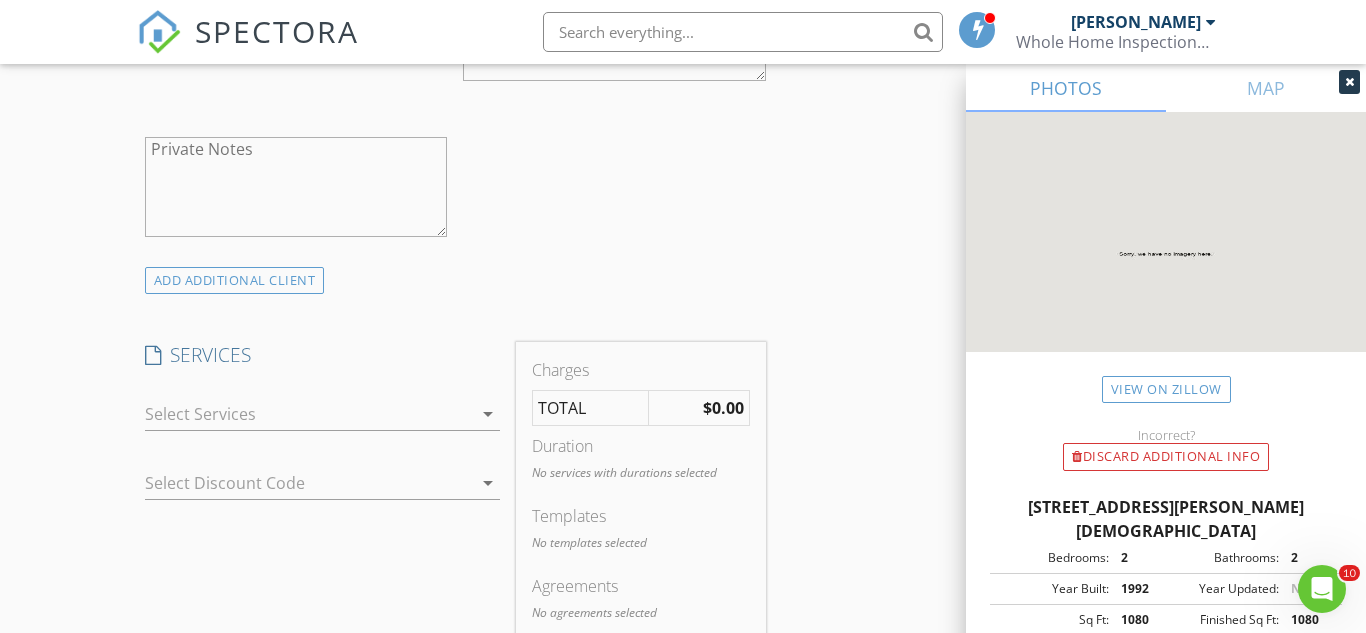click on "arrow_drop_down" at bounding box center [488, 414] 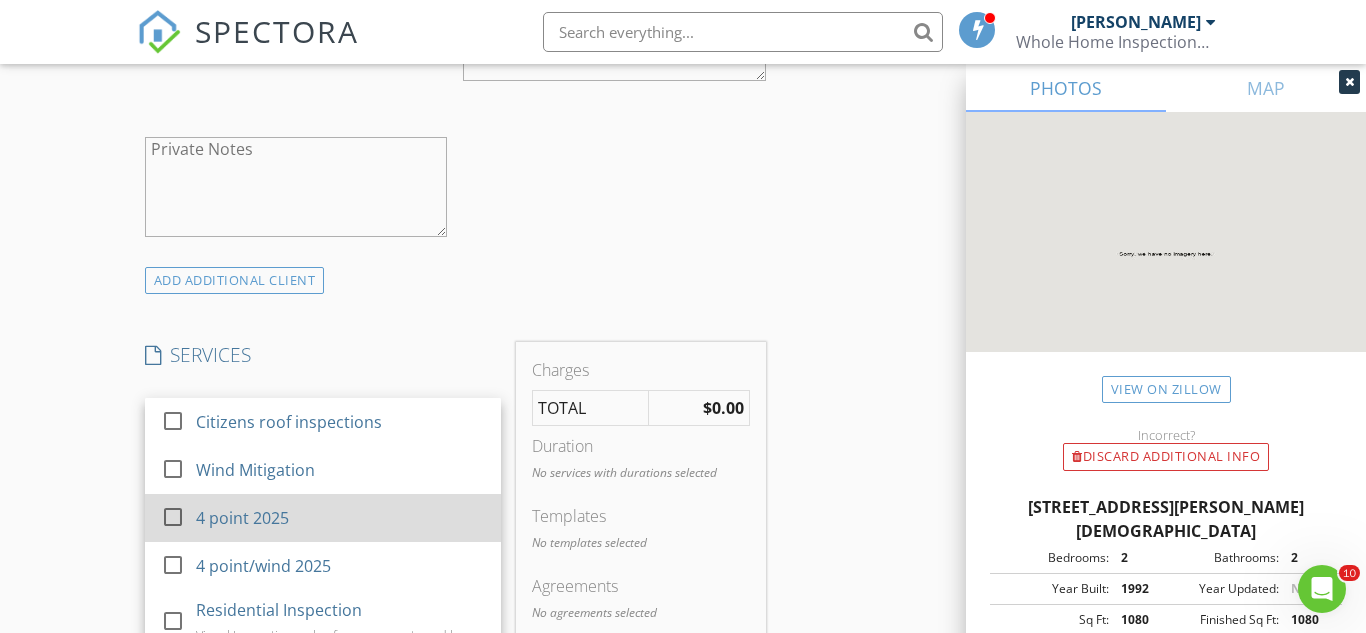 click at bounding box center [173, 517] 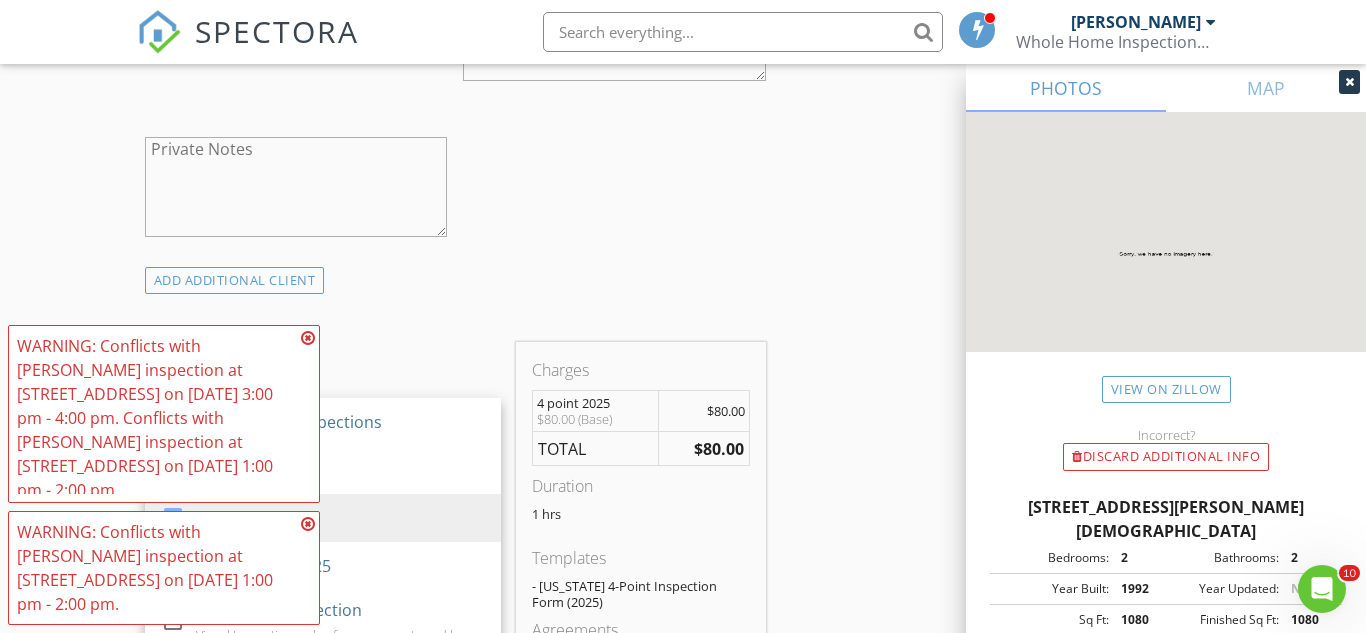 click at bounding box center (308, 338) 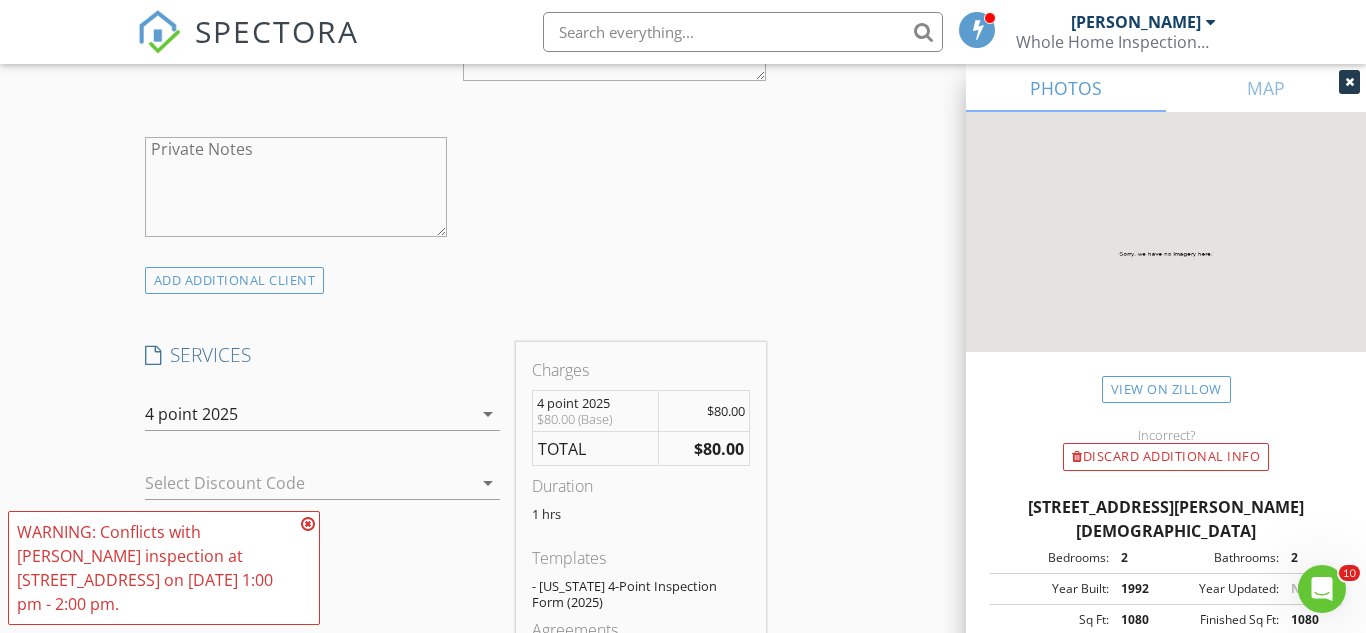 click at bounding box center (308, 524) 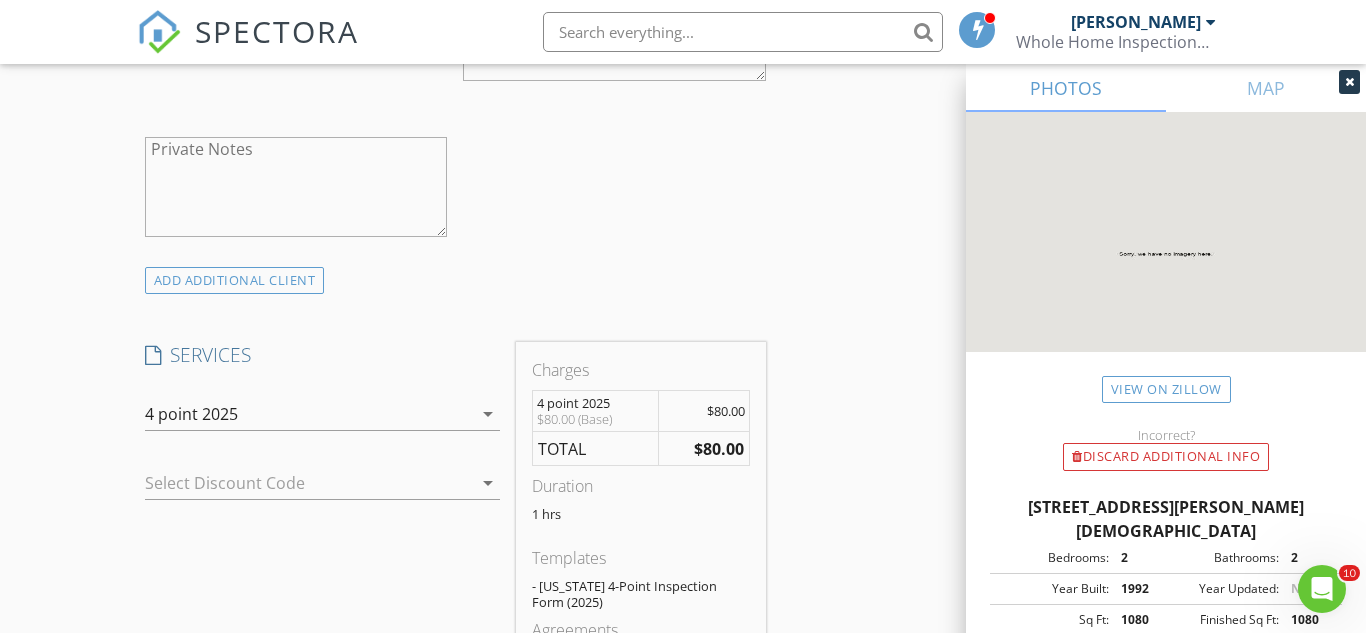 click on "New Inspection
Click here to use the New Order Form
INSPECTOR(S)
check_box   Carl Morrell   PRIMARY   Carl Morrell arrow_drop_down   check_box_outline_blank Carl Morrell specifically requested
Date/Time
07/14/2025 12:30 PM
Location
Address Search       Address 1235 Santos Pl   Unit   City Lady Lake   State FL   Zip 32159   County Lake     Square Feet 1080   Year Built 1992   Foundation arrow_drop_down     Carl Morrell     11.6 miles     (20 minutes)
client
check_box Enable Client CC email for this inspection   Client Search     check_box_outline_blank Client is a Company/Organization     First Name Susan   Last Name Dwyer   Email suzdeb23@yahoo.com   CC Email   Phone 508-246-6763           Notes   Private Notes
ADD ADDITIONAL client
SERVICES
check_box" at bounding box center (683, 489) 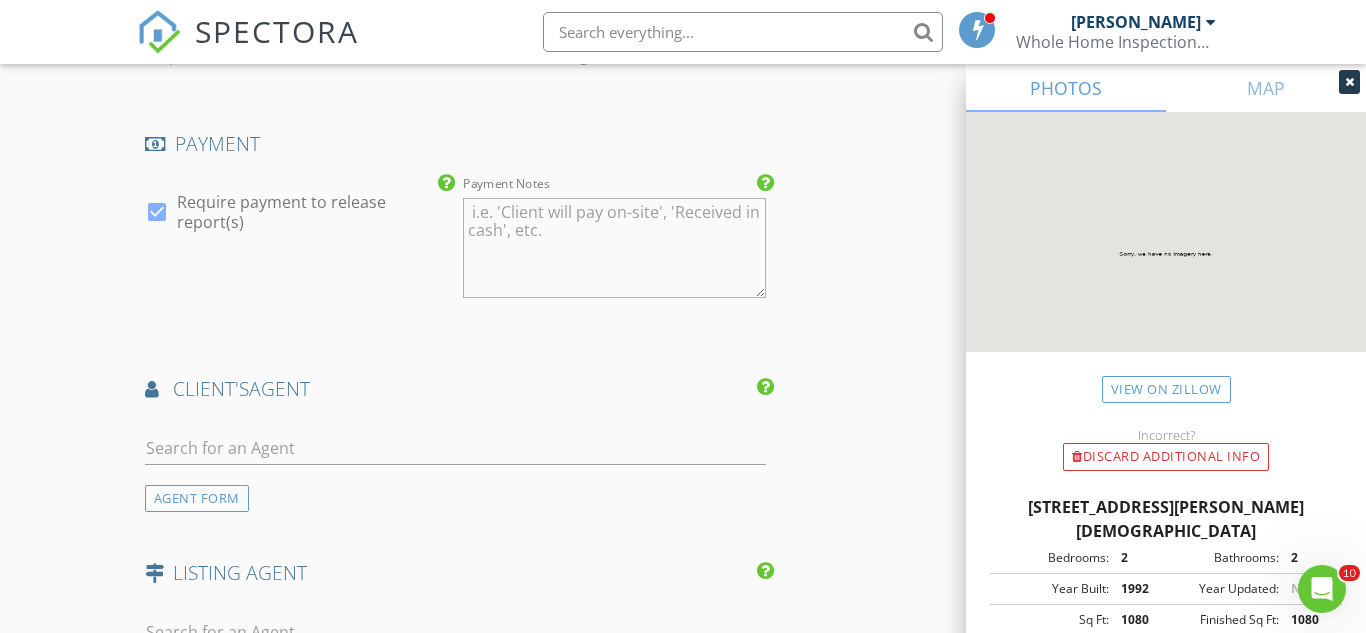 scroll, scrollTop: 2164, scrollLeft: 0, axis: vertical 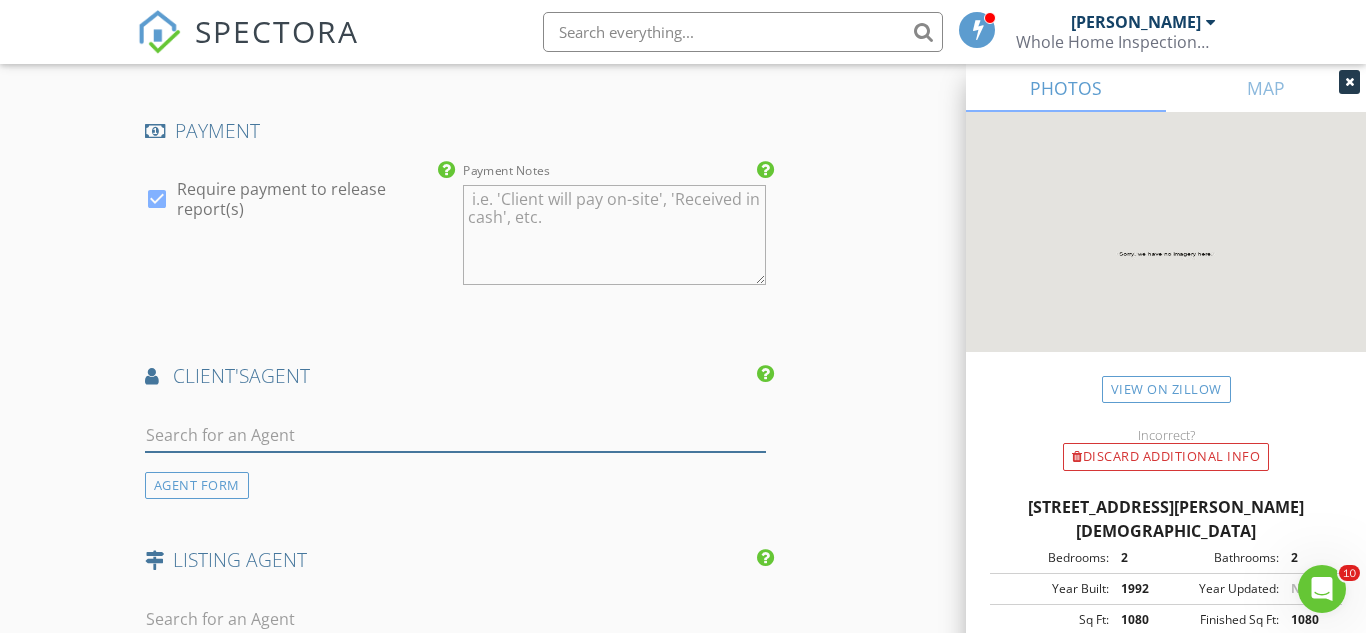 click at bounding box center [455, 435] 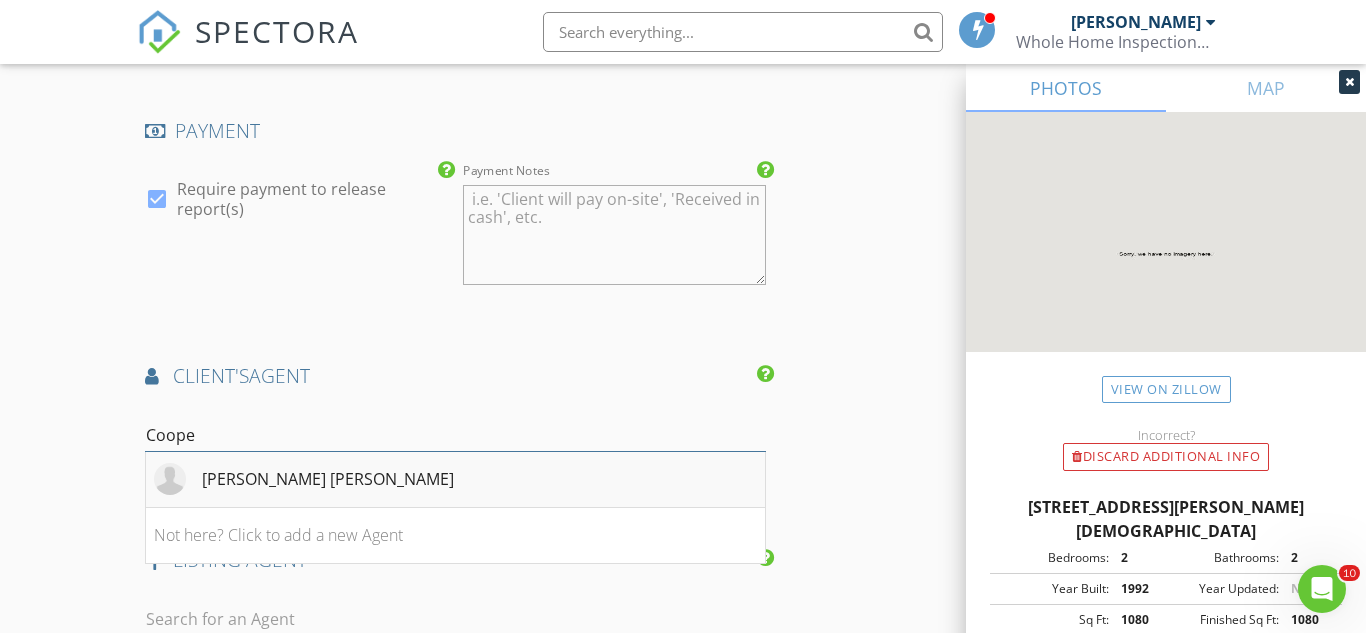 type on "Coope" 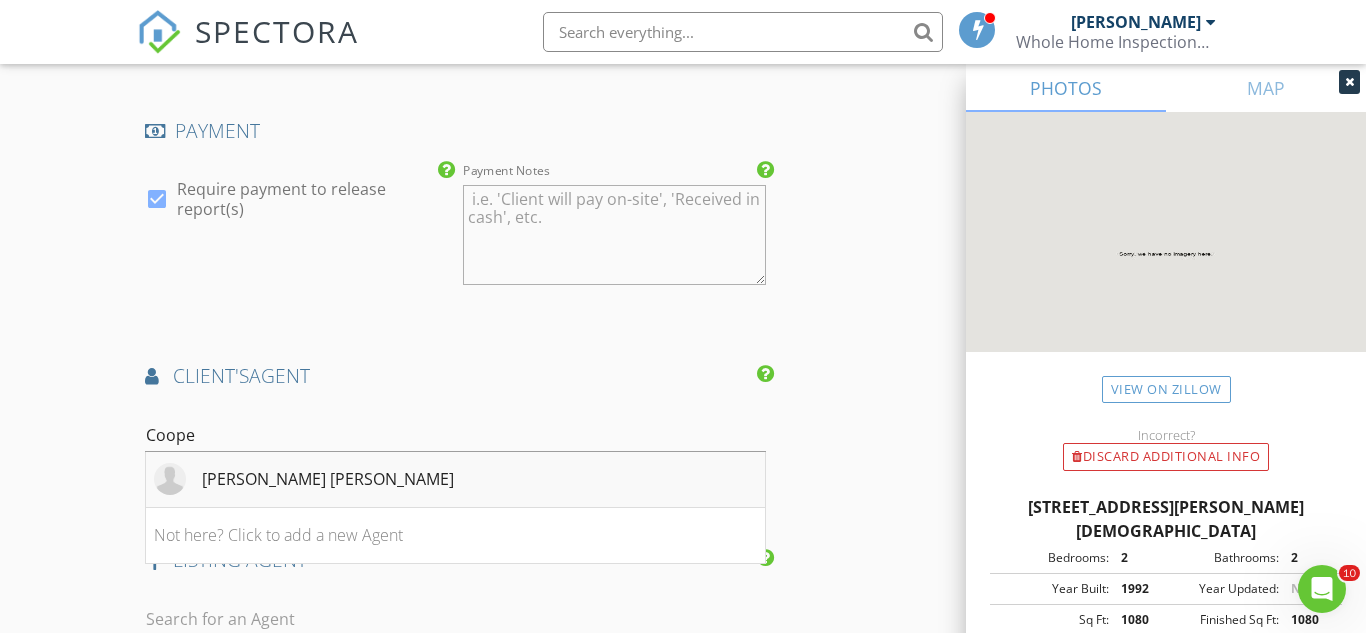 click on "Cooper Johnson" at bounding box center (328, 479) 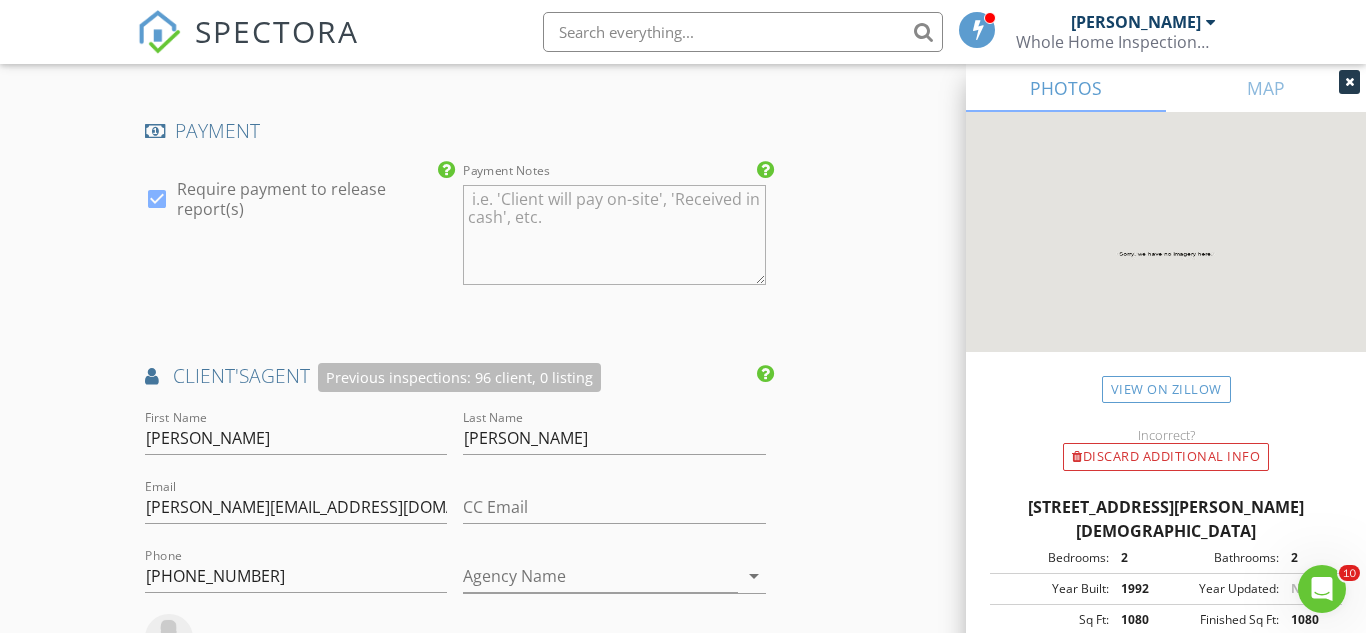 click on "New Inspection
Click here to use the New Order Form
INSPECTOR(S)
check_box   Carl Morrell   PRIMARY   Carl Morrell arrow_drop_down   check_box_outline_blank Carl Morrell specifically requested
Date/Time
07/14/2025 12:30 PM
Location
Address Search       Address 1235 Santos Pl   Unit   City Lady Lake   State FL   Zip 32159   County Lake     Square Feet 1080   Year Built 1992   Foundation arrow_drop_down     Carl Morrell     11.6 miles     (20 minutes)
client
check_box Enable Client CC email for this inspection   Client Search     check_box_outline_blank Client is a Company/Organization     First Name Susan   Last Name Dwyer   Email suzdeb23@yahoo.com   CC Email   Phone 508-246-6763           Notes   Private Notes
ADD ADDITIONAL client
SERVICES
check_box" at bounding box center [683, -83] 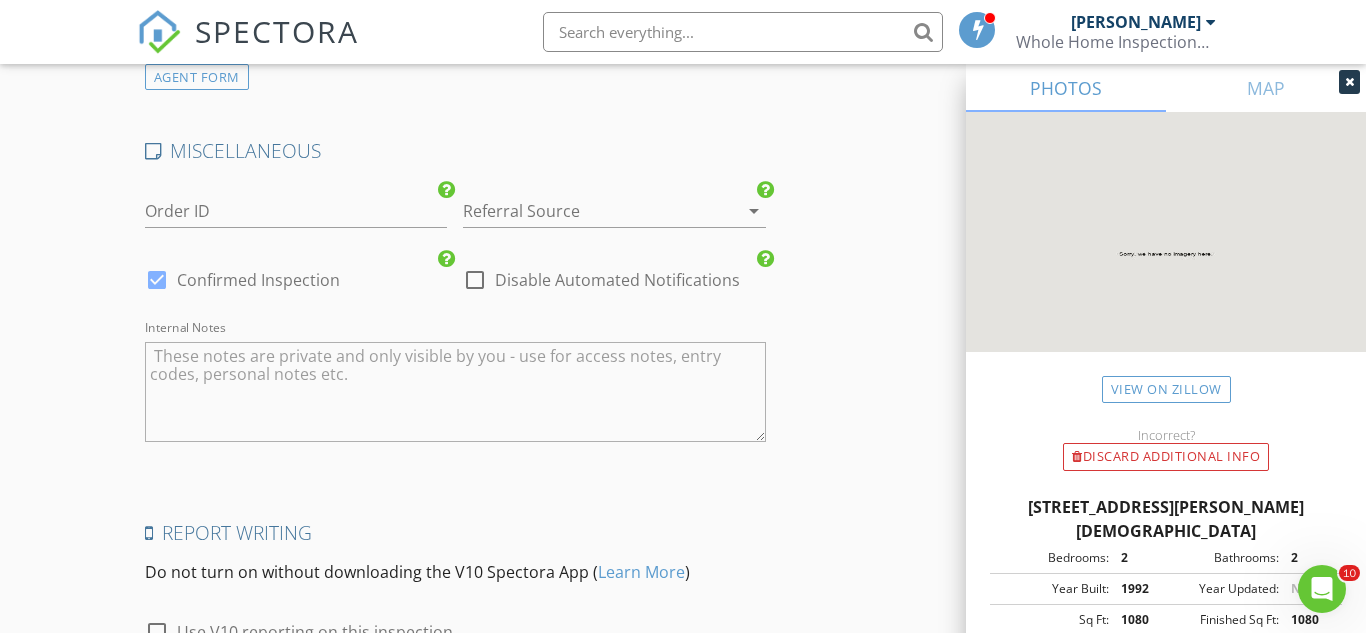 scroll, scrollTop: 3412, scrollLeft: 0, axis: vertical 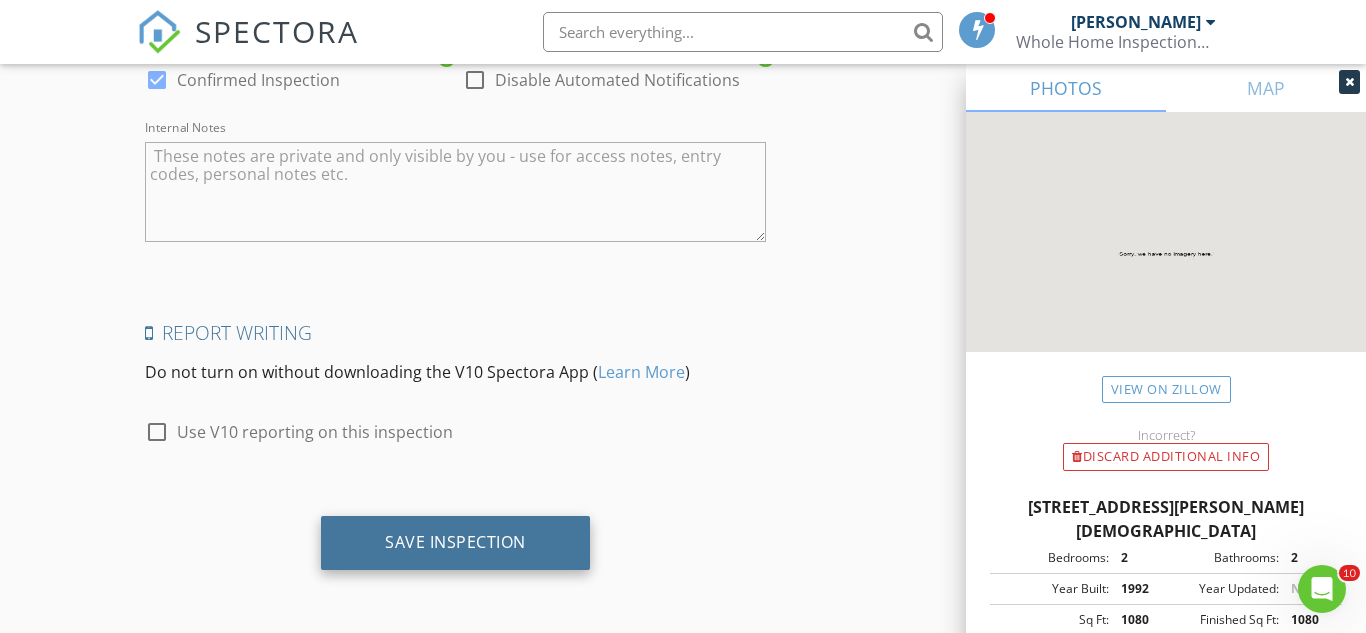 click on "Save Inspection" at bounding box center [455, 543] 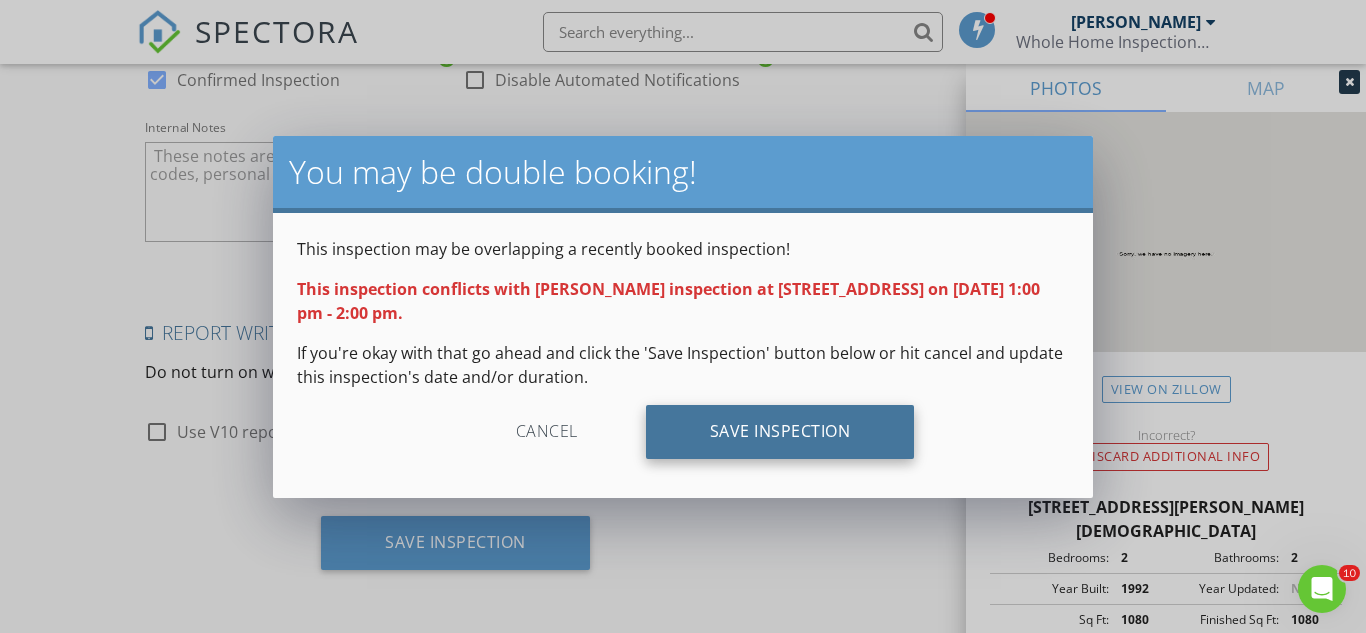 click on "Save Inspection" at bounding box center (780, 432) 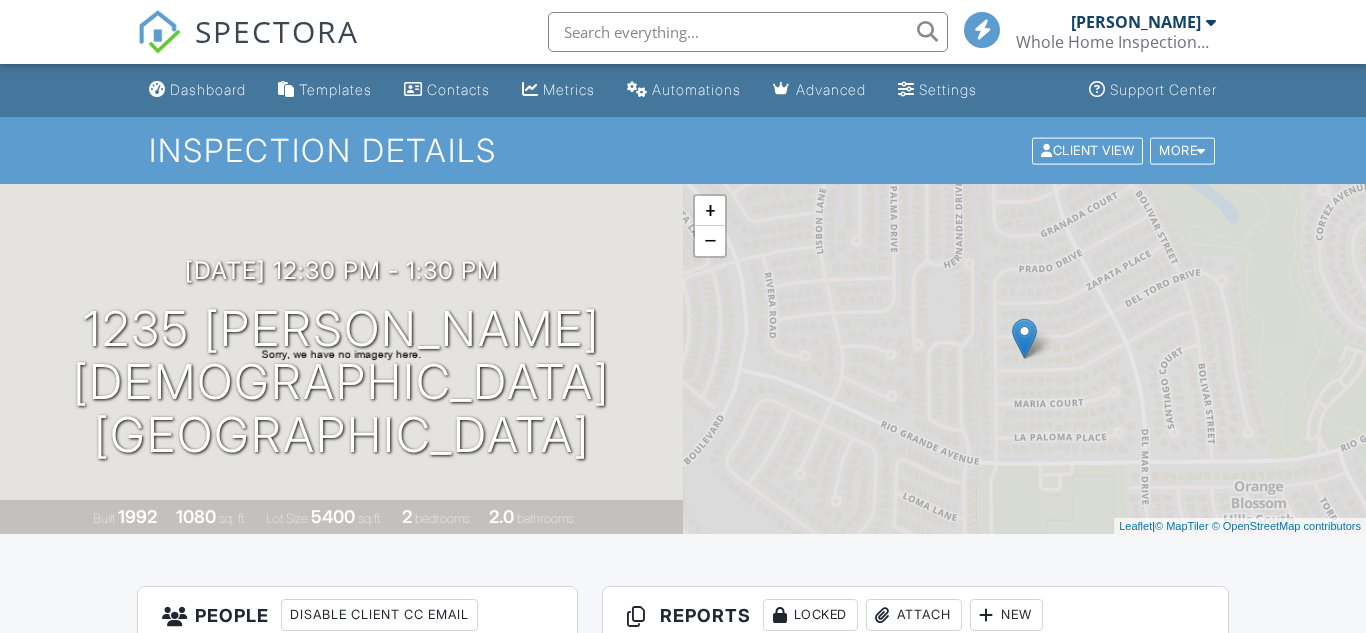 scroll, scrollTop: 0, scrollLeft: 0, axis: both 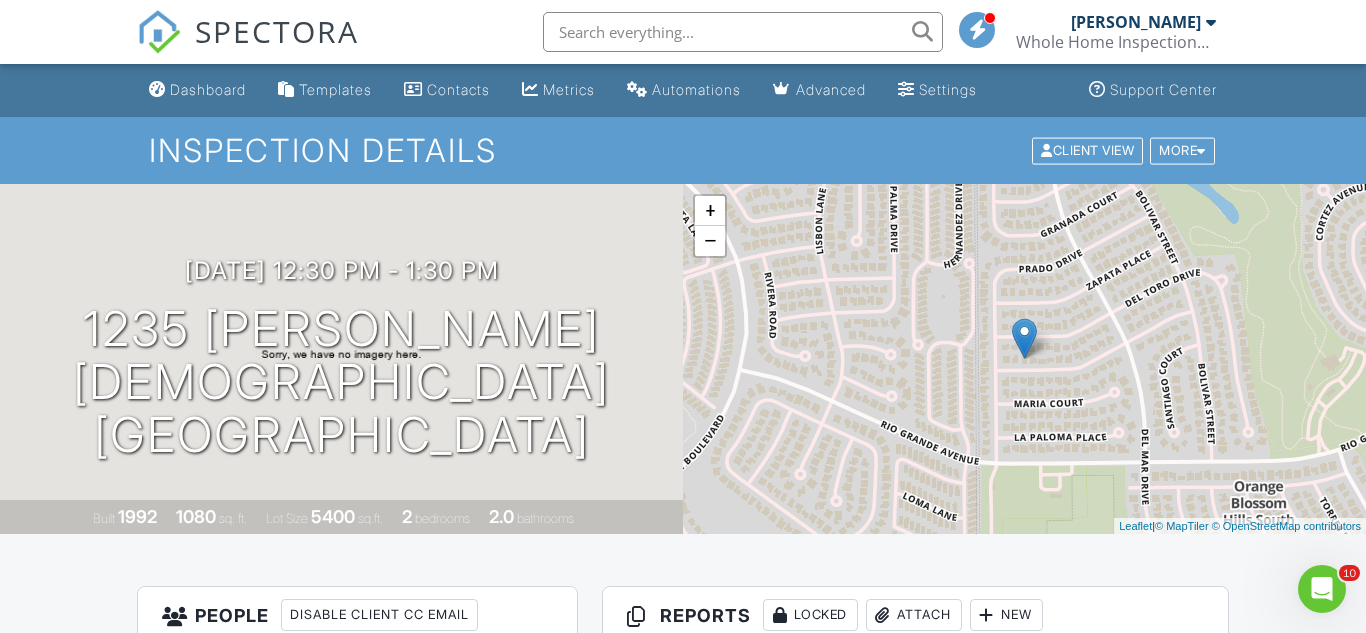 click on "Attach" at bounding box center [914, 615] 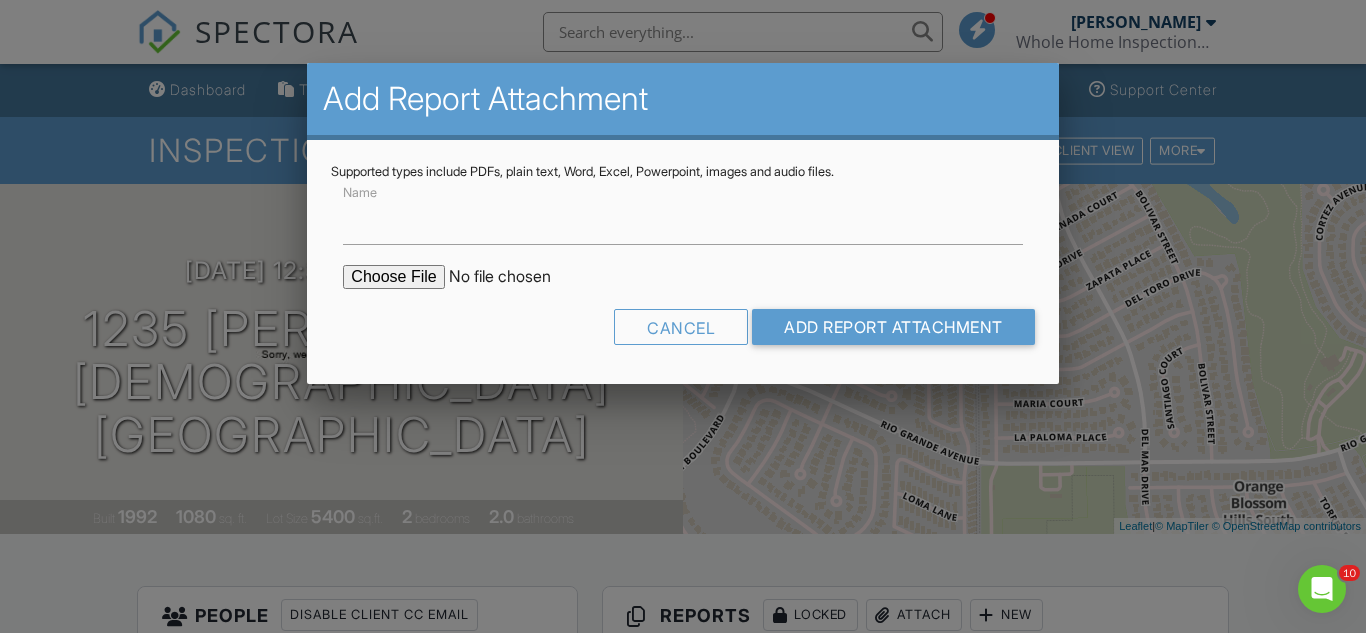 click at bounding box center [513, 277] 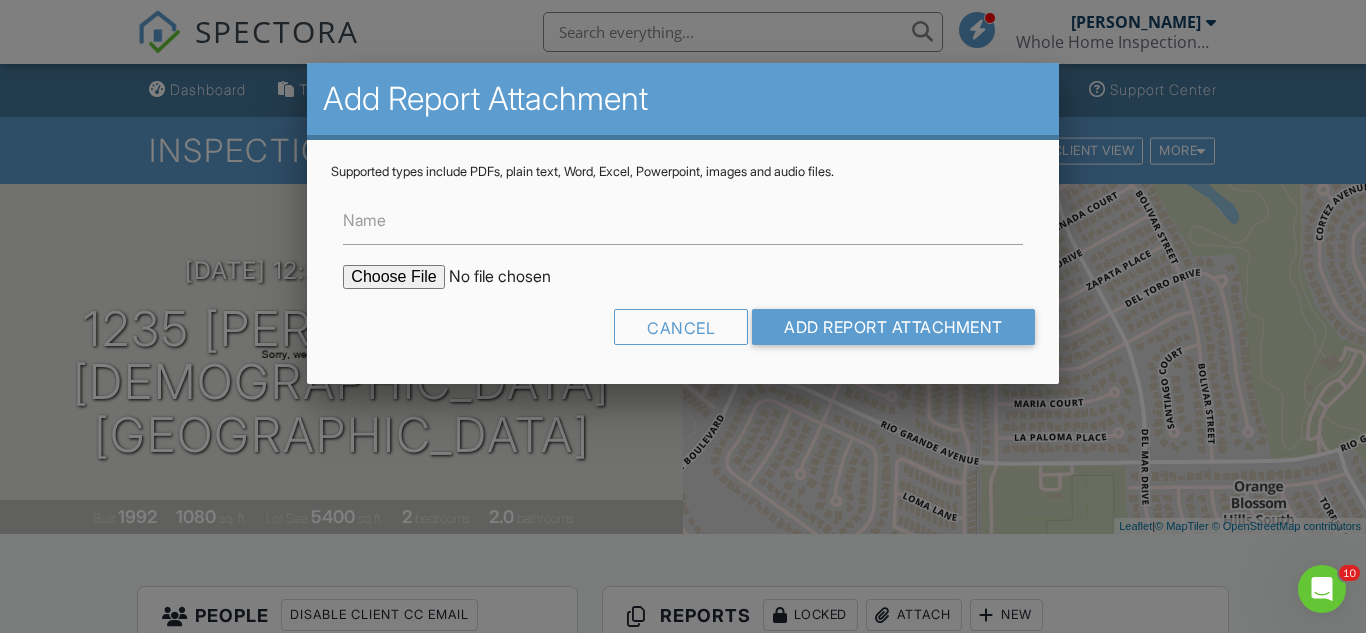 type on "C:\fakepath\1235 Santos Pl.pdf" 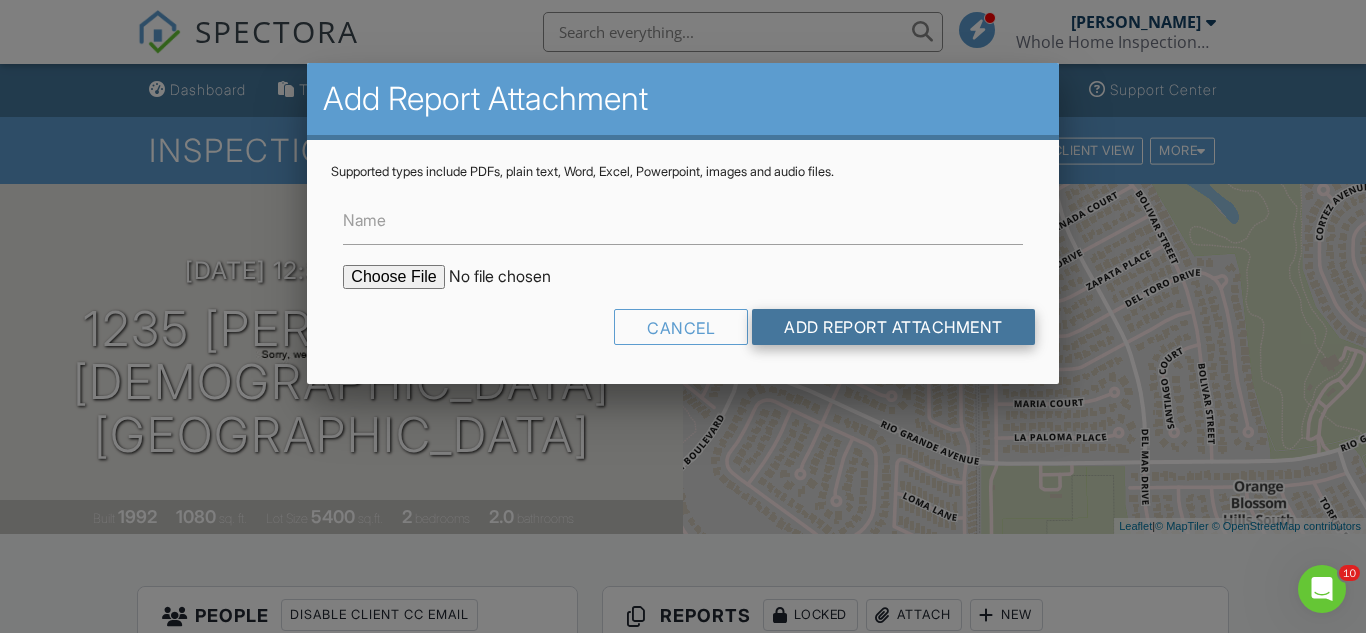 click on "Add Report Attachment" at bounding box center [893, 327] 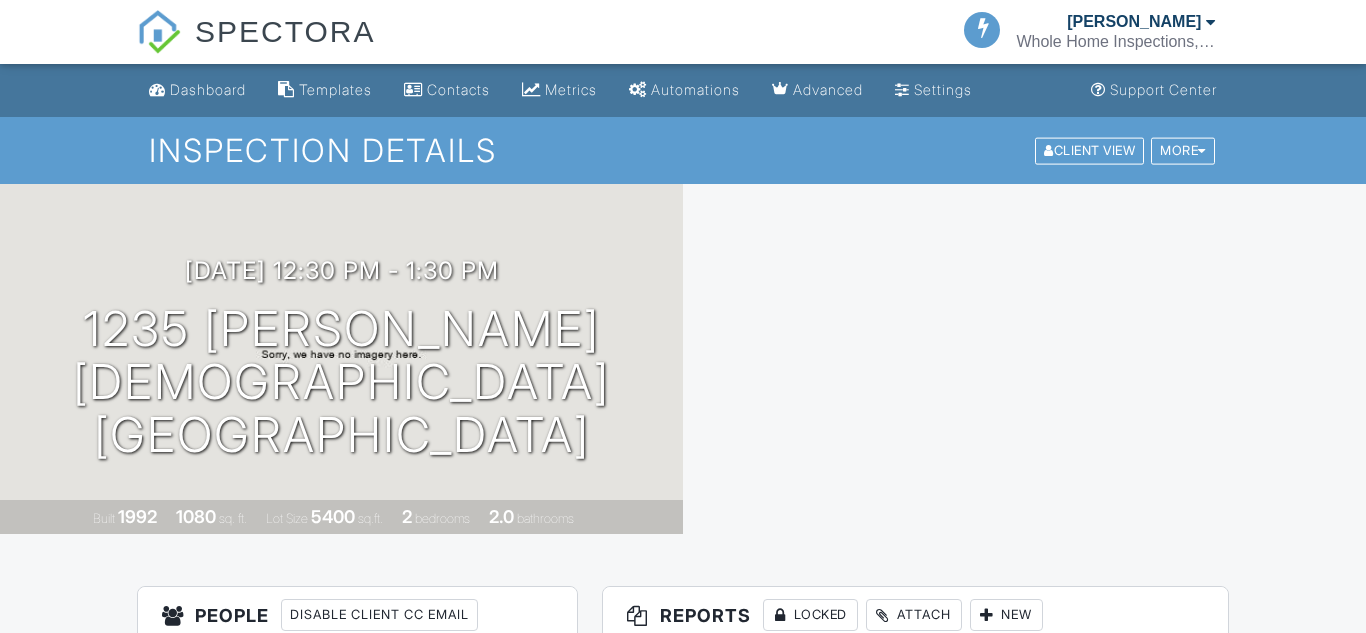 scroll, scrollTop: 0, scrollLeft: 0, axis: both 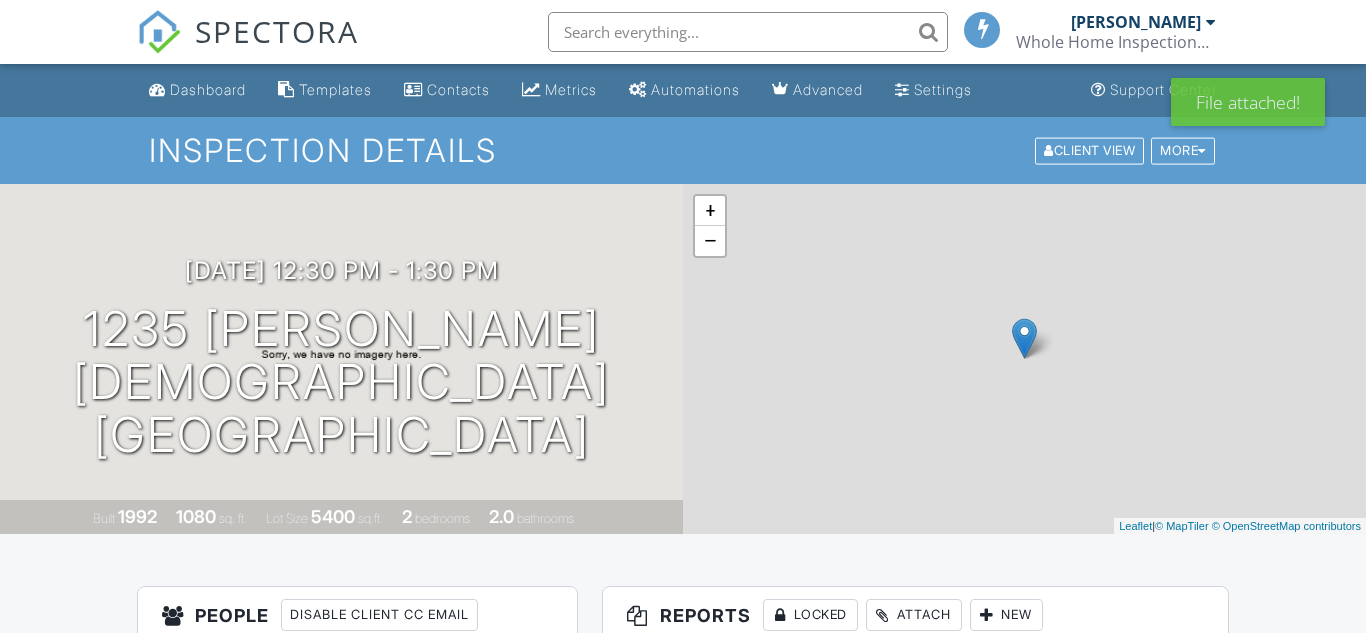 click at bounding box center (1172, 691) 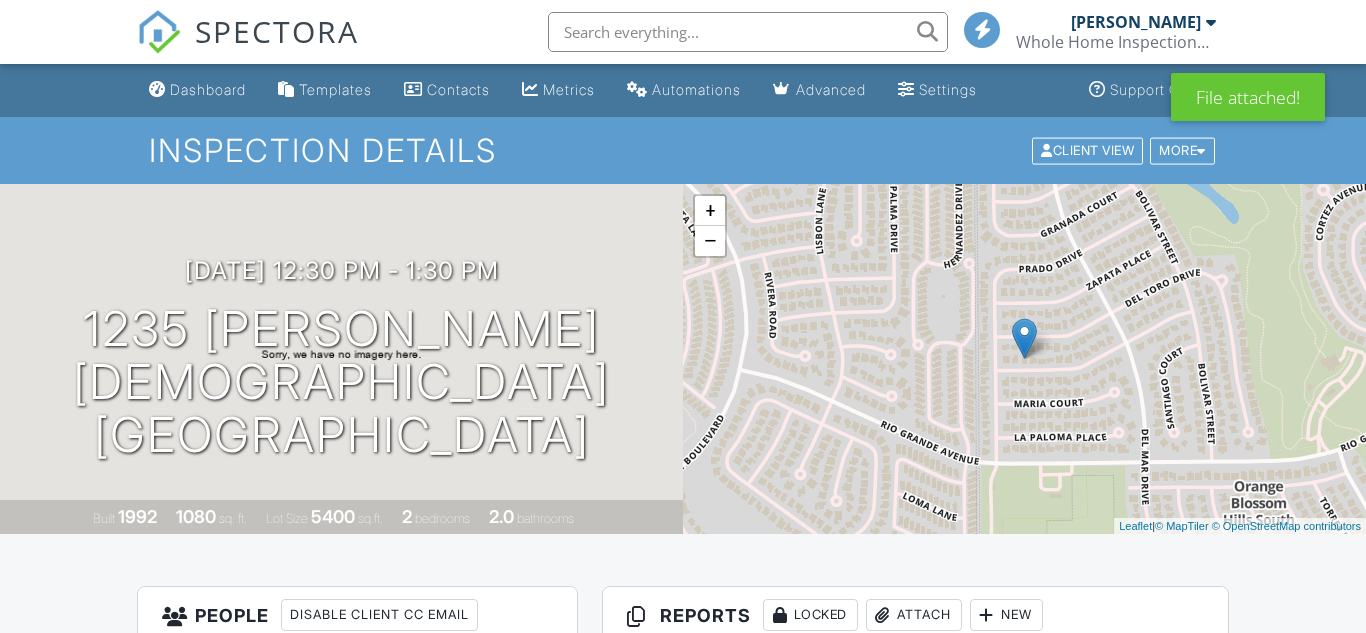scroll, scrollTop: 120, scrollLeft: 0, axis: vertical 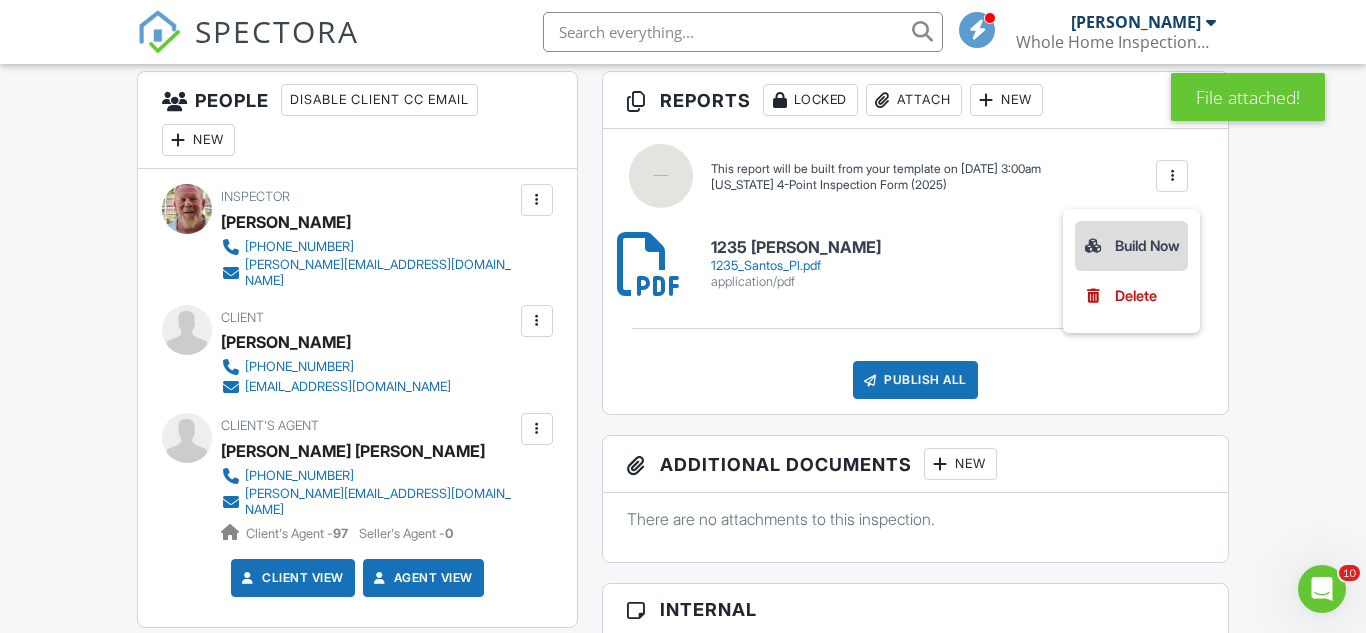 click on "Build Now" at bounding box center (1131, 246) 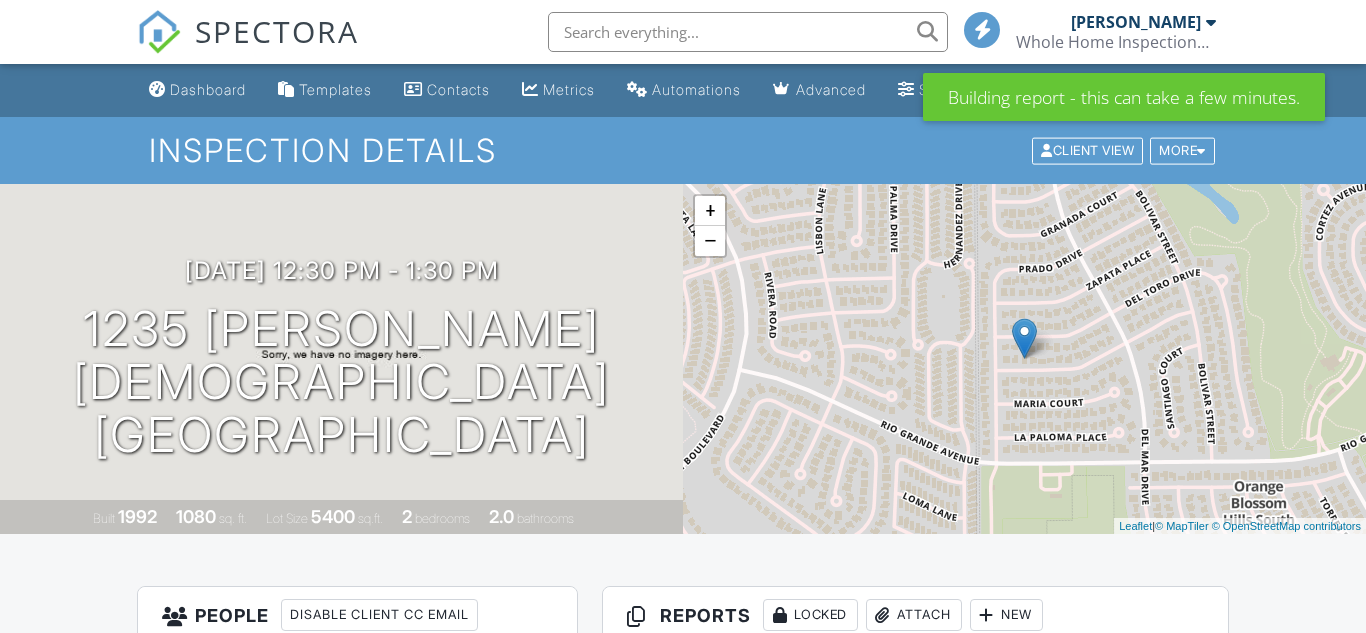 scroll, scrollTop: 0, scrollLeft: 0, axis: both 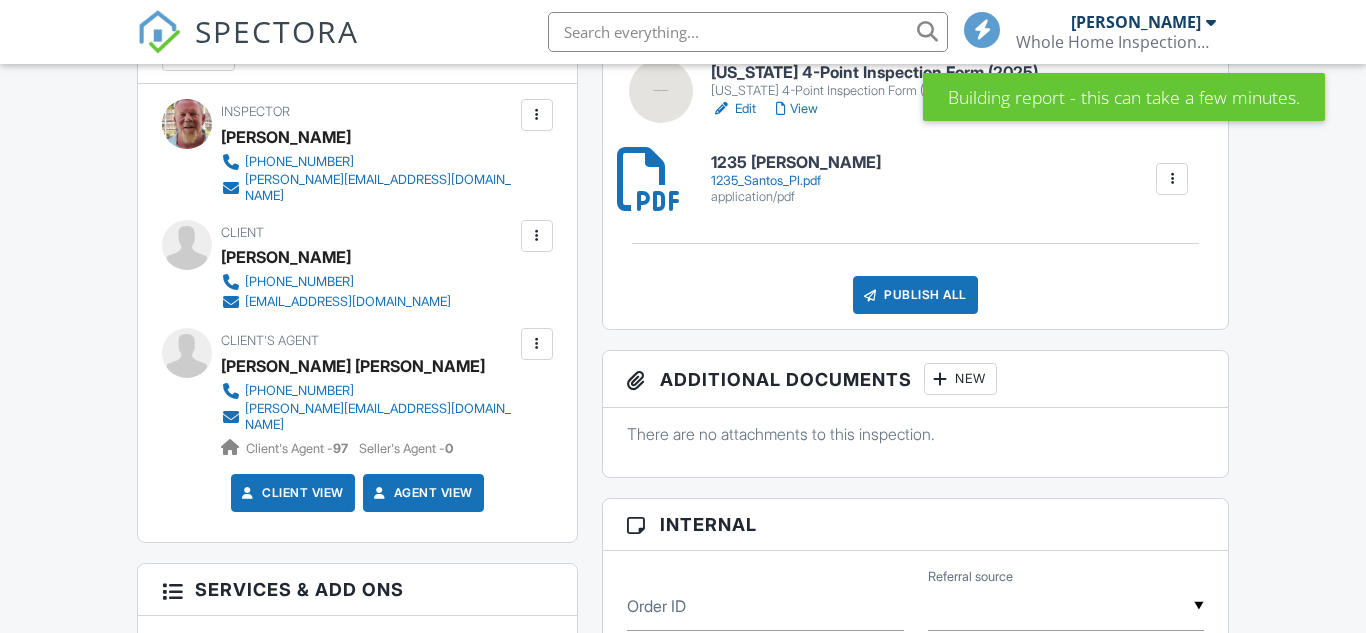 click on "[US_STATE] 4-Point Inspection Form (2025)" at bounding box center [874, 91] 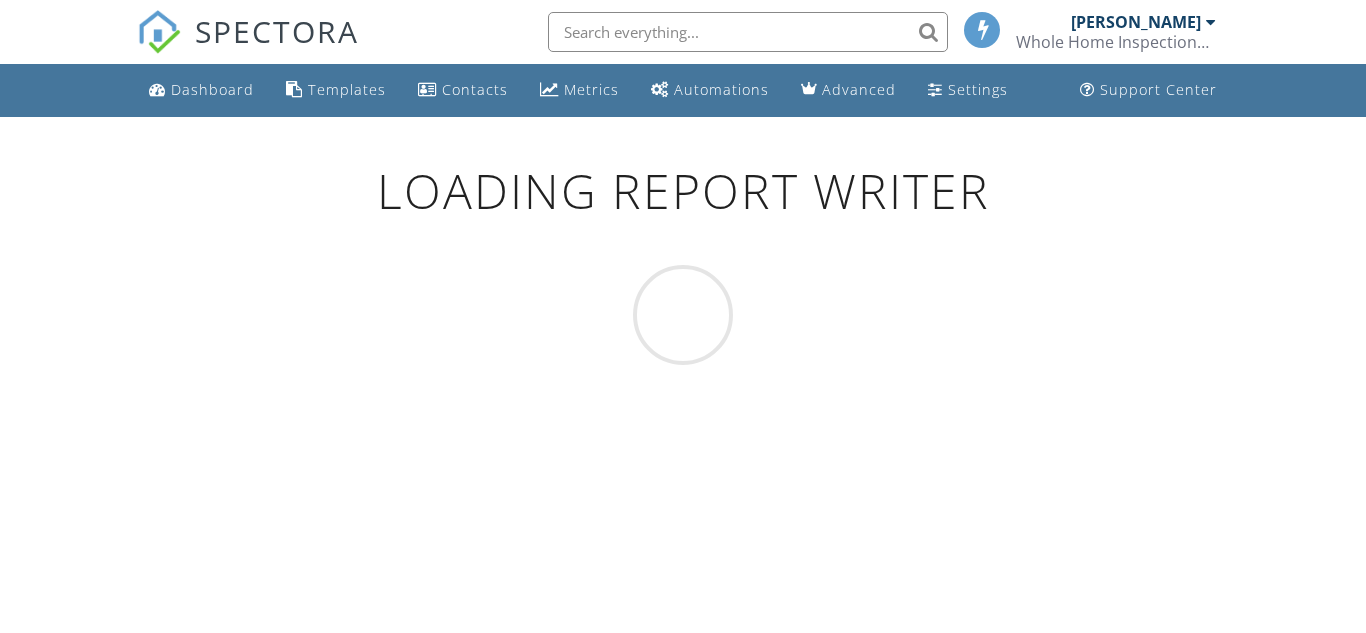 scroll, scrollTop: 0, scrollLeft: 0, axis: both 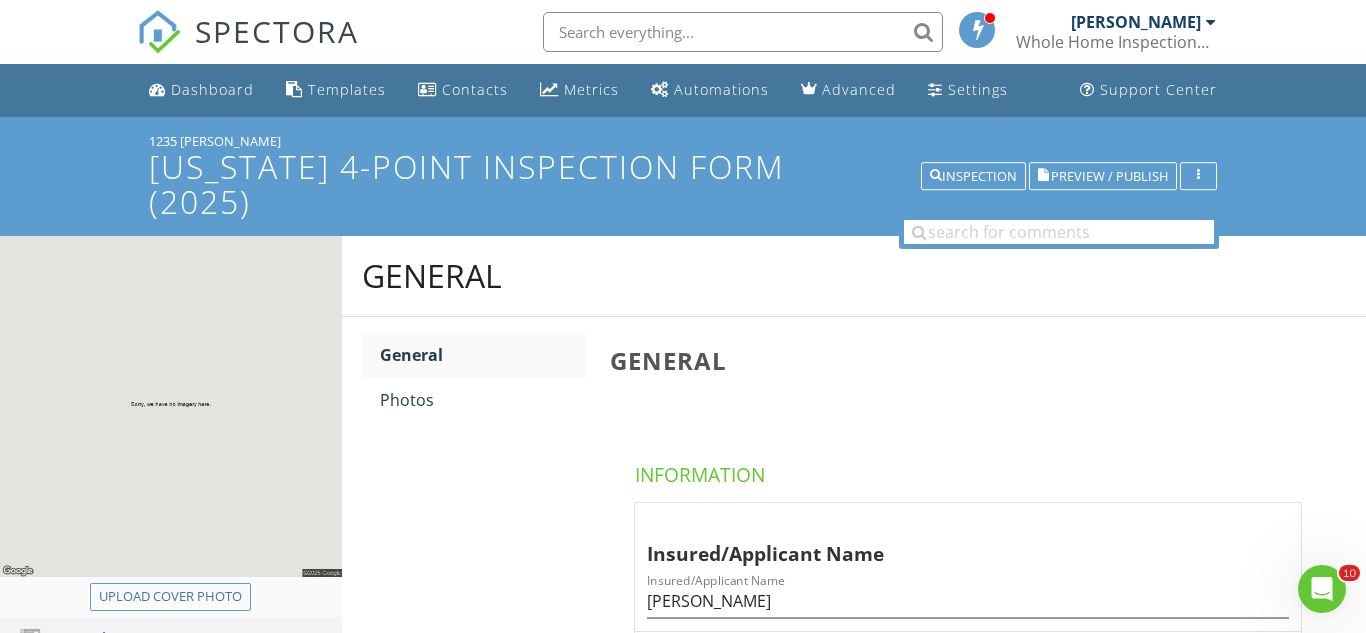 click on "General
General
Photos
General
Information
Insured/Applicant Name
Insured/Applicant Name [PERSON_NAME]
Application/Policy #
Application/Policy #
Actual Year Built
Actual Year Built 1992               Limitations
Observations" at bounding box center (854, 761) 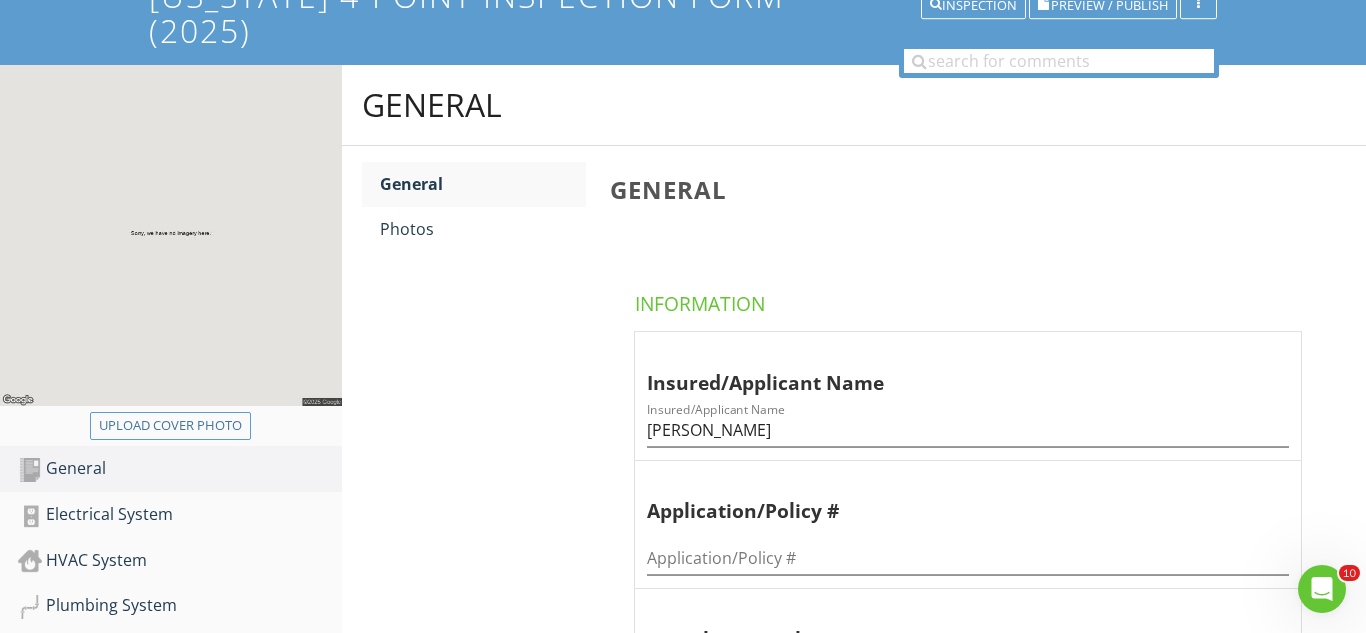 scroll, scrollTop: 240, scrollLeft: 0, axis: vertical 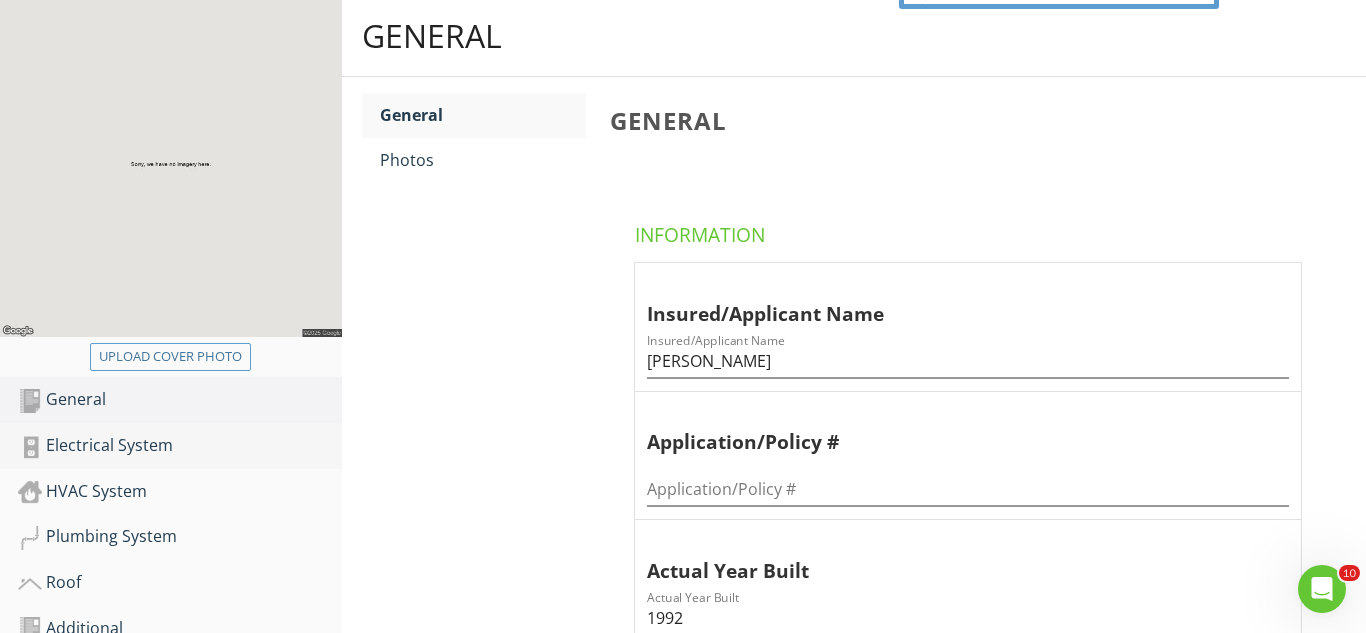 click on "Electrical System" at bounding box center (180, 446) 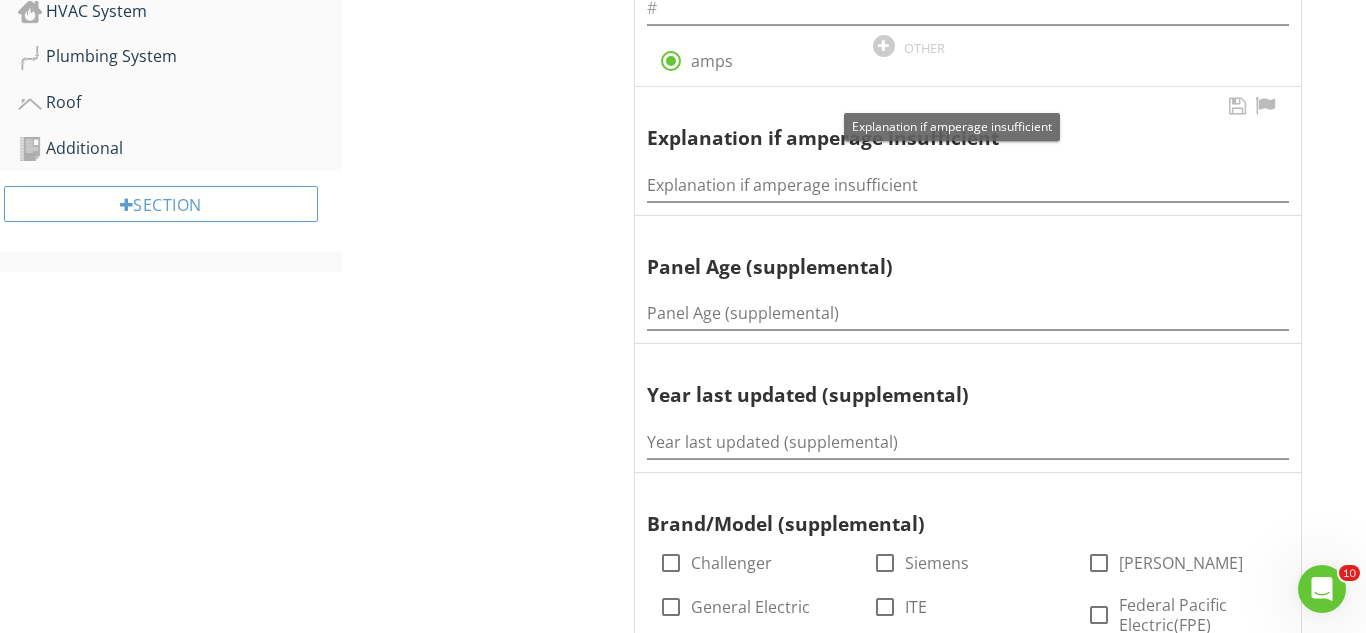 scroll, scrollTop: 760, scrollLeft: 0, axis: vertical 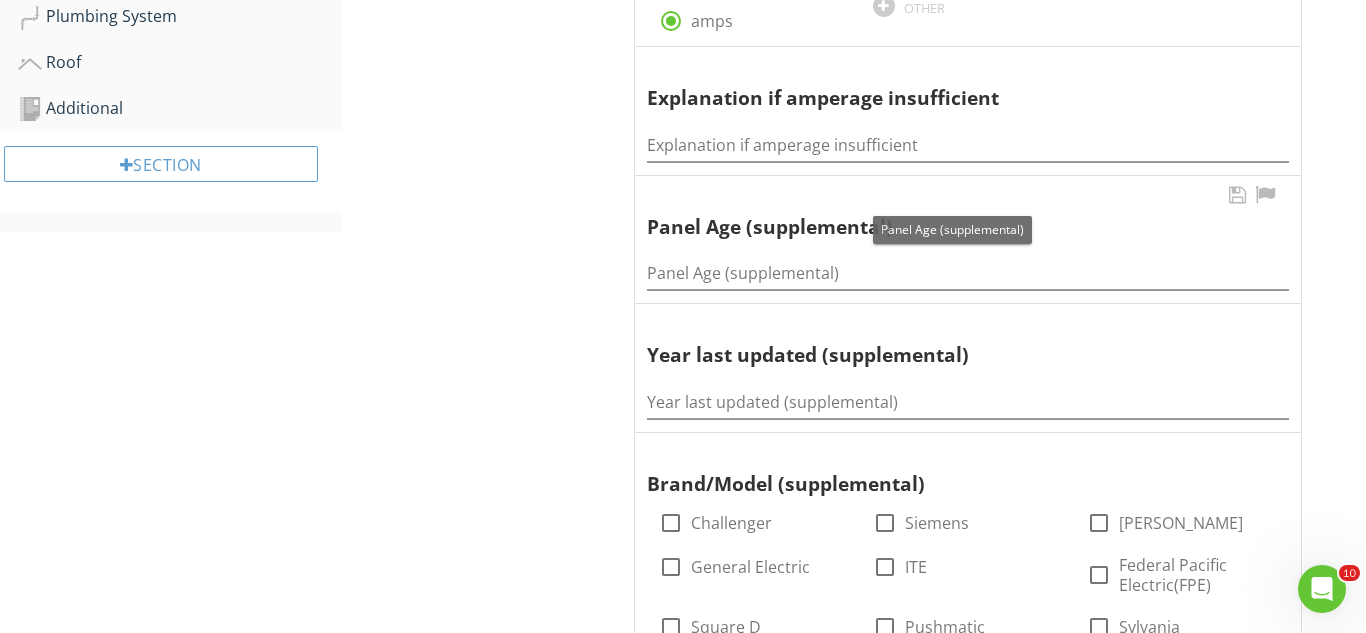 click on "Panel Age (supplemental)" at bounding box center (952, 213) 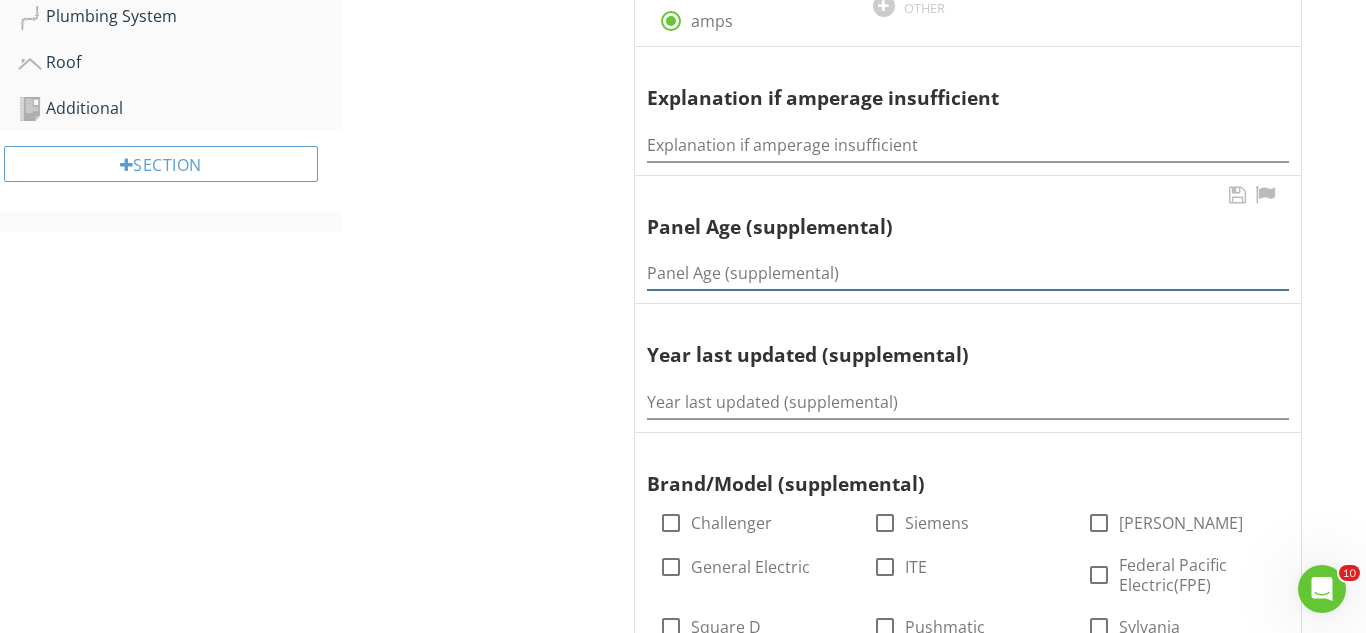 click on "Panel Age (supplemental)" at bounding box center (968, 273) 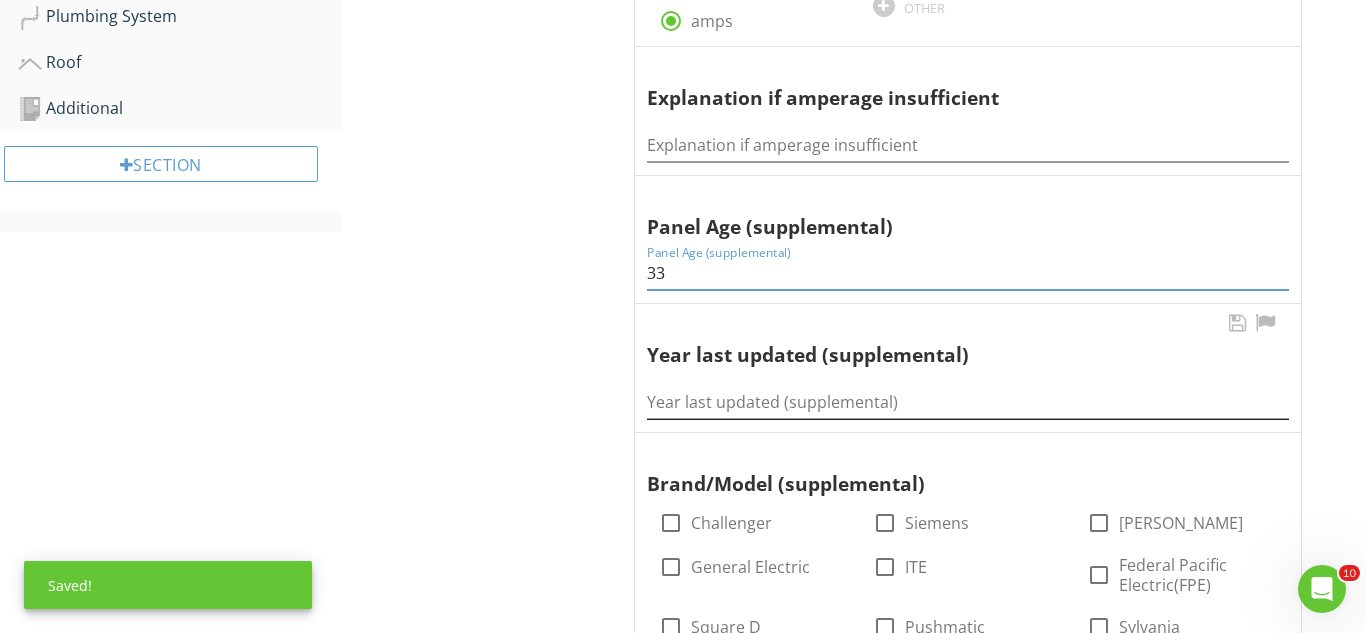 type on "33" 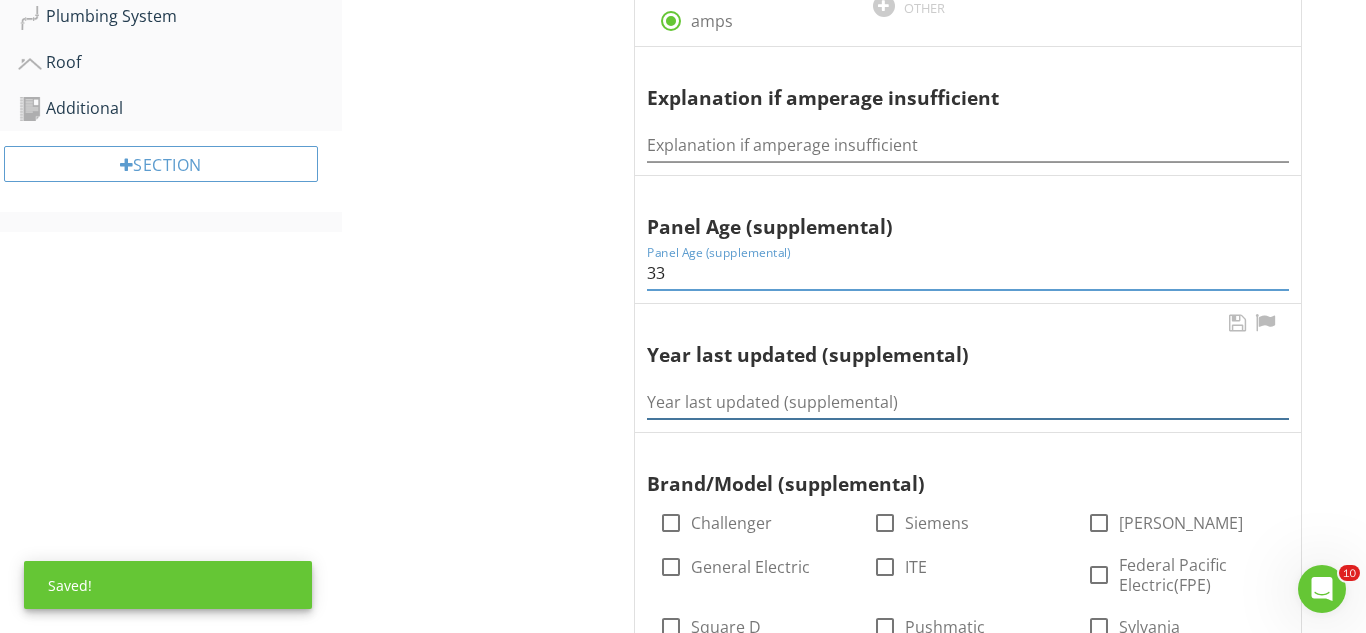 click at bounding box center [968, 402] 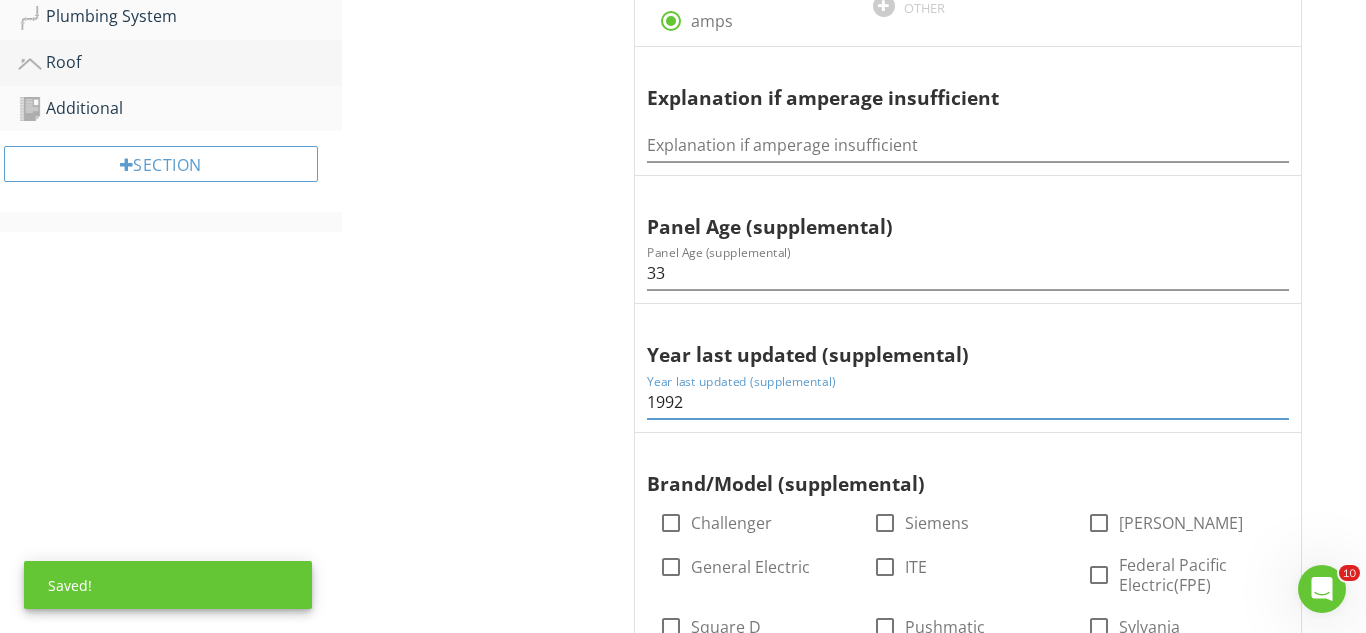 type on "1992" 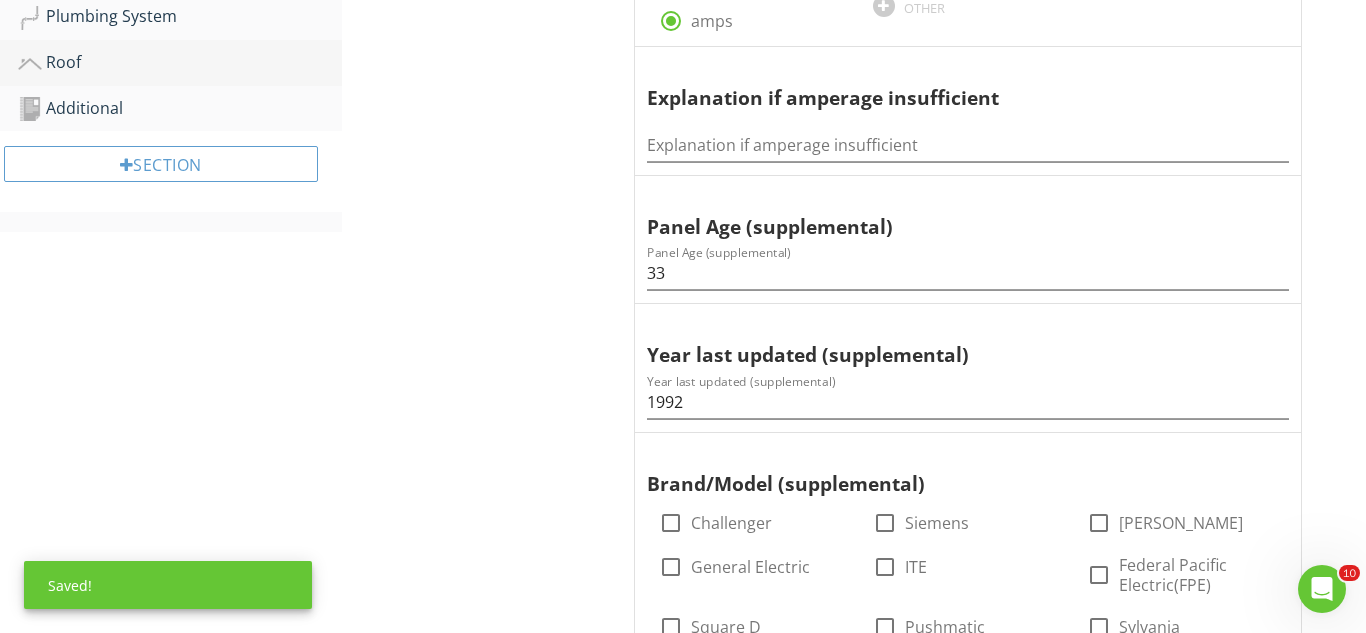 click on "Roof" at bounding box center (180, 63) 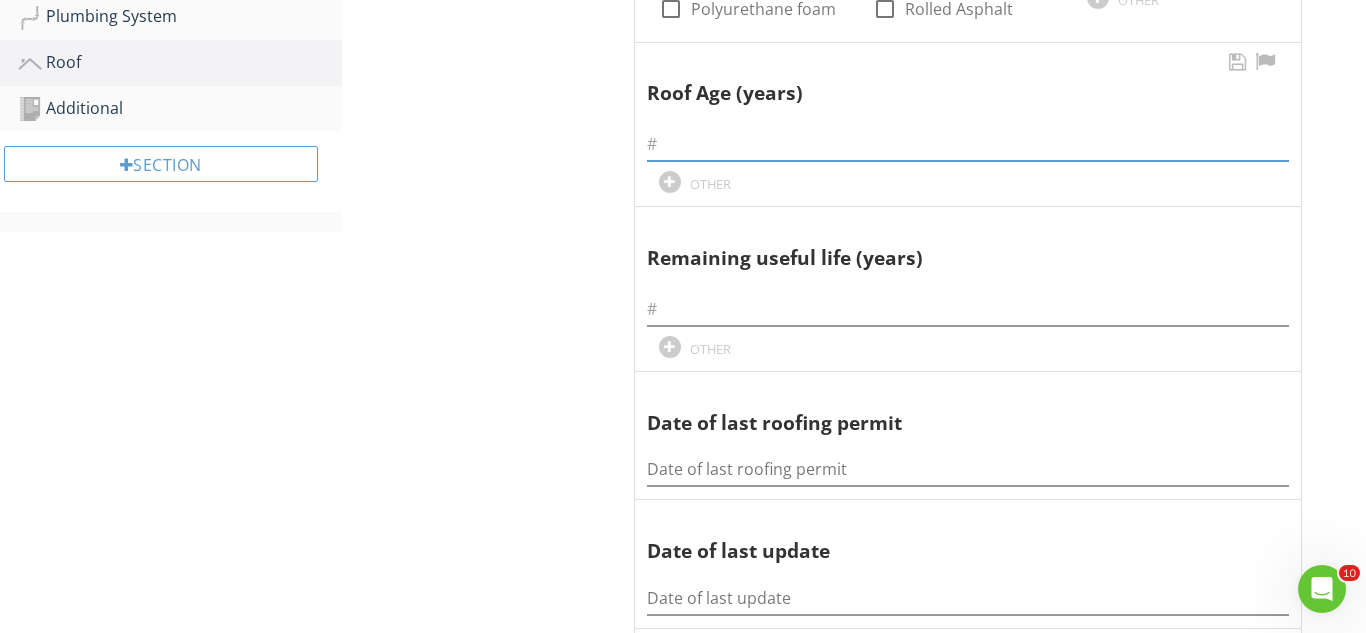 click at bounding box center [968, 144] 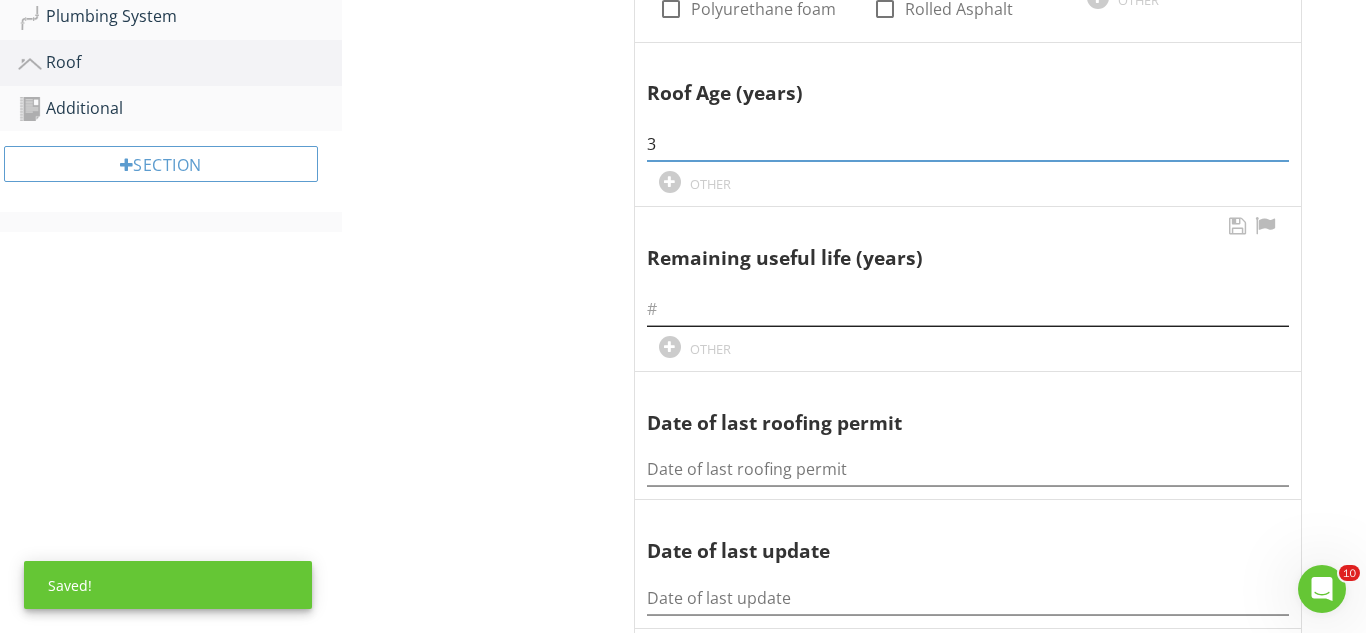 type on "3" 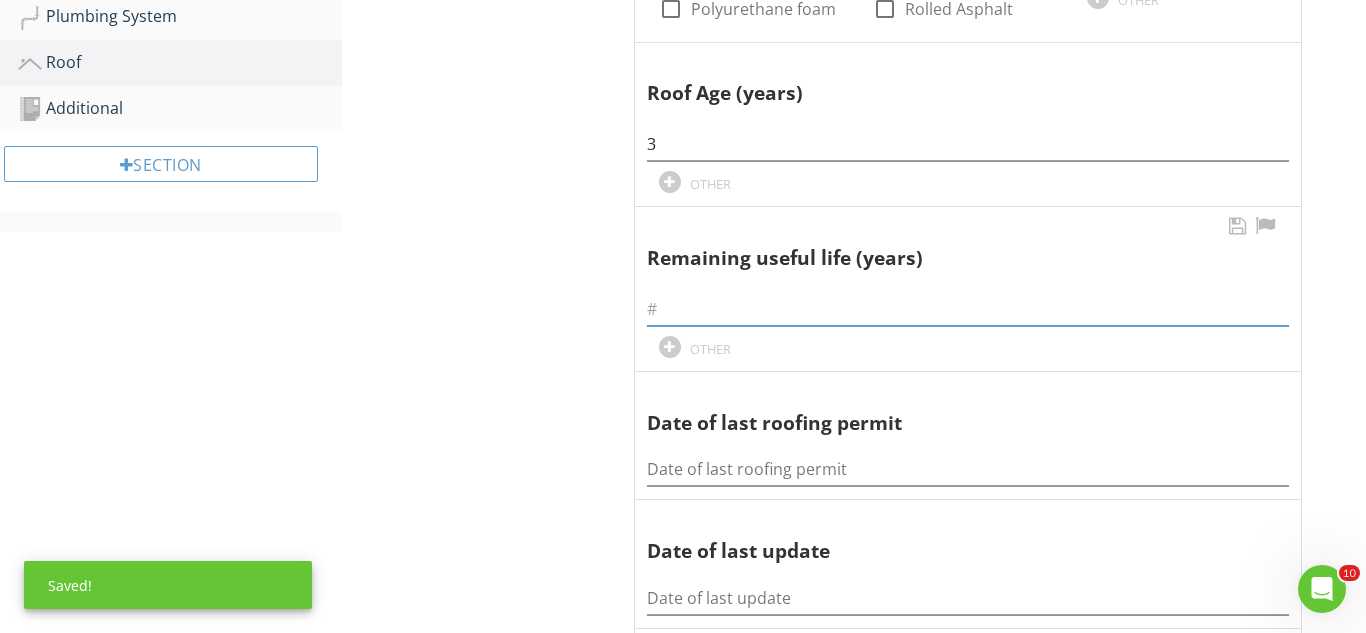 click at bounding box center [968, 309] 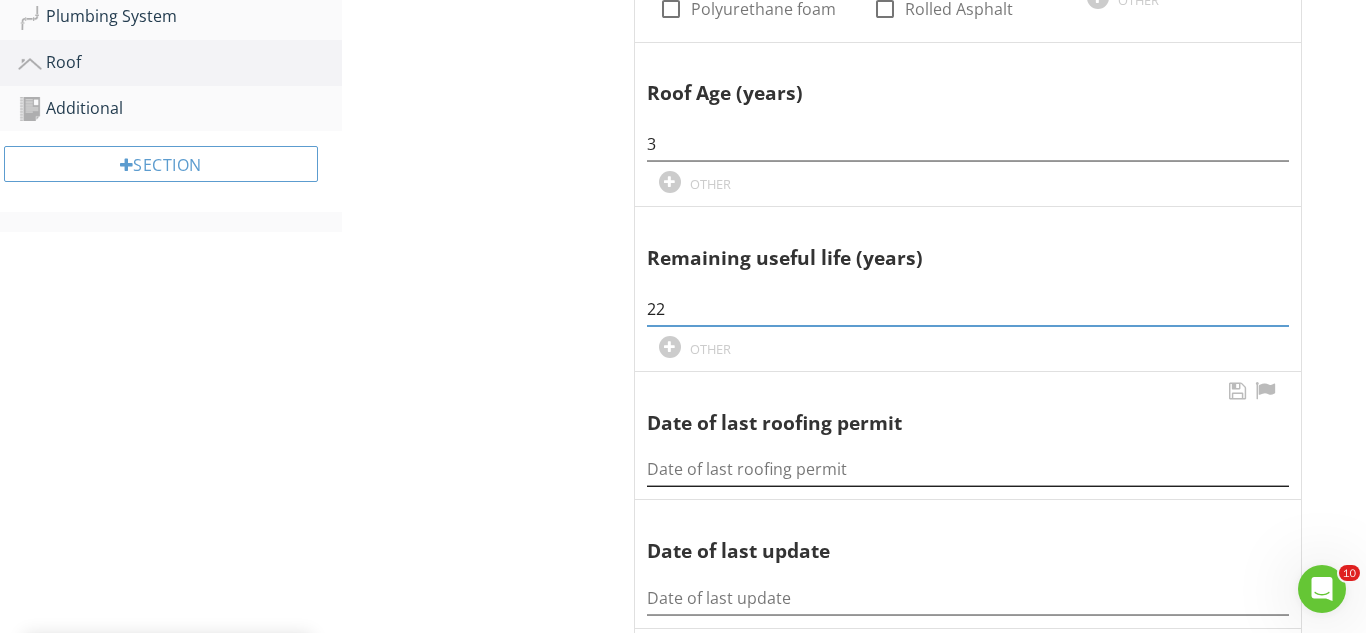 type on "22" 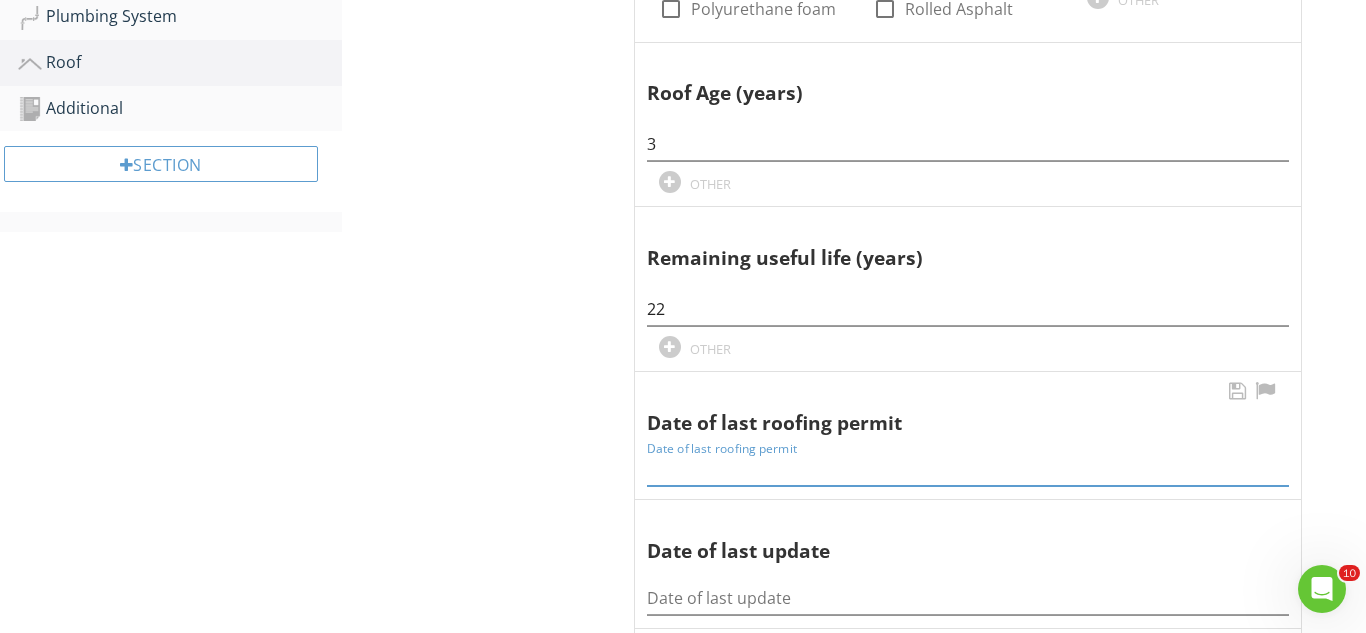 click at bounding box center [968, 469] 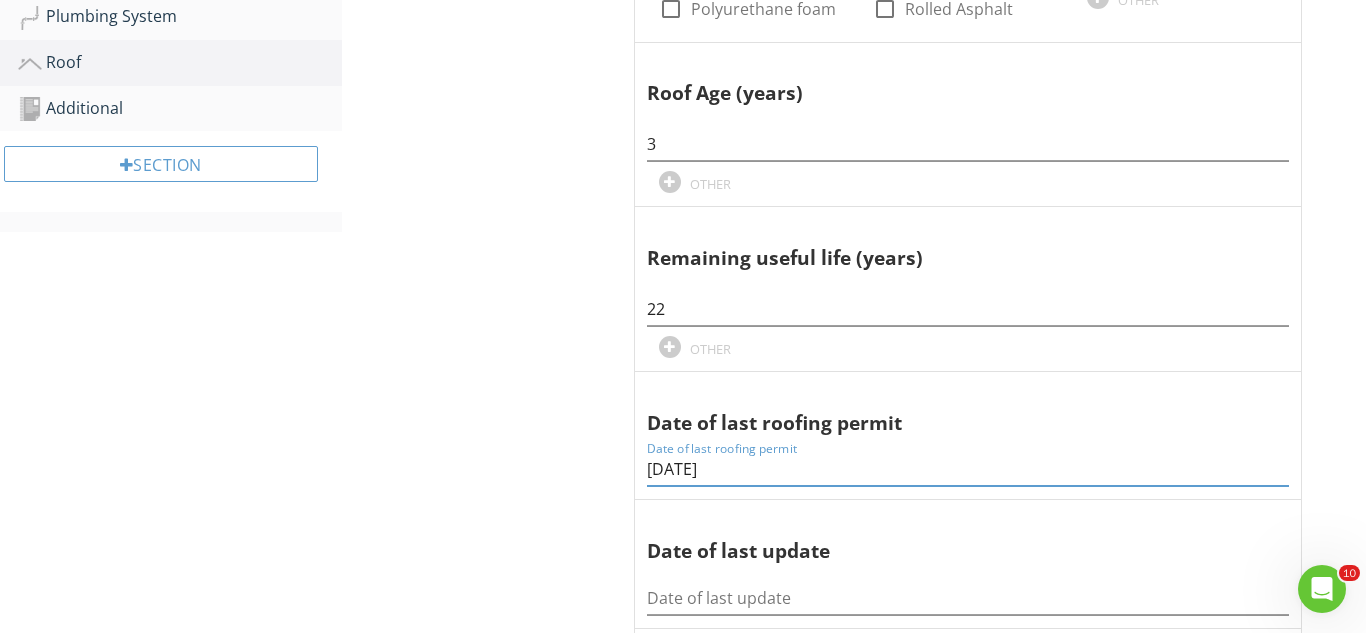 type on "6-15-2025" 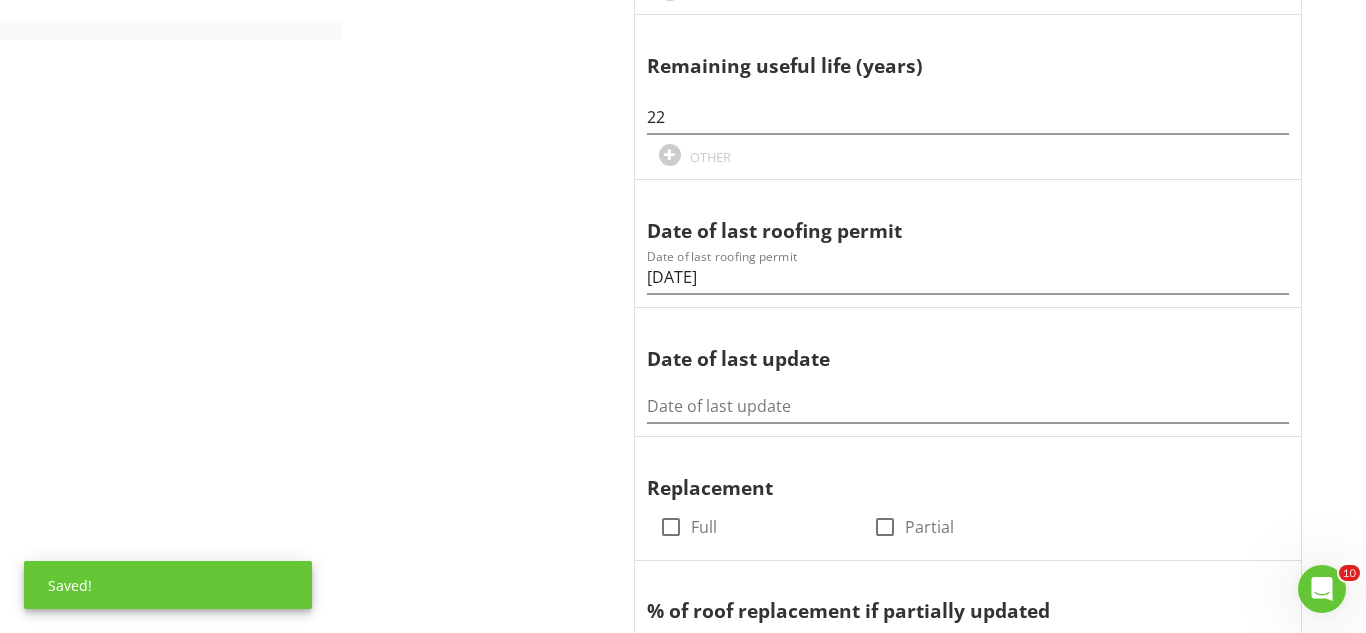 scroll, scrollTop: 960, scrollLeft: 0, axis: vertical 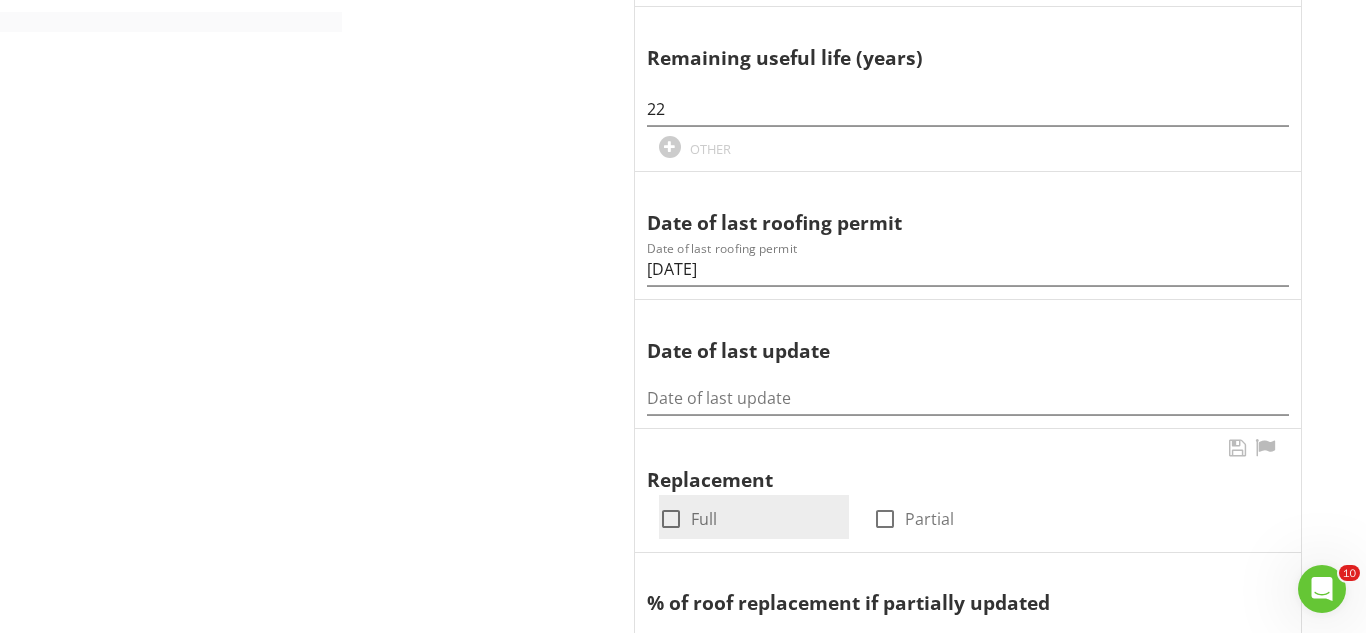 click at bounding box center [671, 519] 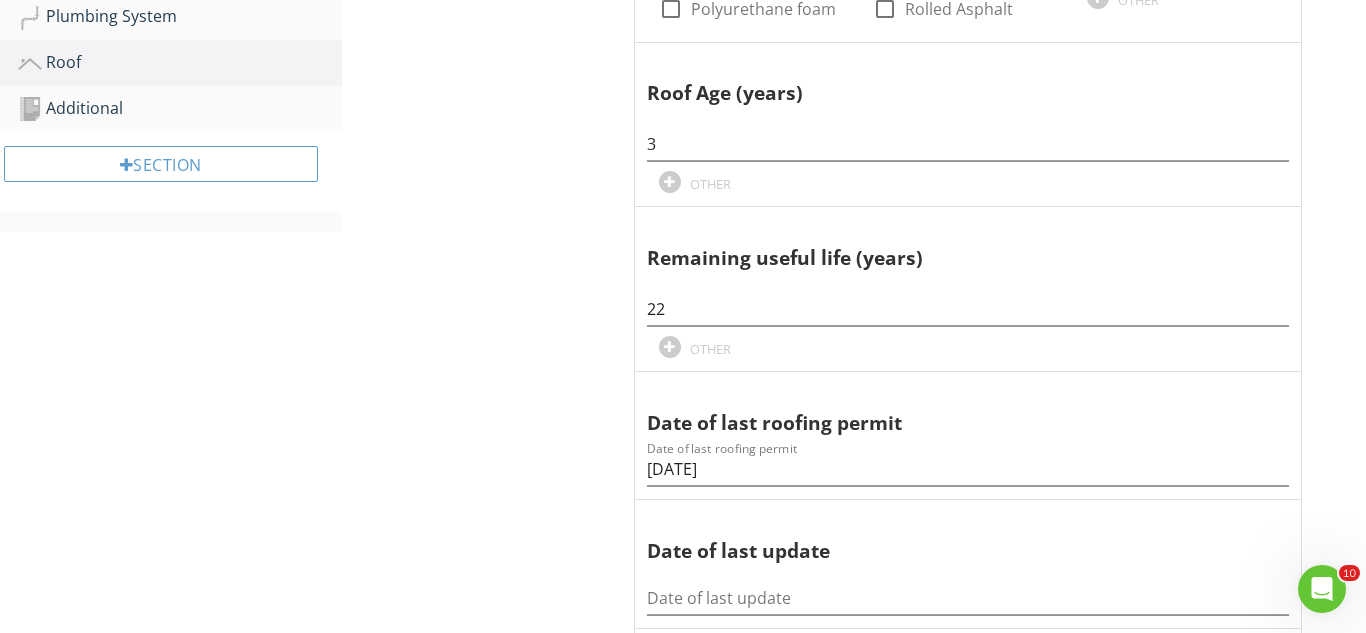 scroll, scrollTop: 240, scrollLeft: 0, axis: vertical 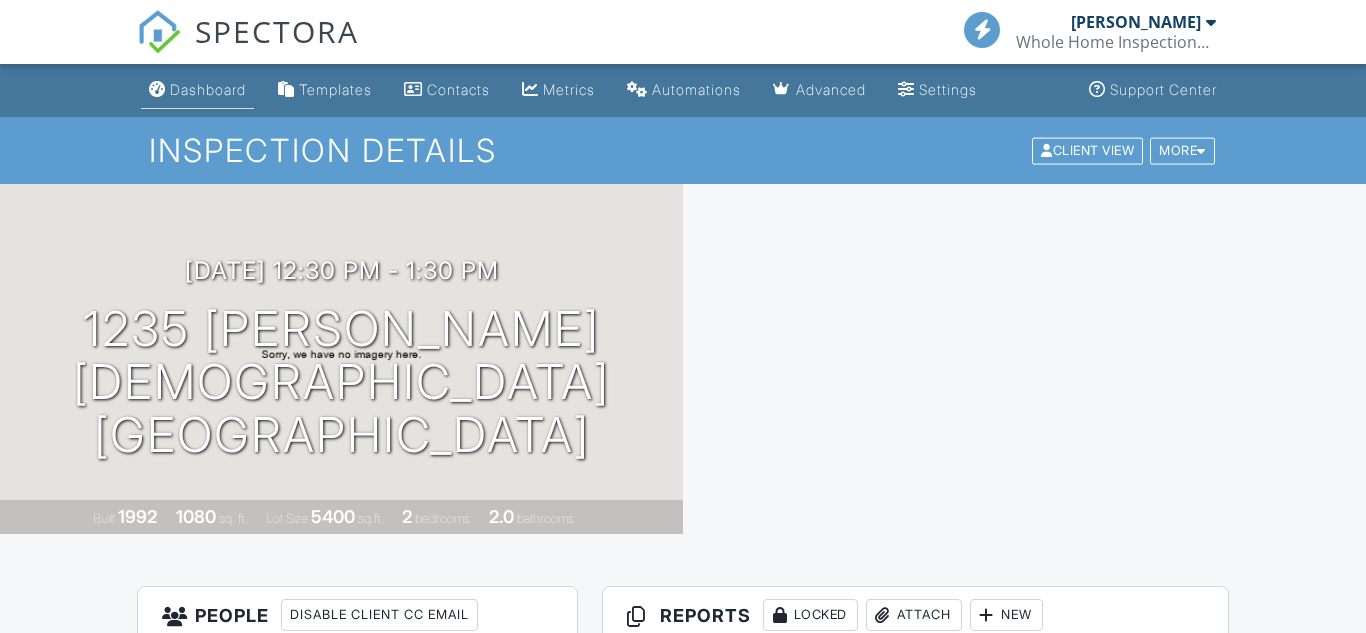 click on "Dashboard" at bounding box center [208, 89] 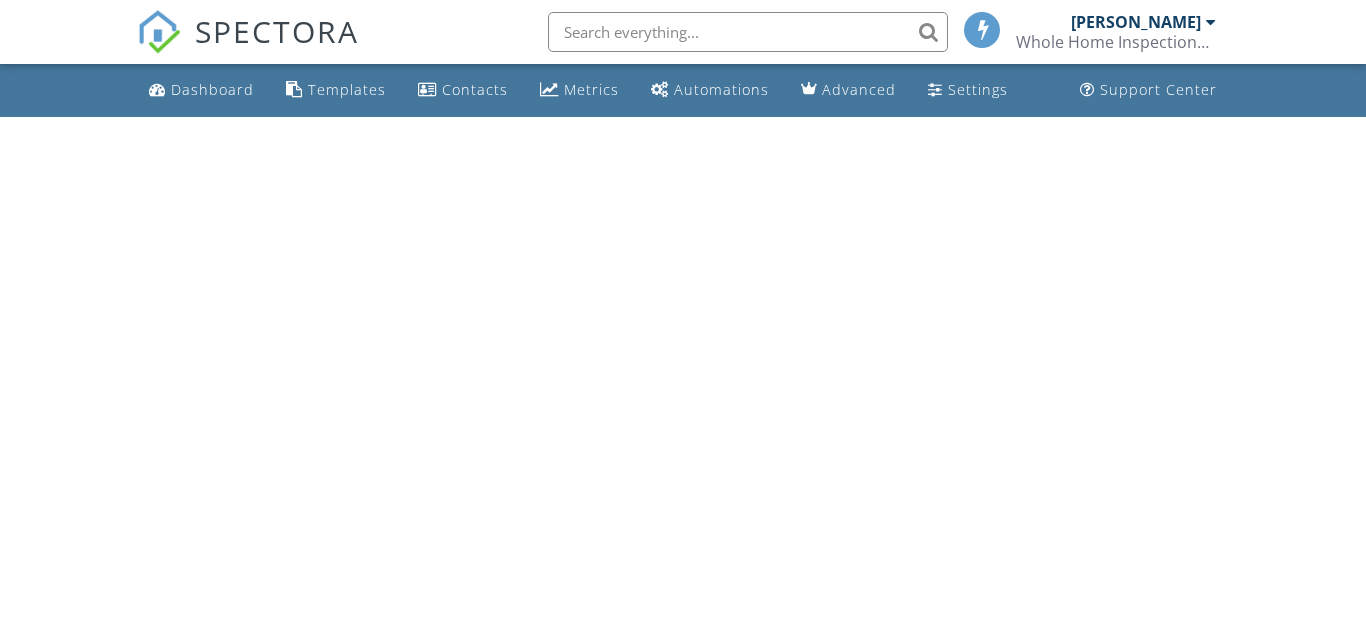 scroll, scrollTop: 0, scrollLeft: 0, axis: both 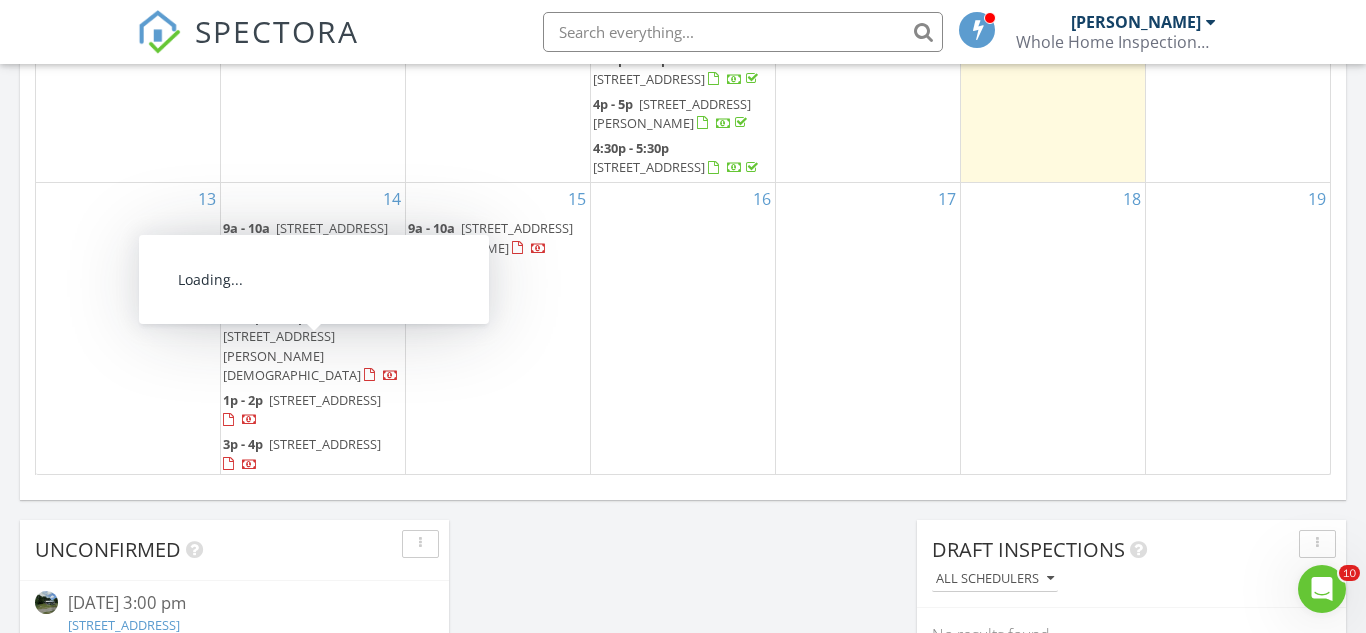 click on "2906 SW 16th St, Ocala 34474" at bounding box center [302, 453] 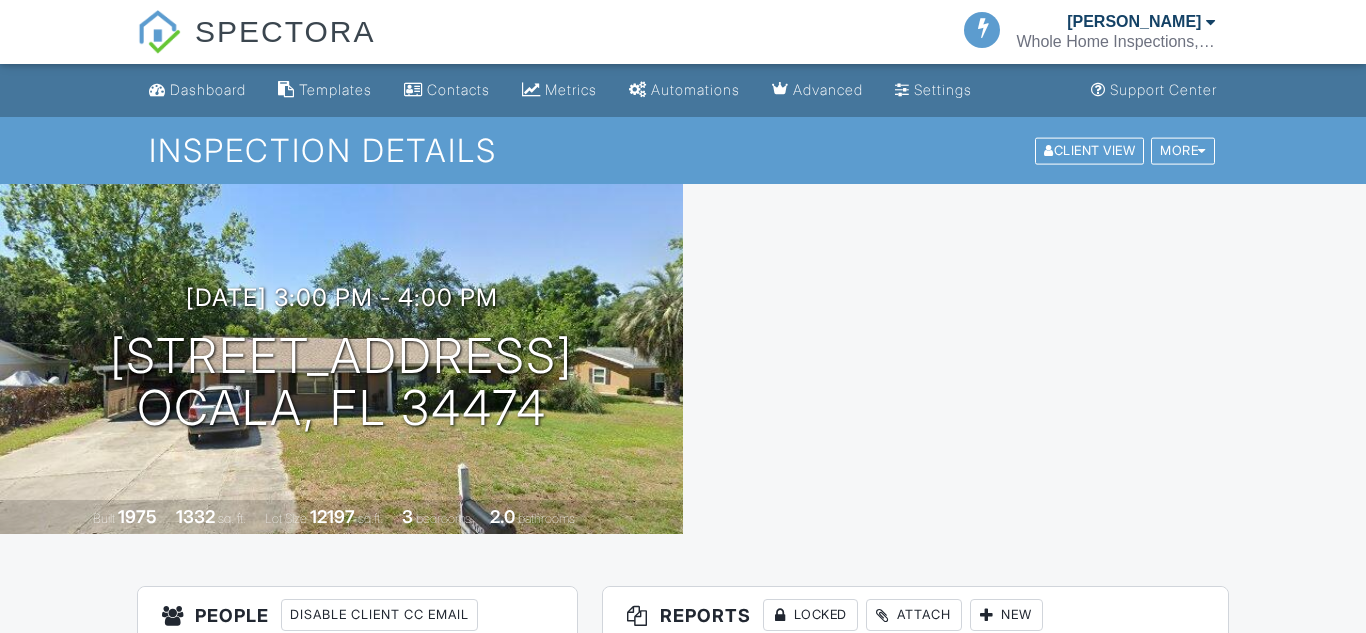 scroll, scrollTop: 0, scrollLeft: 0, axis: both 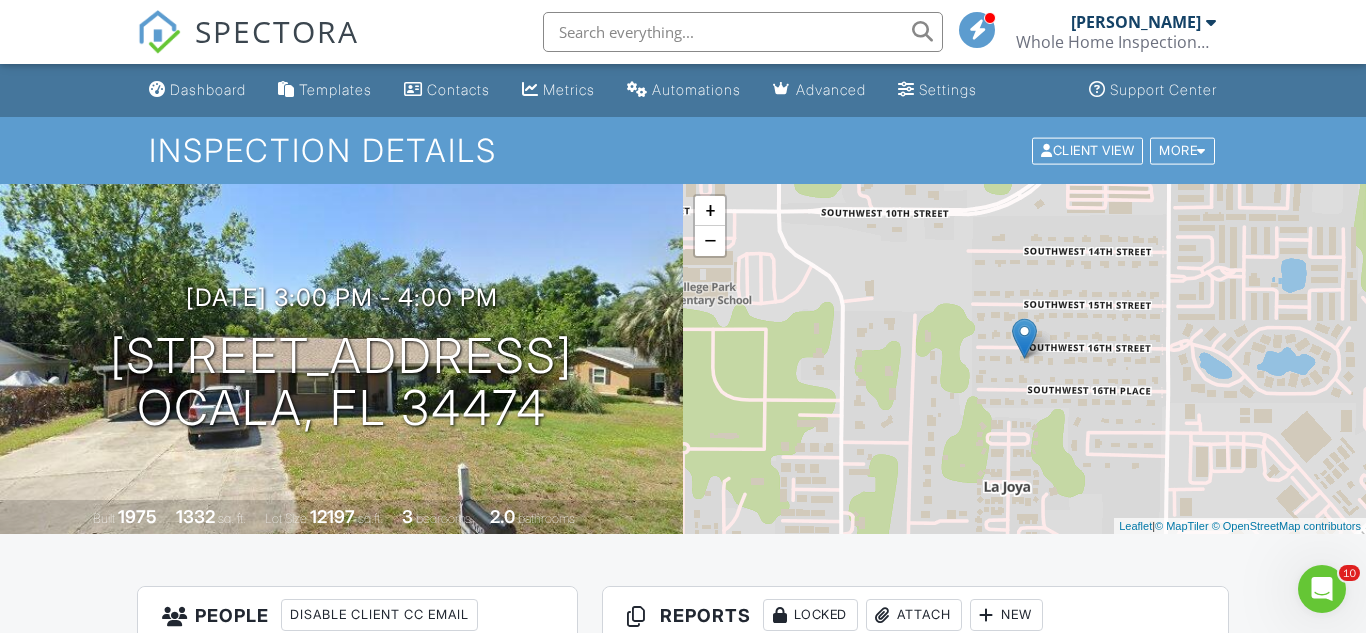 click on "Attach" at bounding box center (914, 615) 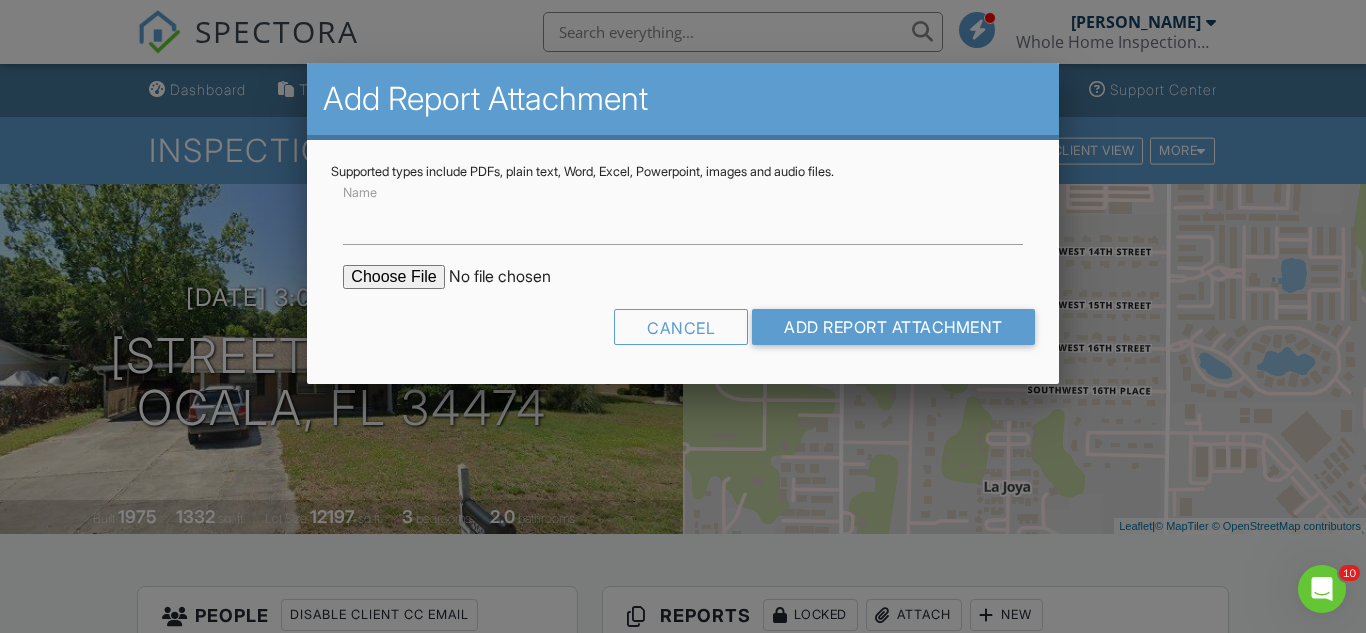 click at bounding box center (513, 277) 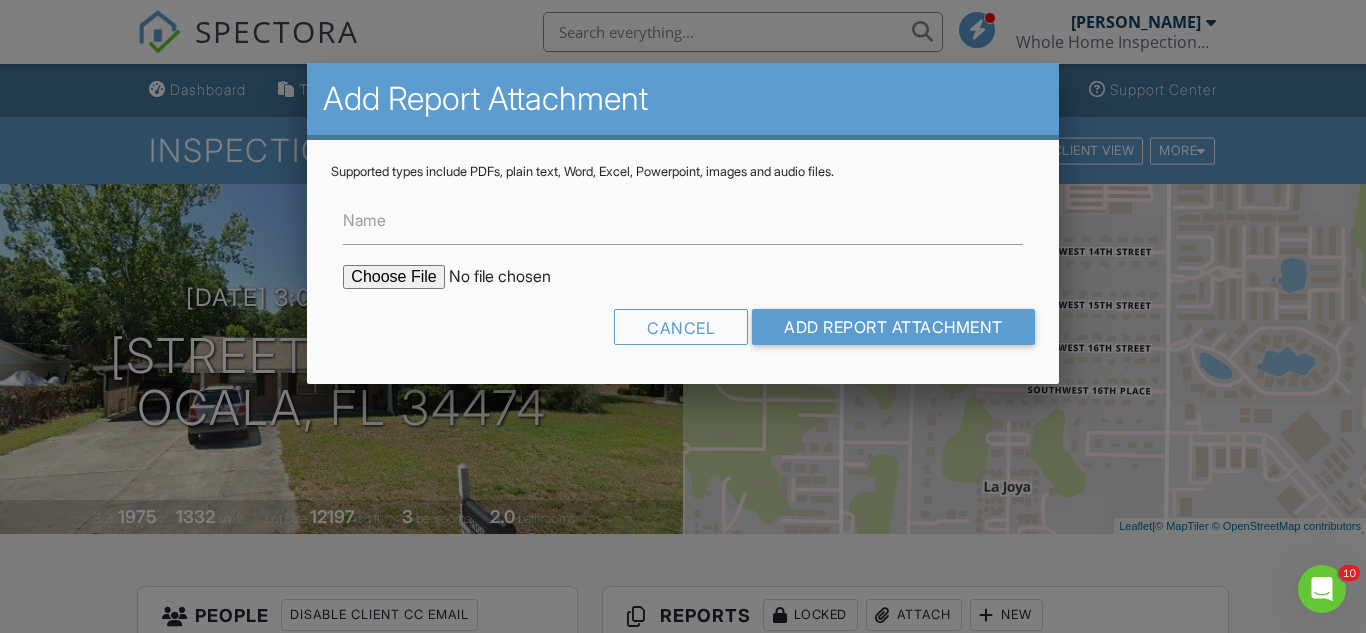 type on "C:\fakepath\2906 SW 16th St.pdf" 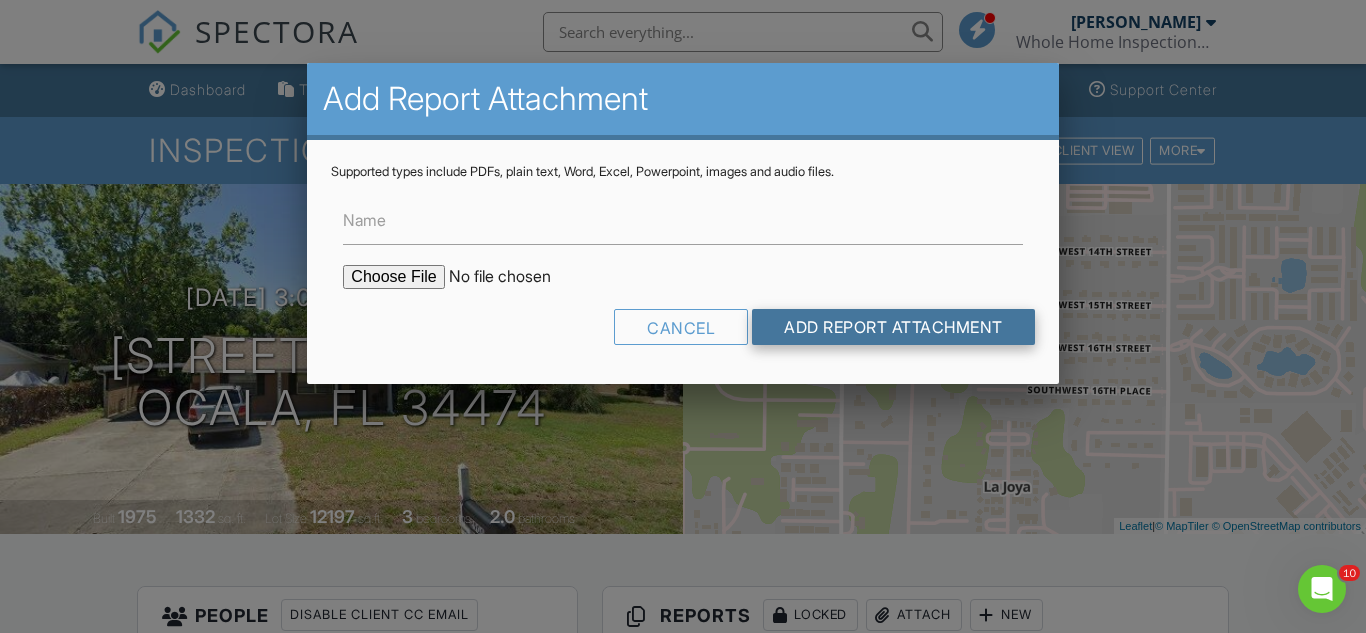 click on "Add Report Attachment" at bounding box center (893, 327) 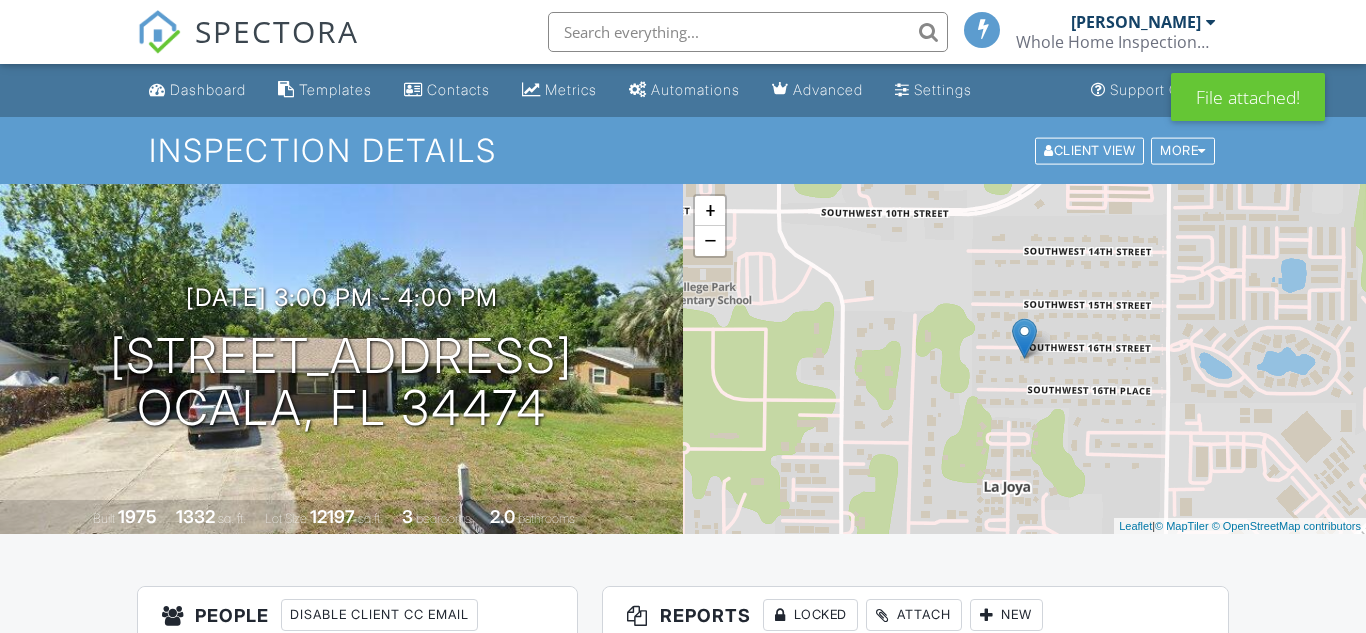 click at bounding box center [1172, 691] 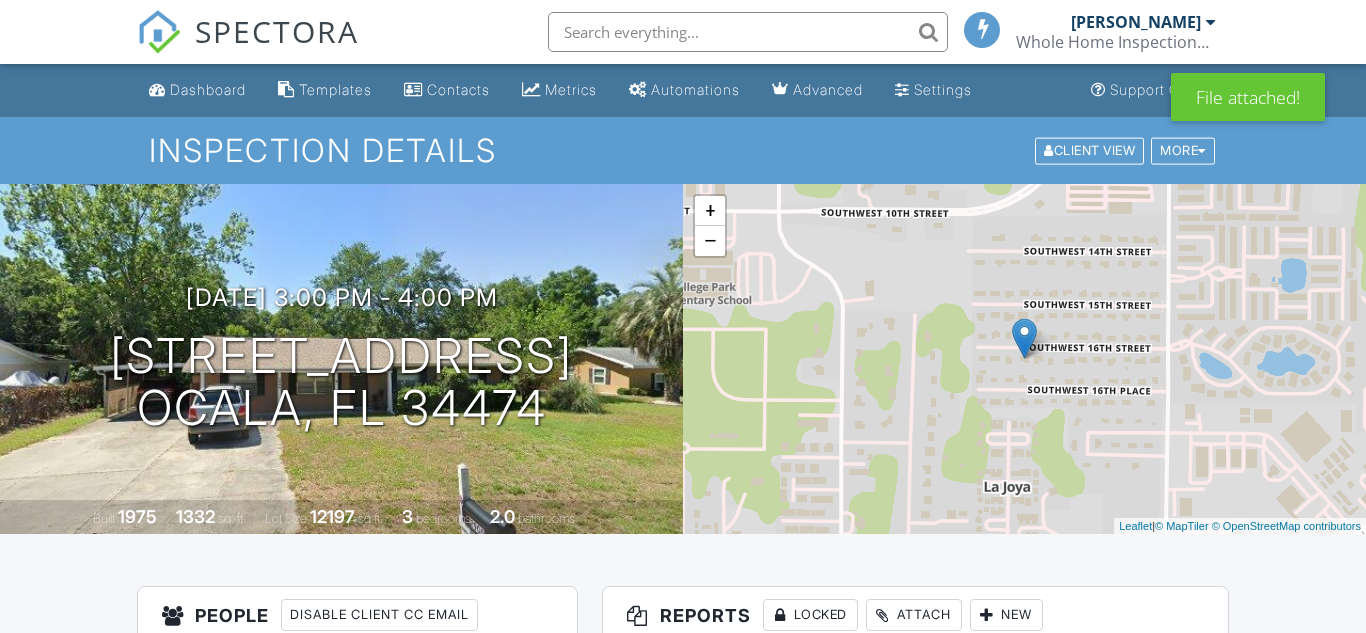 scroll, scrollTop: 320, scrollLeft: 0, axis: vertical 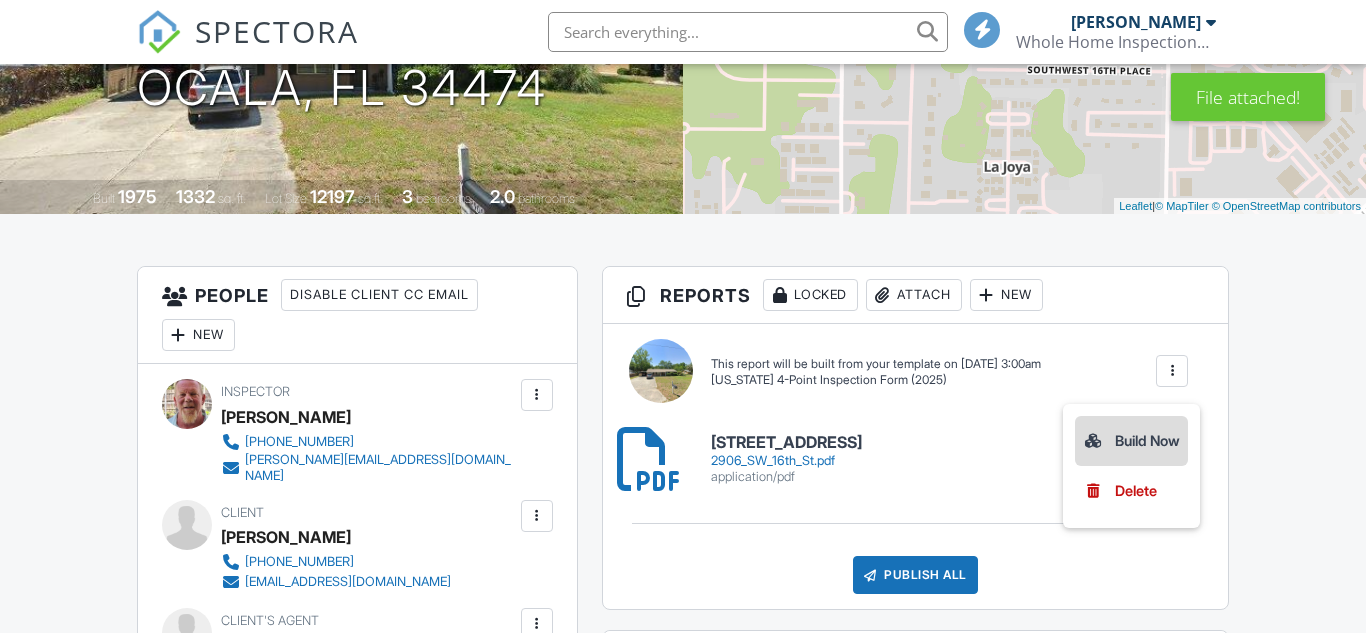 click on "Build Now" at bounding box center [1131, 441] 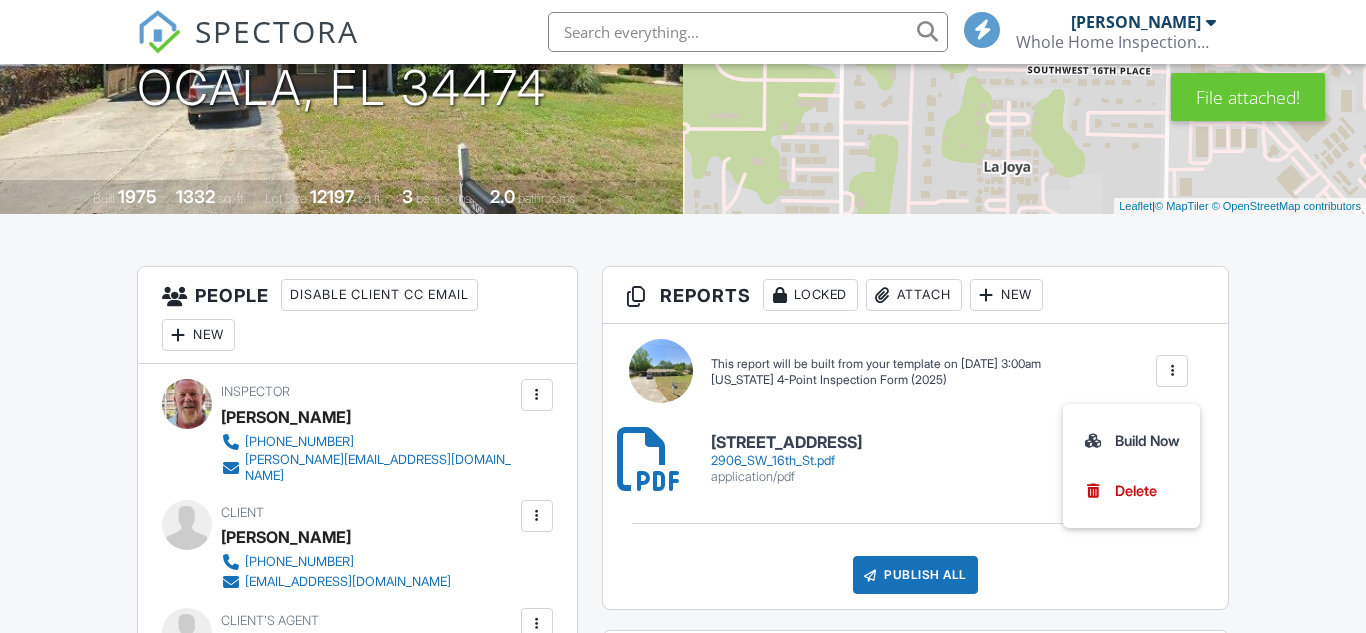 scroll, scrollTop: 320, scrollLeft: 0, axis: vertical 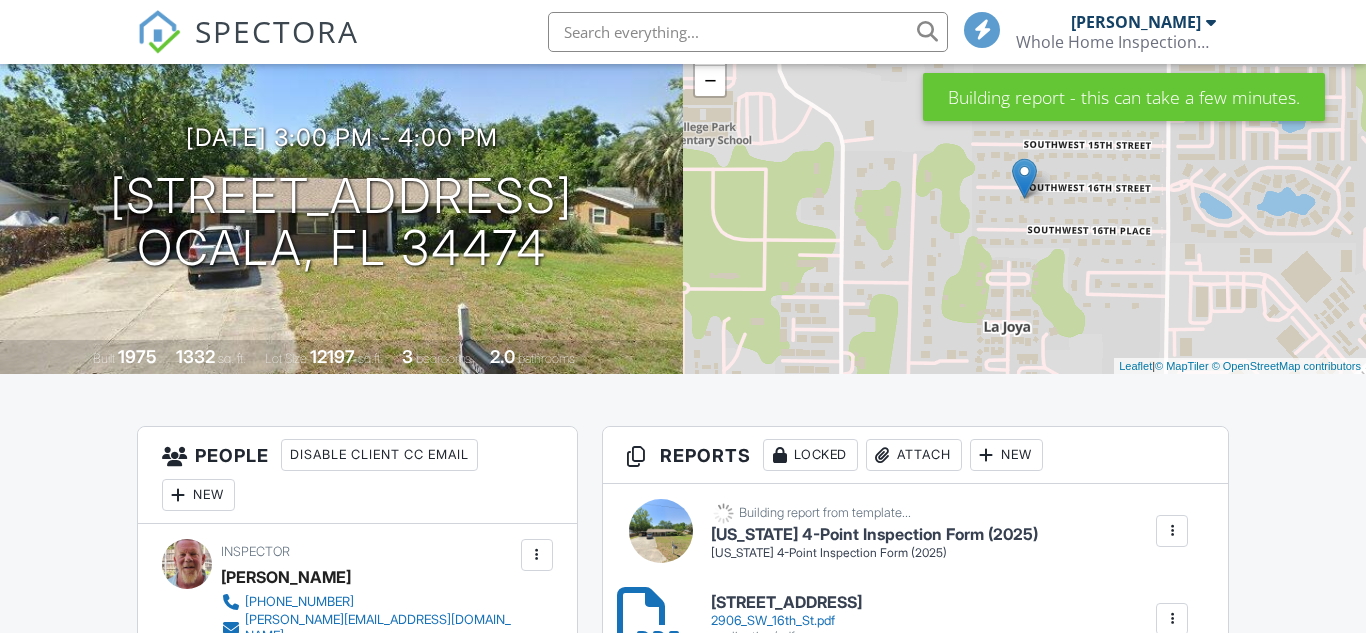 click on "[US_STATE] 4-Point Inspection Form (2025)" at bounding box center [874, 535] 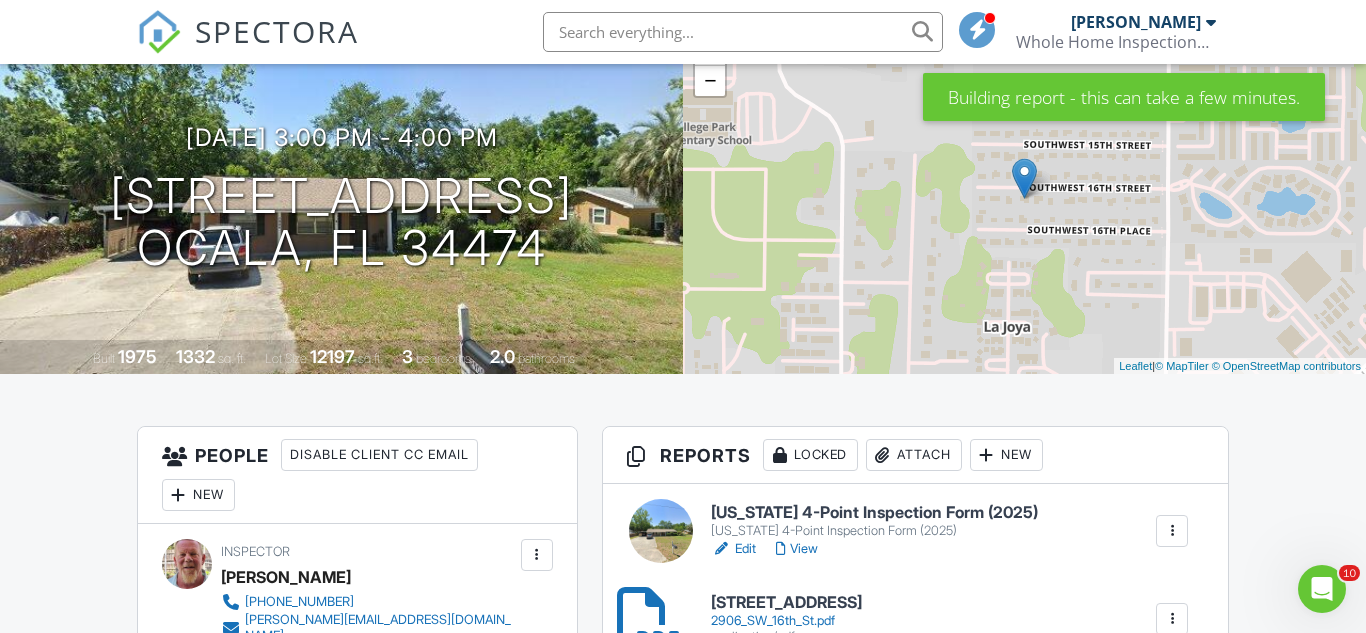 scroll, scrollTop: 0, scrollLeft: 0, axis: both 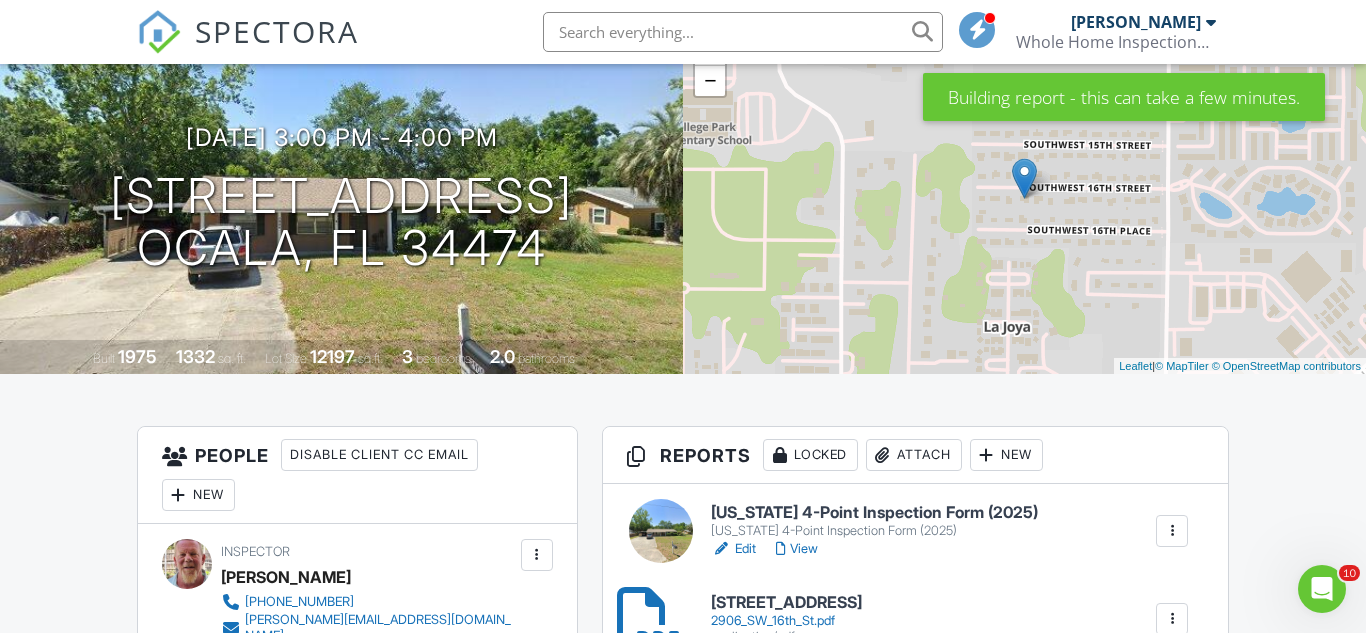click on "[US_STATE] 4-Point Inspection Form (2025)" at bounding box center (874, 531) 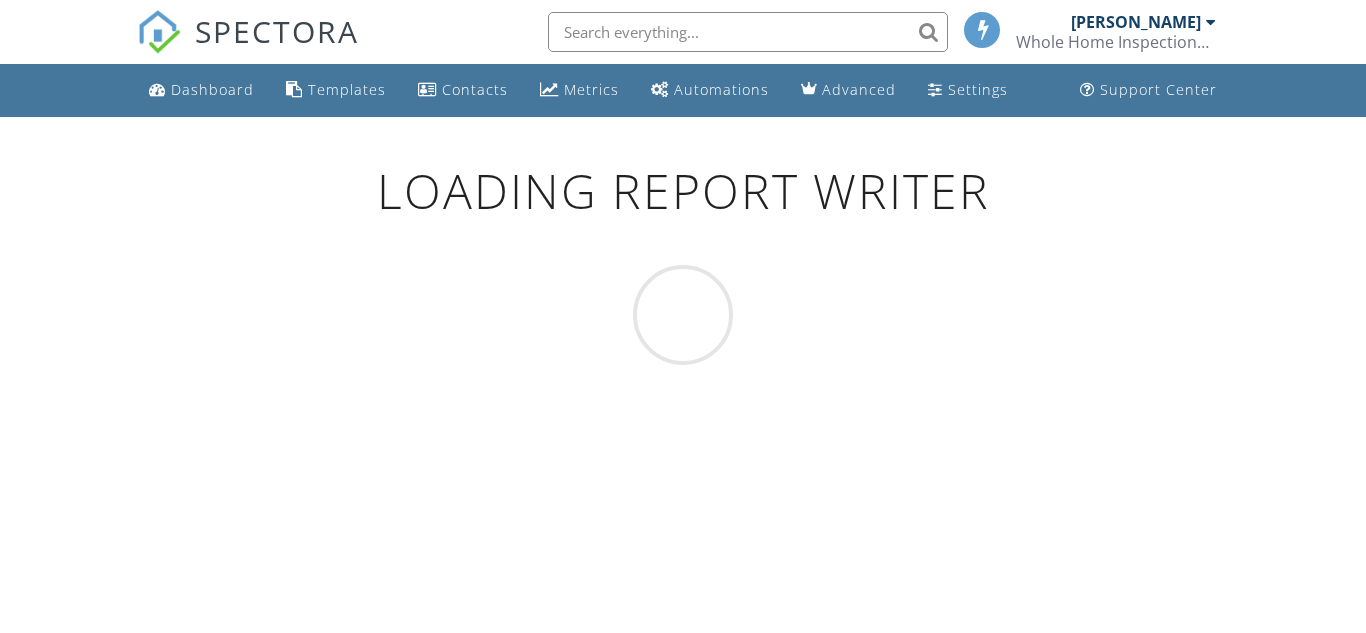 scroll, scrollTop: 0, scrollLeft: 0, axis: both 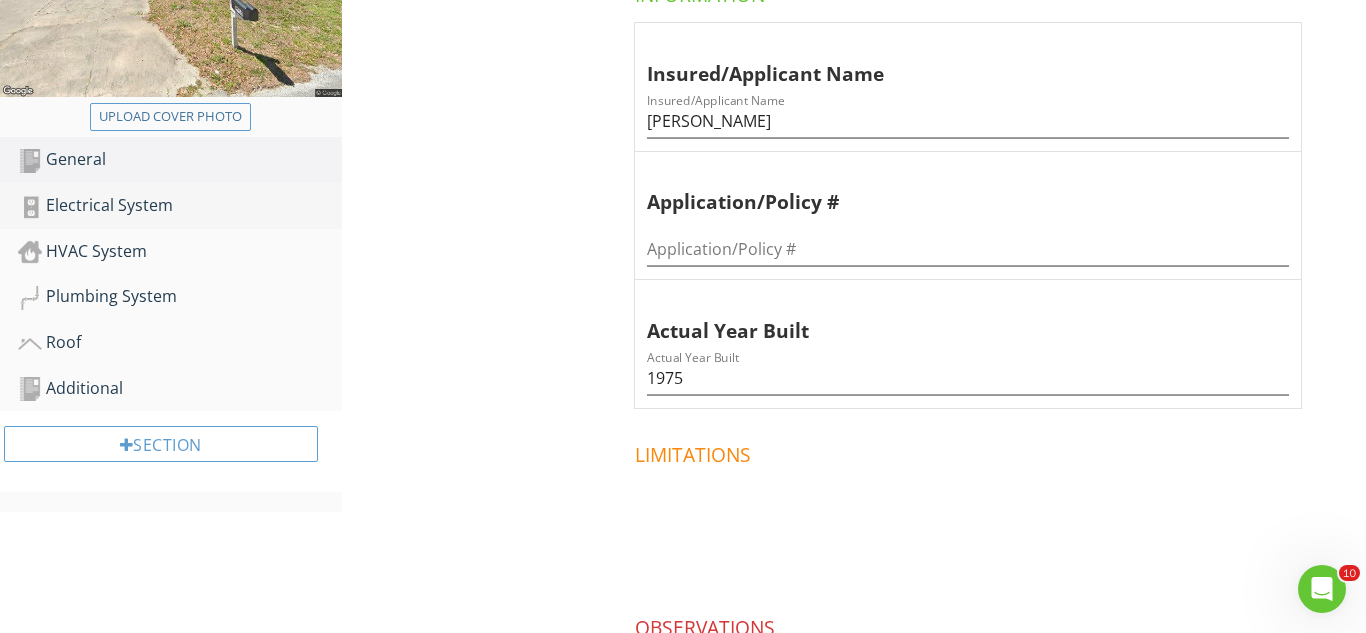 click on "Electrical System" at bounding box center [180, 206] 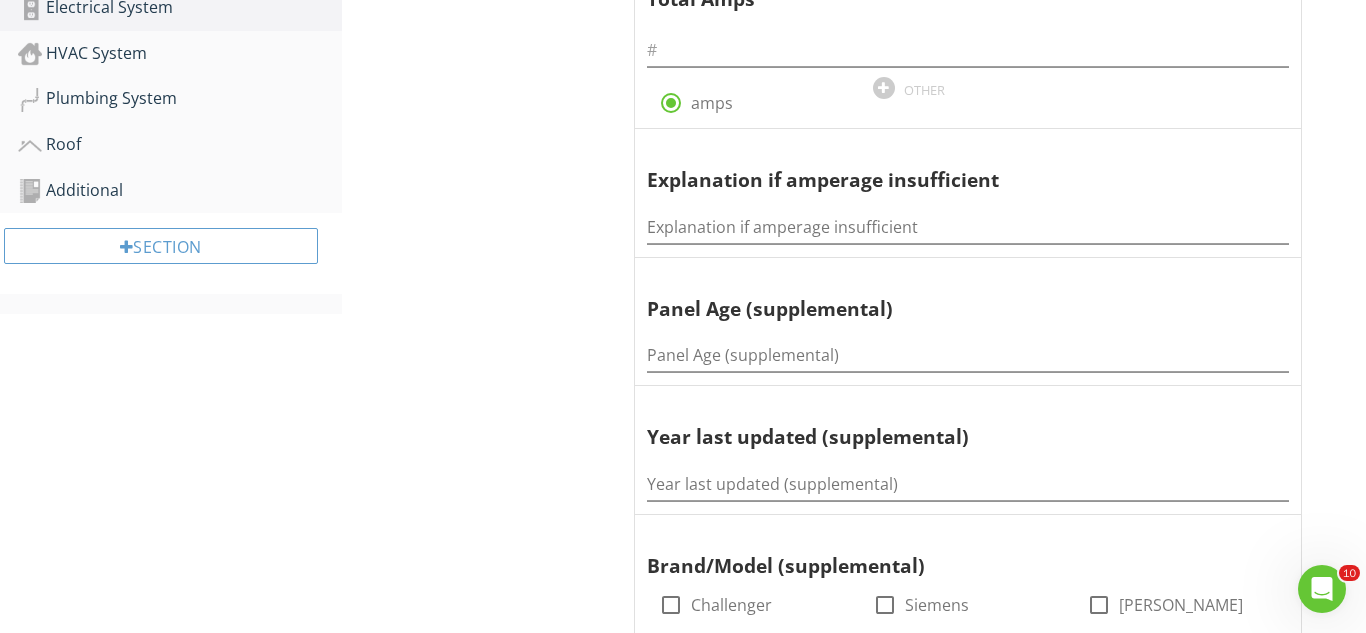 scroll, scrollTop: 680, scrollLeft: 0, axis: vertical 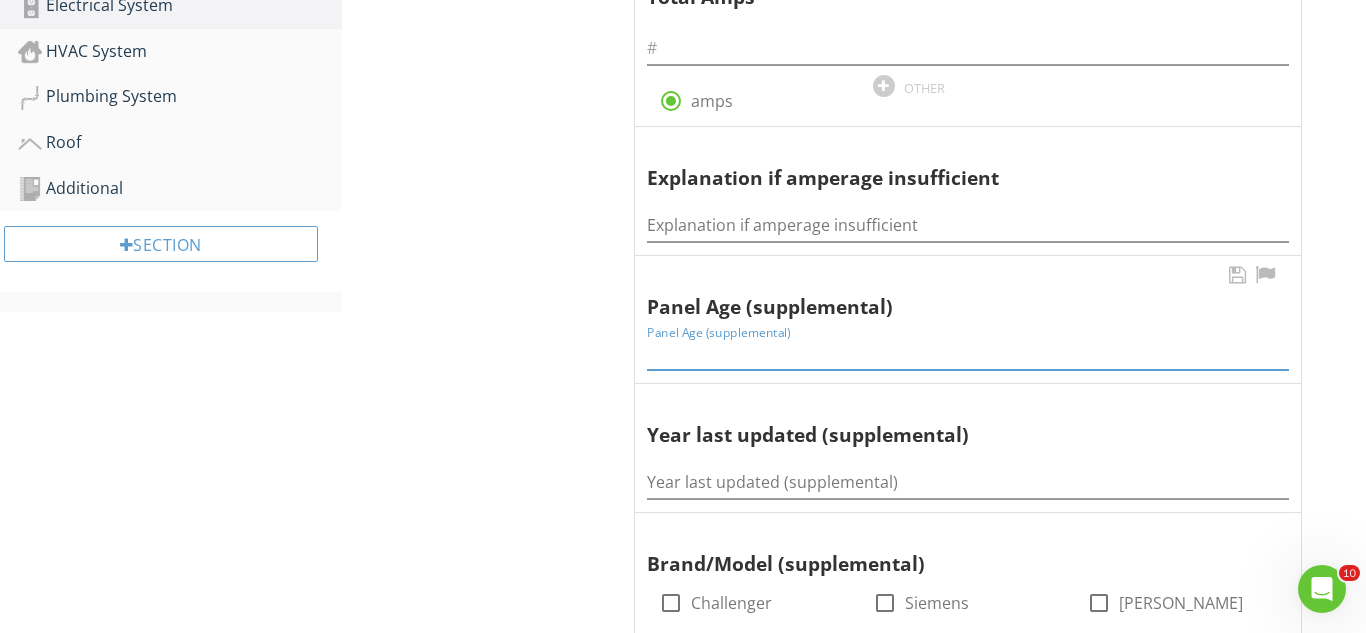 click at bounding box center [968, 353] 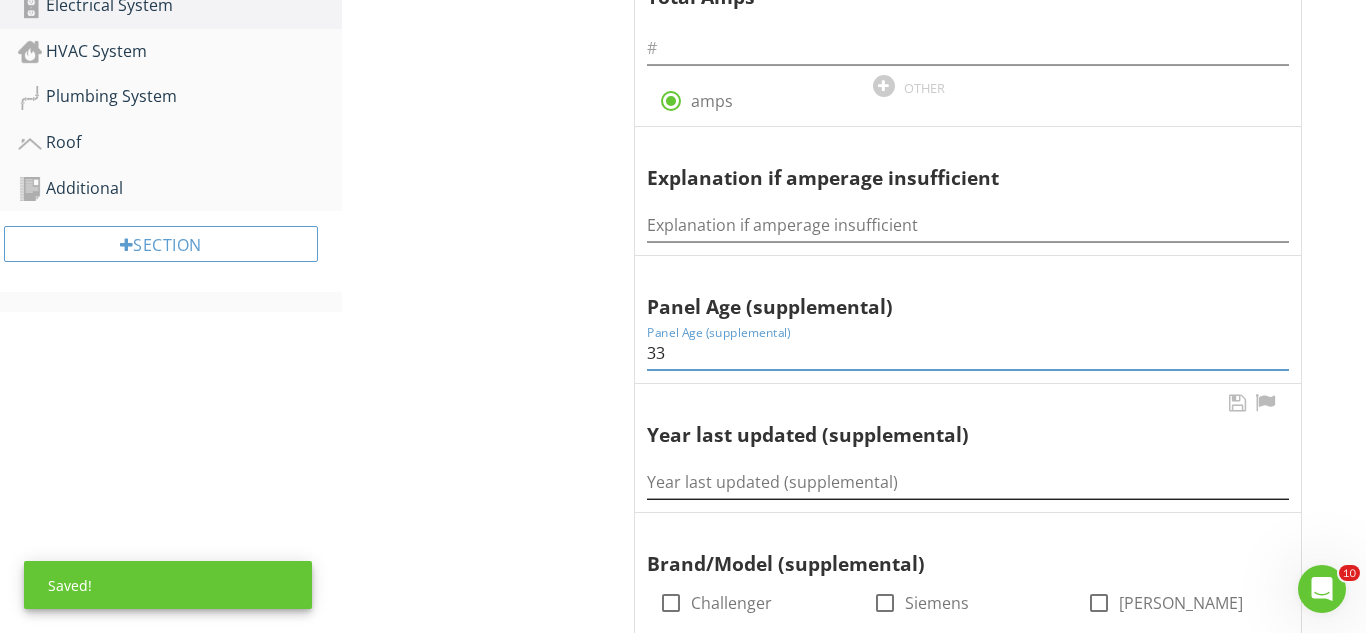 type on "33" 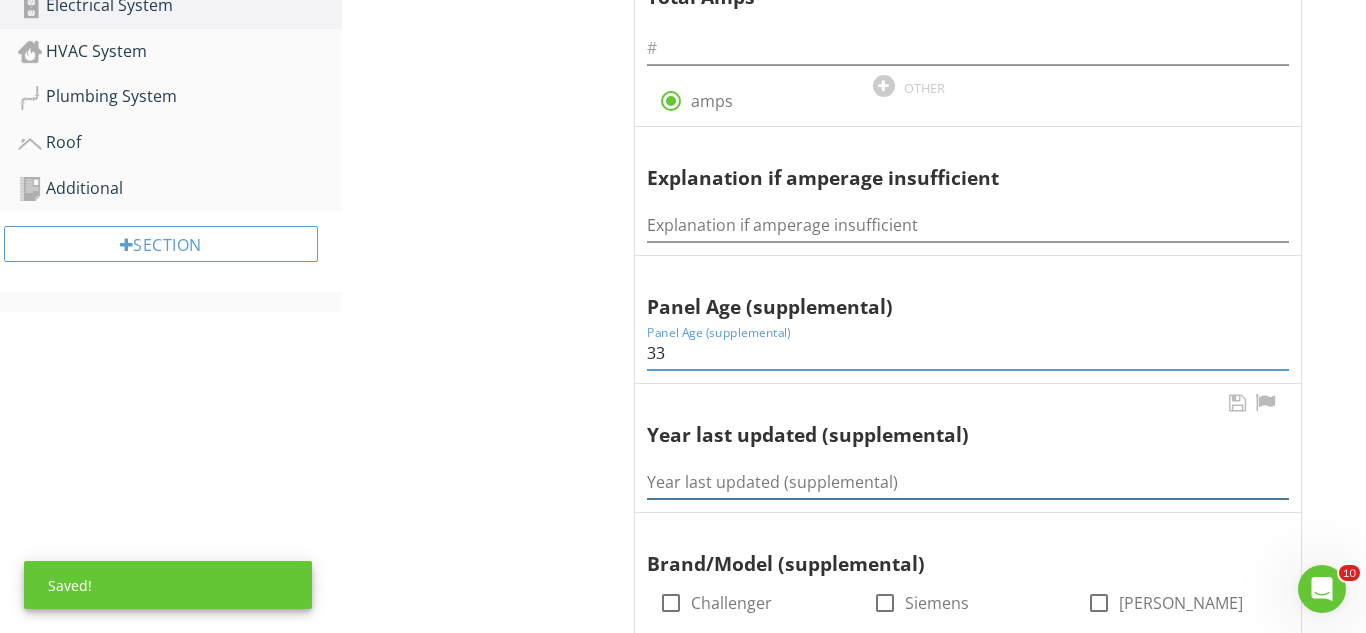 click at bounding box center [968, 482] 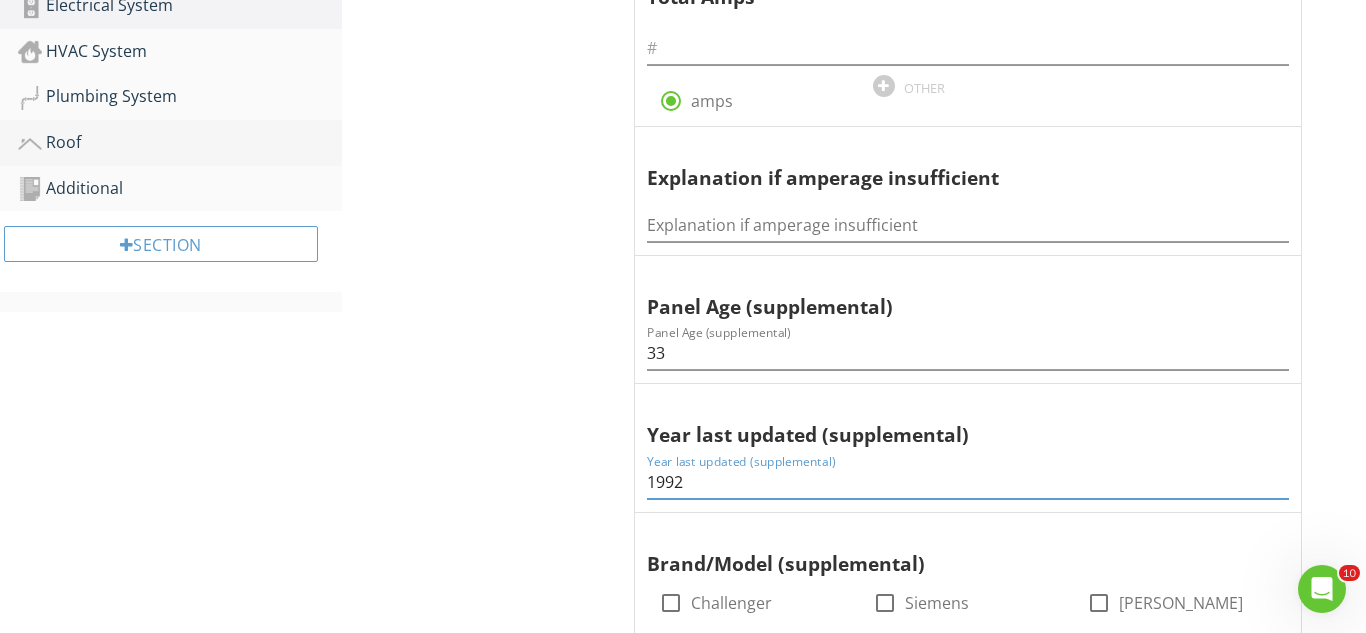 type on "1992" 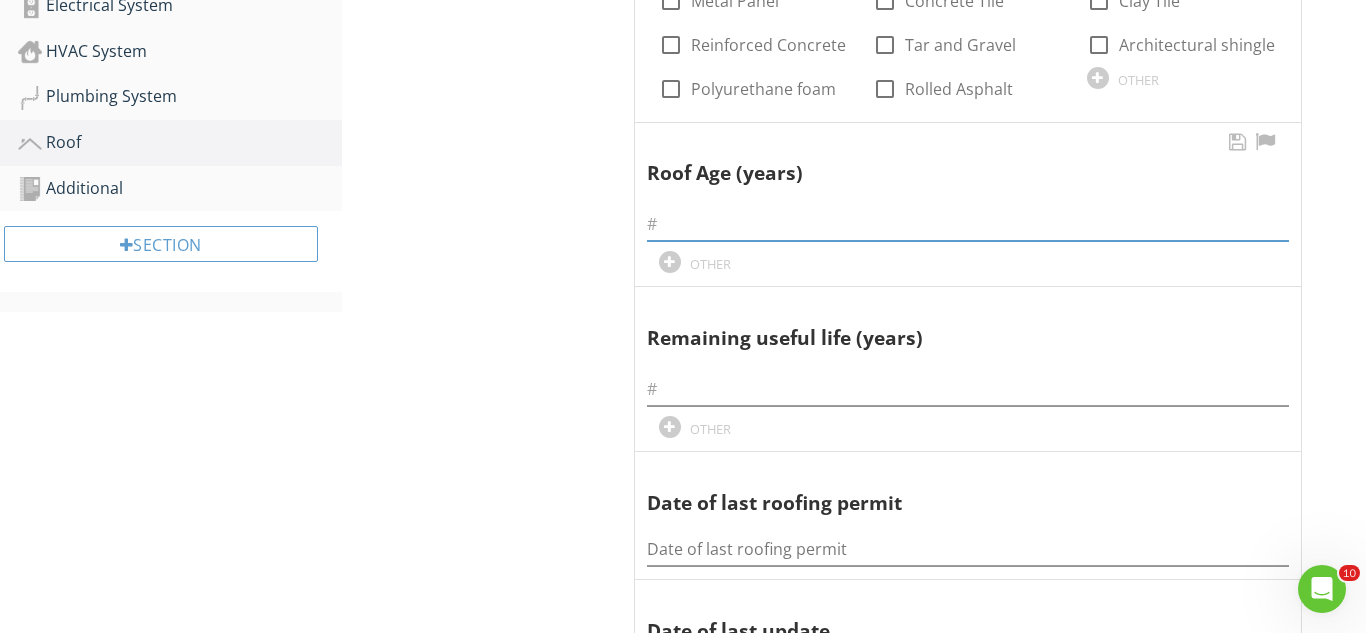 click at bounding box center (968, 224) 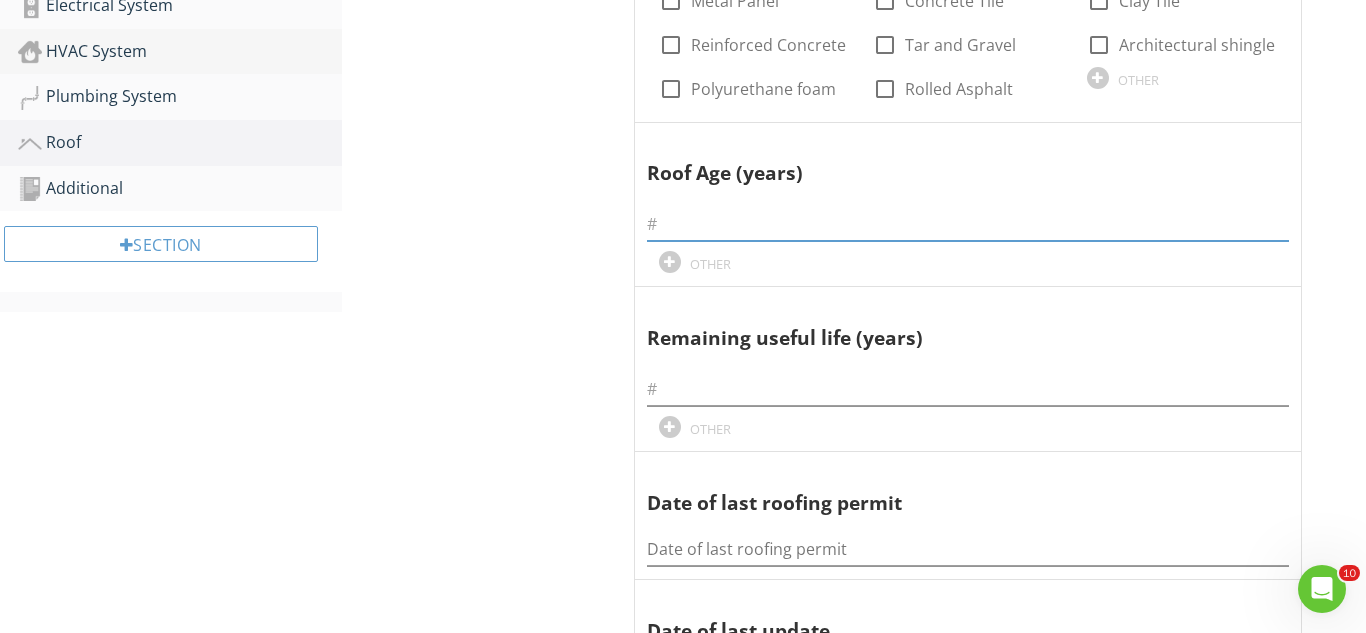 scroll, scrollTop: 480, scrollLeft: 0, axis: vertical 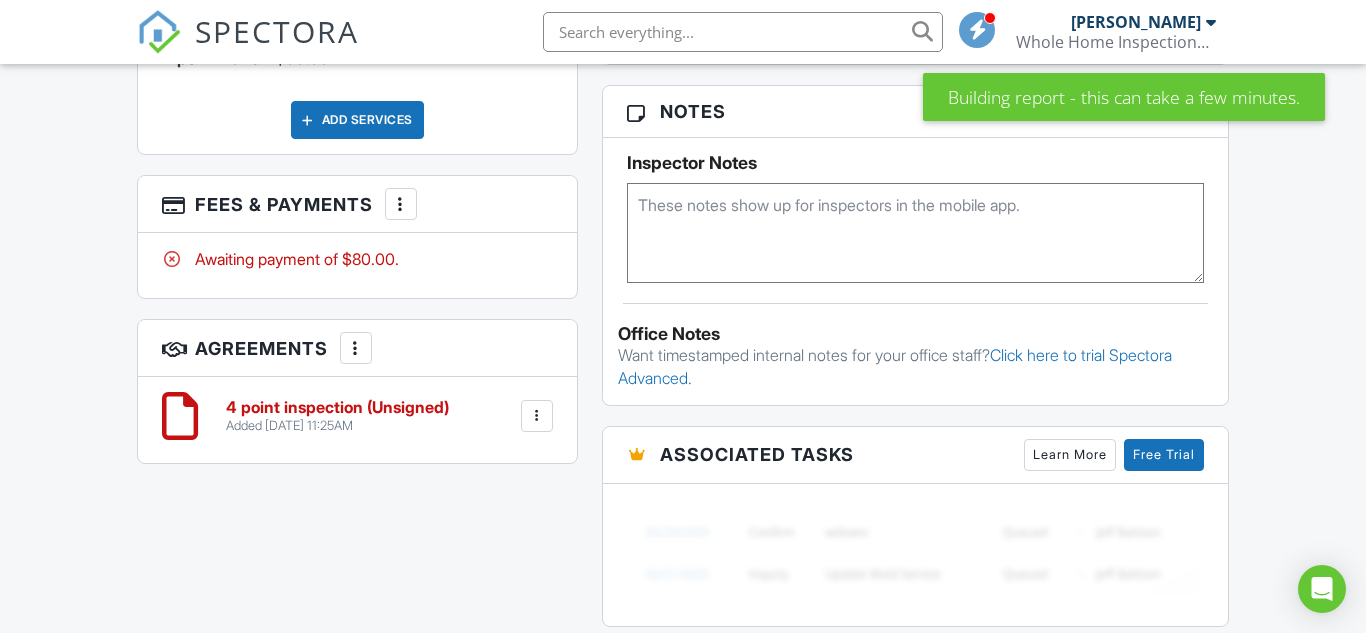 click at bounding box center [915, 233] 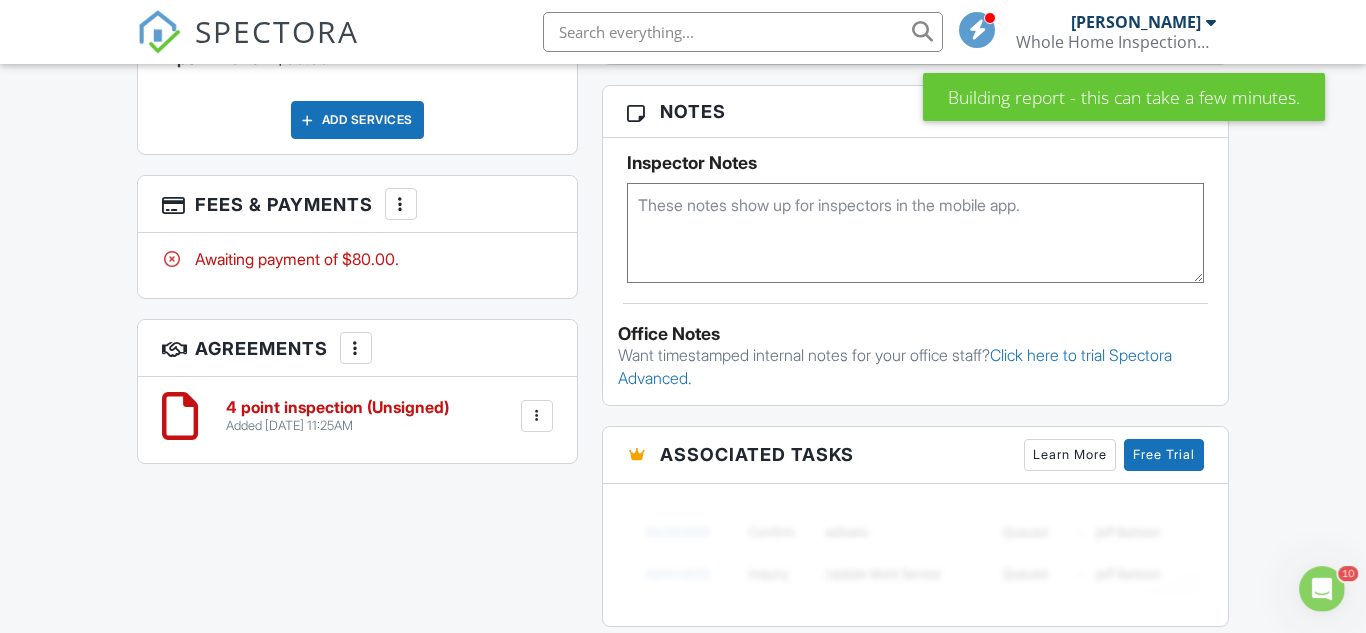 scroll, scrollTop: 0, scrollLeft: 0, axis: both 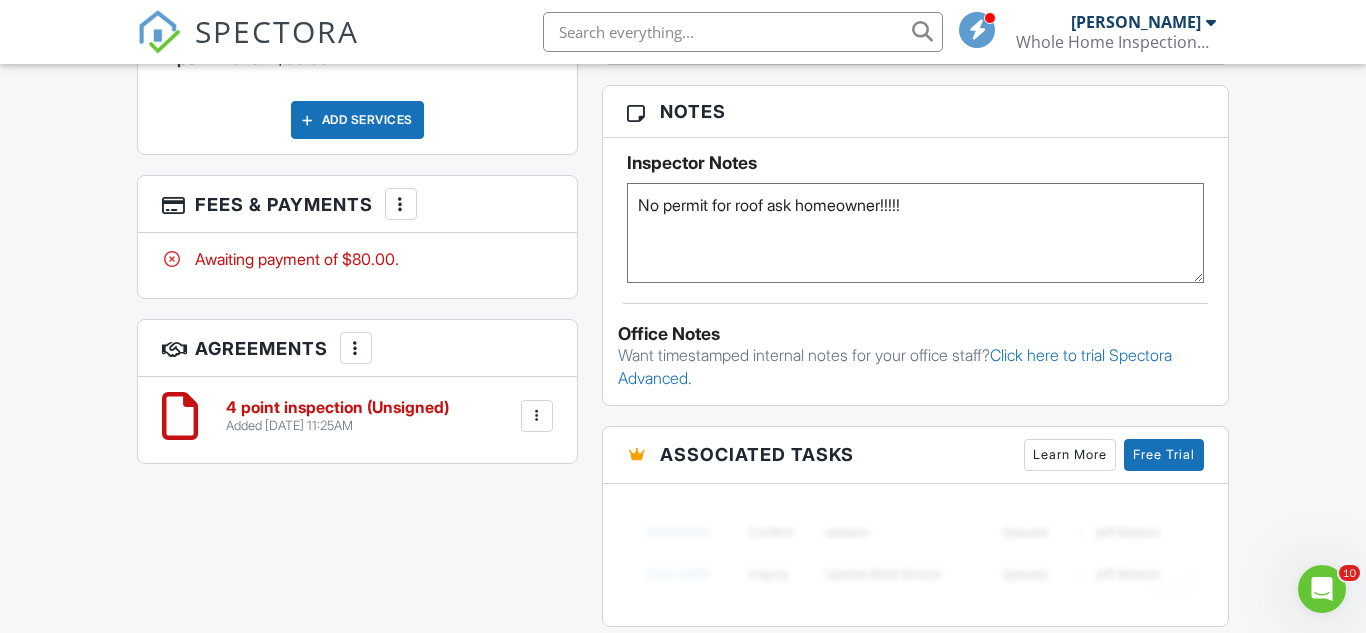 type on "No permit for roof ask homeowner!!!!!" 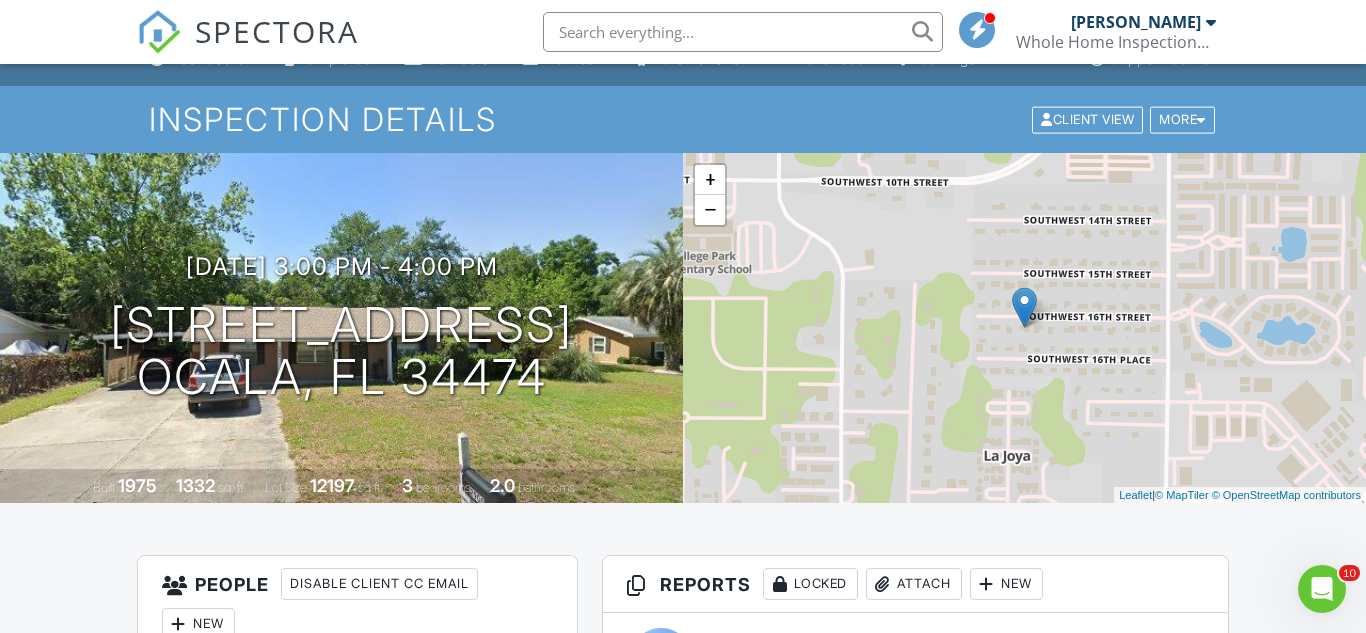 scroll, scrollTop: 0, scrollLeft: 0, axis: both 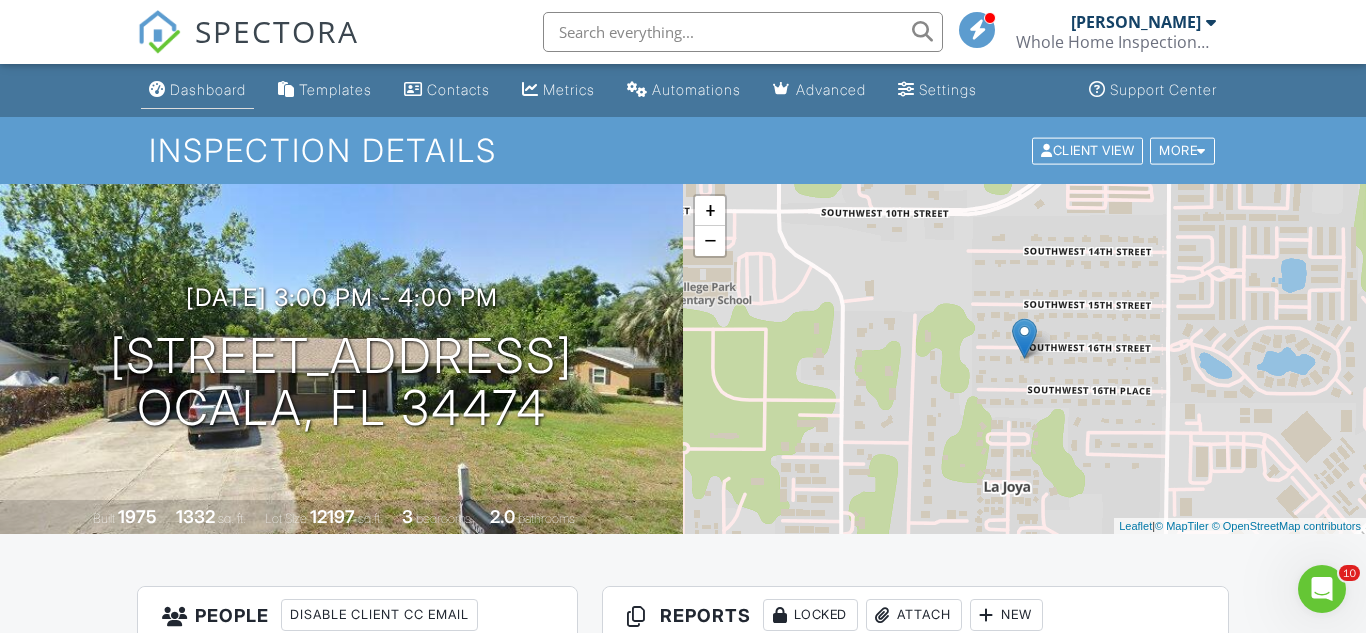 click on "Dashboard" at bounding box center (208, 89) 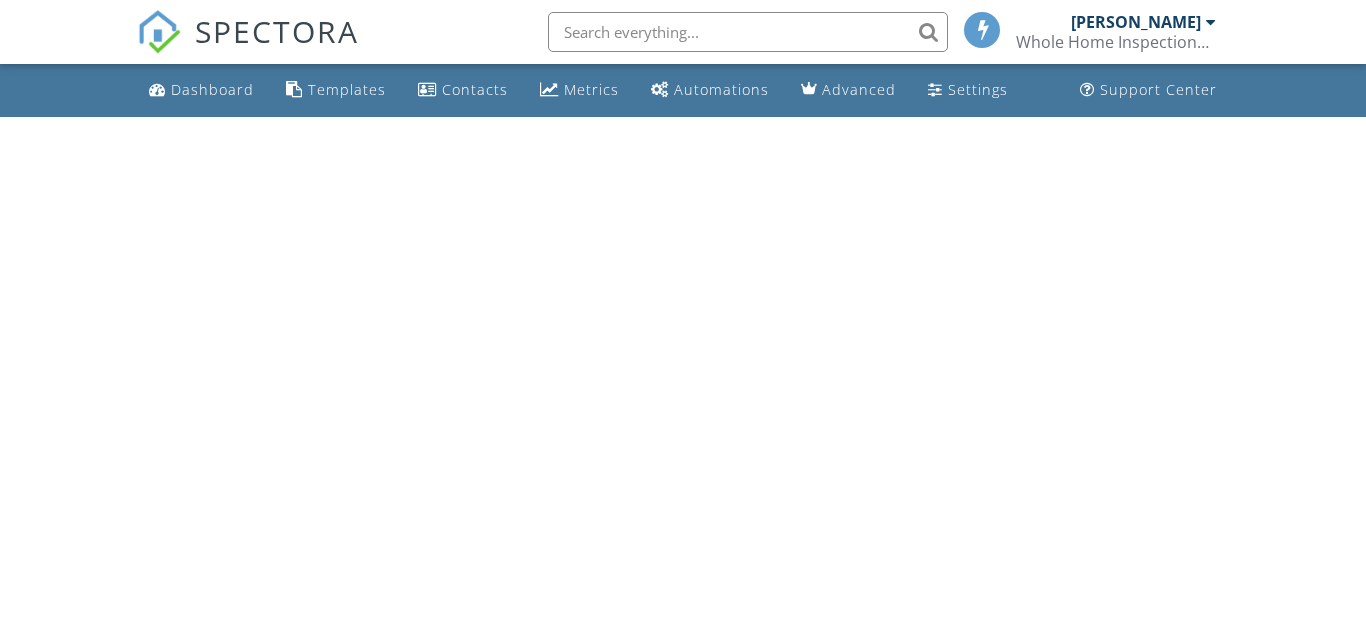 scroll, scrollTop: 0, scrollLeft: 0, axis: both 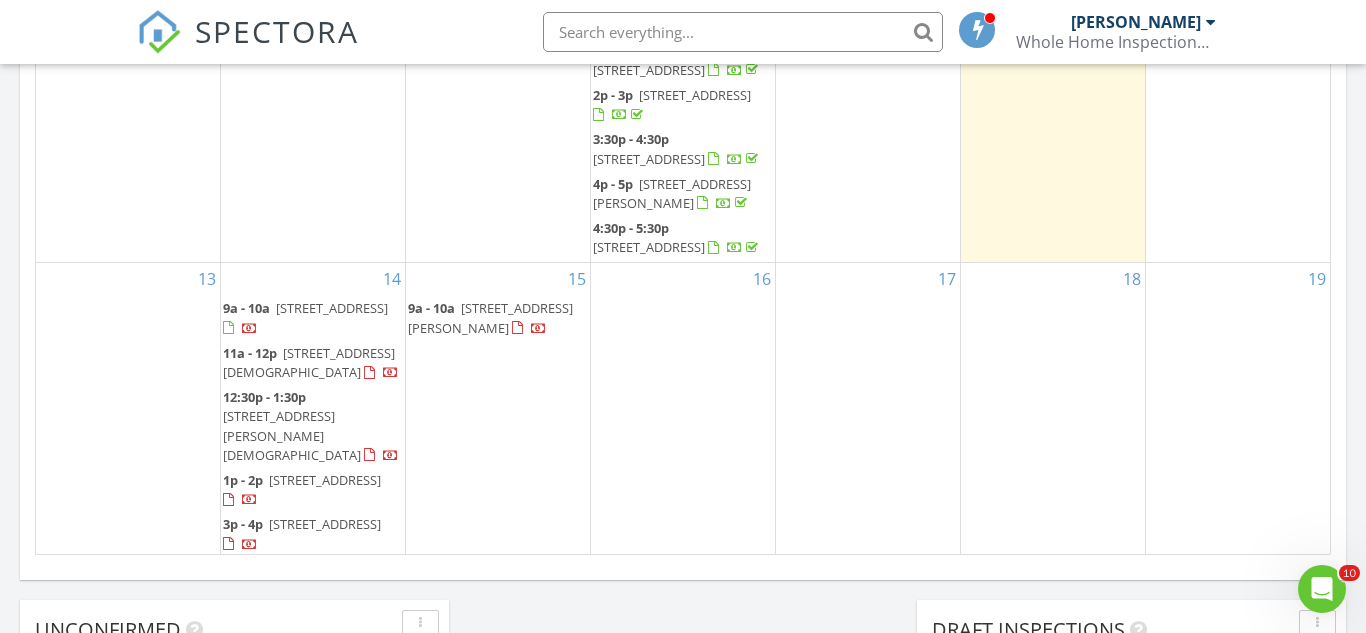 click on "6" at bounding box center (128, 17) 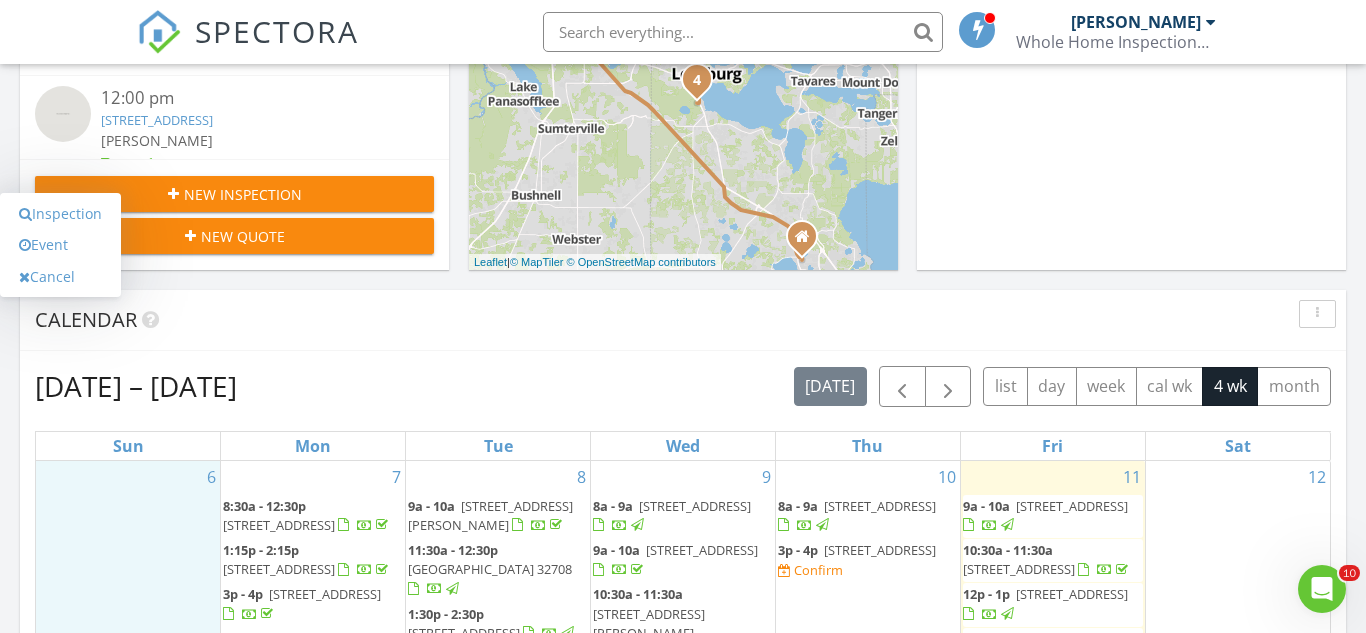 scroll, scrollTop: 560, scrollLeft: 0, axis: vertical 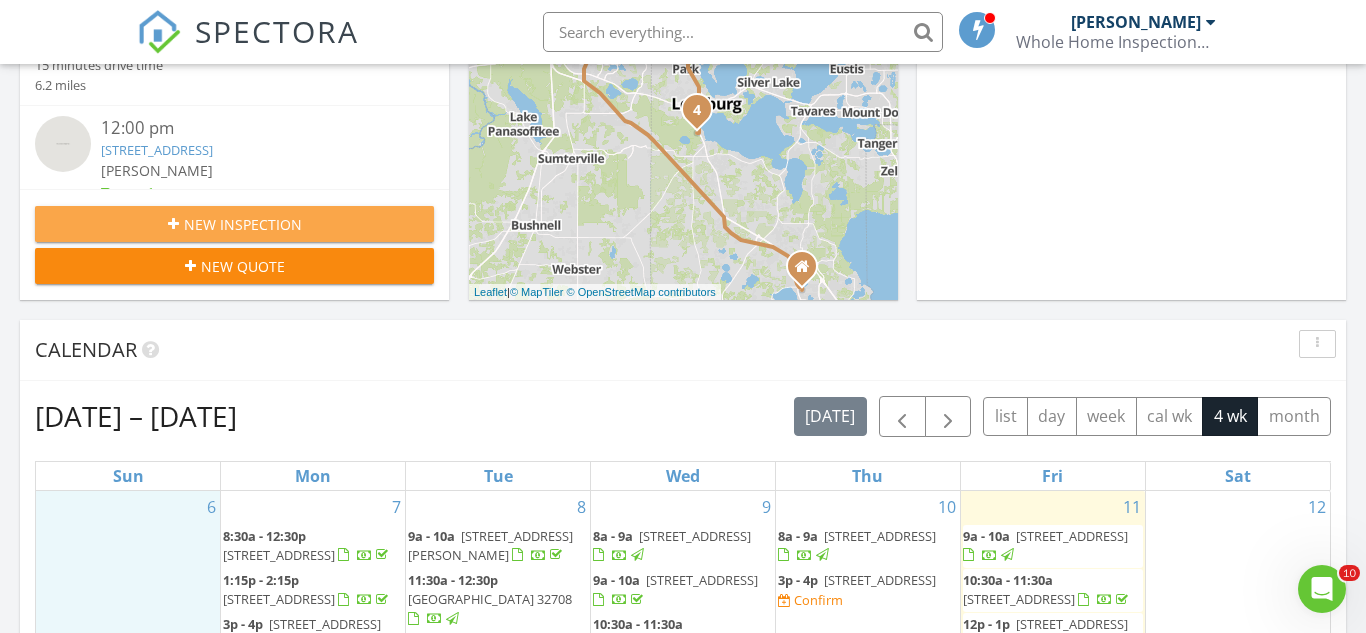 click on "New Inspection" at bounding box center [243, 224] 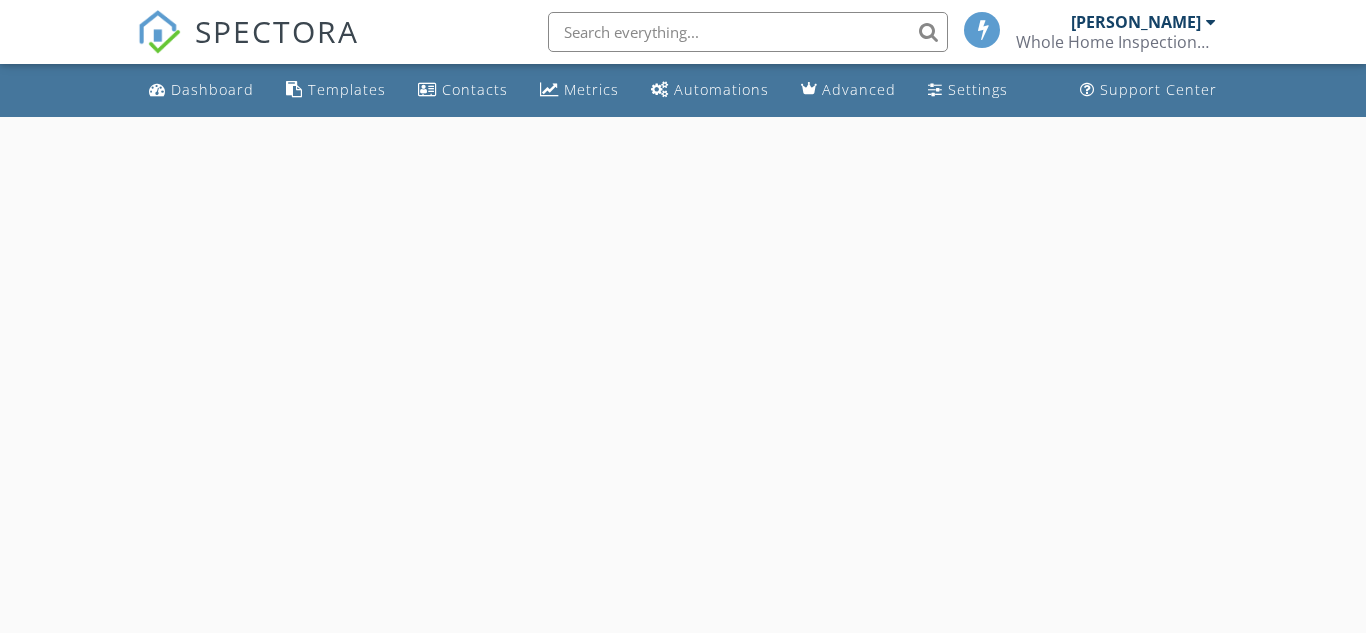 scroll, scrollTop: 0, scrollLeft: 0, axis: both 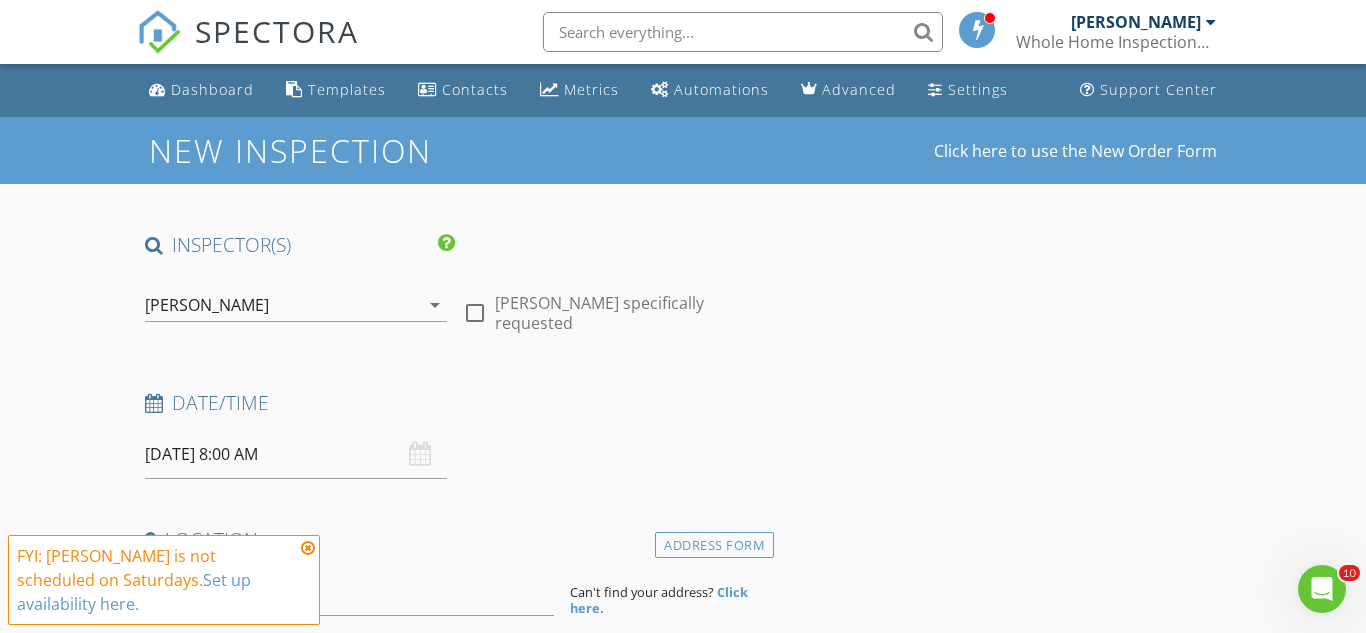 click at bounding box center [308, 548] 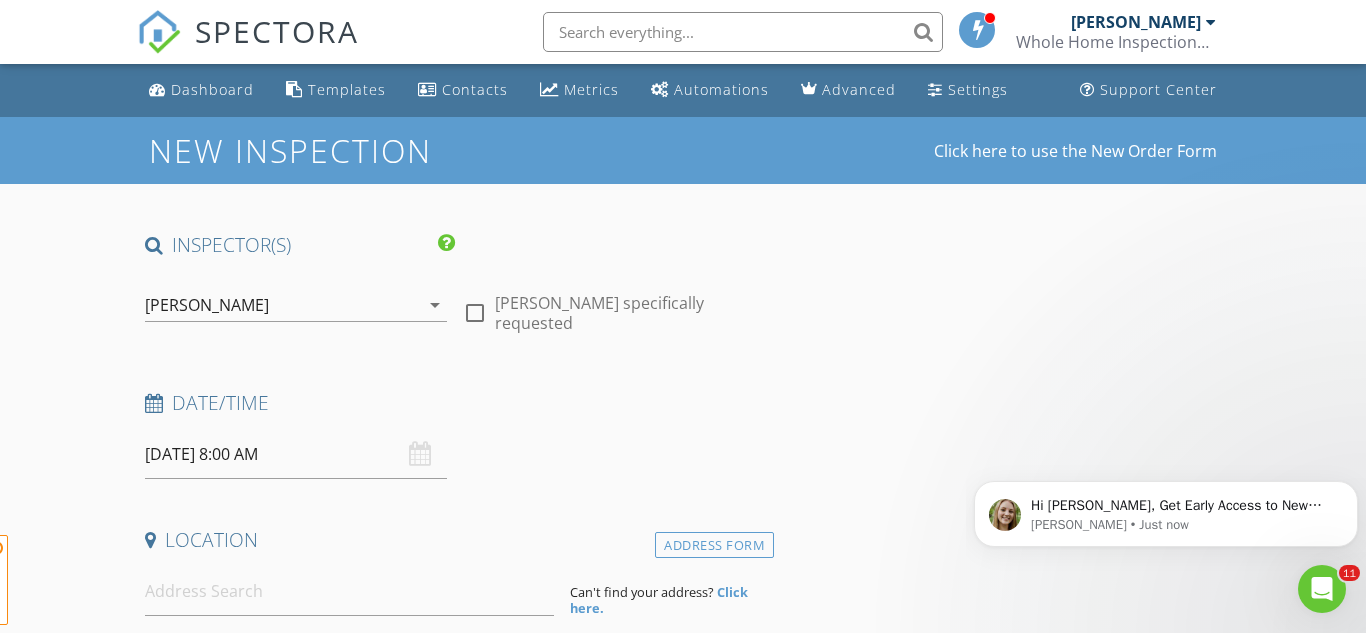 scroll, scrollTop: 0, scrollLeft: 0, axis: both 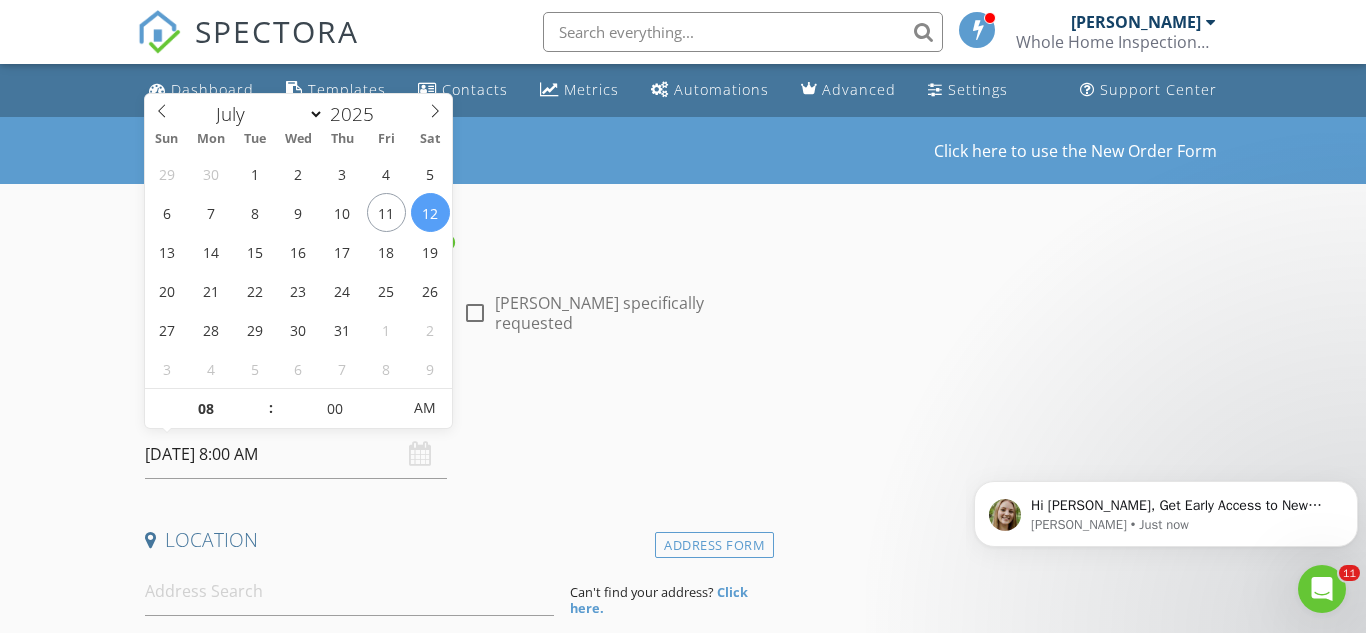 click on "07/12/2025 8:00 AM" at bounding box center [296, 454] 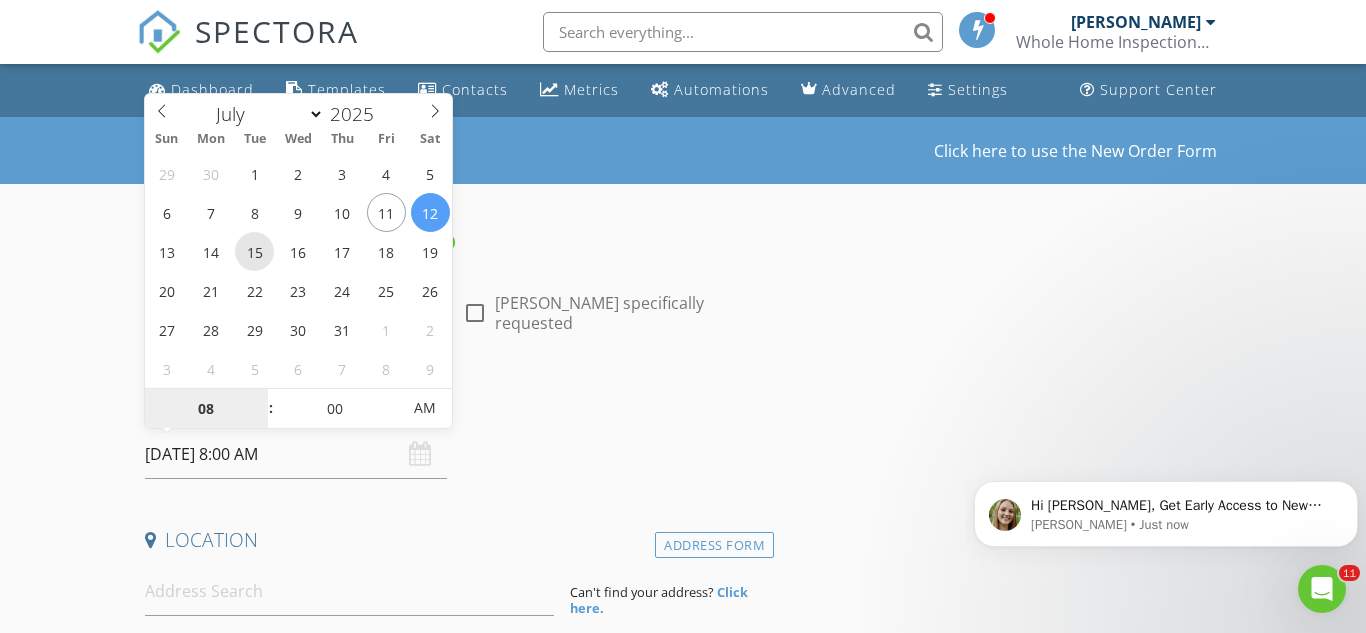 type on "07/15/2025 8:00 AM" 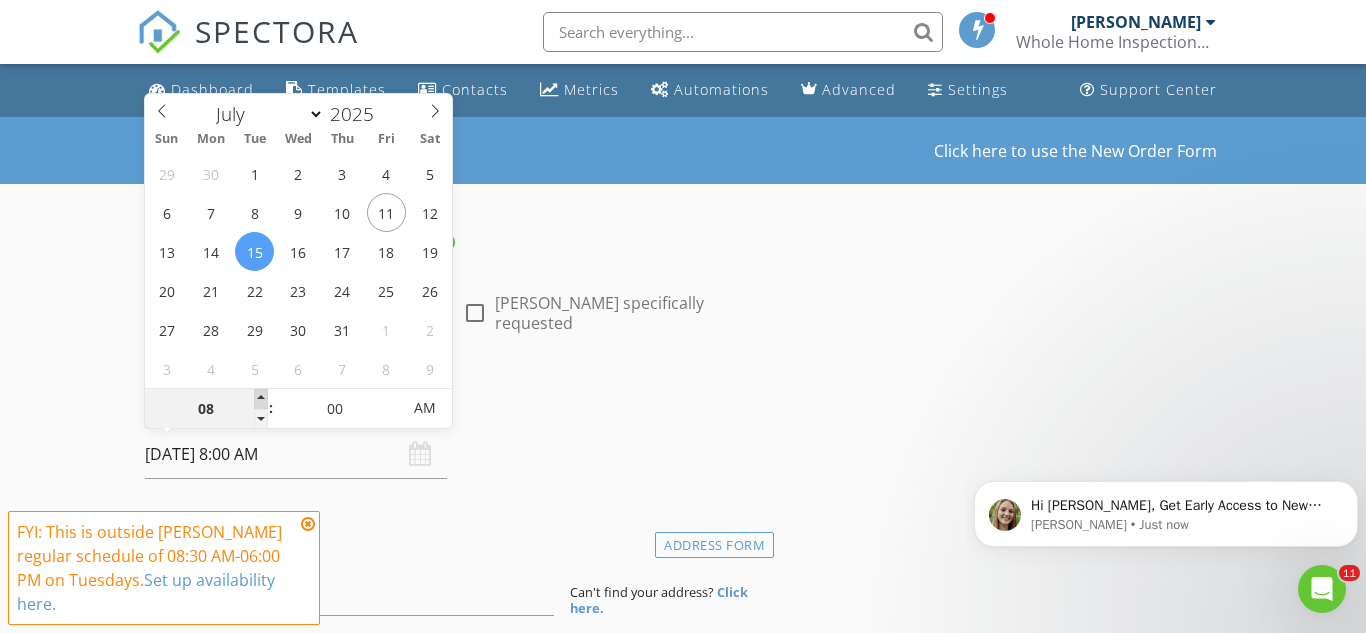 type on "09" 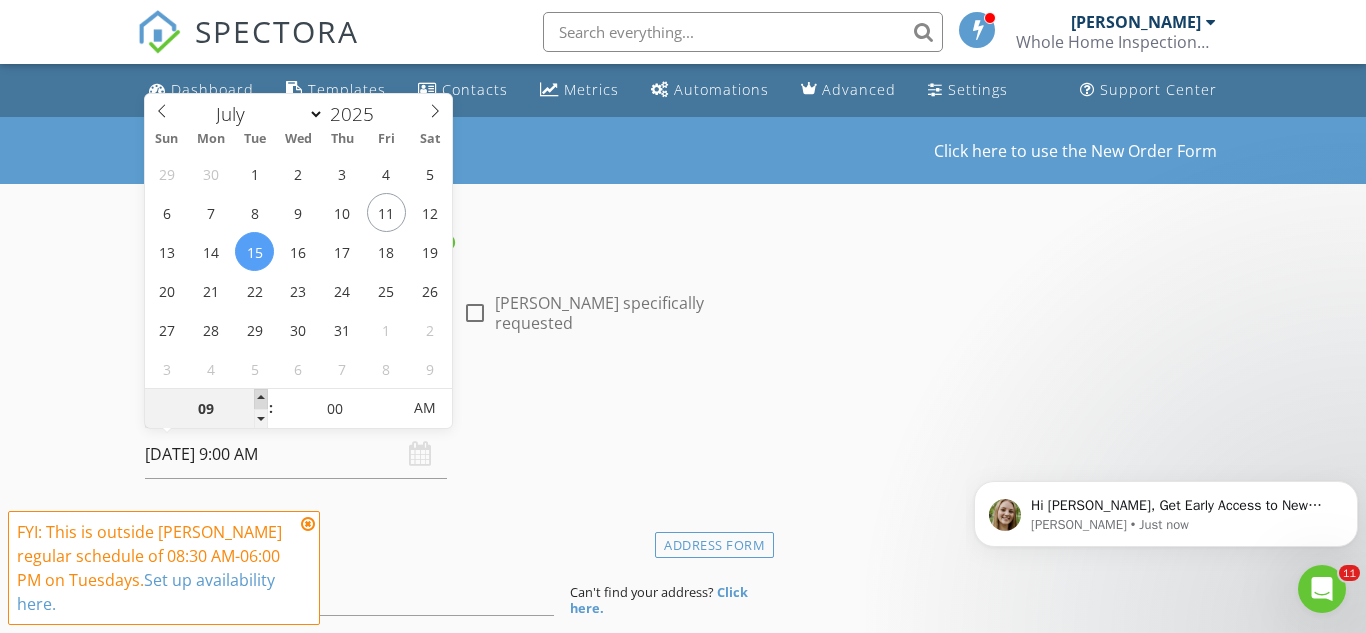 click at bounding box center [261, 399] 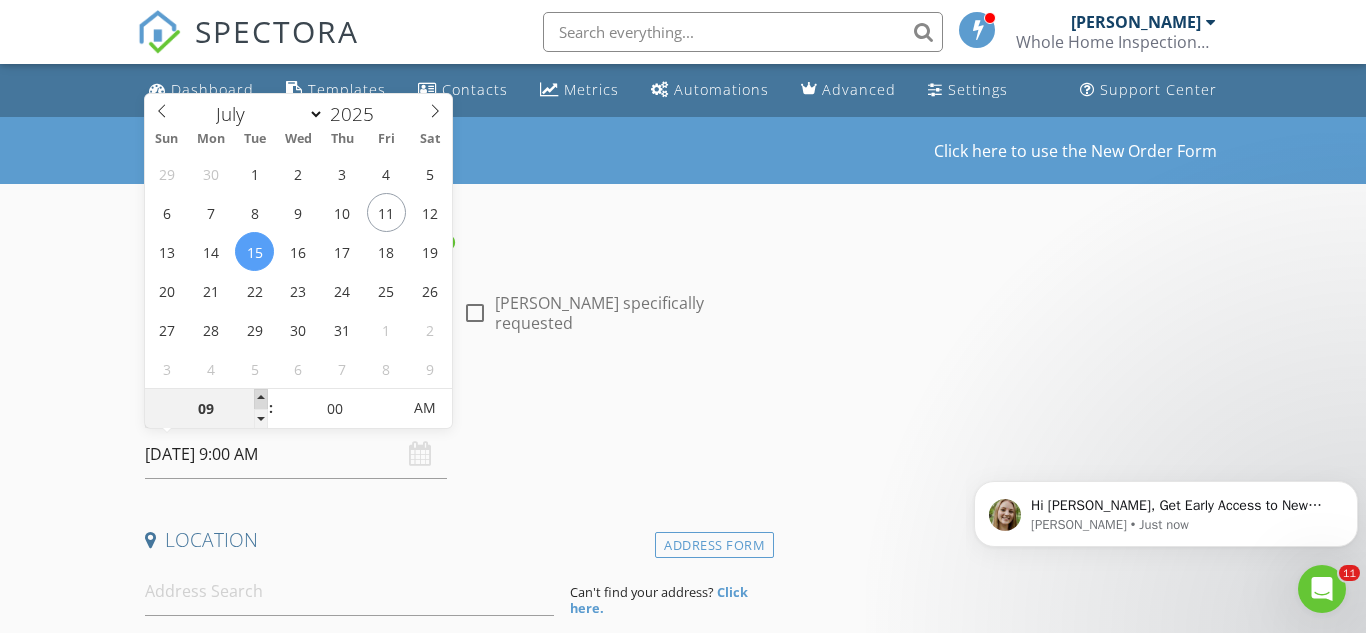 type on "10" 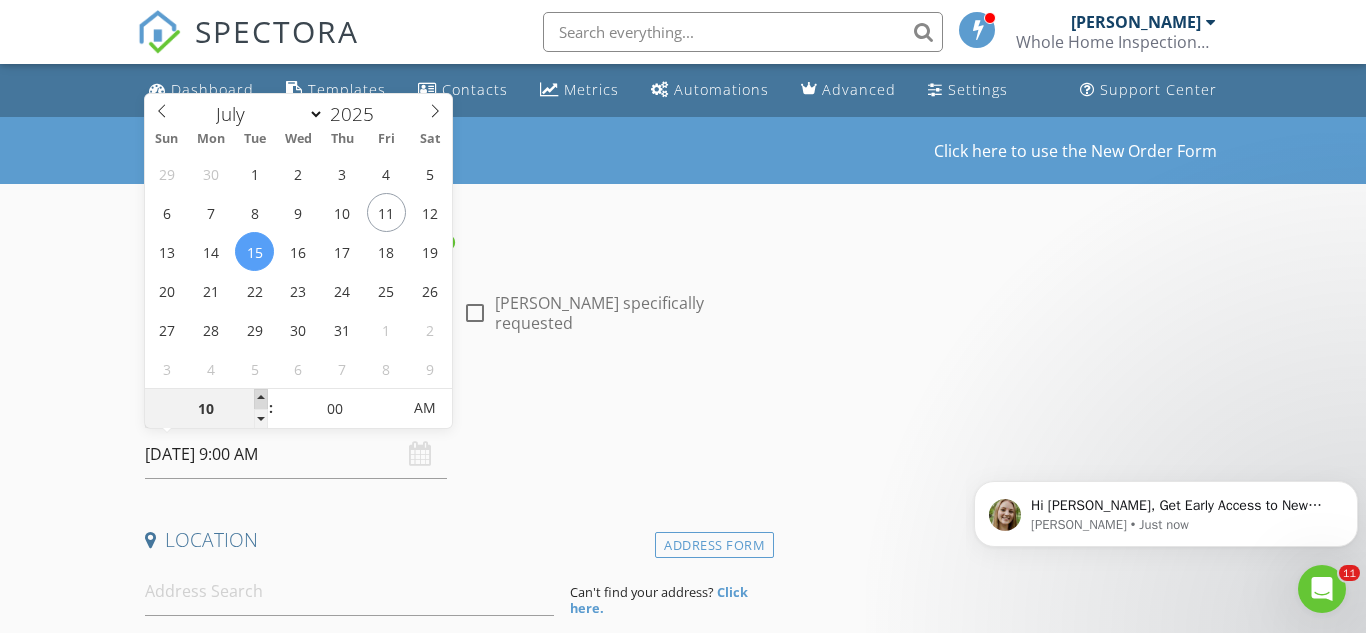 type on "07/15/2025 10:00 AM" 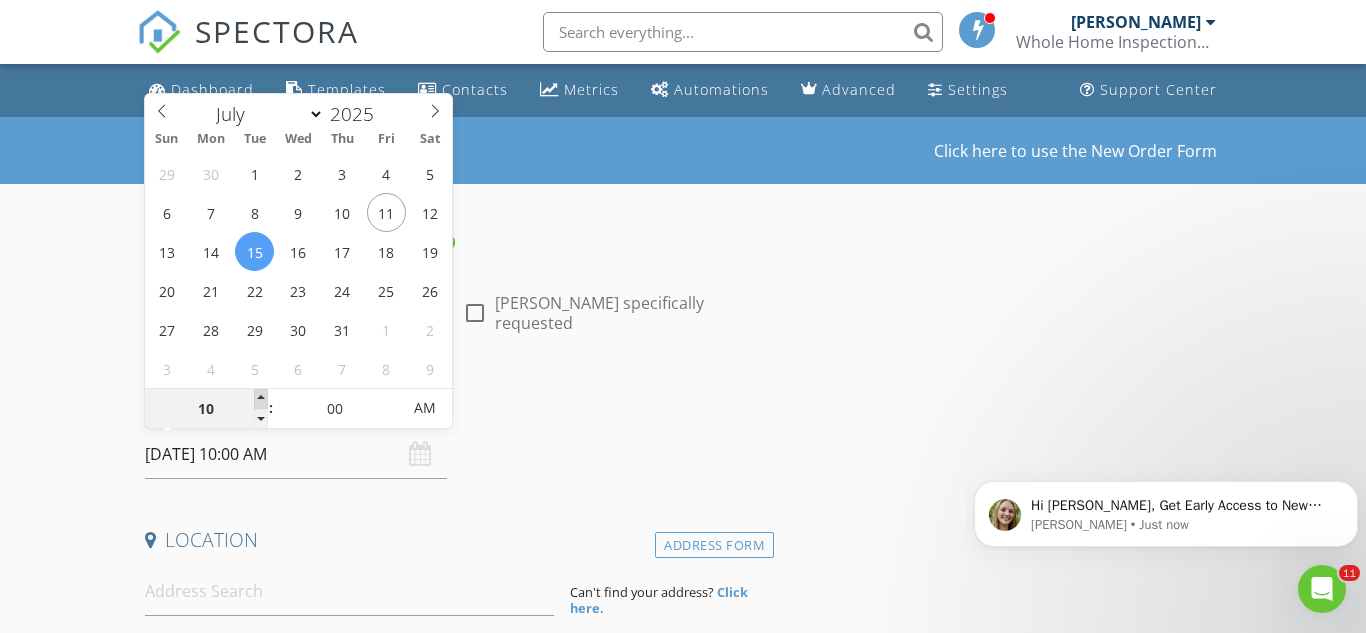 click at bounding box center [261, 399] 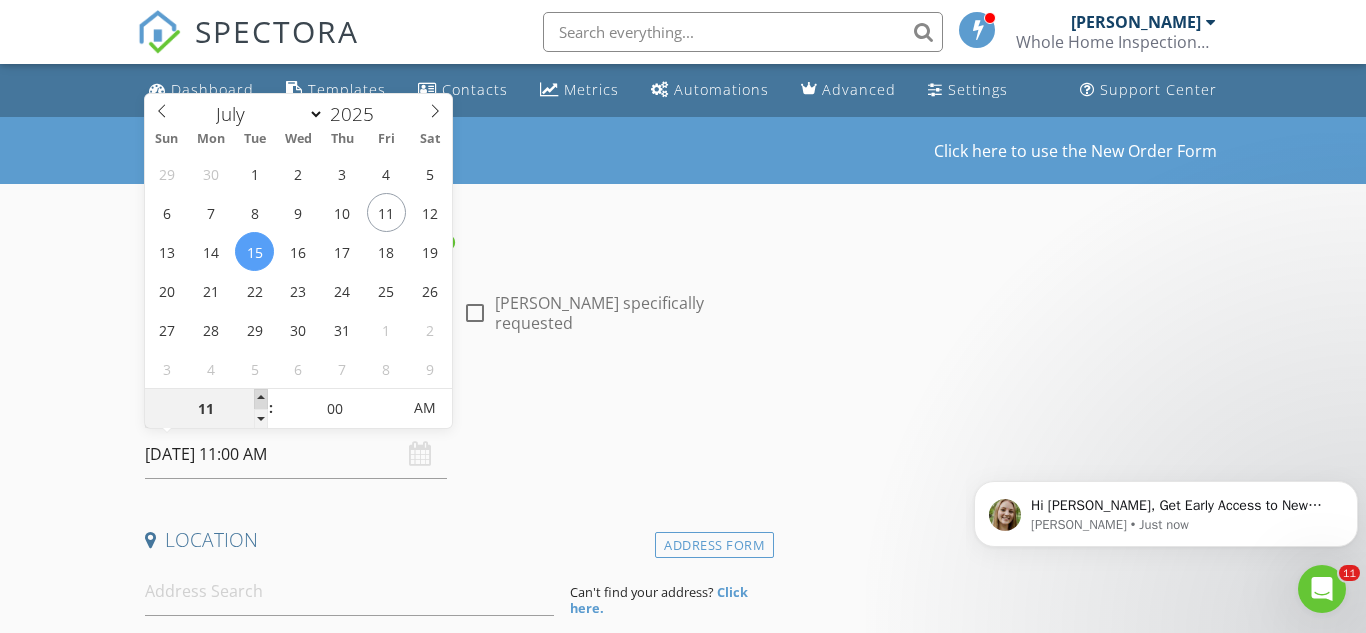 click at bounding box center [261, 399] 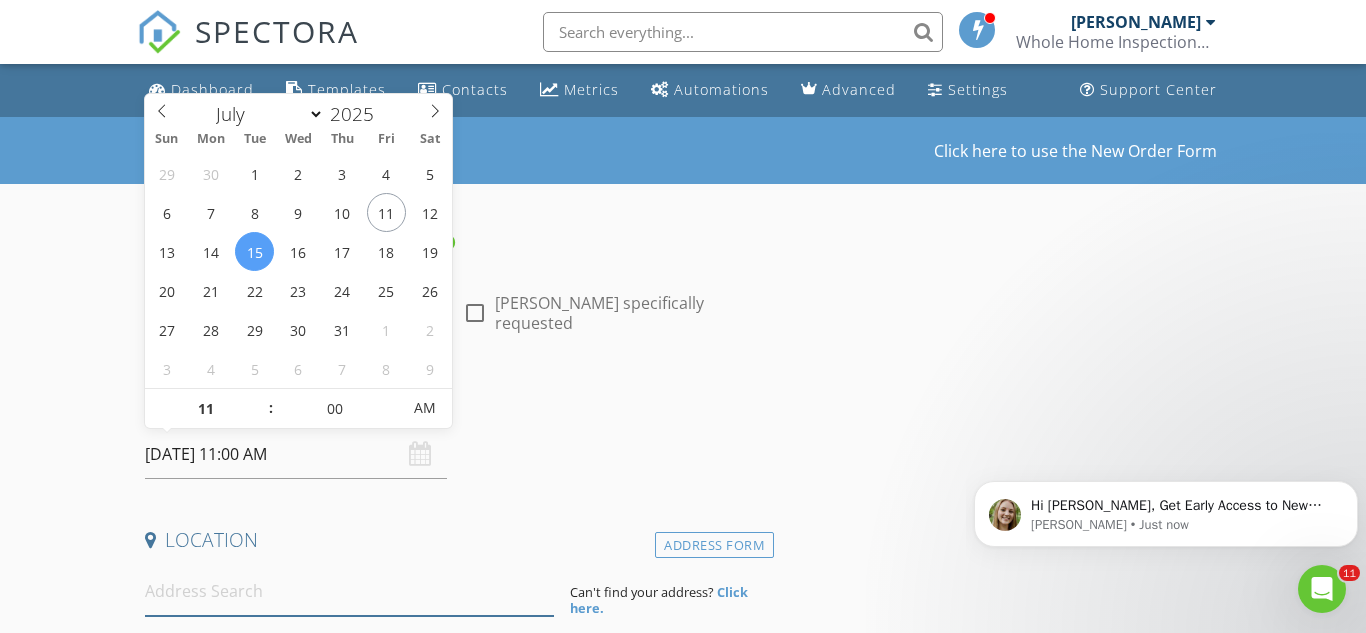 click at bounding box center (349, 591) 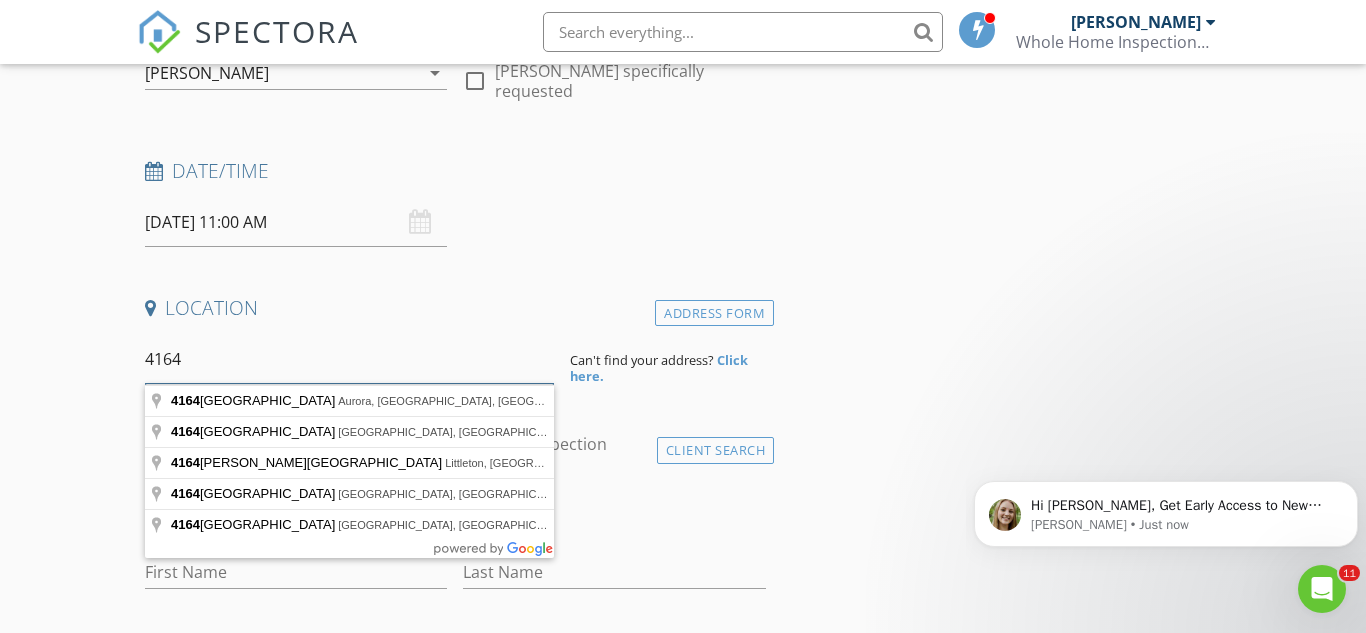 scroll, scrollTop: 233, scrollLeft: 0, axis: vertical 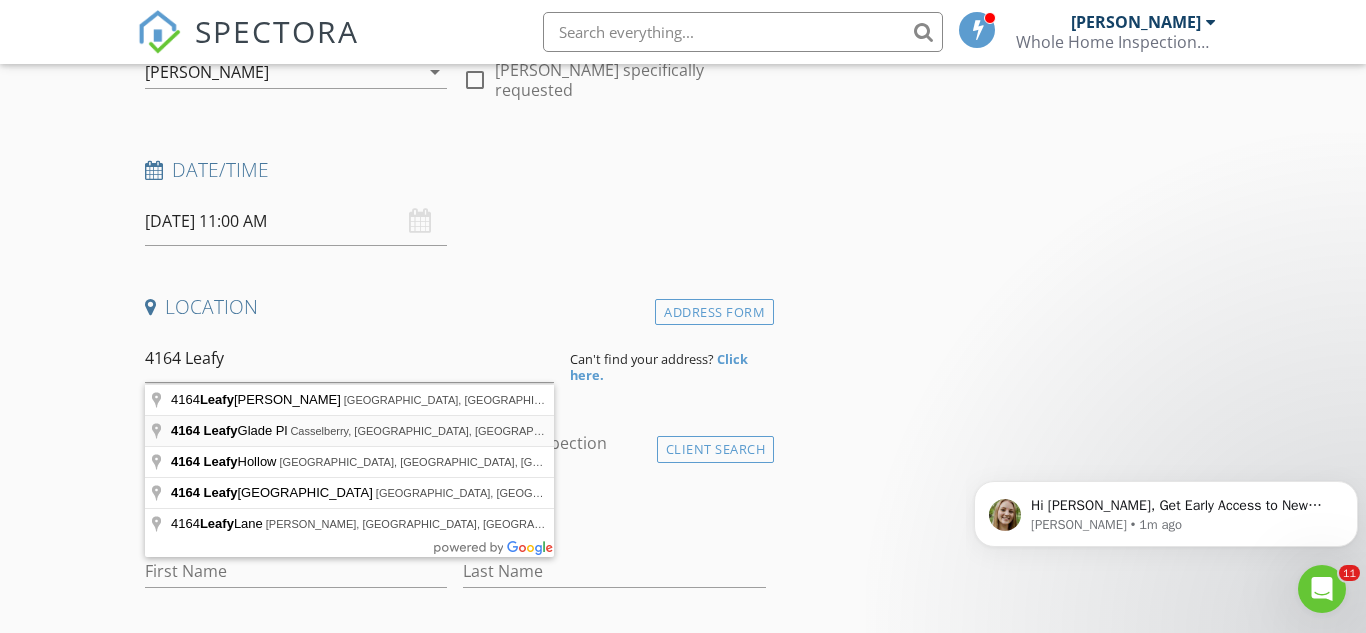 type on "4164 Leafy Glade Pl, Casselberry, FL, USA" 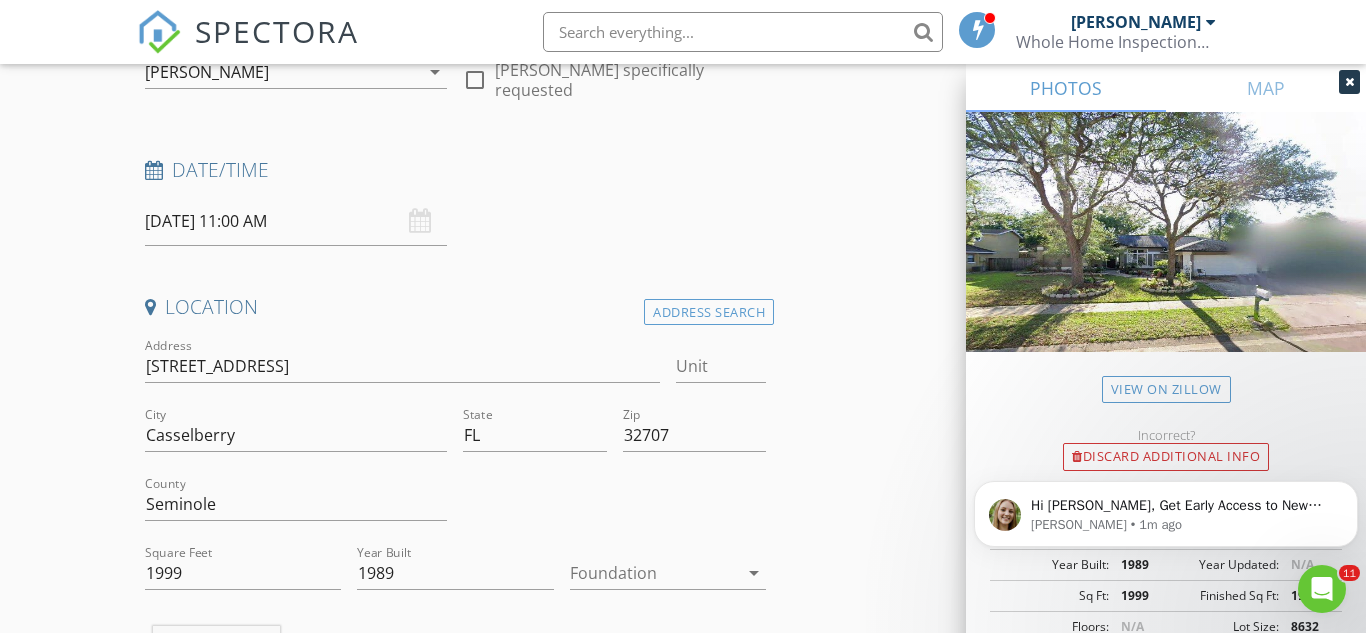 click on "New Inspection
Click here to use the New Order Form
INSPECTOR(S)
check_box   Carl Morrell   PRIMARY   Carl Morrell arrow_drop_down   check_box_outline_blank Carl Morrell specifically requested
Date/Time
07/15/2025 11:00 AM
Location
Address Search       Address 4164 Leafy Glade Pl   Unit   City Casselberry   State FL   Zip 32707   County Seminole     Square Feet 1999   Year Built 1989   Foundation arrow_drop_down     Carl Morrell     15.5 miles     (27 minutes)
client
check_box Enable Client CC email for this inspection   Client Search     check_box_outline_blank Client is a Company/Organization     First Name   Last Name   Email   CC Email   Phone           Notes   Private Notes
ADD ADDITIONAL client
SERVICES
check_box_outline_blank   Citizens roof inspections" at bounding box center (683, 1605) 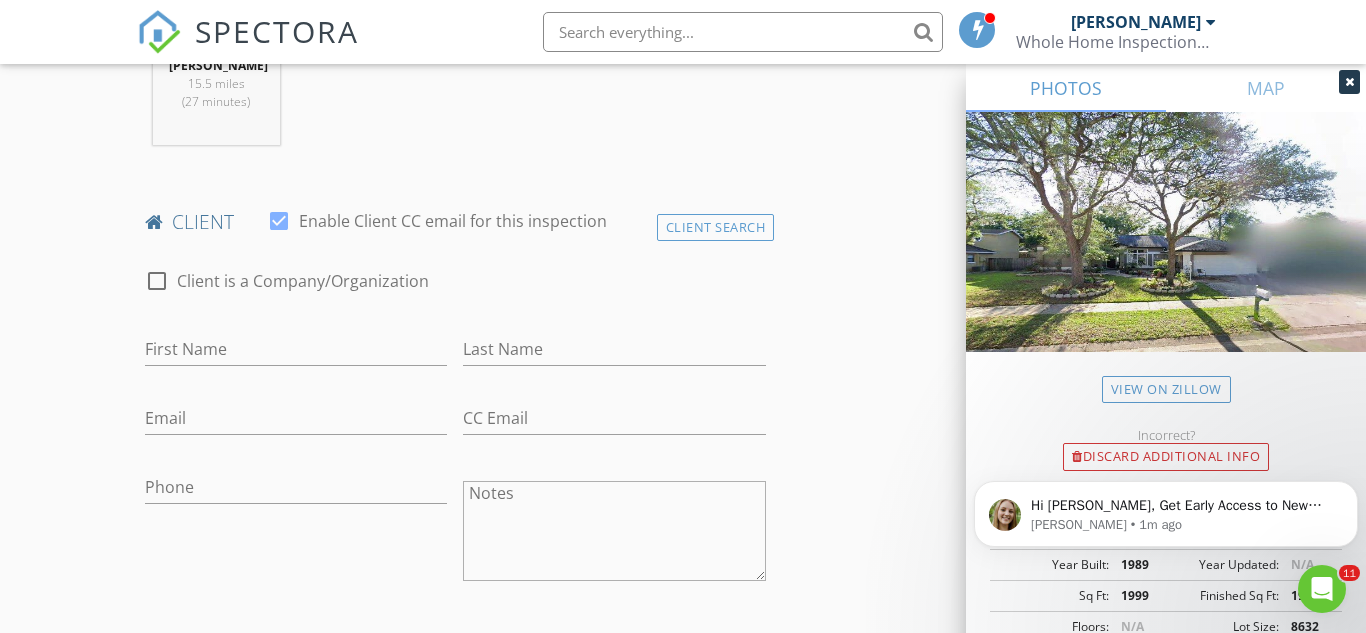 scroll, scrollTop: 953, scrollLeft: 0, axis: vertical 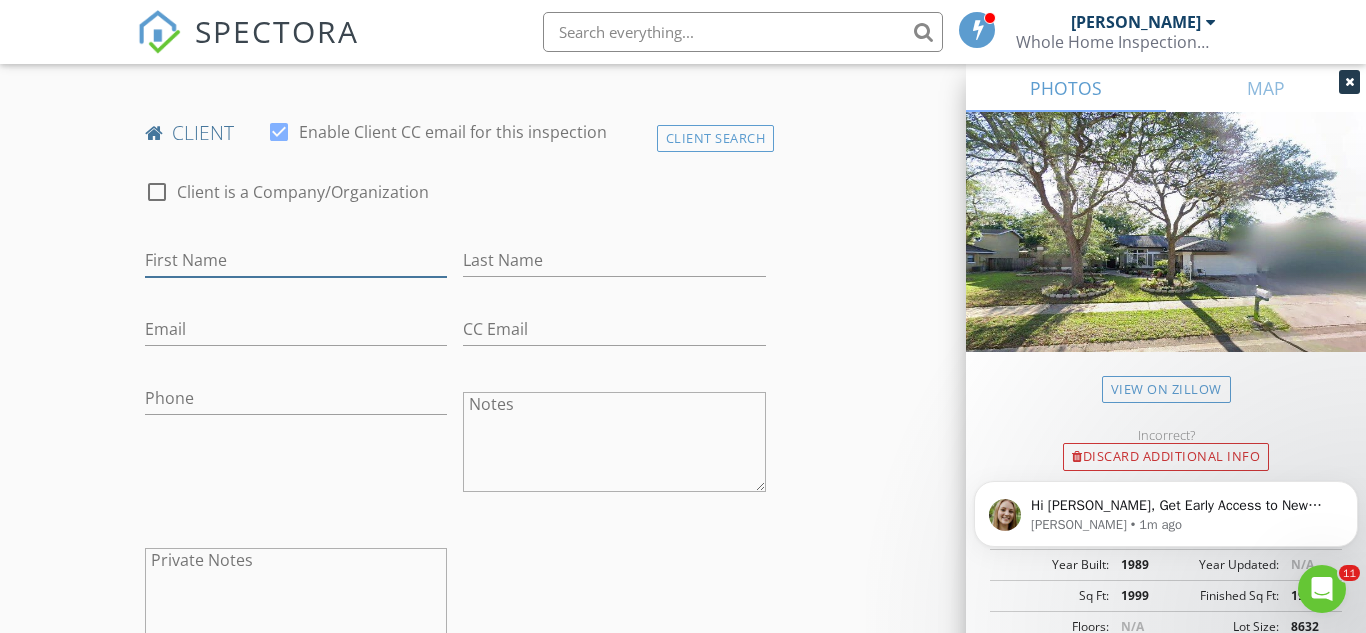 click on "First Name" at bounding box center (296, 260) 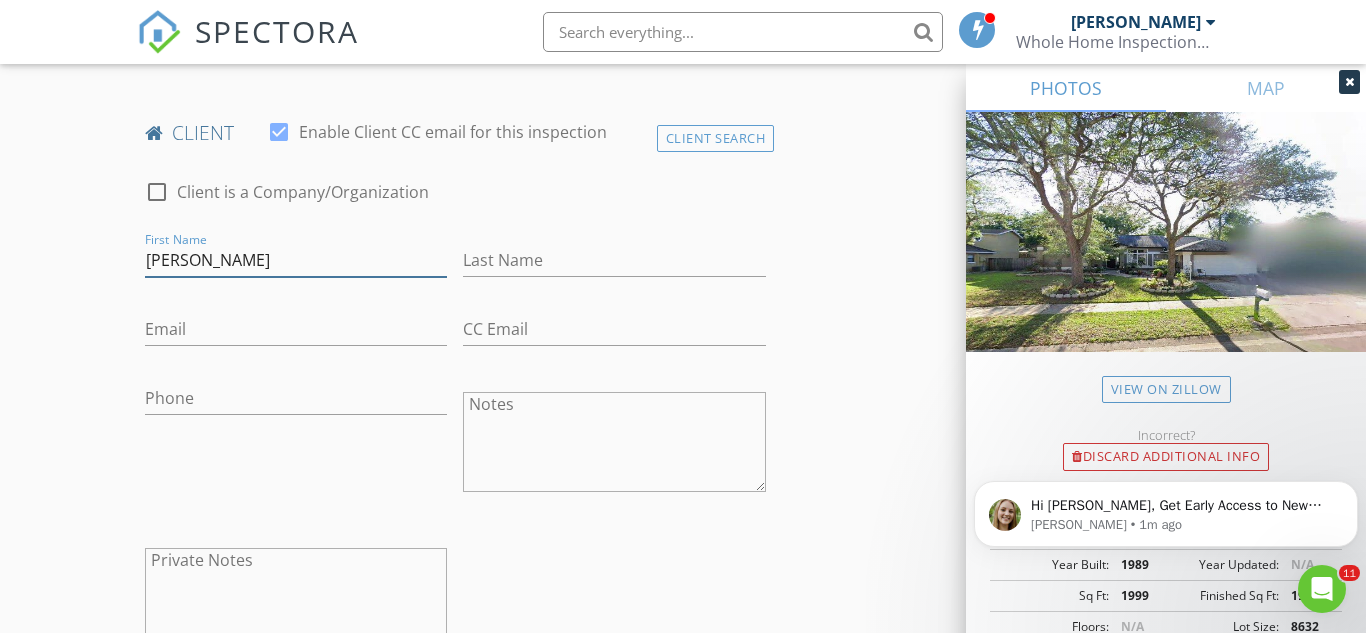 type on "[PERSON_NAME]" 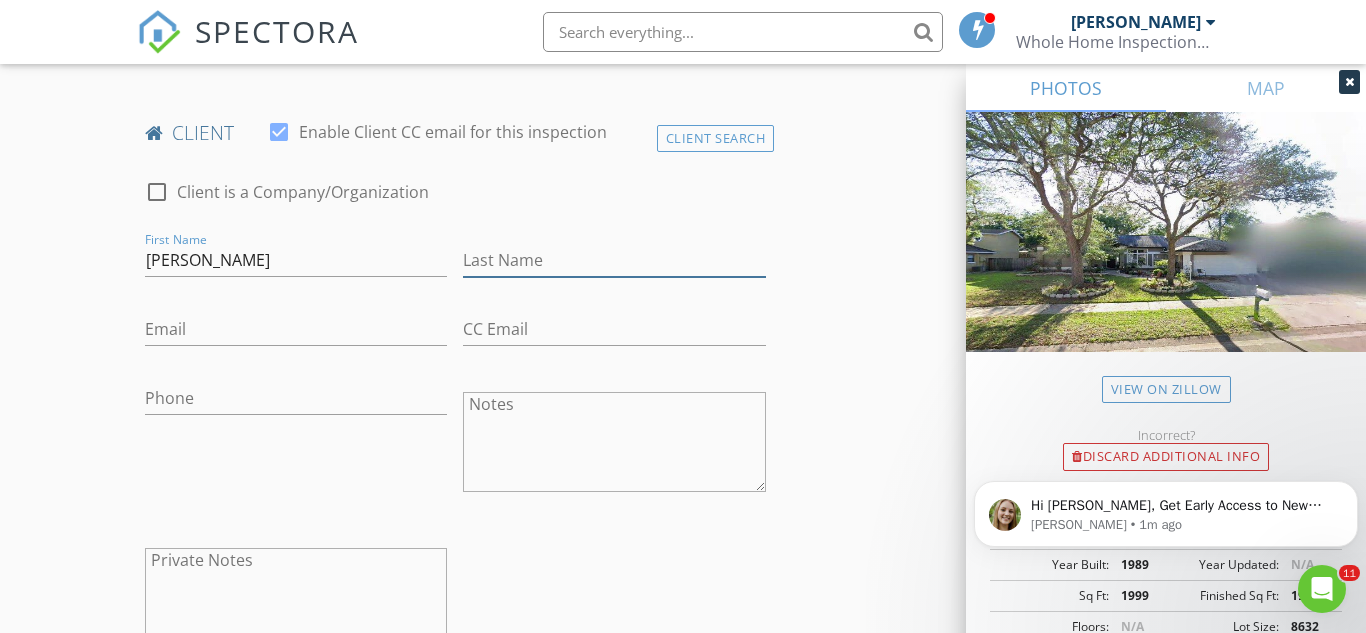 click on "Last Name" at bounding box center (614, 260) 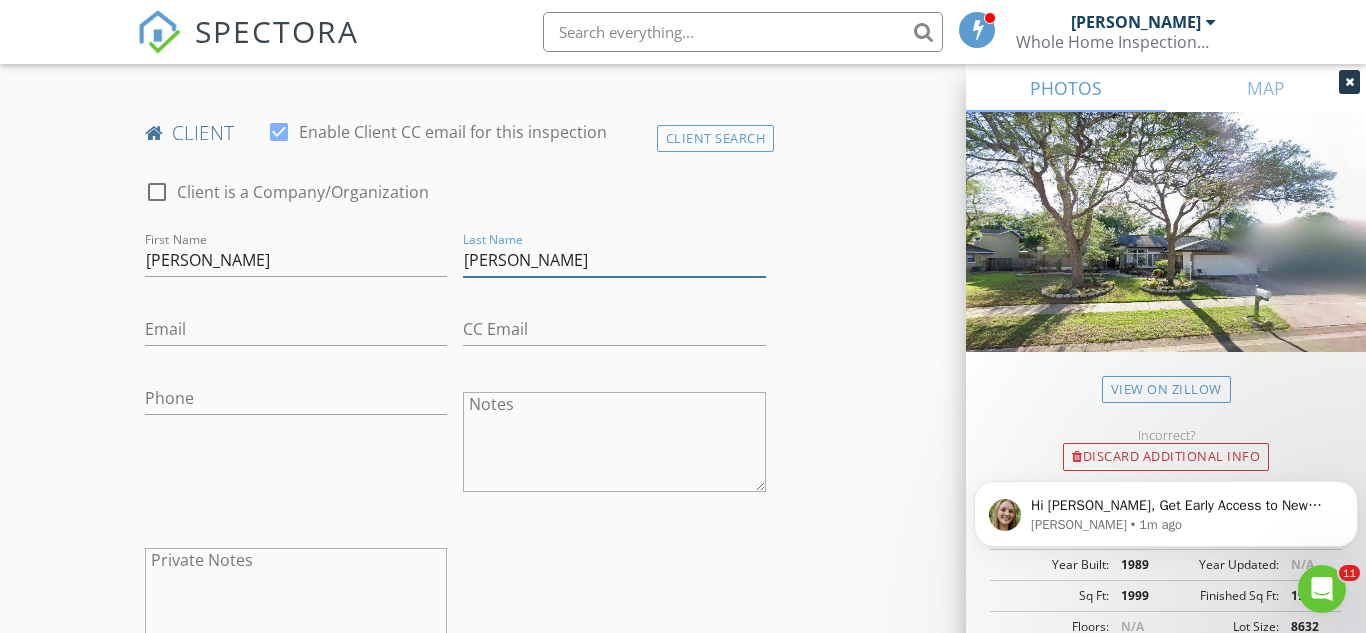 type on "[PERSON_NAME]" 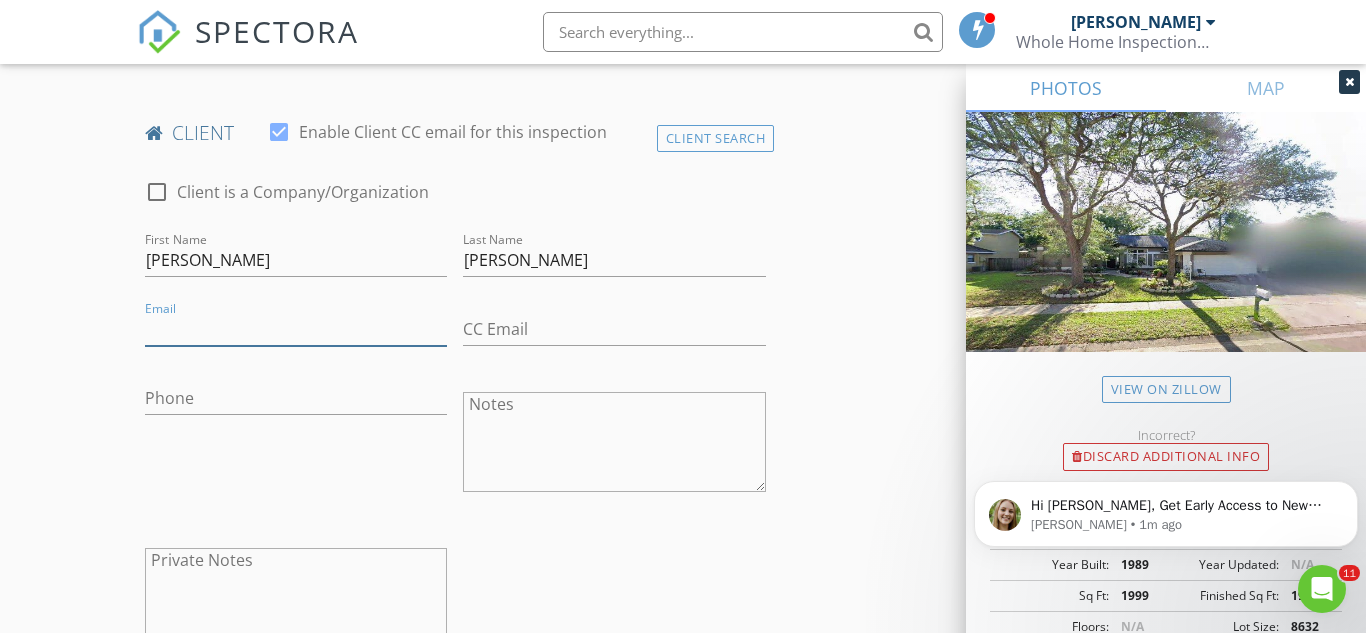 click on "Email" at bounding box center [296, 329] 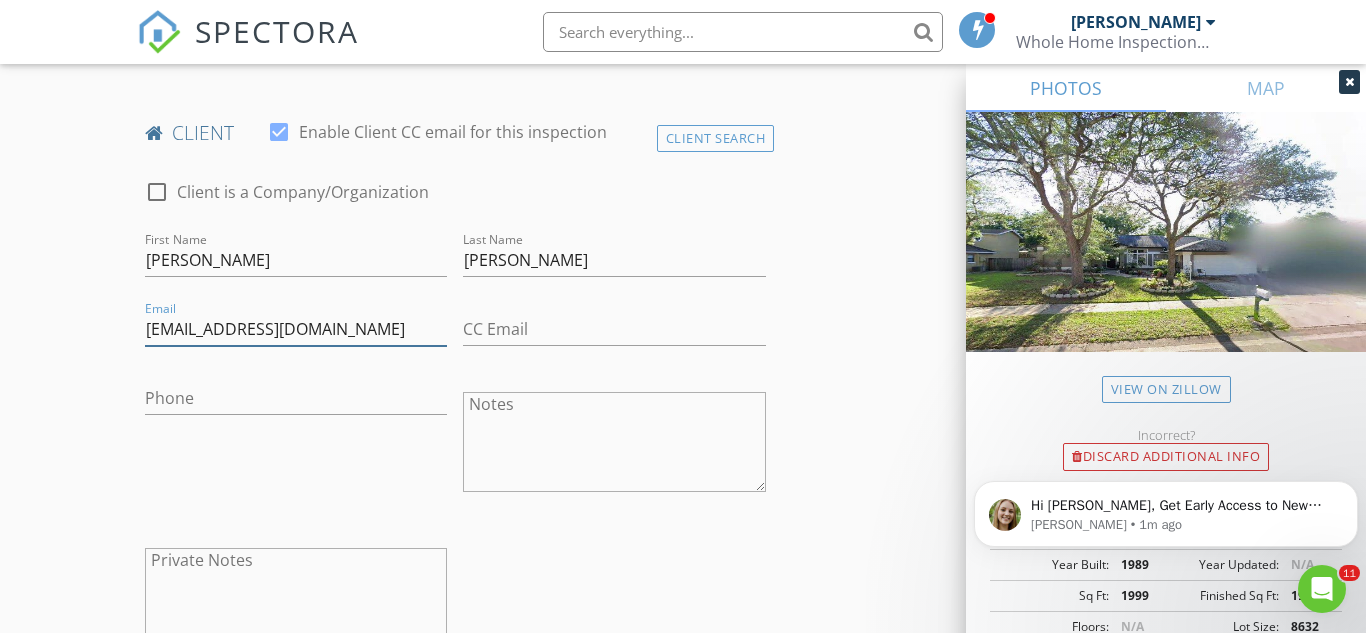 type on "pamelasue9093@gmail.com" 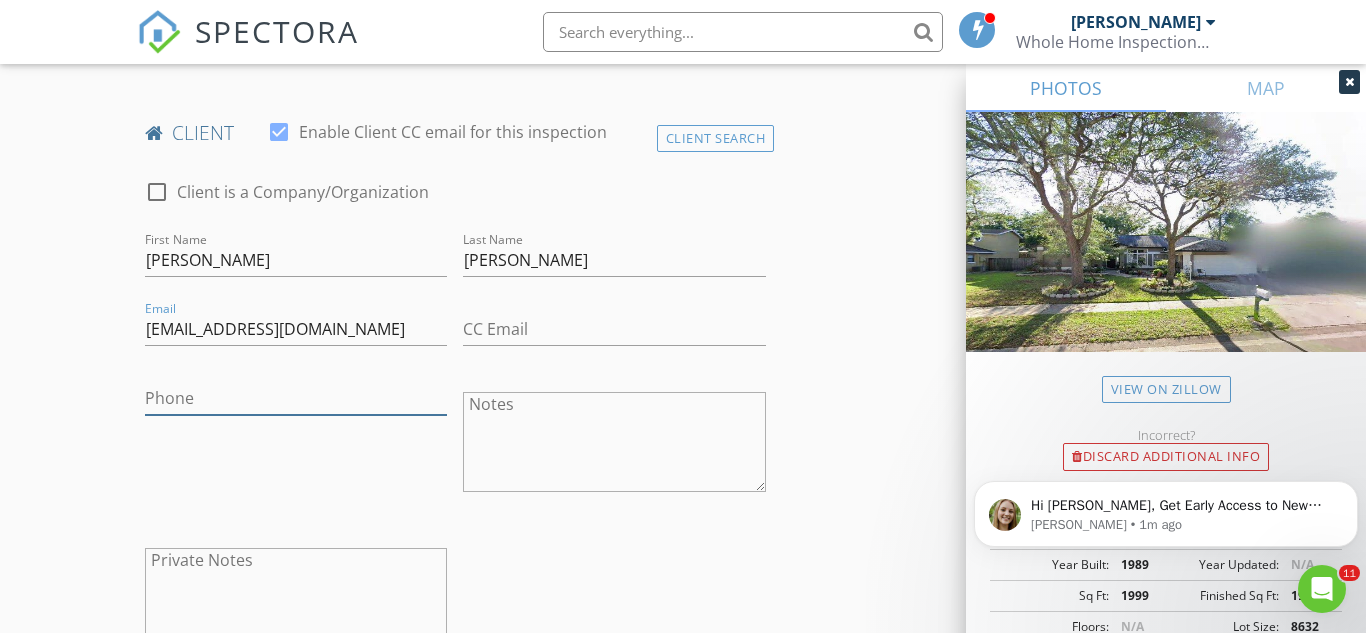 click on "Phone" at bounding box center [296, 398] 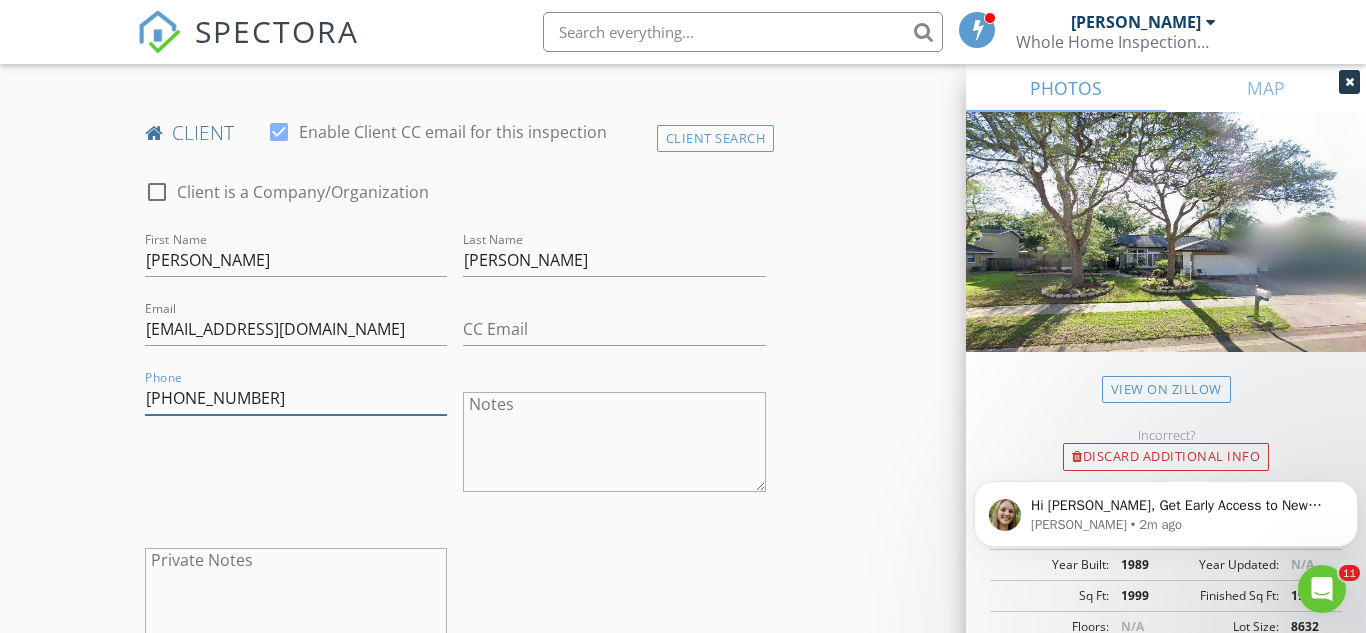 type on "407-683-8076" 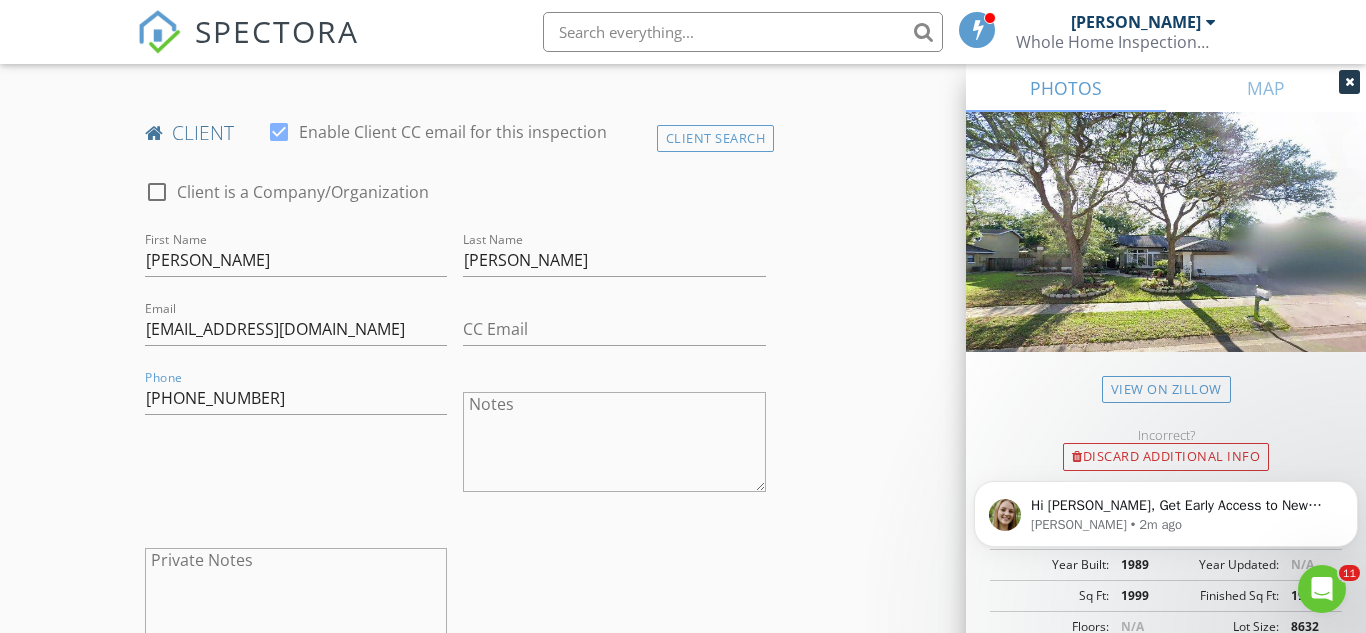 click on "New Inspection
Click here to use the New Order Form
INSPECTOR(S)
check_box   Carl Morrell   PRIMARY   Carl Morrell arrow_drop_down   check_box_outline_blank Carl Morrell specifically requested
Date/Time
07/15/2025 11:00 AM
Location
Address Search       Address 4164 Leafy Glade Pl   Unit   City Casselberry   State FL   Zip 32707   County Seminole     Square Feet 1999   Year Built 1989   Foundation arrow_drop_down     Carl Morrell     15.5 miles     (27 minutes)
client
check_box Enable Client CC email for this inspection   Client Search     check_box_outline_blank Client is a Company/Organization     First Name Pamela   Last Name Ciotti   Email pamelasue9093@gmail.com   CC Email   Phone 407-683-8076           Notes   Private Notes
ADD ADDITIONAL client
SERVICES" at bounding box center (683, 885) 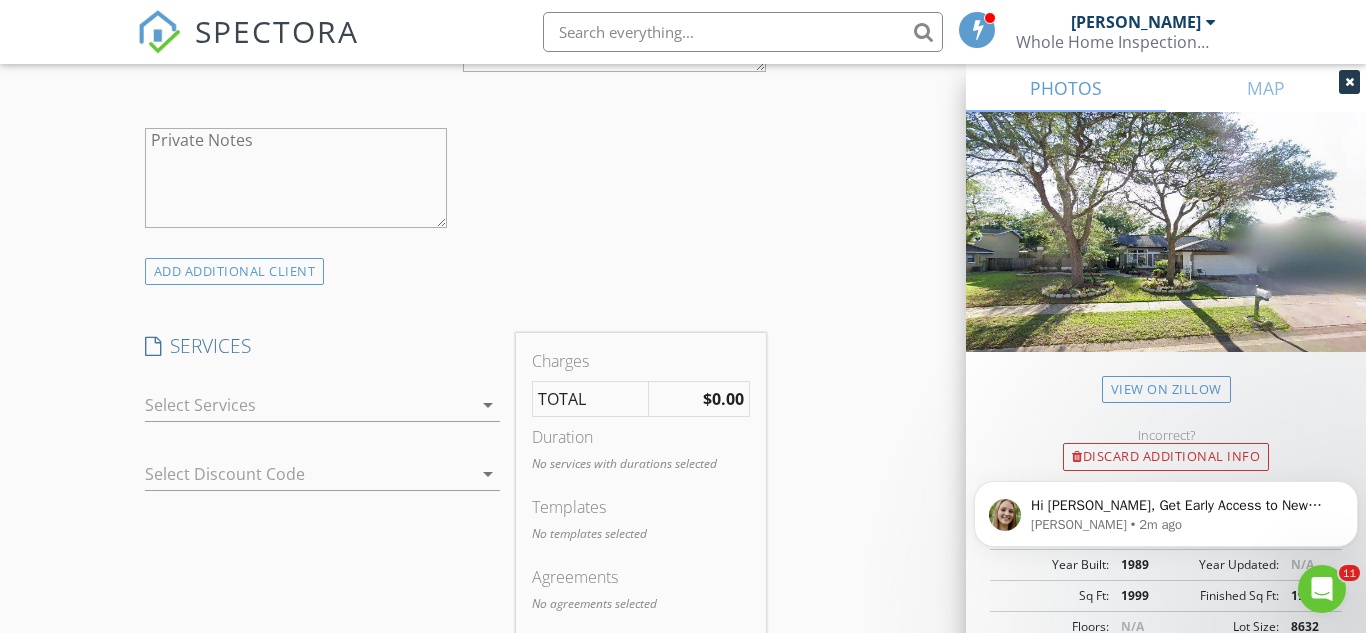 scroll, scrollTop: 1433, scrollLeft: 0, axis: vertical 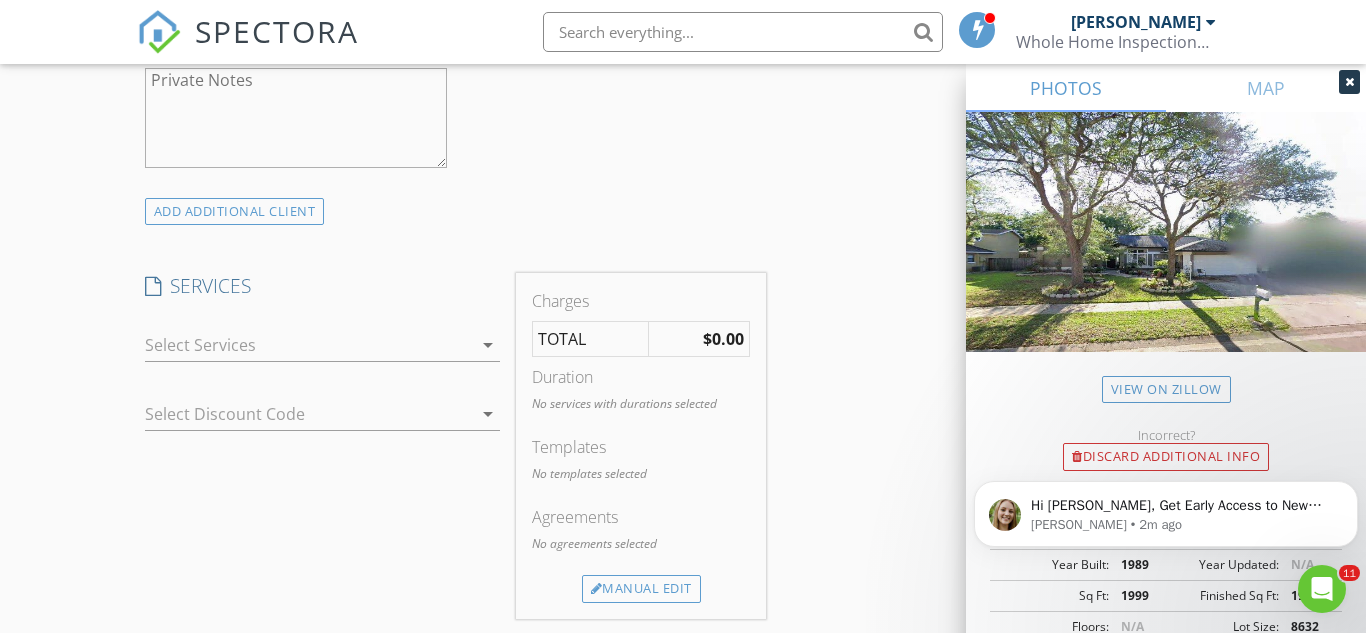 click on "arrow_drop_down" at bounding box center [488, 345] 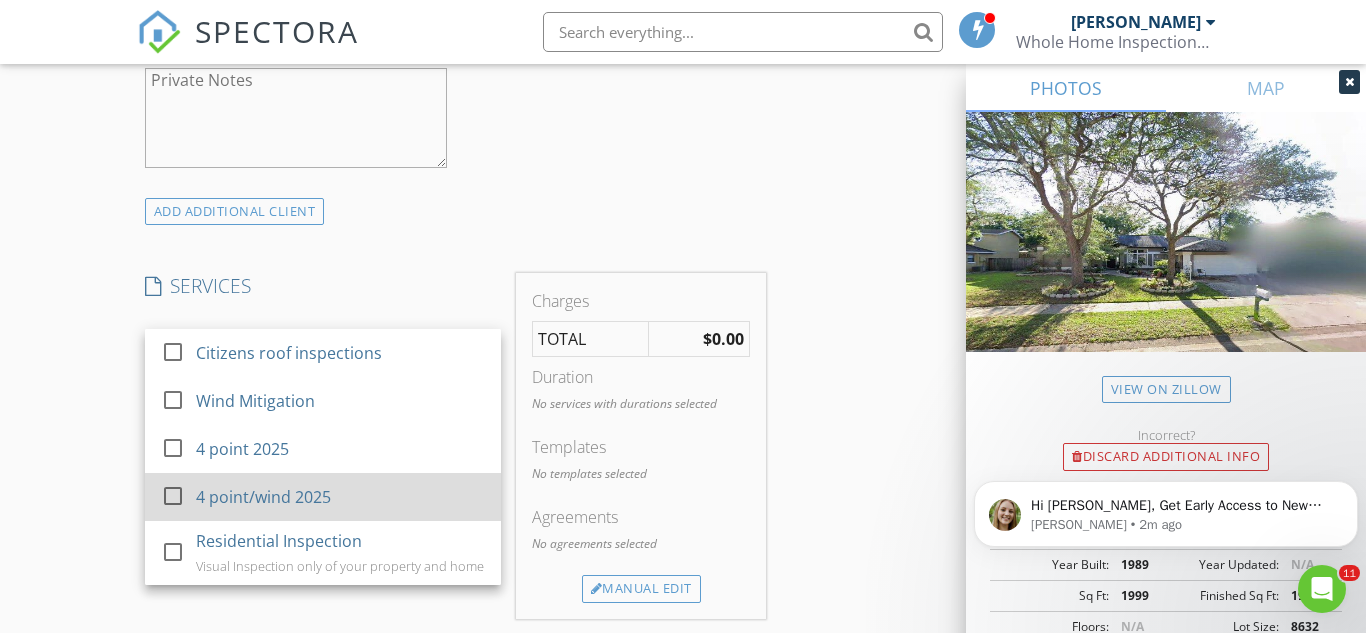 click at bounding box center [173, 496] 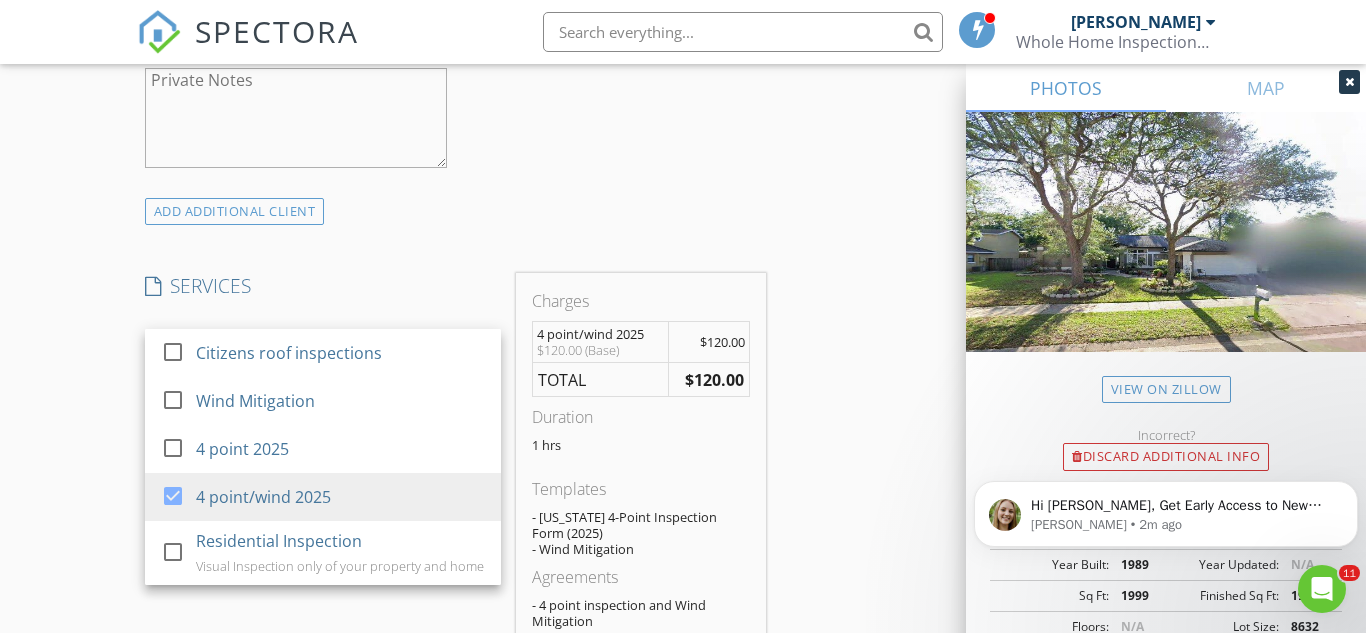 click on "New Inspection
Click here to use the New Order Form
INSPECTOR(S)
check_box   Carl Morrell   PRIMARY   Carl Morrell arrow_drop_down   check_box_outline_blank Carl Morrell specifically requested
Date/Time
07/15/2025 11:00 AM
Location
Address Search       Address 4164 Leafy Glade Pl   Unit   City Casselberry   State FL   Zip 32707   County Seminole     Square Feet 1999   Year Built 1989   Foundation arrow_drop_down     Carl Morrell     15.5 miles     (27 minutes)
client
check_box Enable Client CC email for this inspection   Client Search     check_box_outline_blank Client is a Company/Organization     First Name Pamela   Last Name Ciotti   Email pamelasue9093@gmail.com   CC Email   Phone 407-683-8076           Notes   Private Notes
ADD ADDITIONAL client
SERVICES" at bounding box center [683, 436] 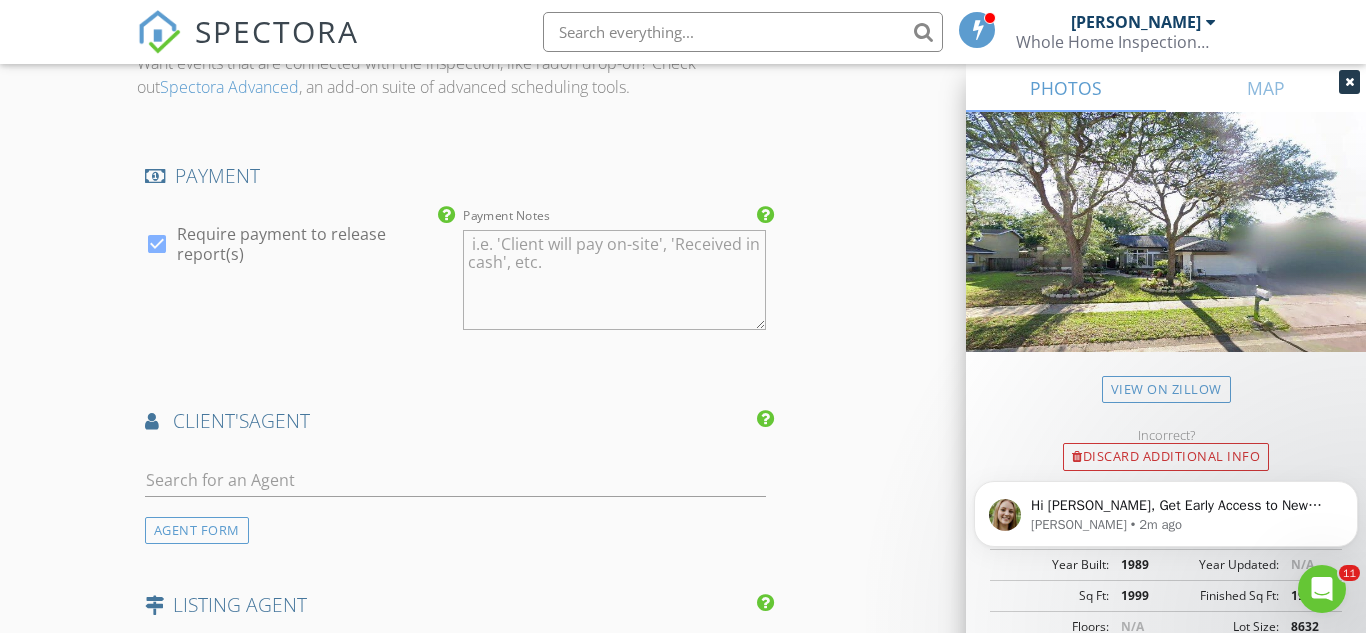scroll, scrollTop: 2233, scrollLeft: 0, axis: vertical 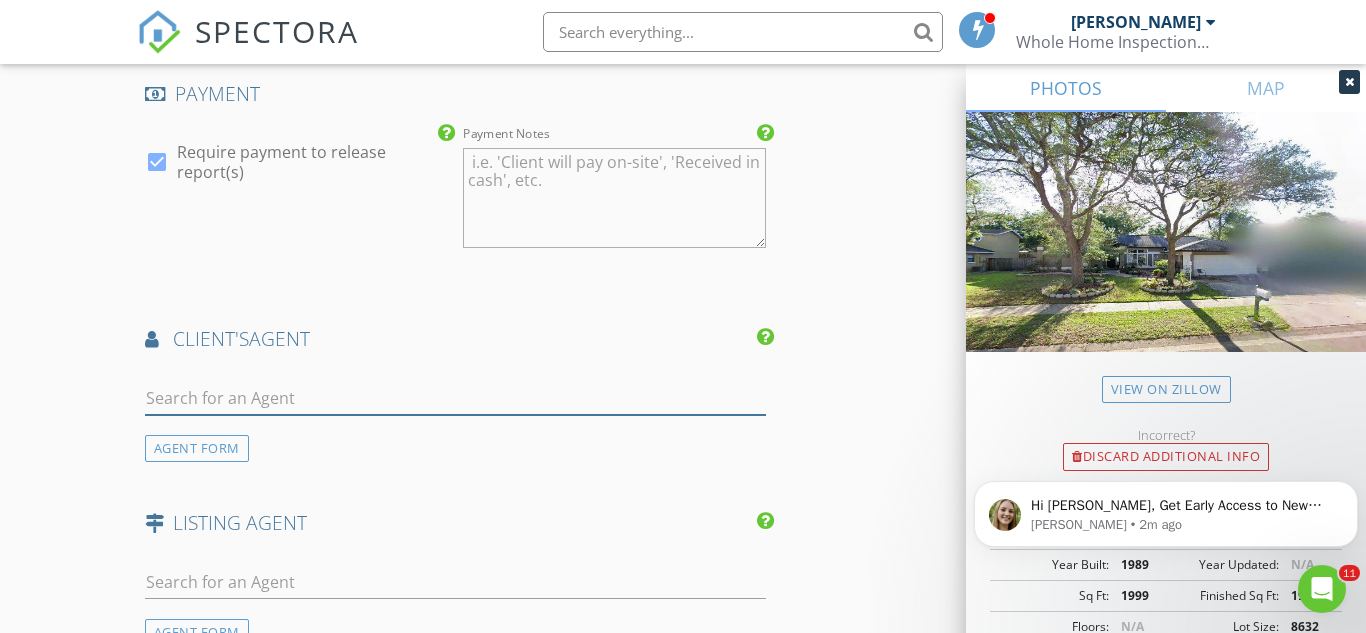 click at bounding box center [455, 398] 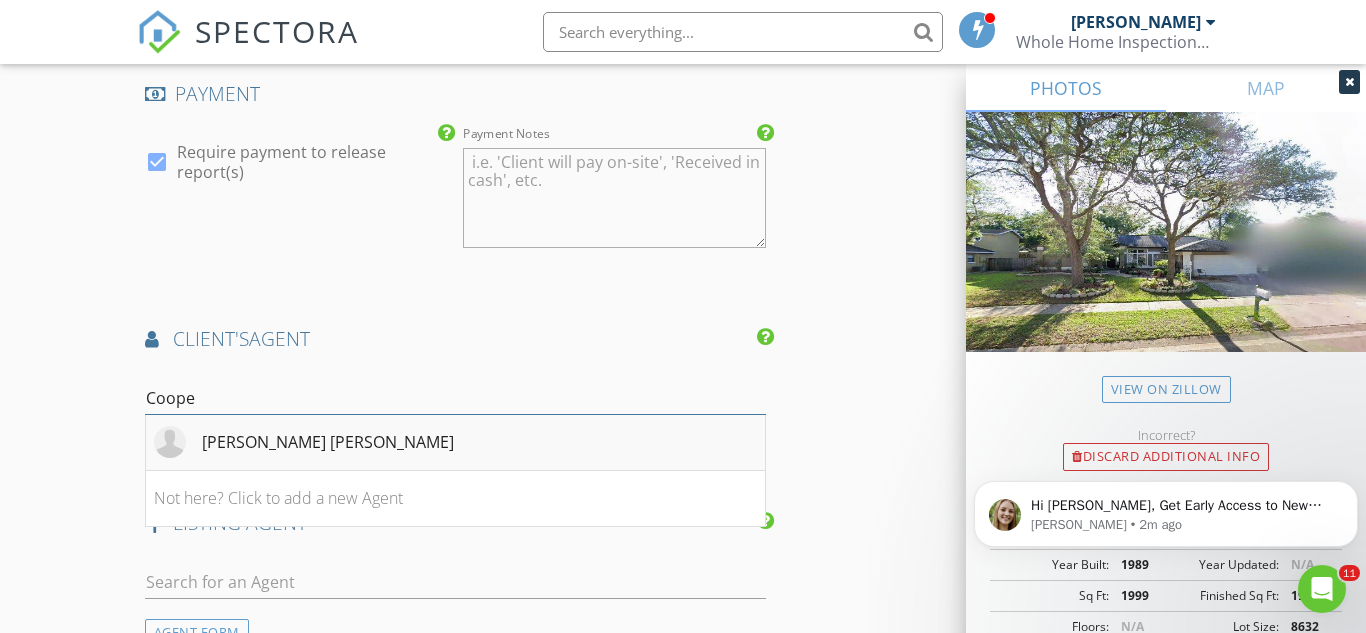 type on "Coope" 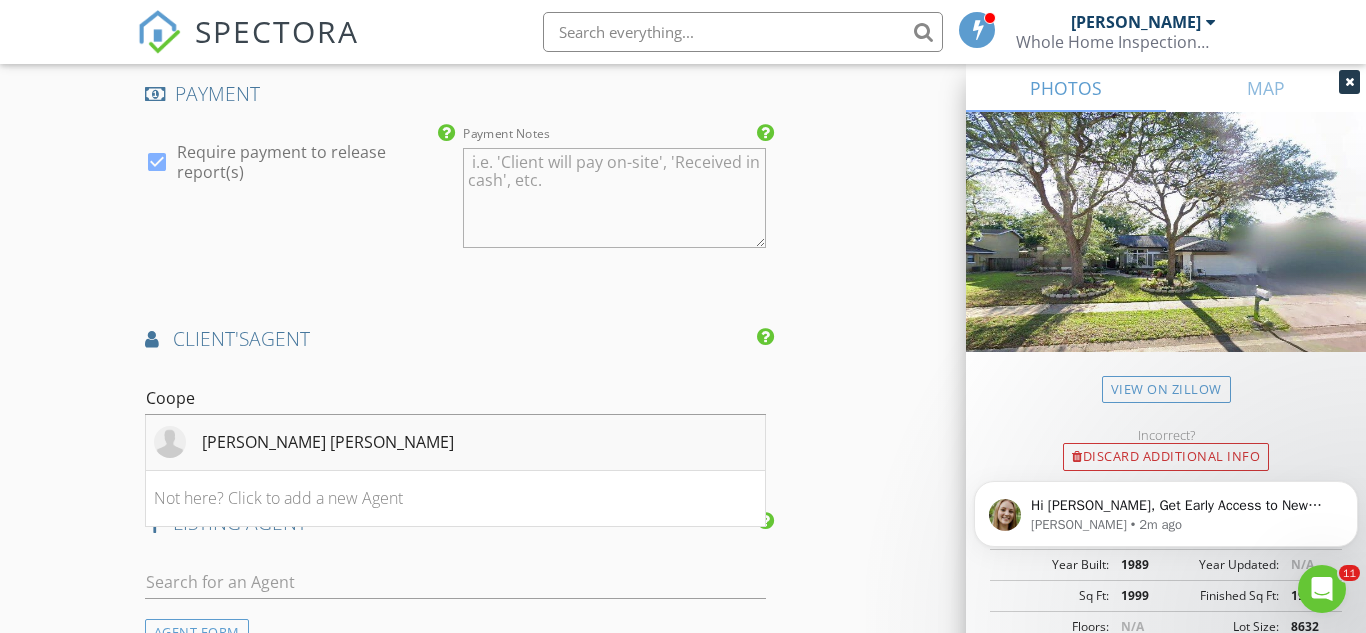 click on "Cooper Johnson" at bounding box center [328, 442] 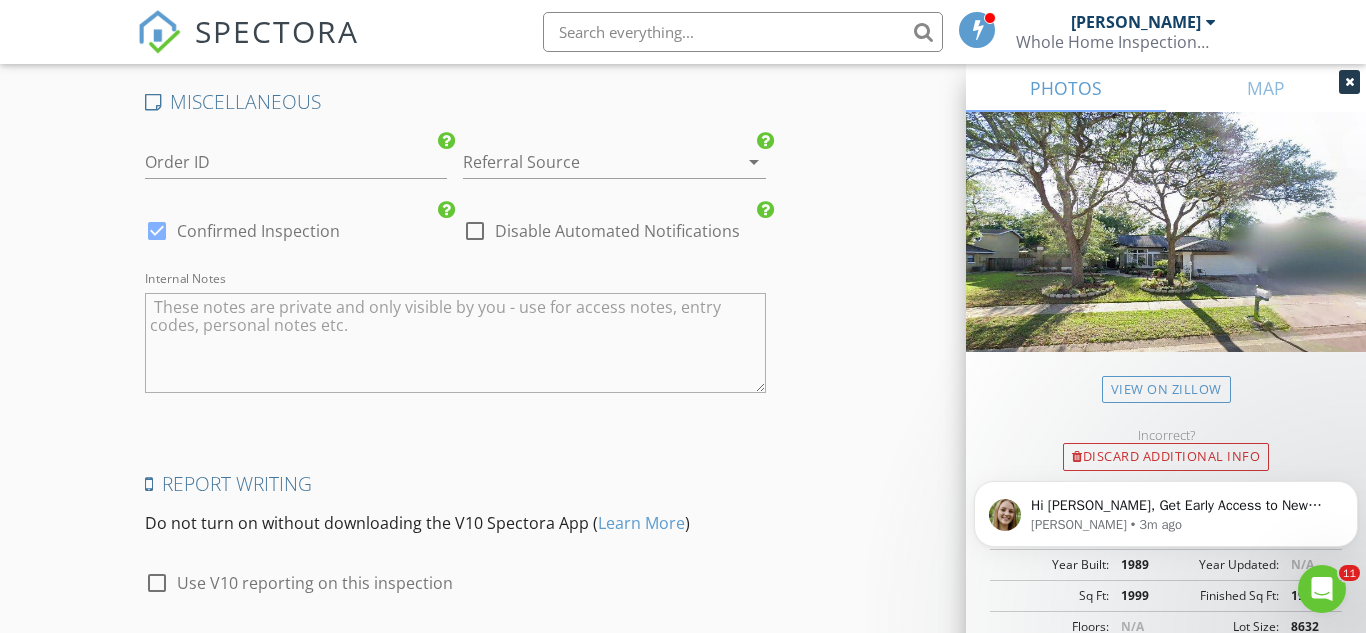 scroll, scrollTop: 3444, scrollLeft: 0, axis: vertical 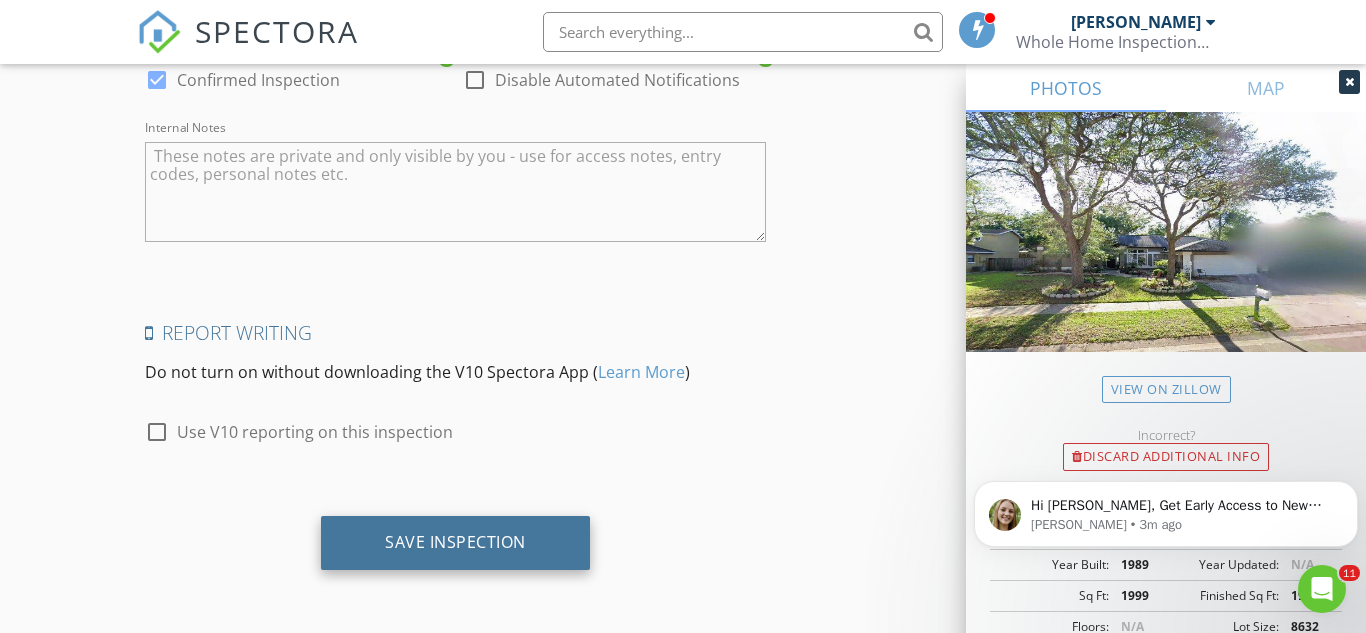 click on "Save Inspection" at bounding box center (455, 542) 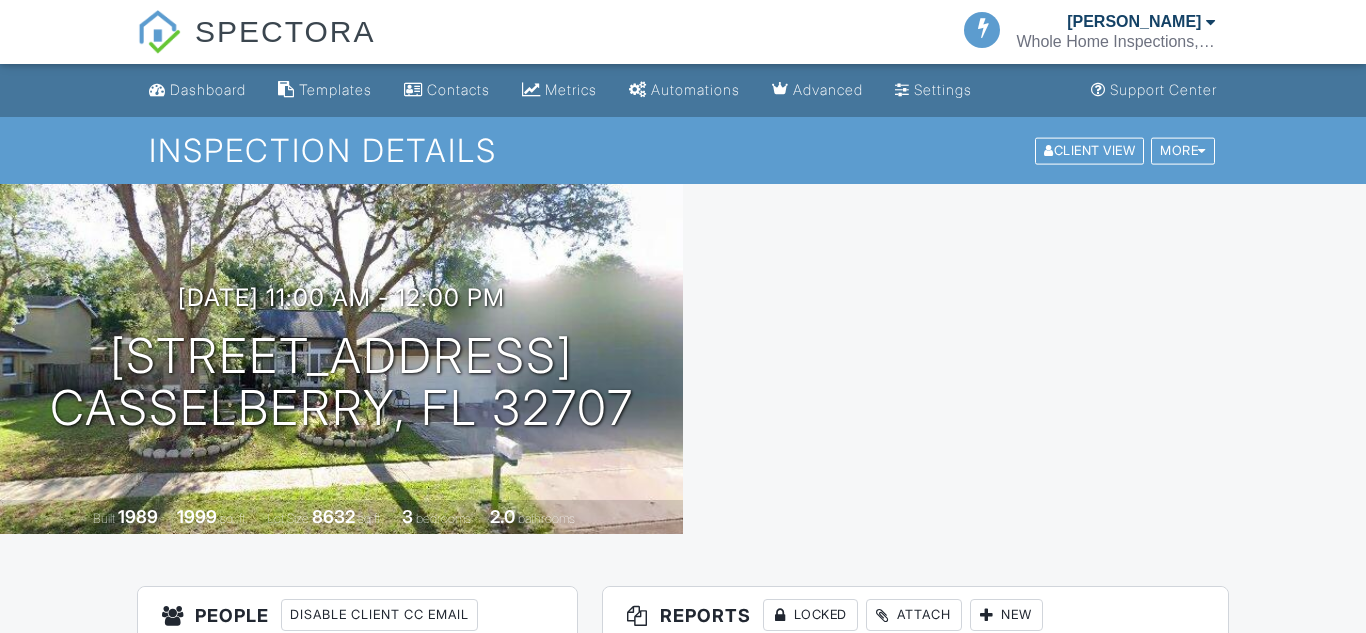 scroll, scrollTop: 0, scrollLeft: 0, axis: both 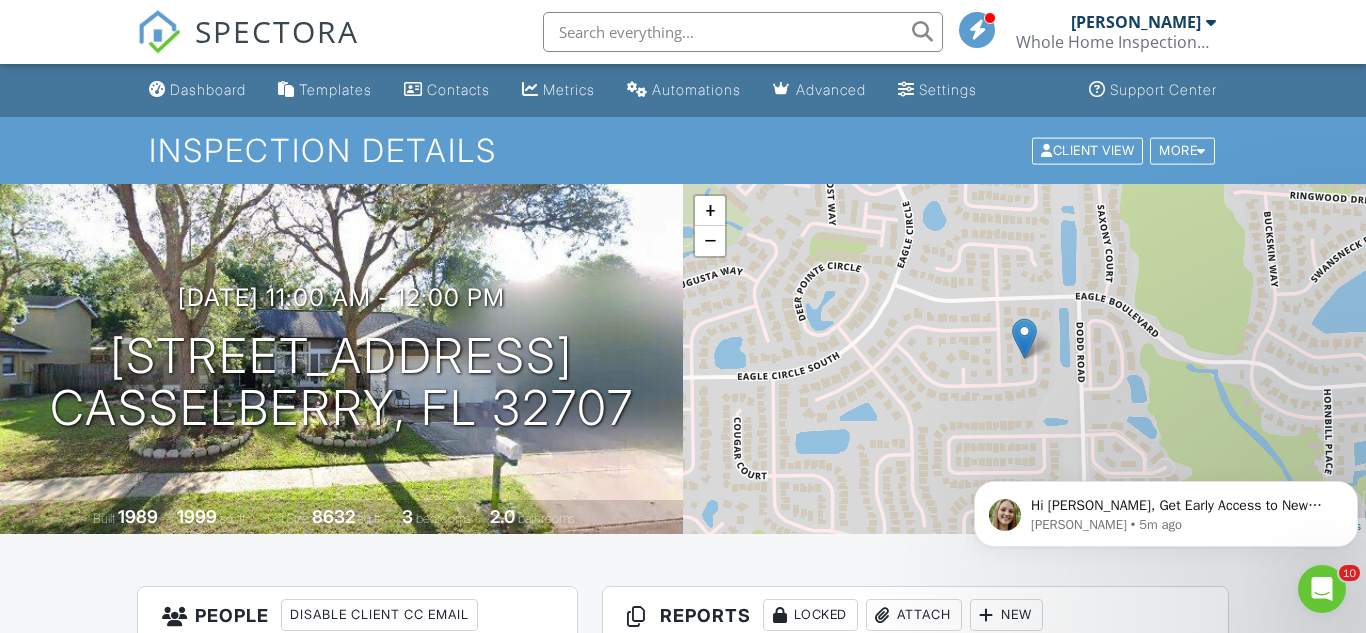 click on "Attach" at bounding box center (914, 615) 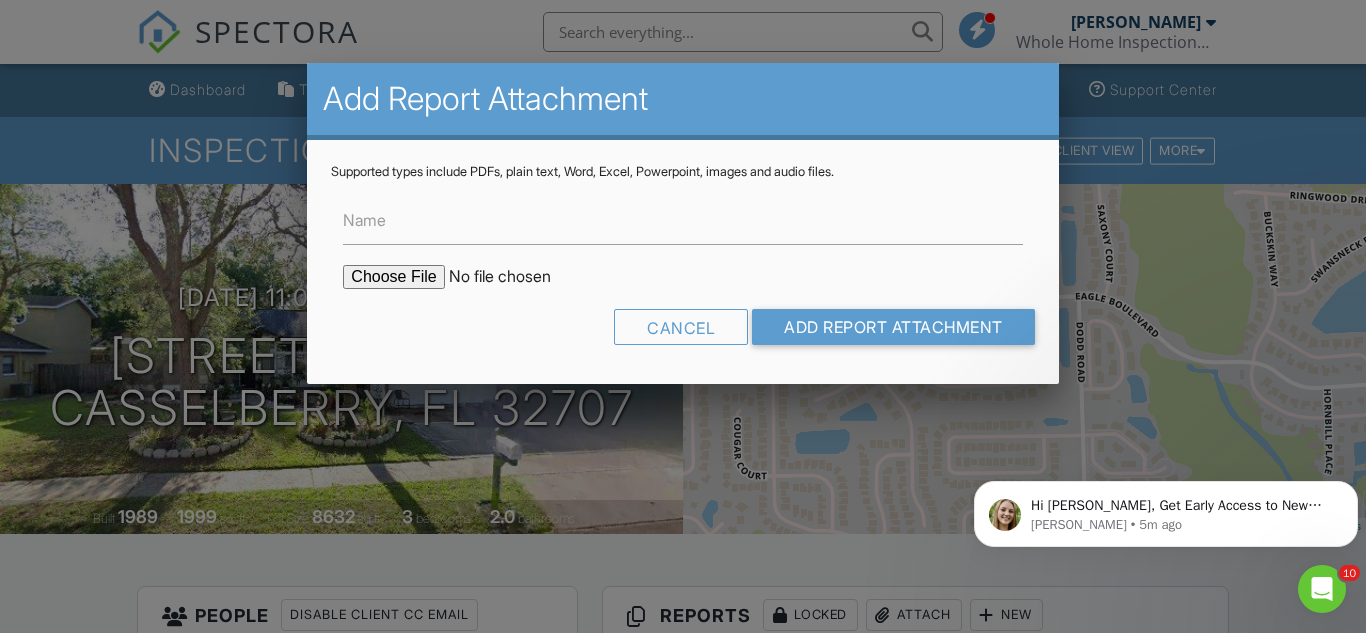click at bounding box center (513, 277) 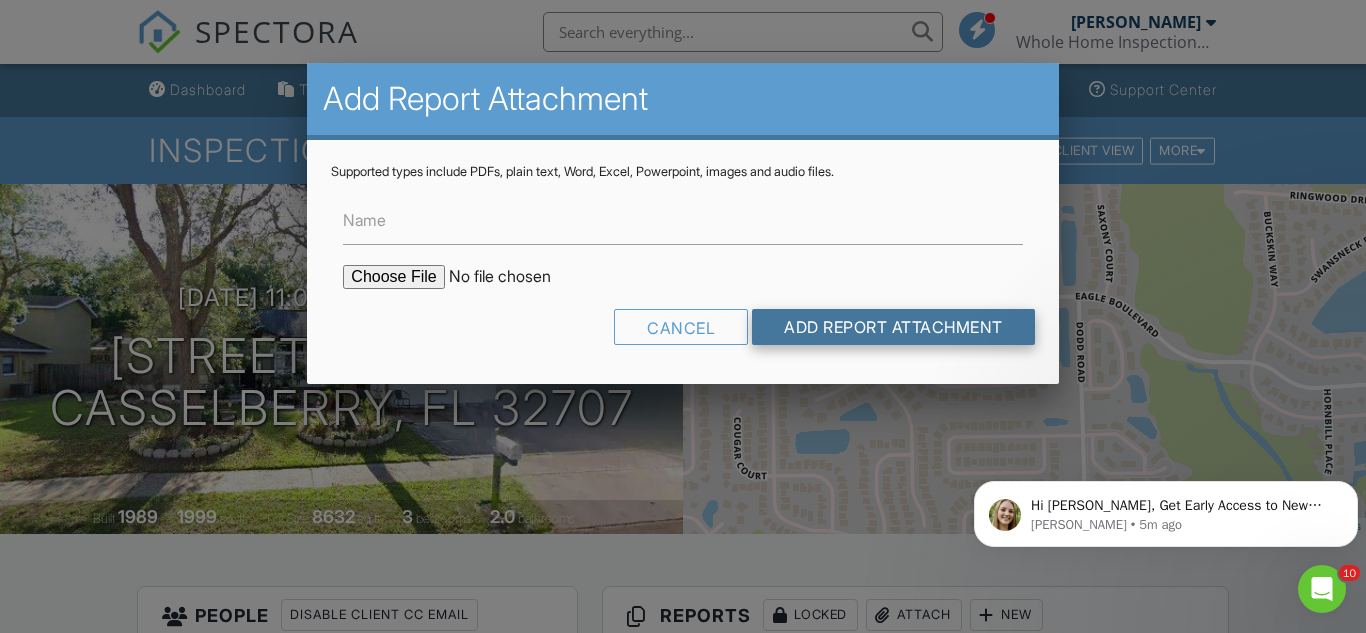 click on "Add Report Attachment" at bounding box center (893, 327) 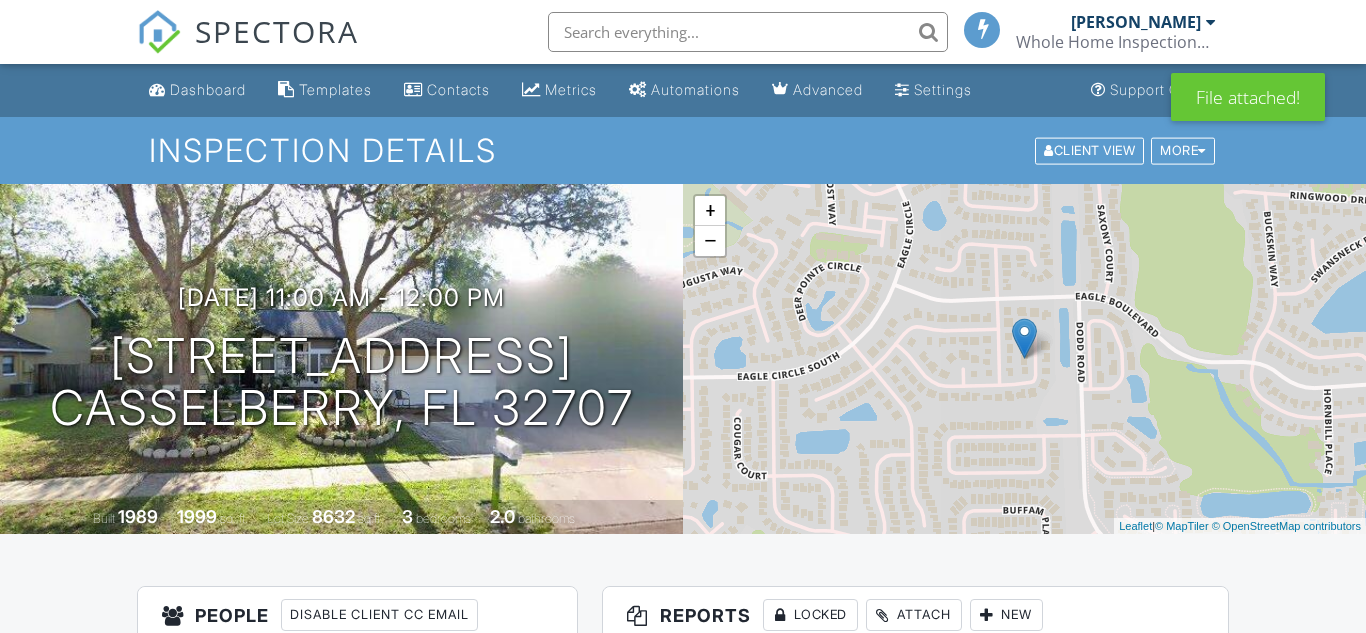 scroll, scrollTop: 160, scrollLeft: 0, axis: vertical 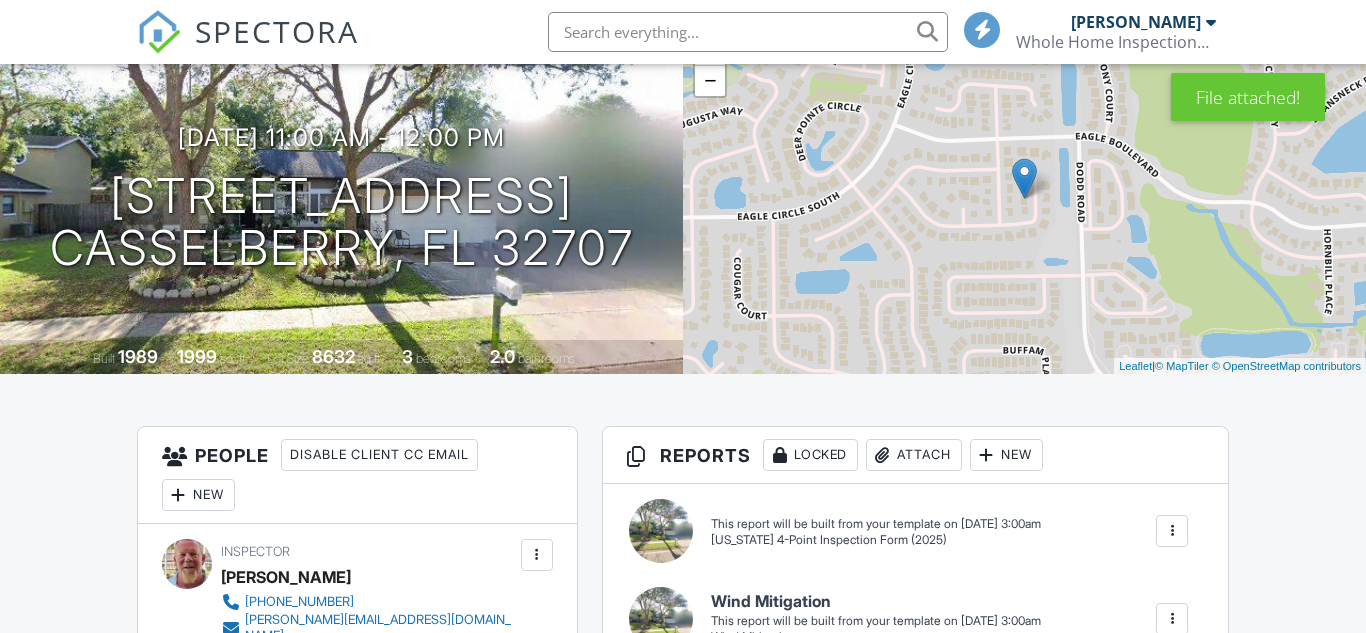 click at bounding box center [1172, 531] 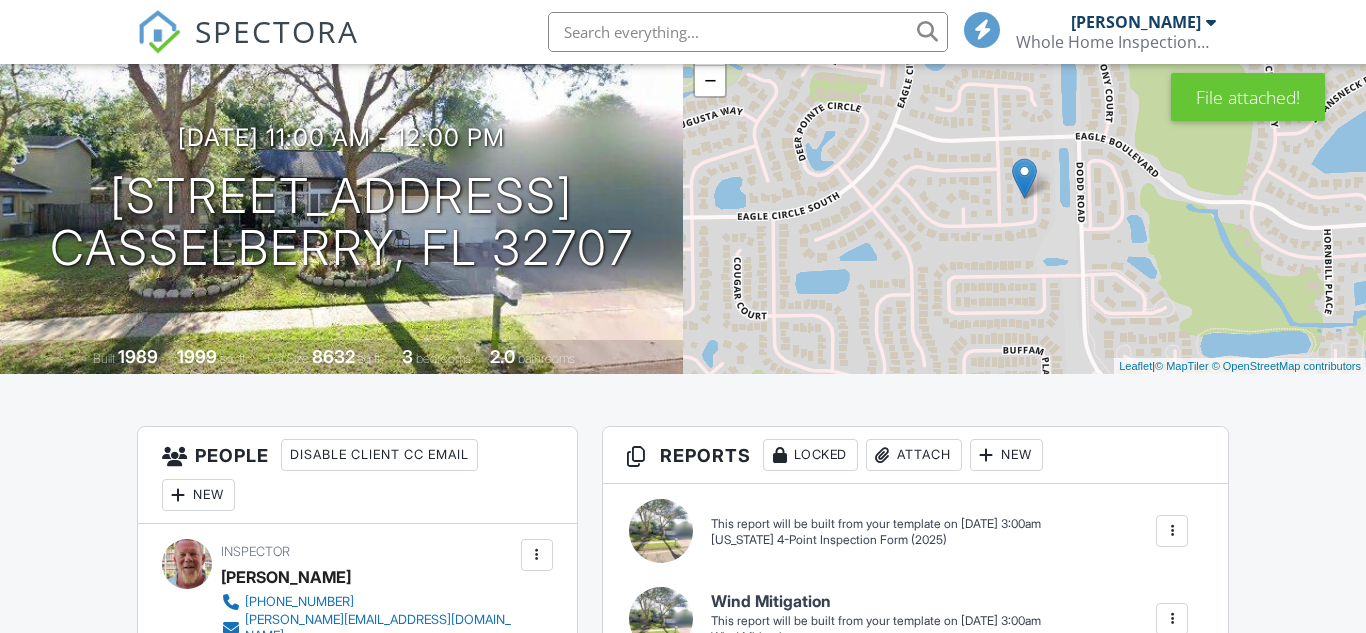 click on "Build Now" at bounding box center [1131, 549] 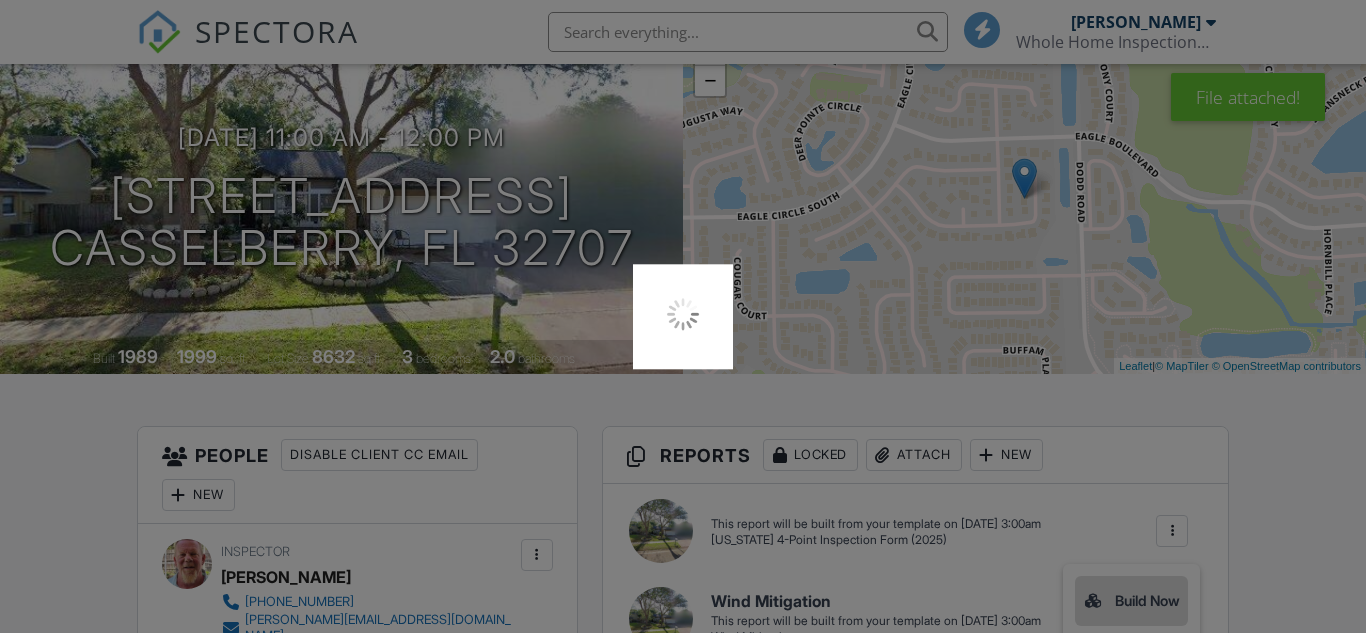 scroll, scrollTop: 0, scrollLeft: 0, axis: both 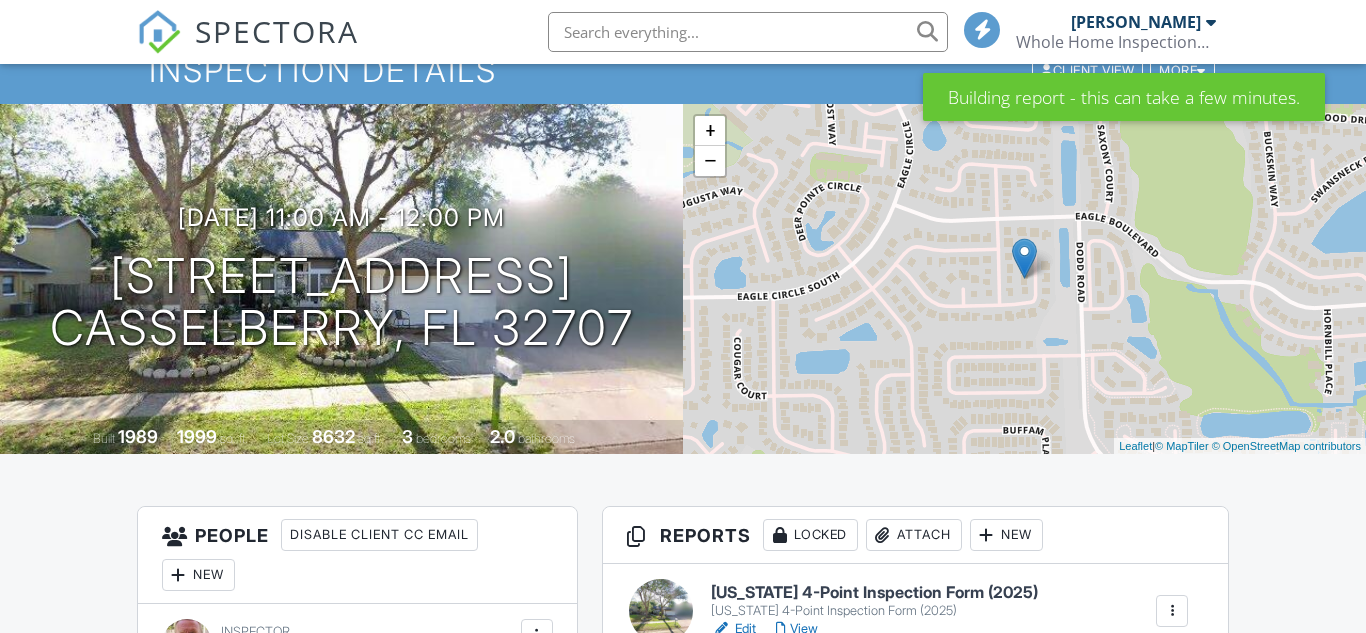 click on "Florida 4-Point Inspection Form (2025)" at bounding box center (874, 611) 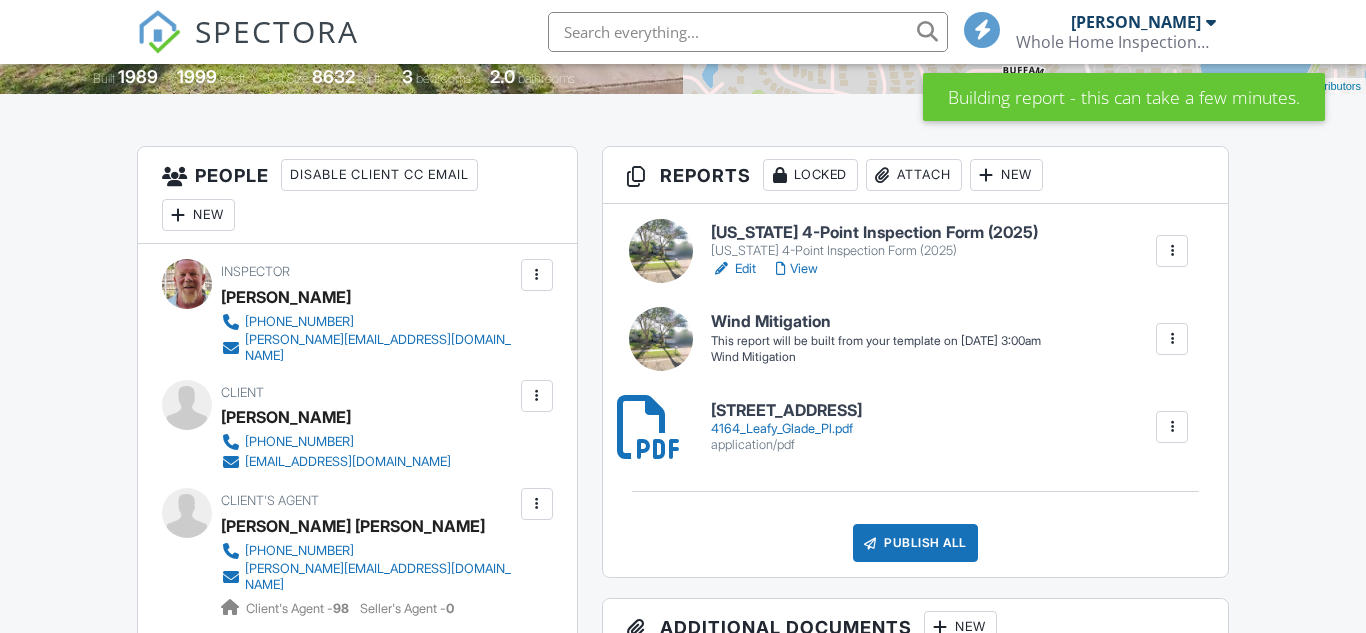 scroll, scrollTop: 0, scrollLeft: 0, axis: both 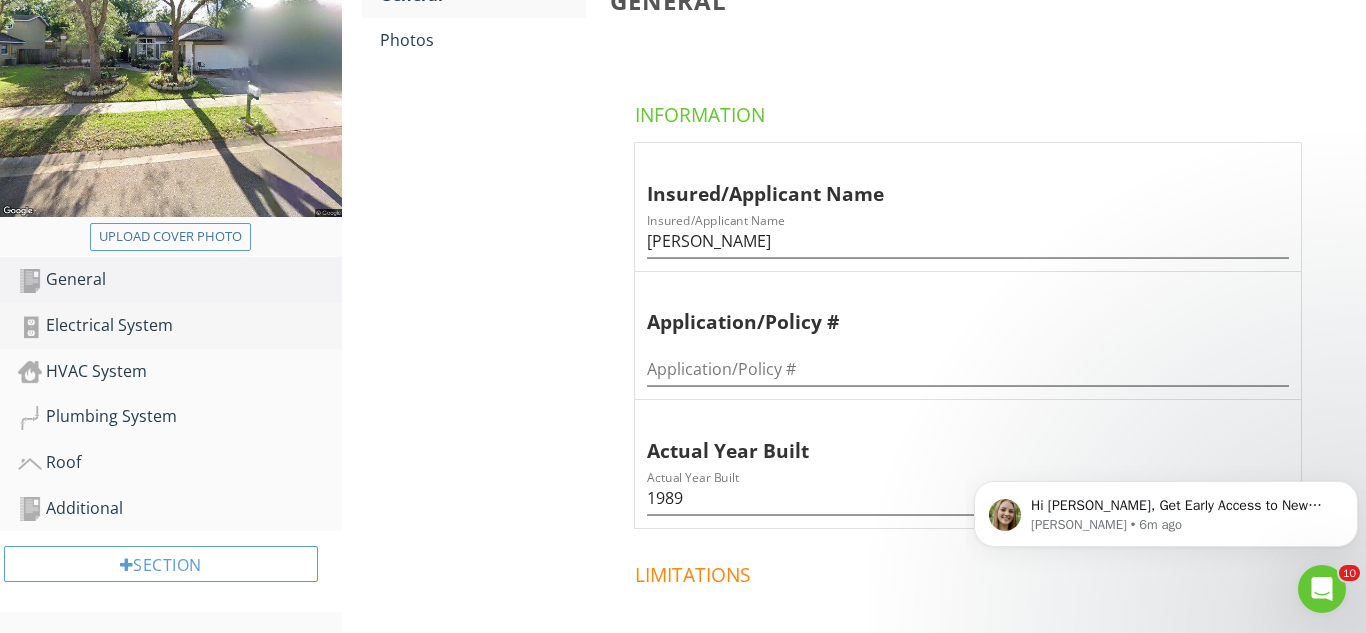 click on "Electrical System" at bounding box center (180, 326) 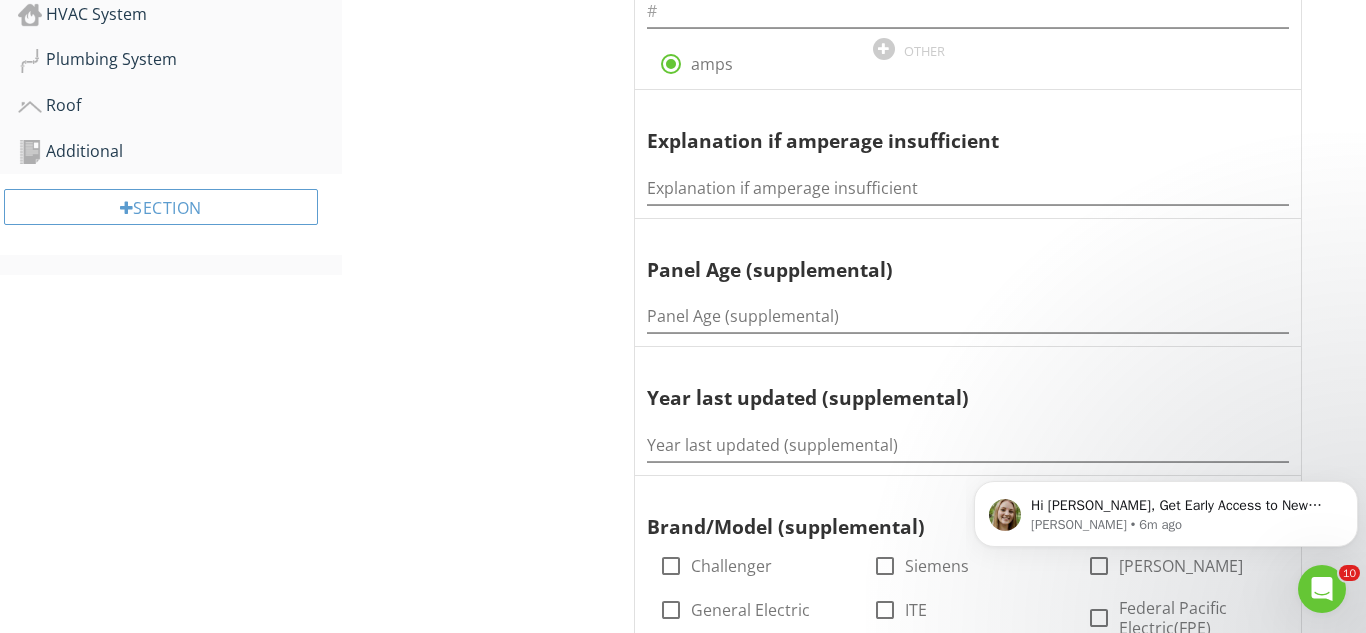 scroll, scrollTop: 760, scrollLeft: 0, axis: vertical 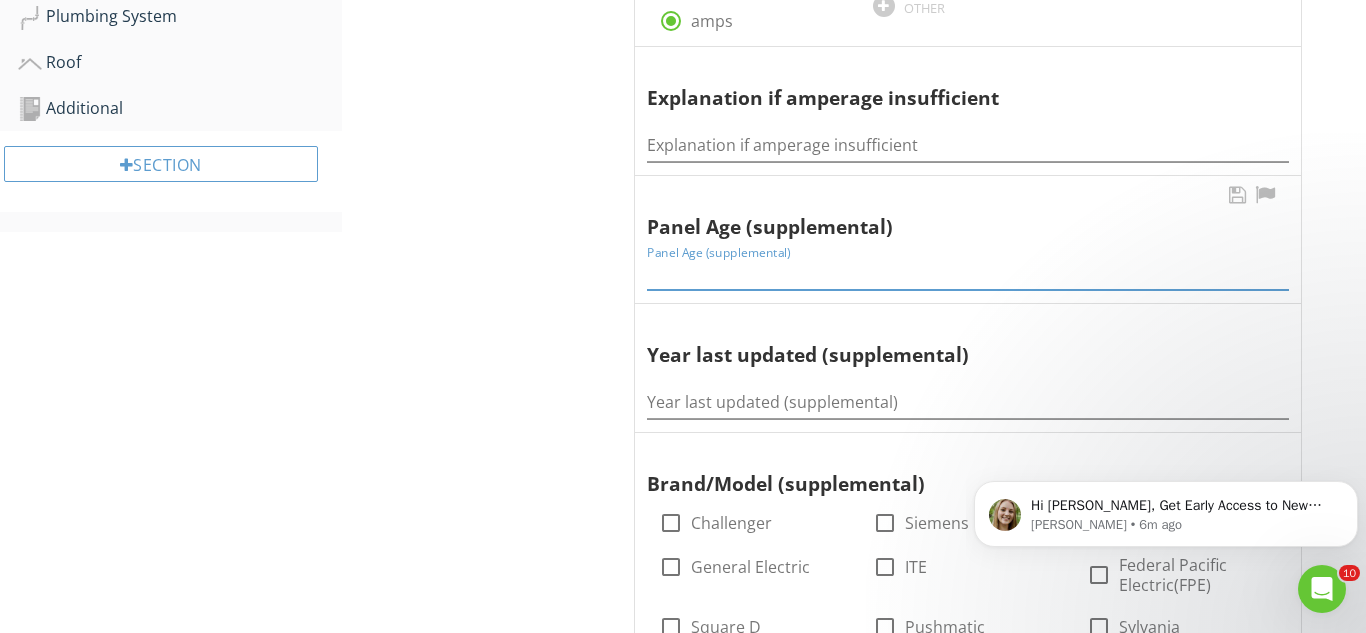 click at bounding box center (968, 273) 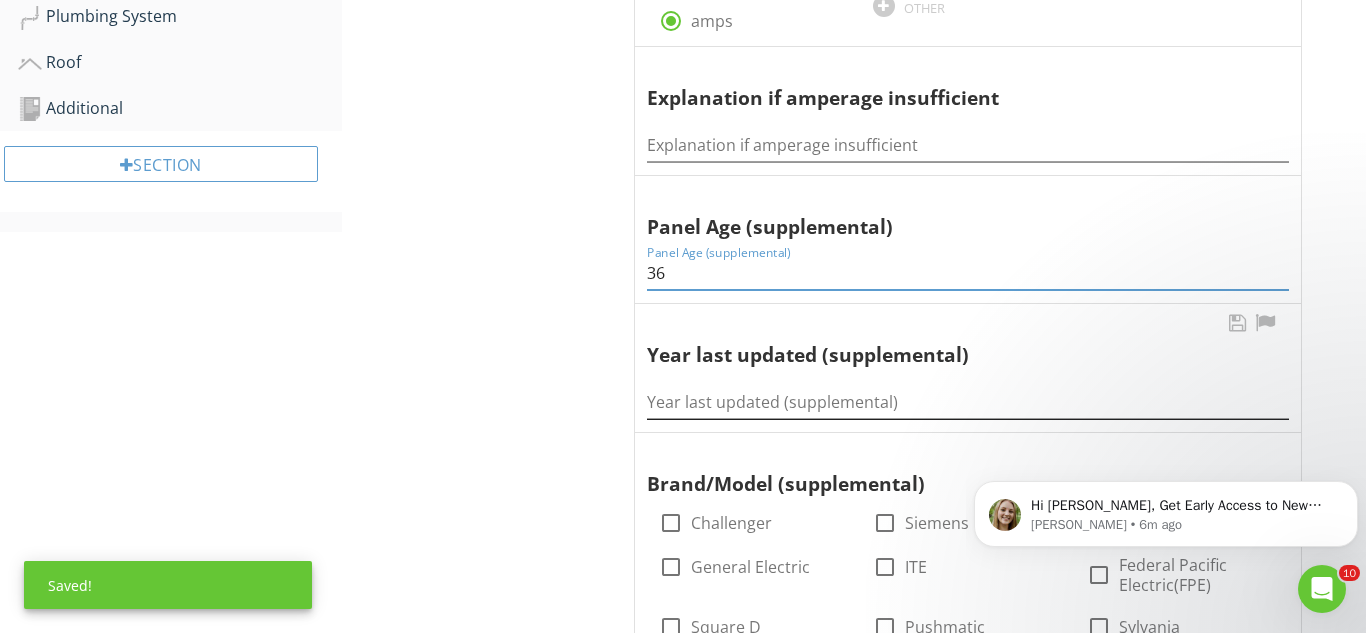 type on "36" 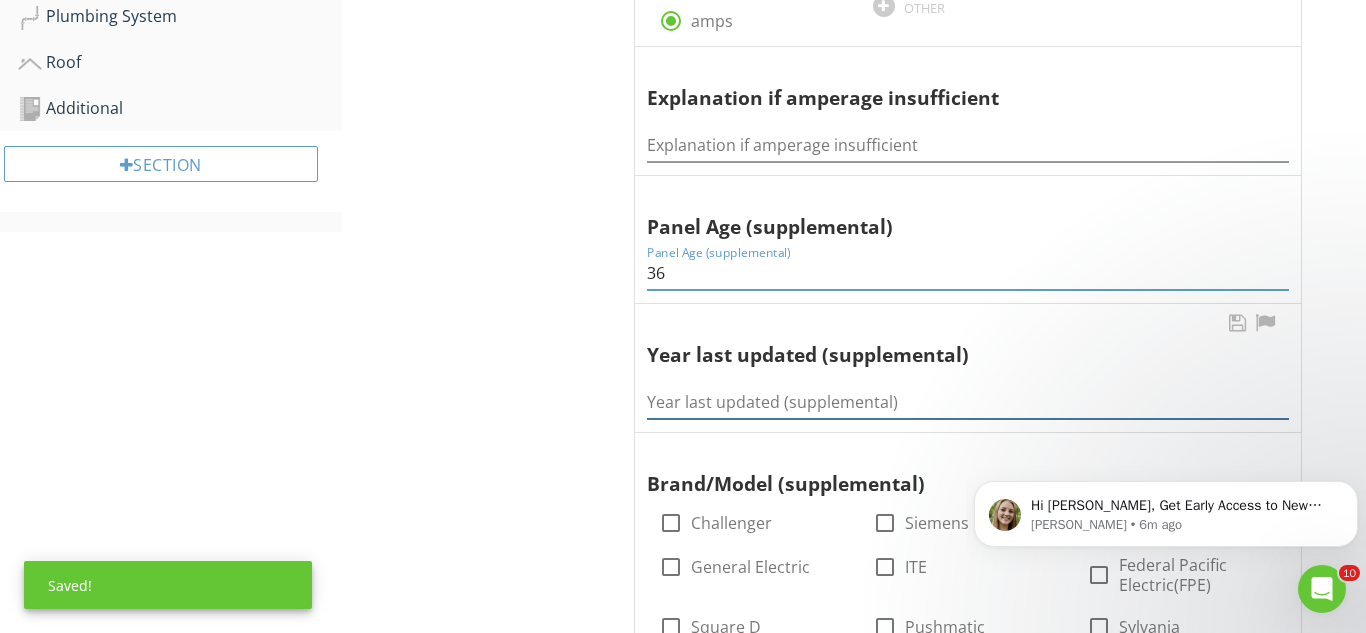 click at bounding box center (968, 402) 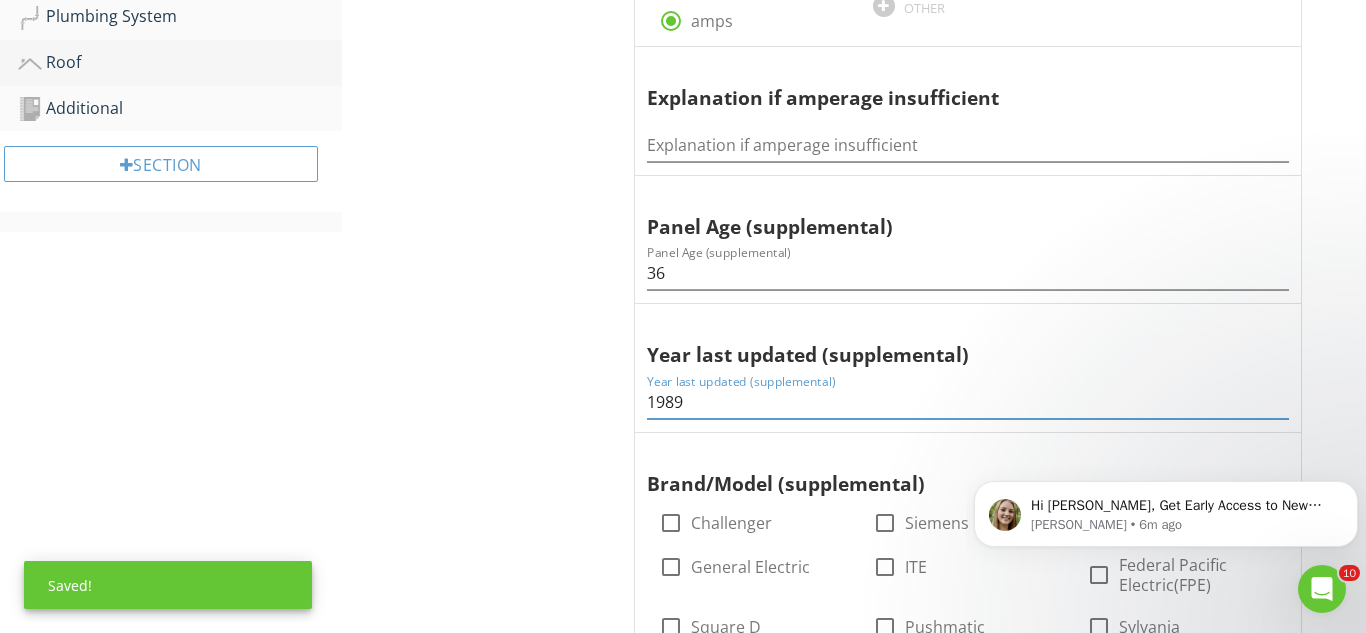 type on "1989" 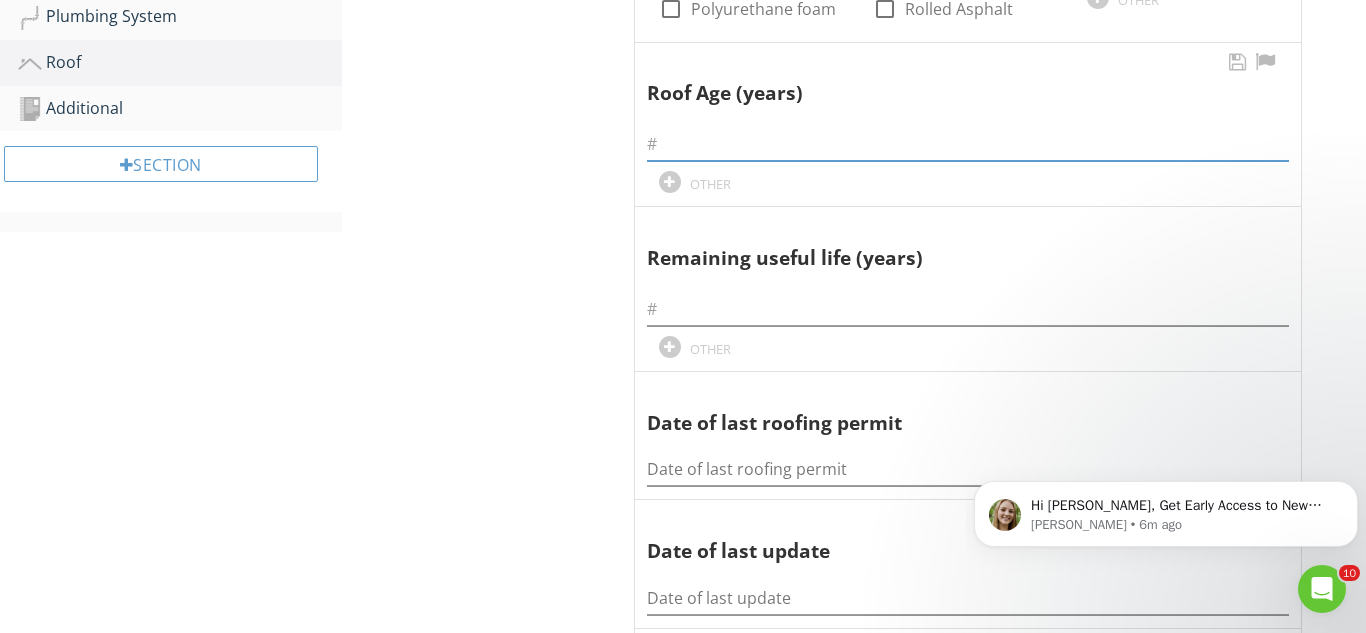 click at bounding box center (968, 144) 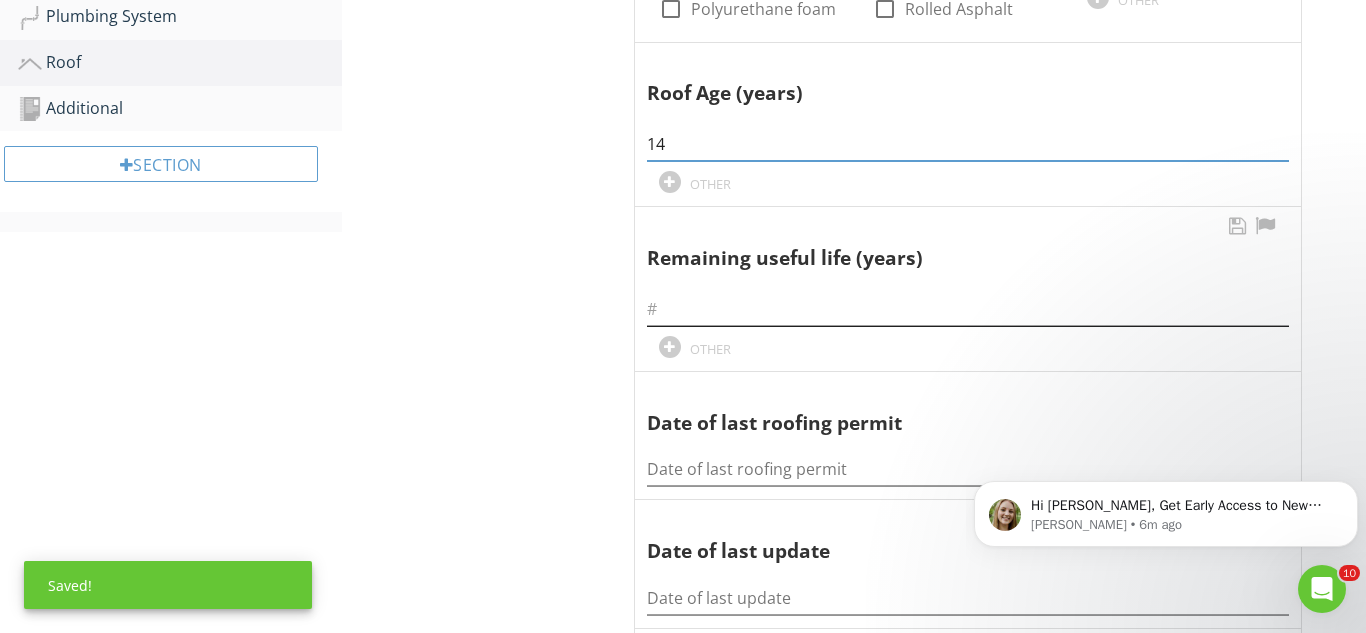 type on "14" 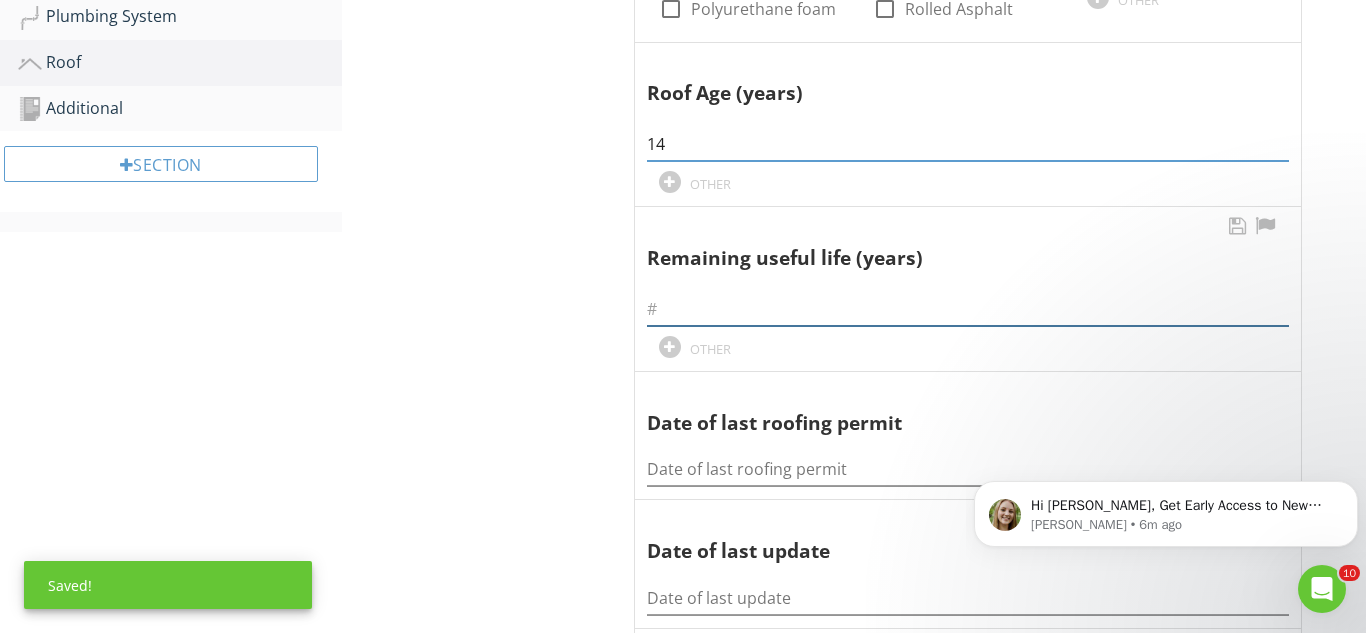 click at bounding box center [968, 309] 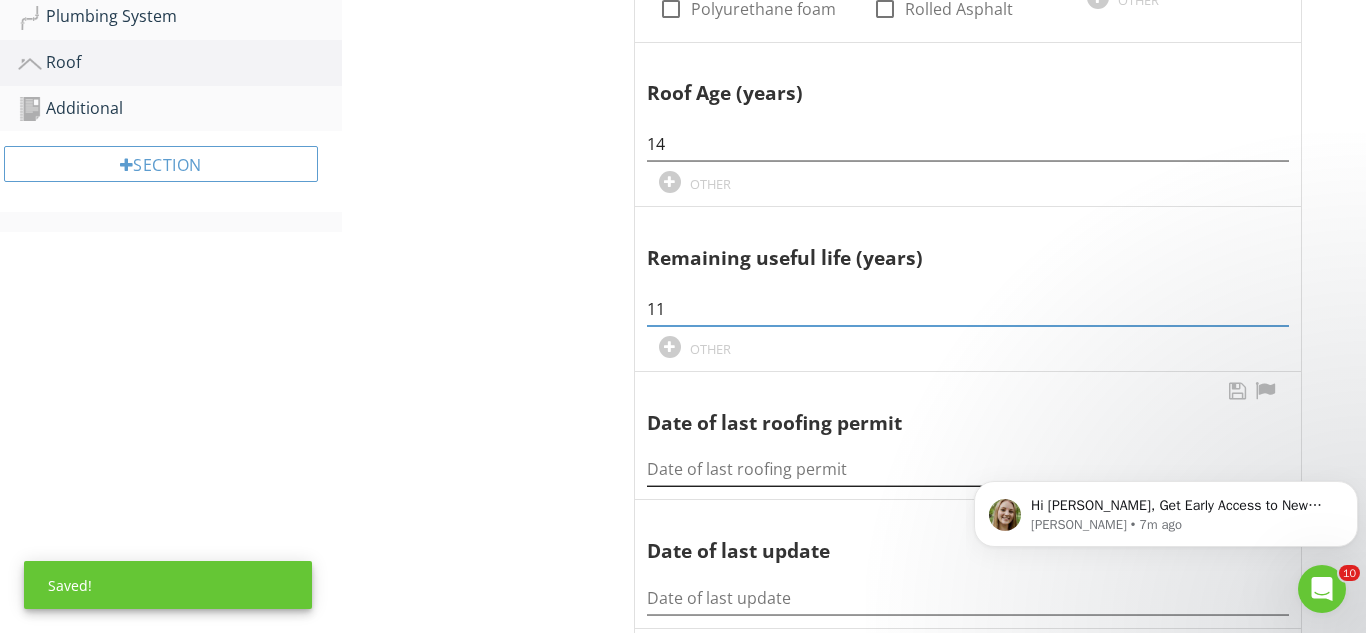type on "11" 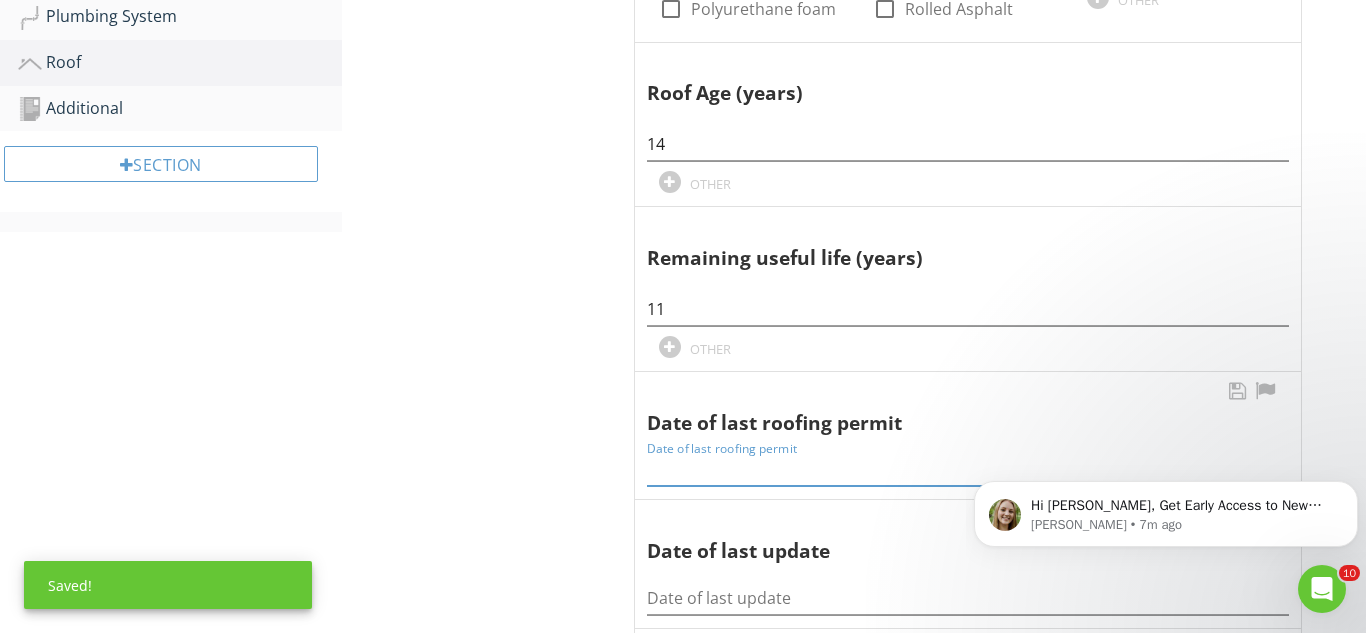 click at bounding box center (968, 469) 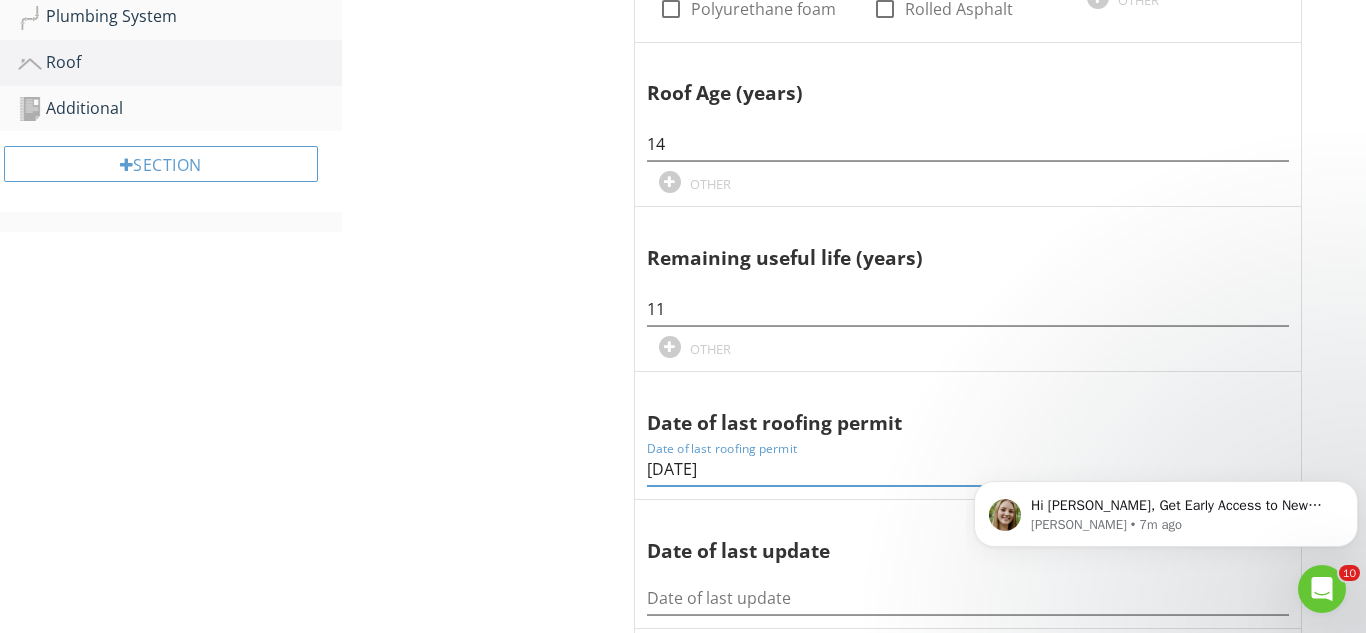 type on "11-8-2011" 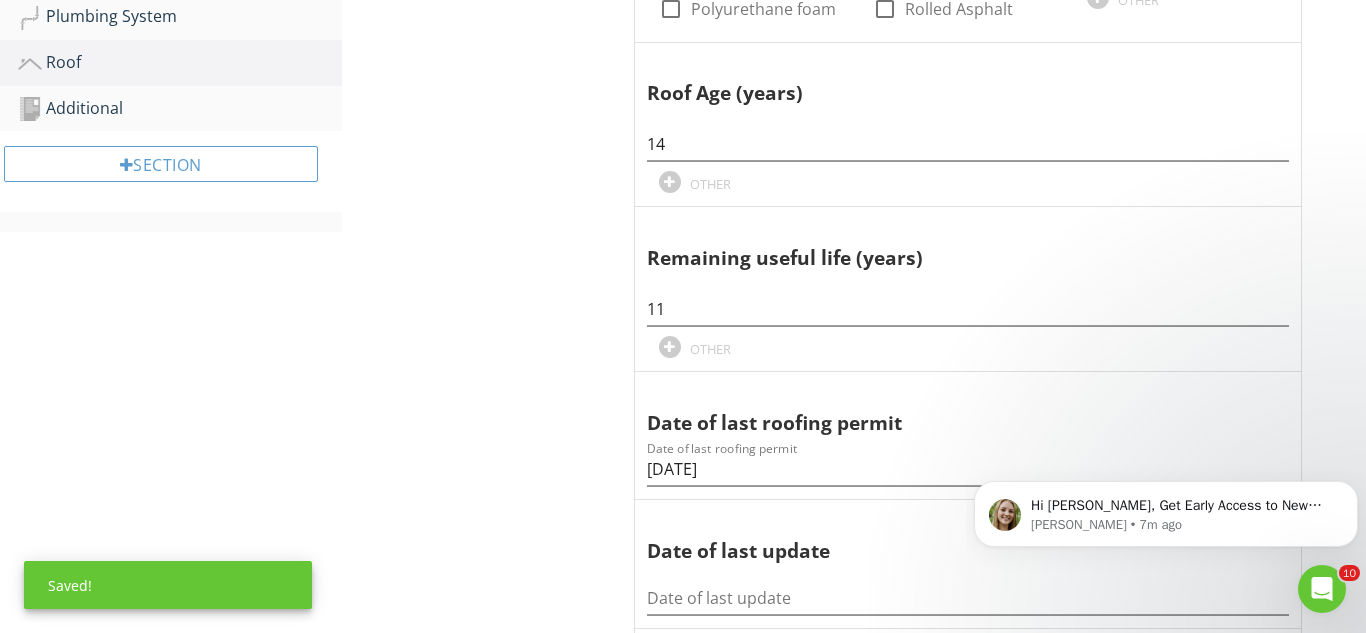 click on "Roof
Predominant Roof
Secondary Roof
Photos
Predominant Roof
Information
Covering Material
check_box_outline_blank Modified Bitumen   check_box_outline_blank EDPM   check_box_outline_blank 3-Tab   check_box_outline_blank Slate   check_box_outline_blank Wood Shakes   check_box_outline_blank Metal Tile   check_box_outline_blank Metal Panel   check_box_outline_blank Concrete Tile   check_box_outline_blank Clay Tile   check_box_outline_blank Reinforced Concrete   check_box_outline_blank Tar and Gravel   check_box_outline_blank Architectural shingle   check_box_outline_blank Polyurethane foam   check_box_outline_blank Rolled Asphalt         OTHER
Roof Age (years)
14         OTHER                                     11         OTHER" at bounding box center [854, 806] 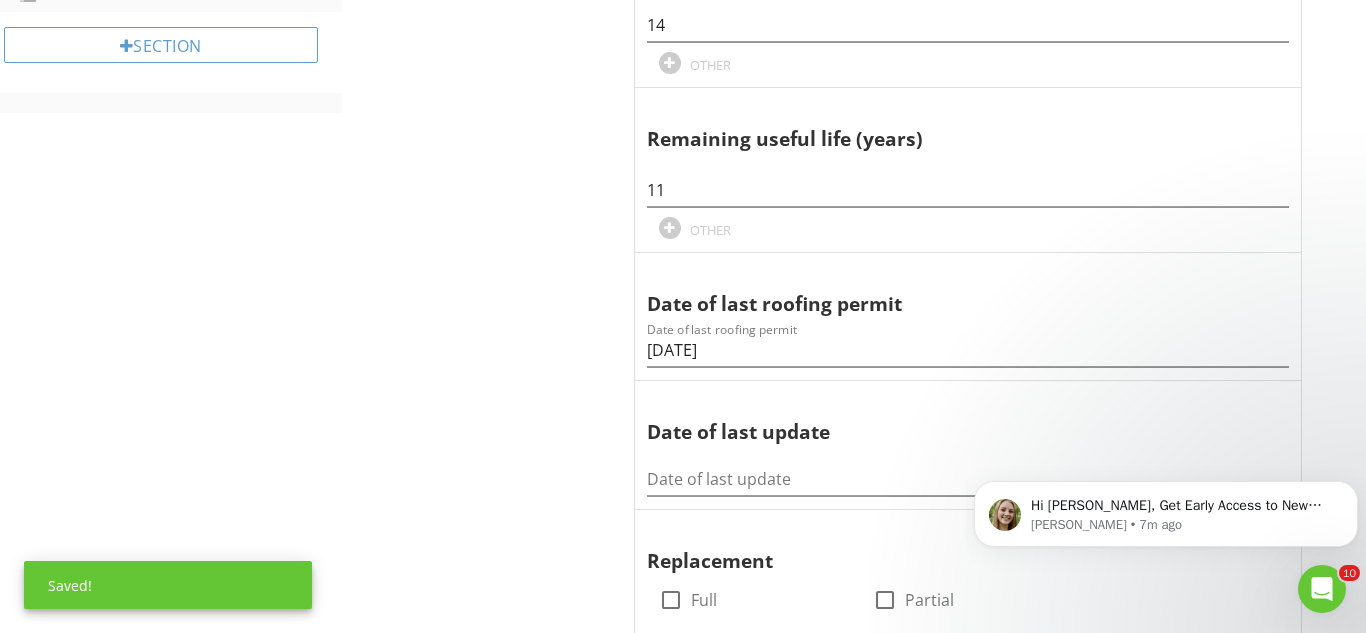 scroll, scrollTop: 920, scrollLeft: 0, axis: vertical 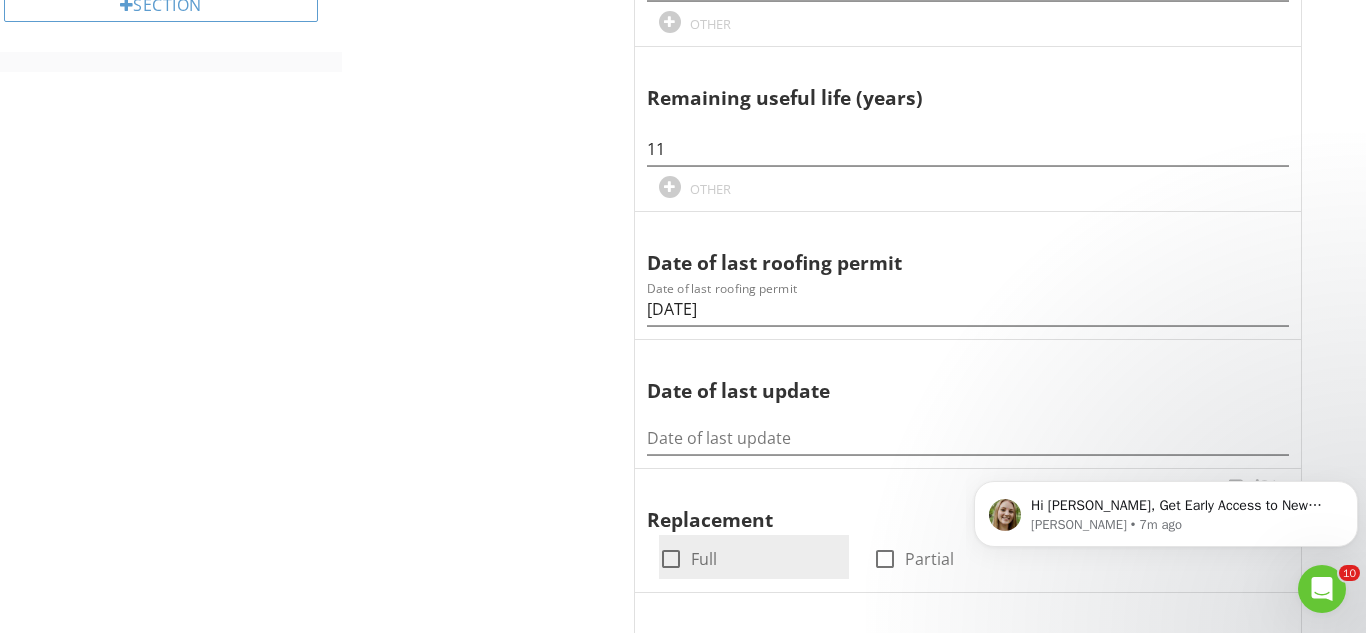 click at bounding box center (671, 559) 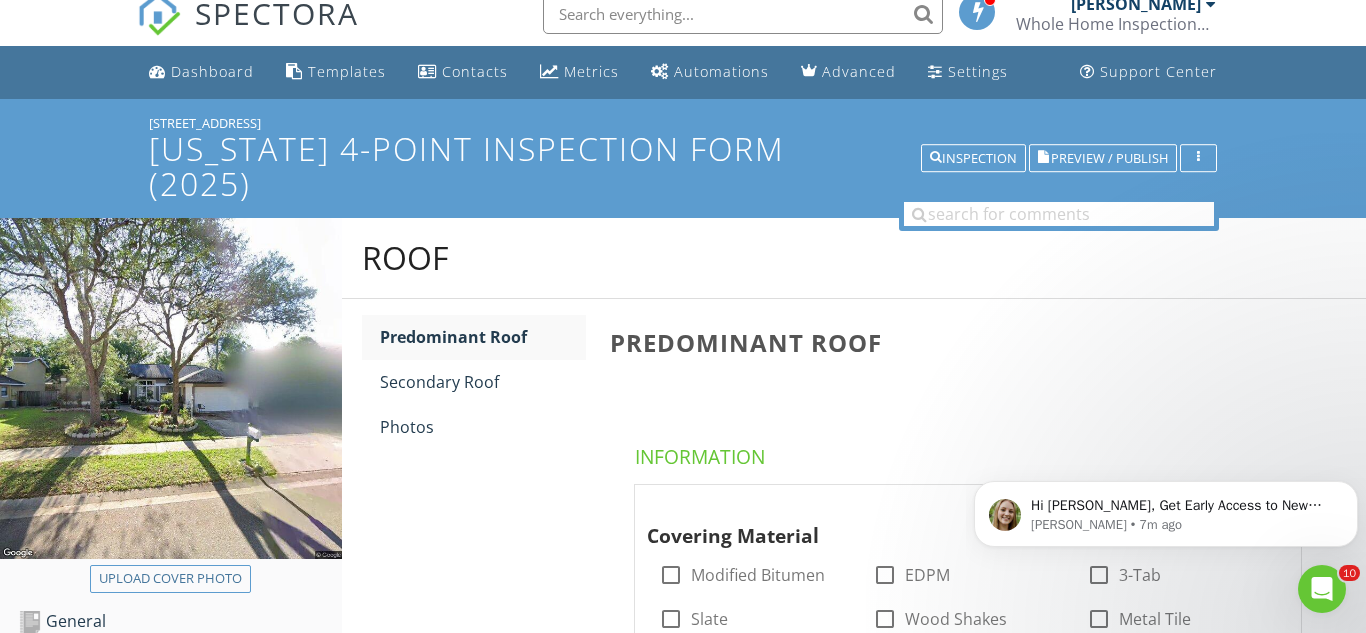 scroll, scrollTop: 0, scrollLeft: 0, axis: both 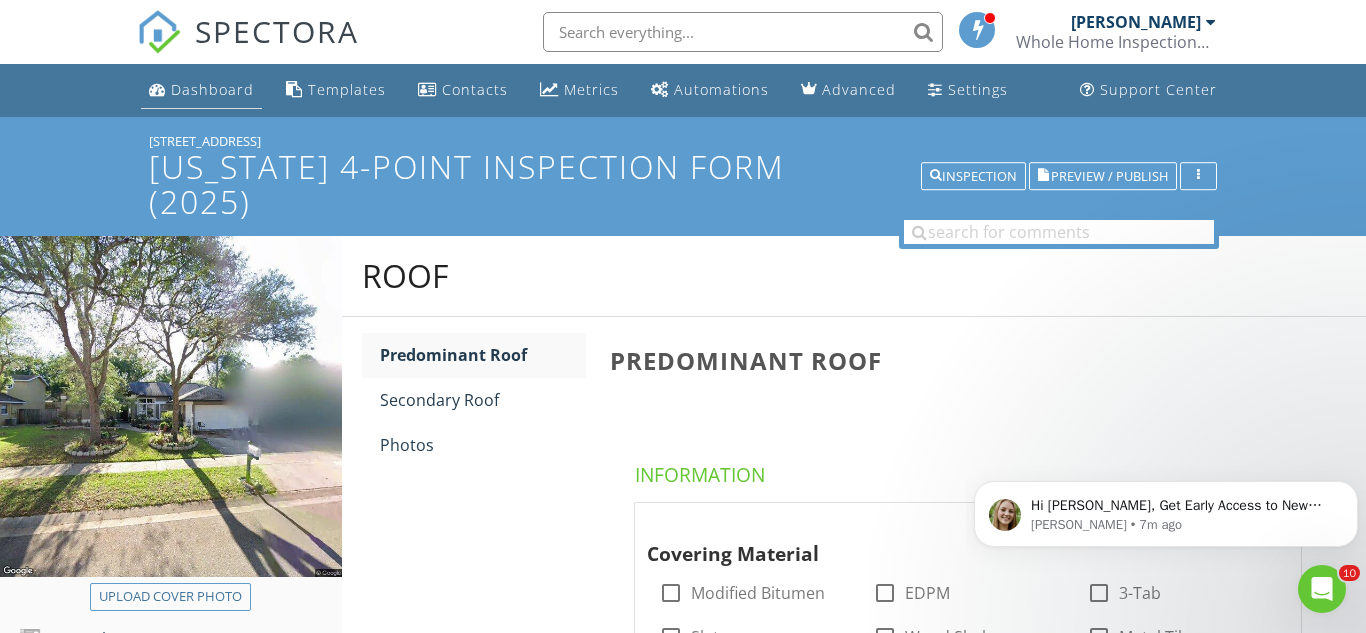 click on "Dashboard" at bounding box center (212, 89) 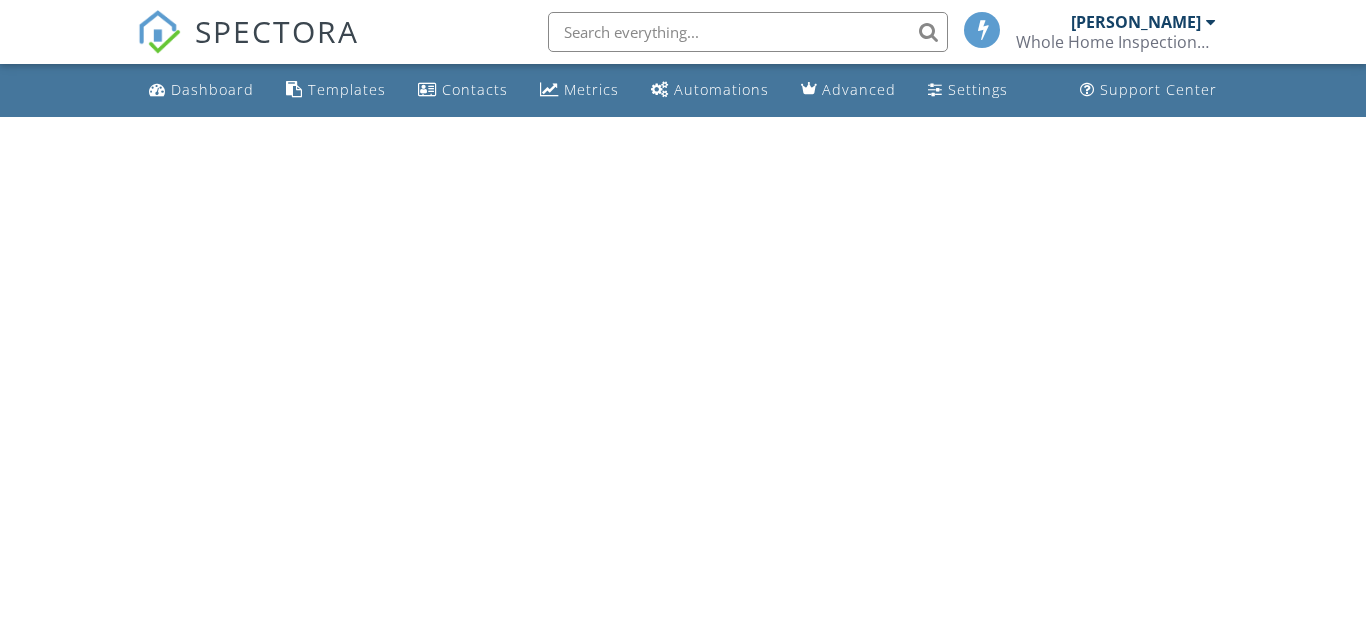 scroll, scrollTop: 0, scrollLeft: 0, axis: both 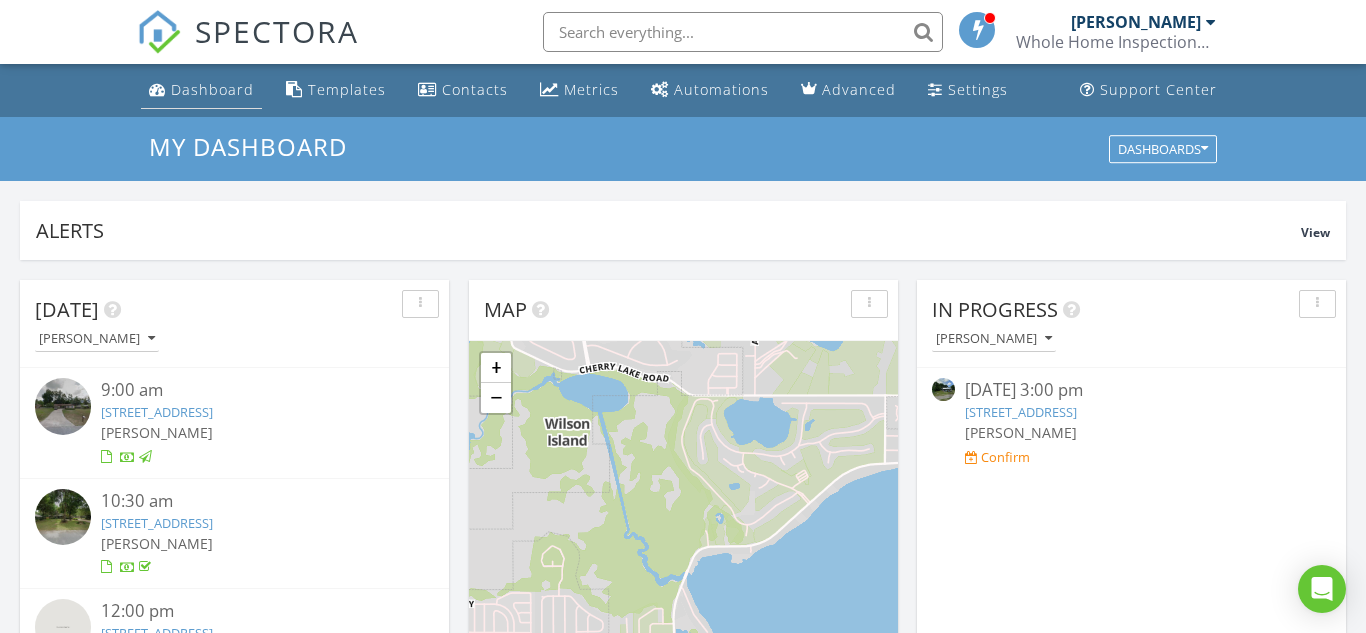 click on "Dashboard" at bounding box center [212, 89] 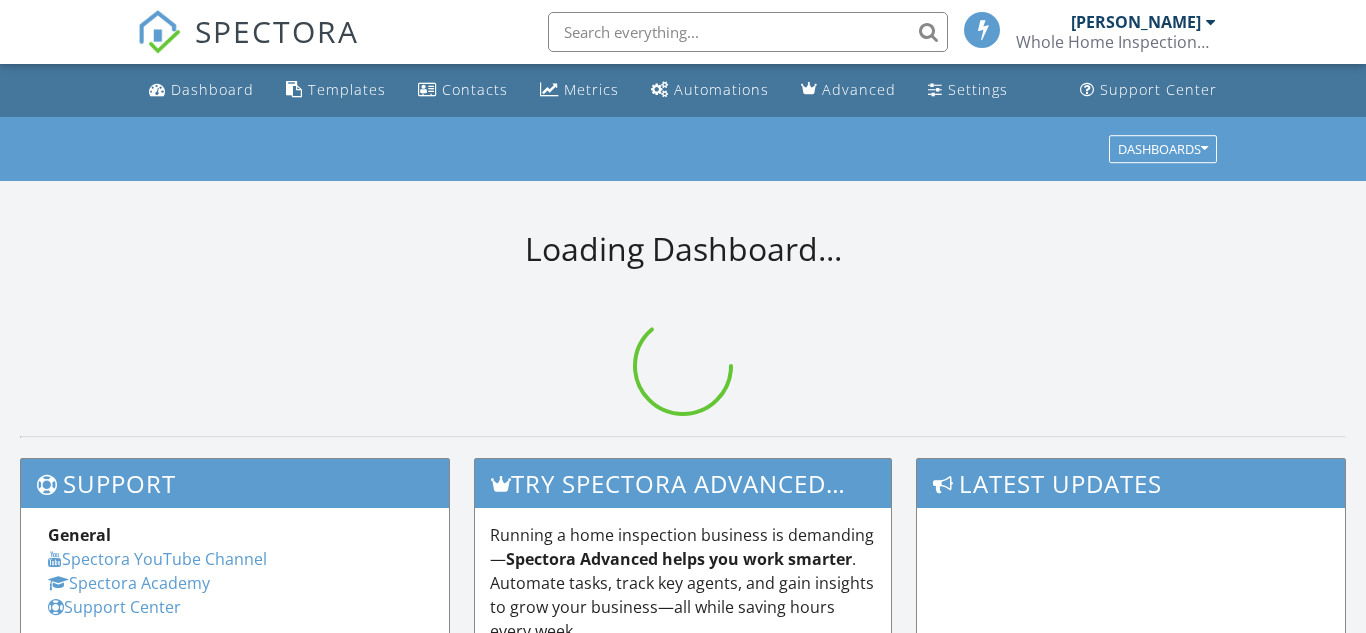 scroll, scrollTop: 0, scrollLeft: 0, axis: both 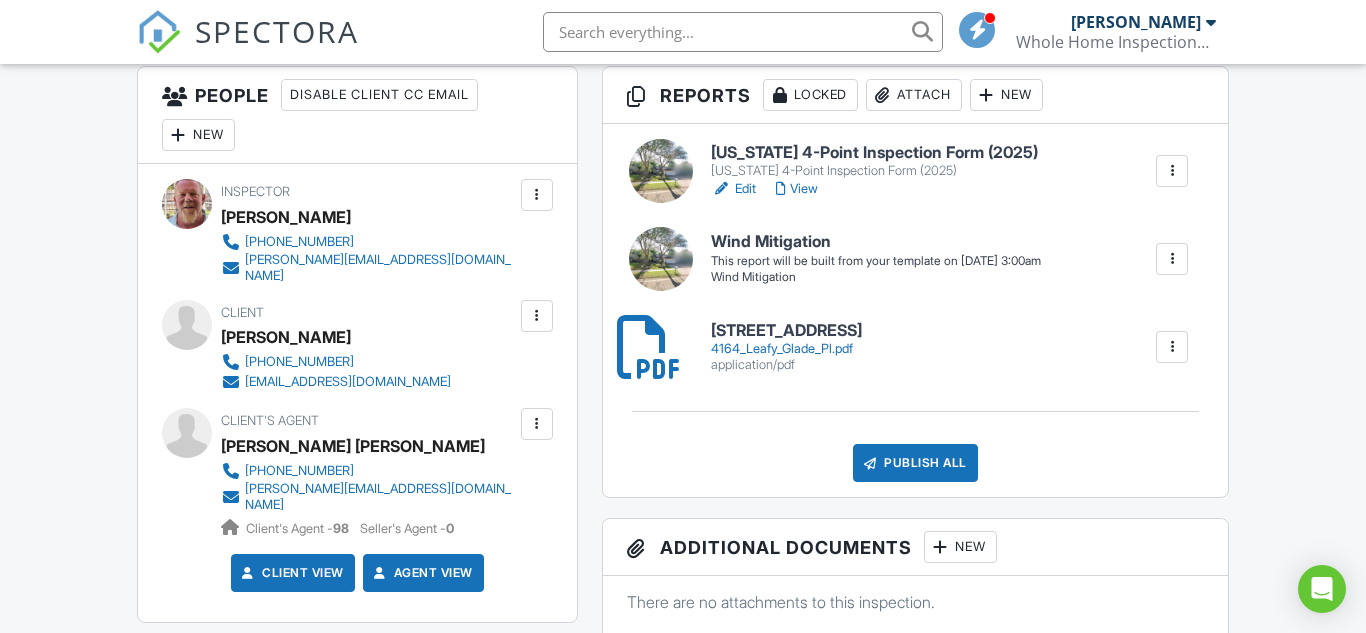 click at bounding box center (1172, 259) 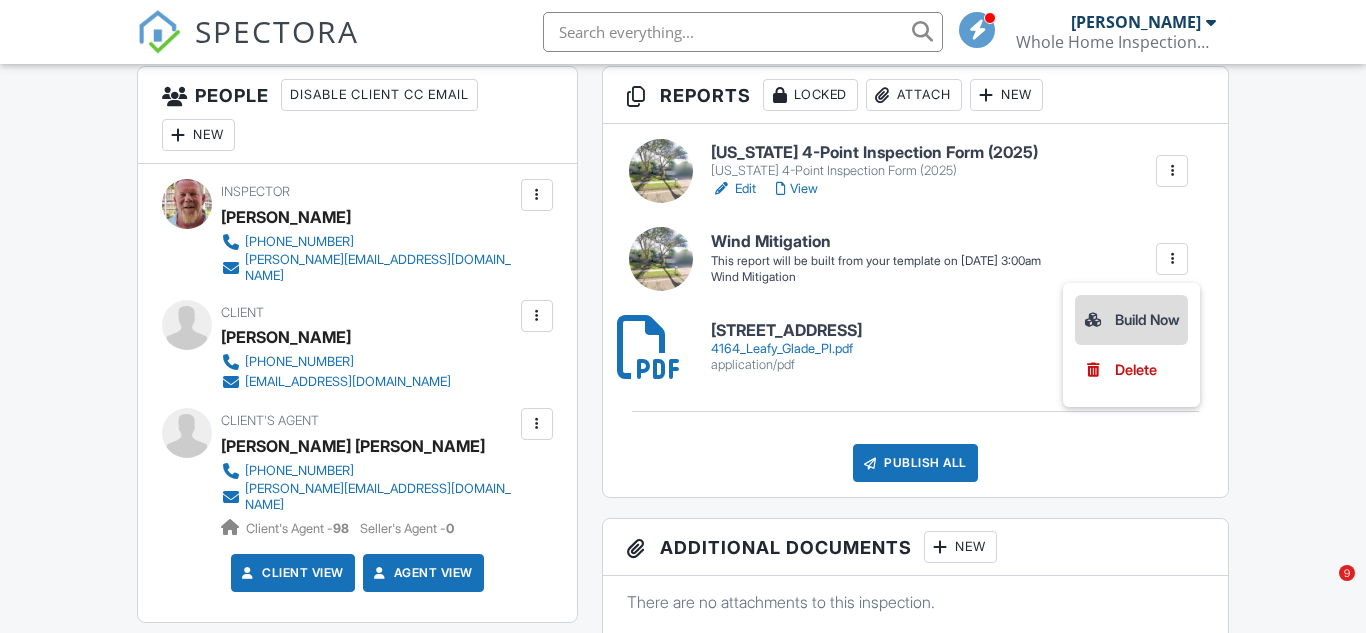 click on "Build Now" at bounding box center [1131, 320] 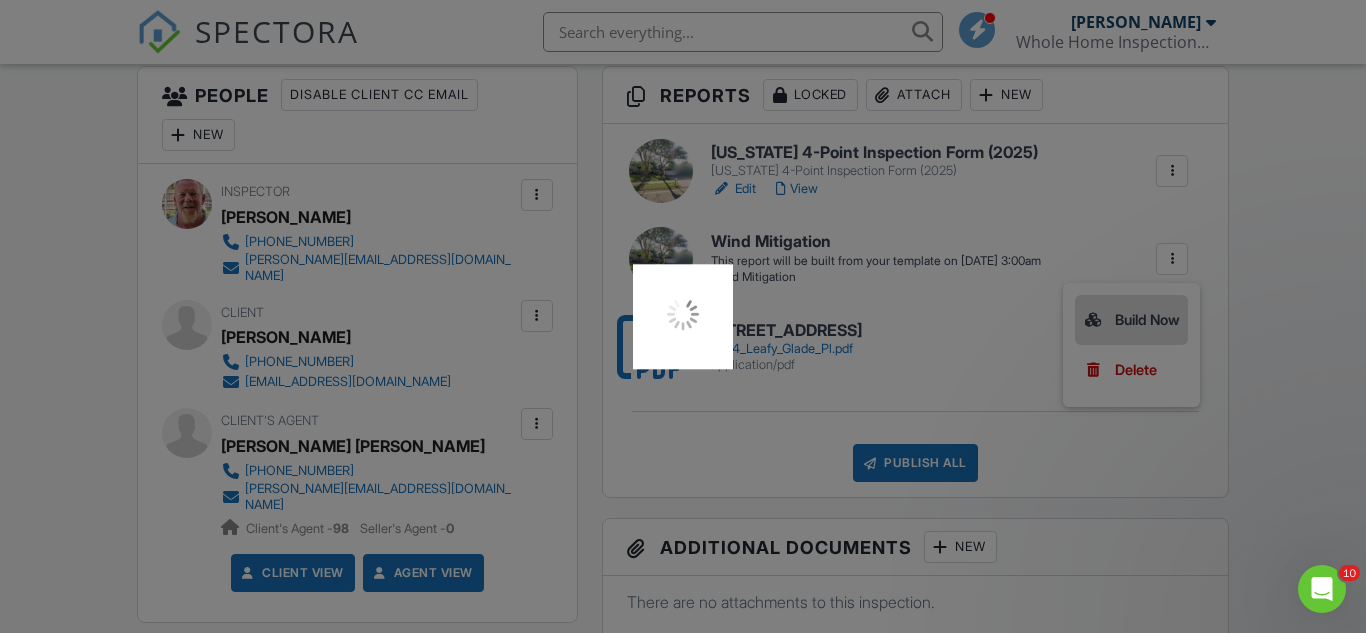 scroll, scrollTop: 0, scrollLeft: 0, axis: both 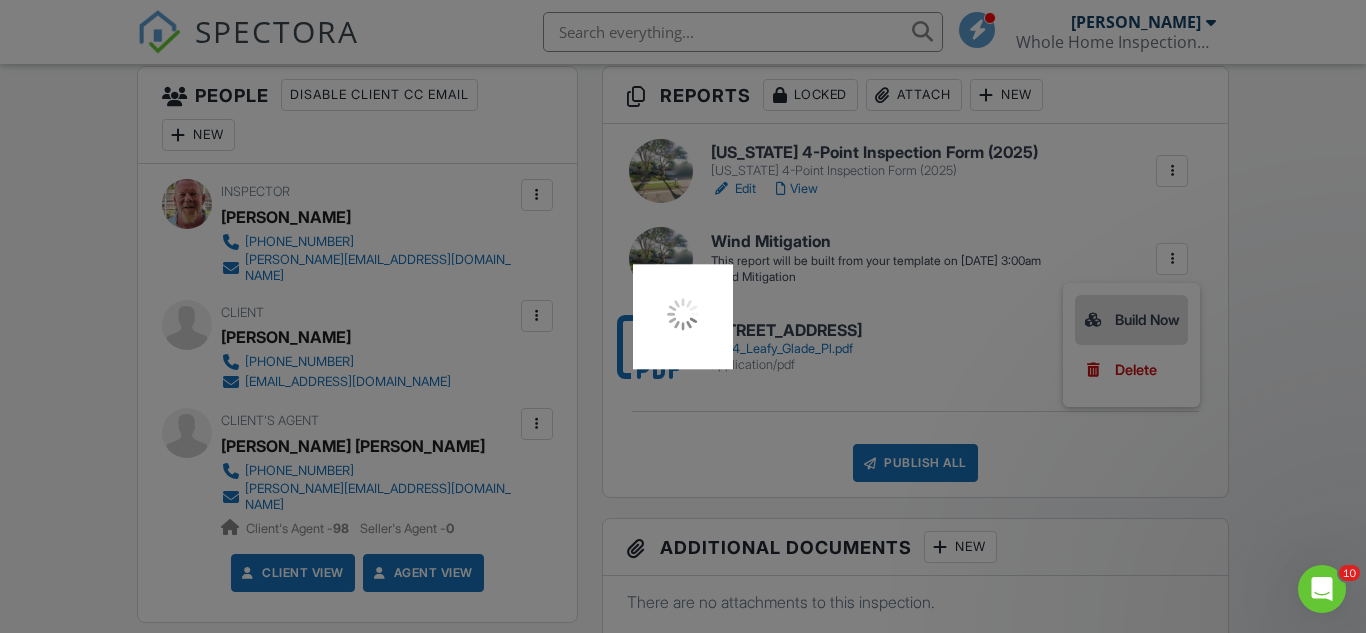 click at bounding box center (683, 316) 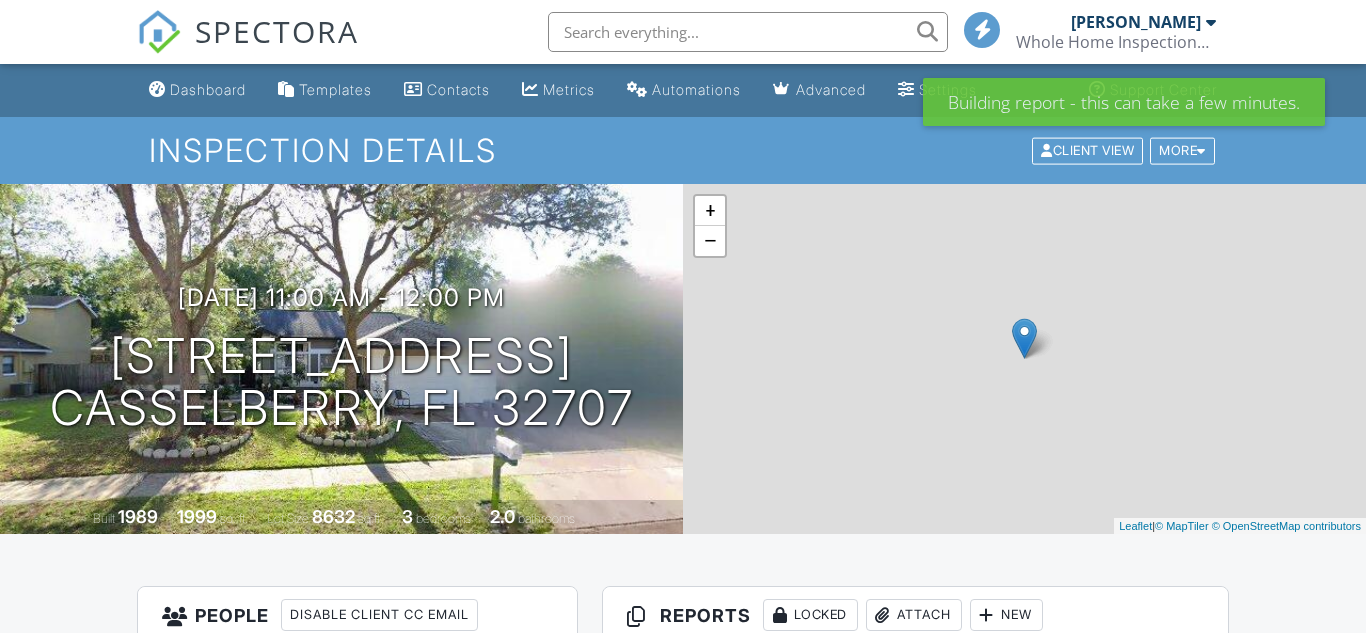 scroll, scrollTop: 195, scrollLeft: 0, axis: vertical 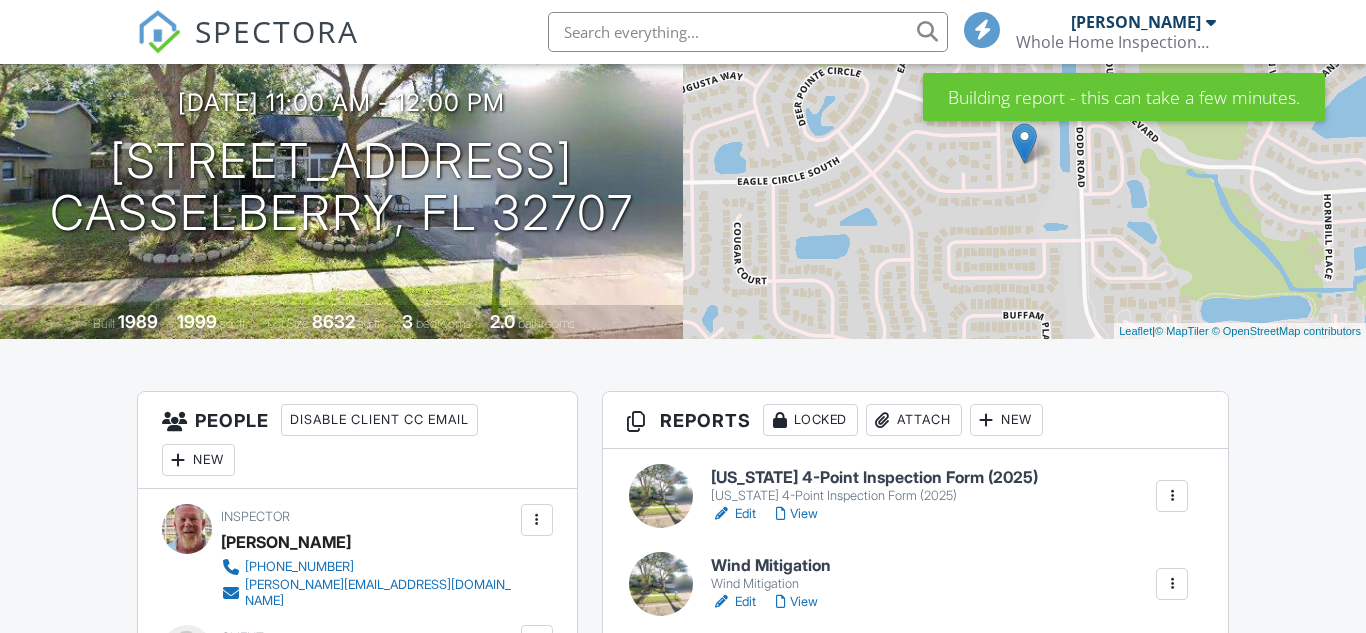 click on "Wind Mitigation" at bounding box center (771, 584) 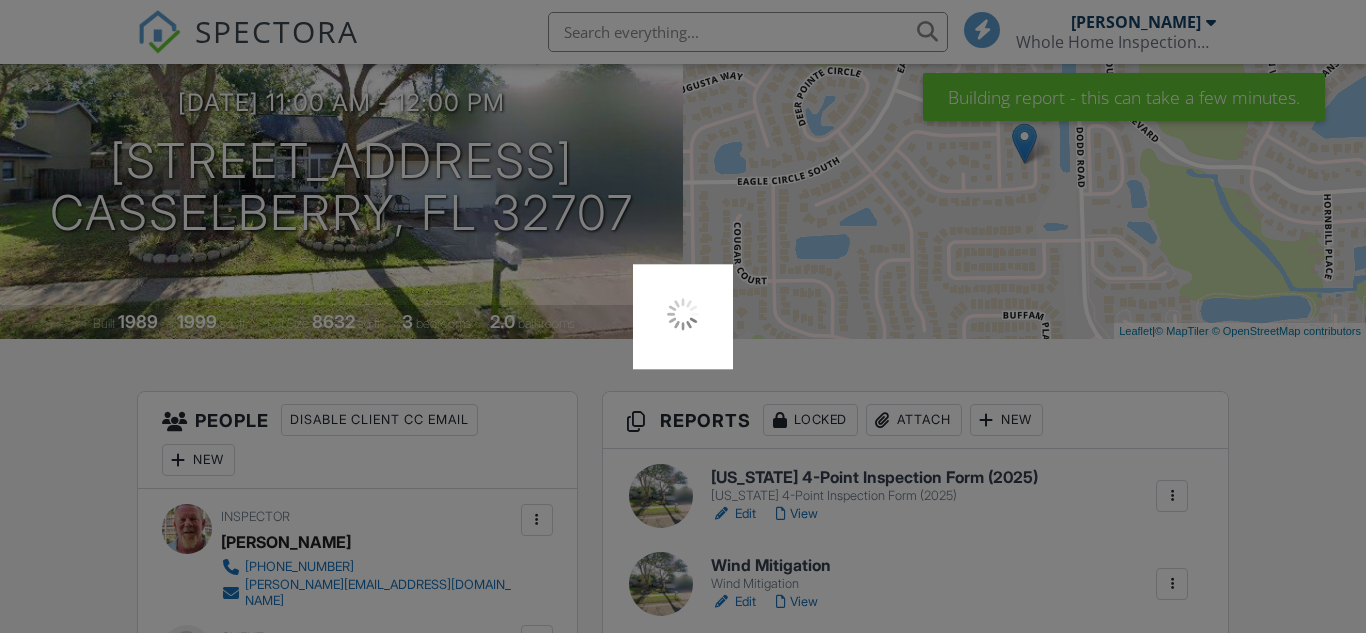 scroll, scrollTop: 240, scrollLeft: 0, axis: vertical 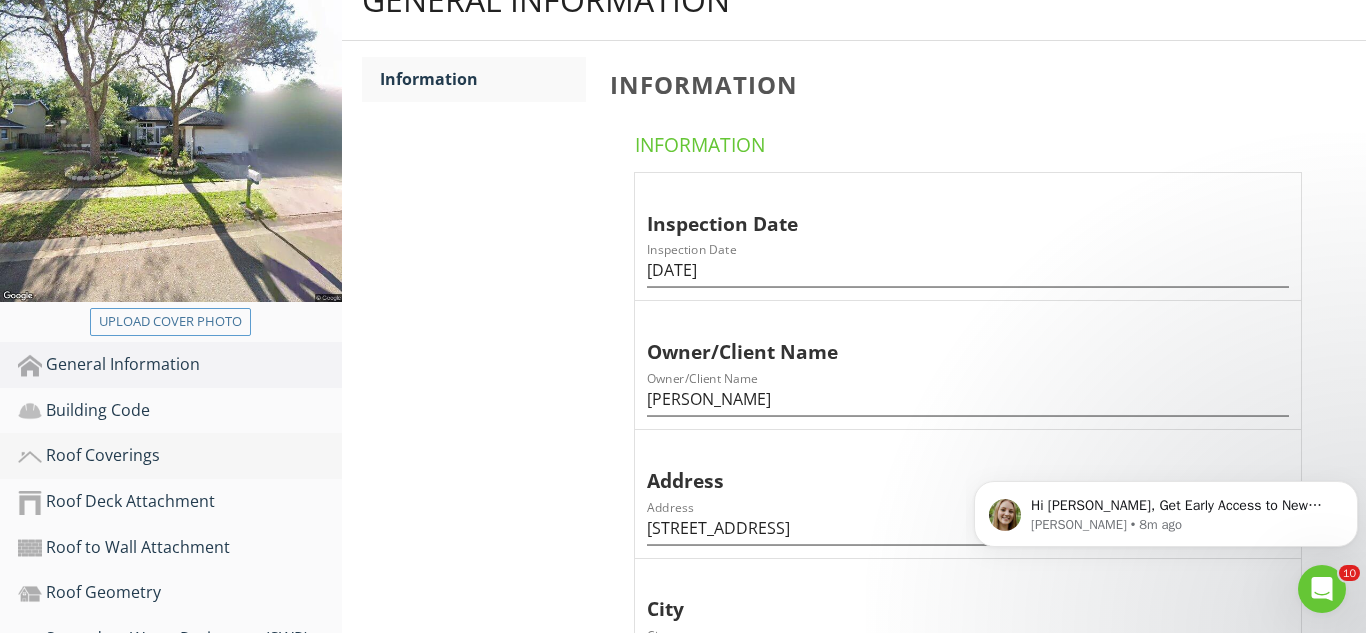 click on "Roof Coverings" at bounding box center (180, 456) 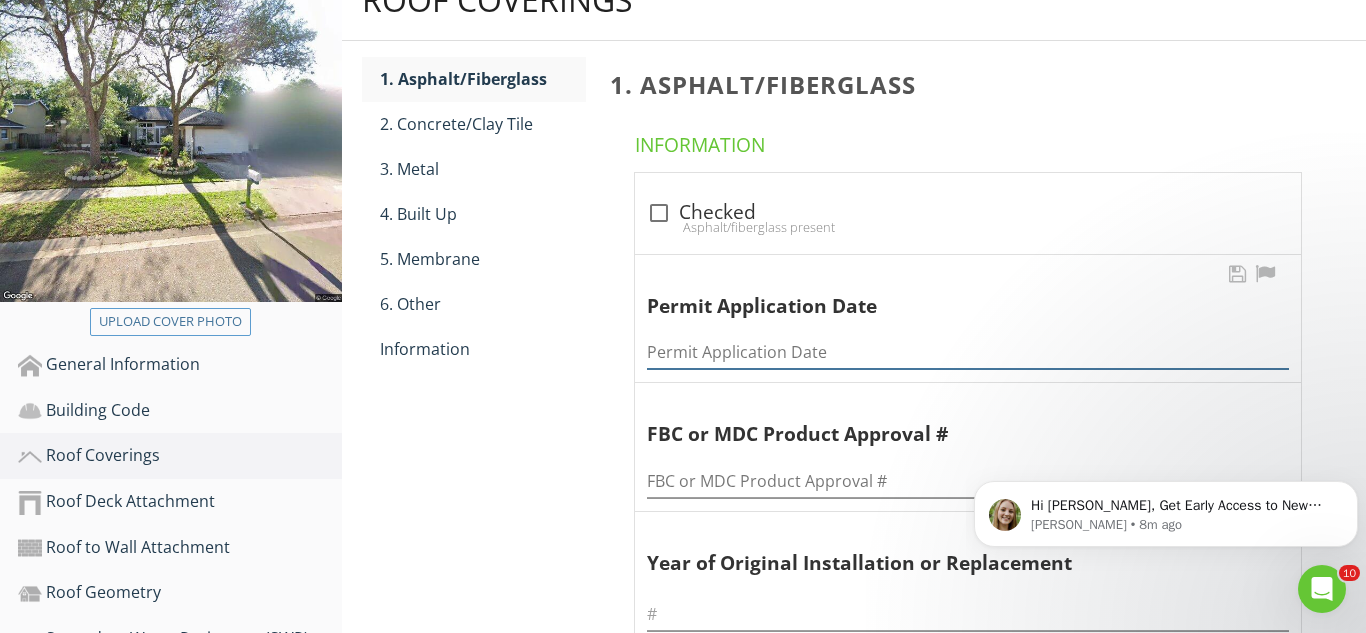 click at bounding box center (968, 352) 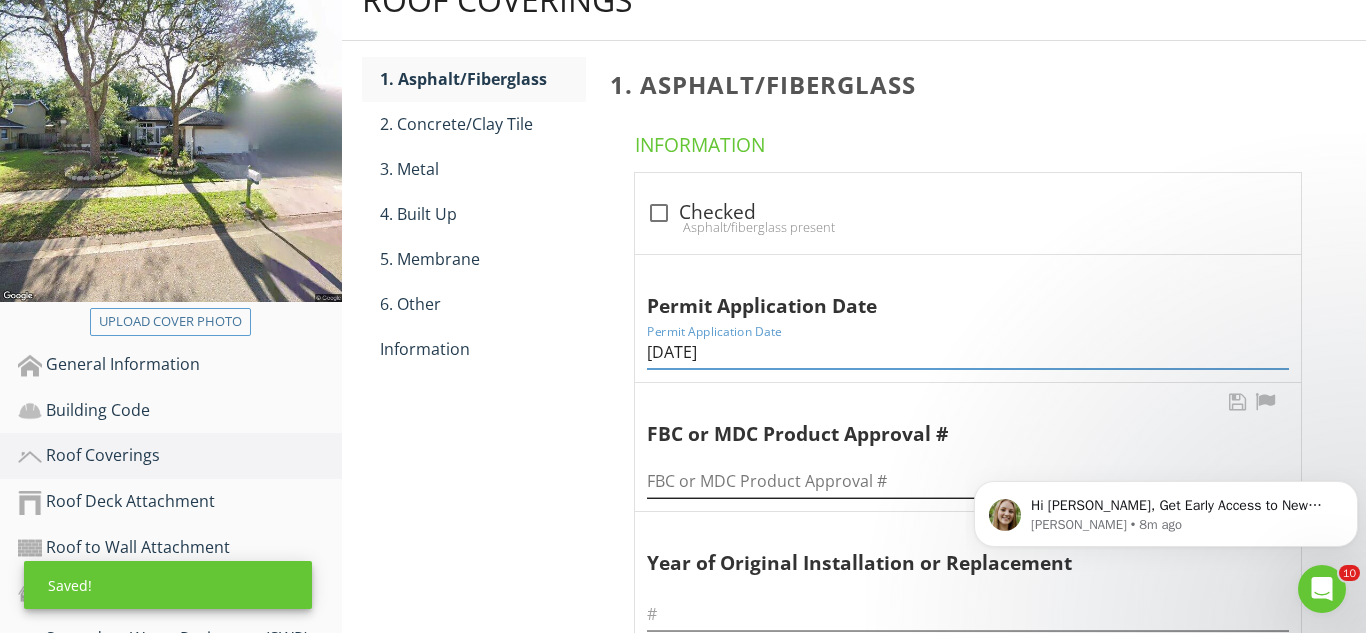 type on "11-8-2011" 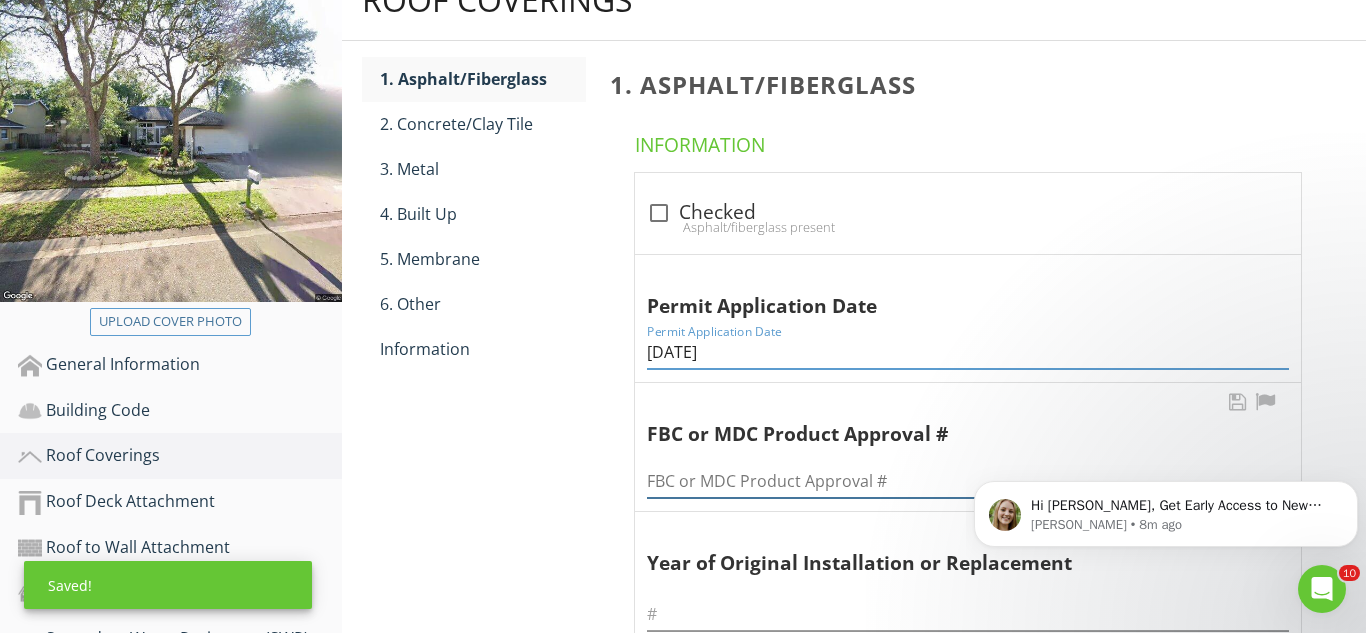 click at bounding box center [968, 481] 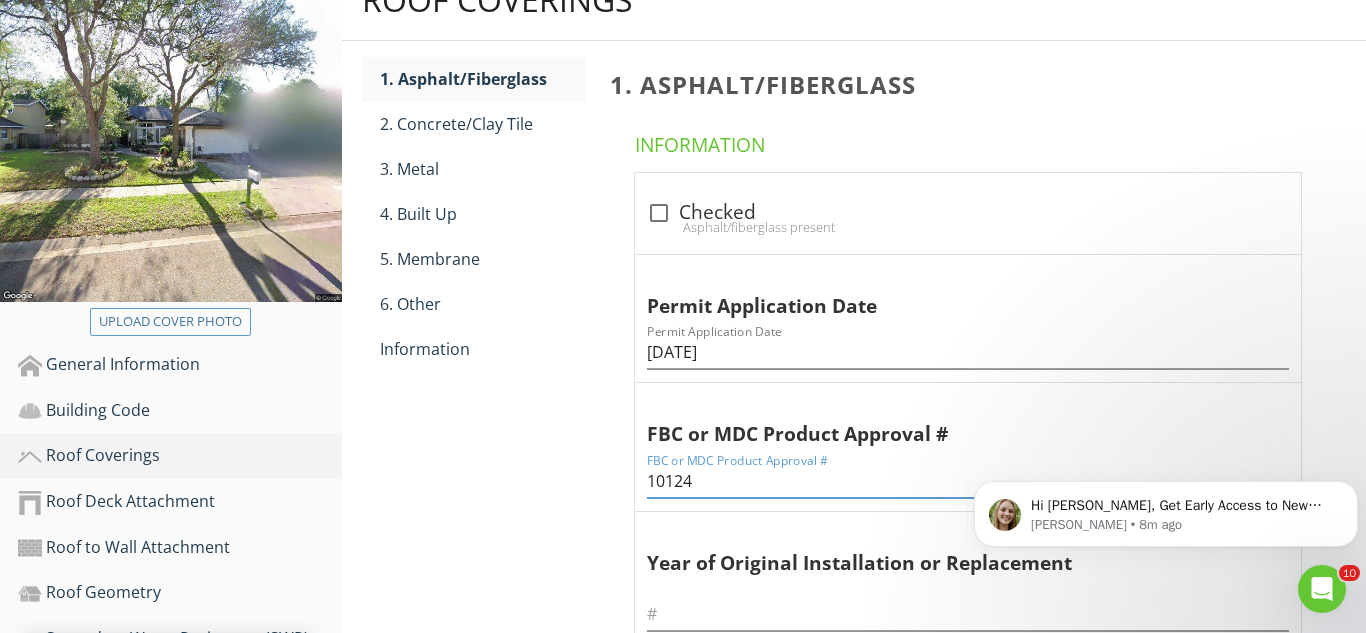 type on "10124" 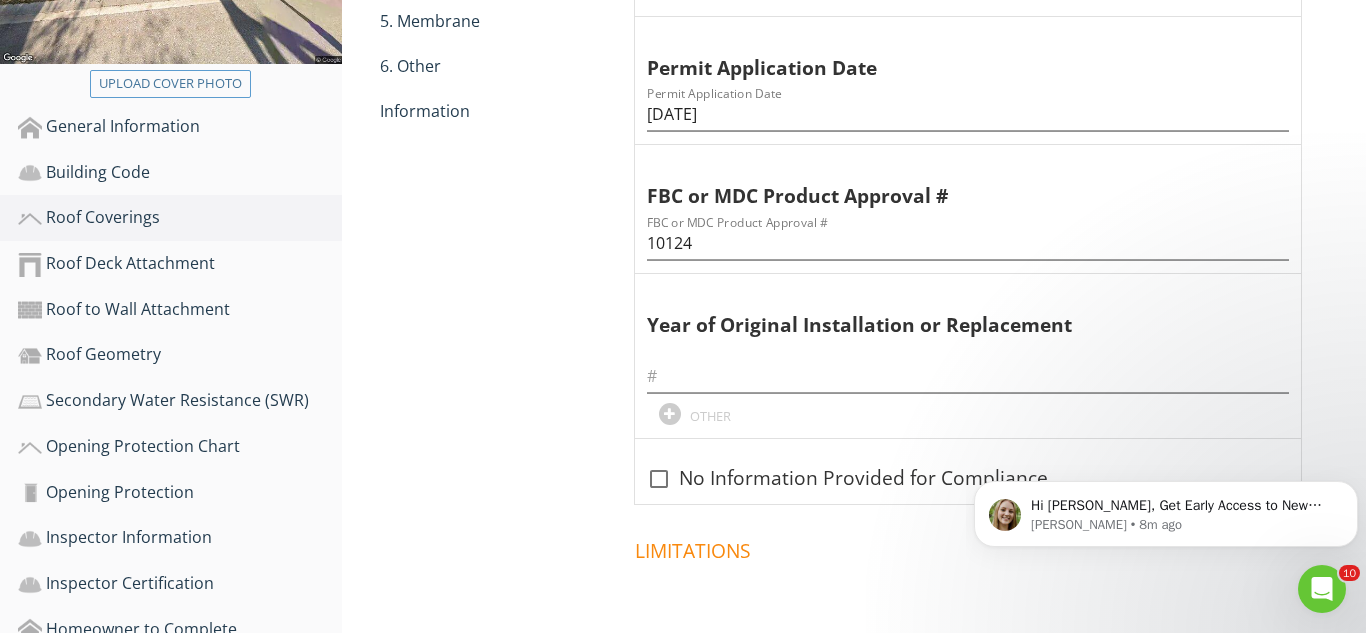 scroll, scrollTop: 480, scrollLeft: 0, axis: vertical 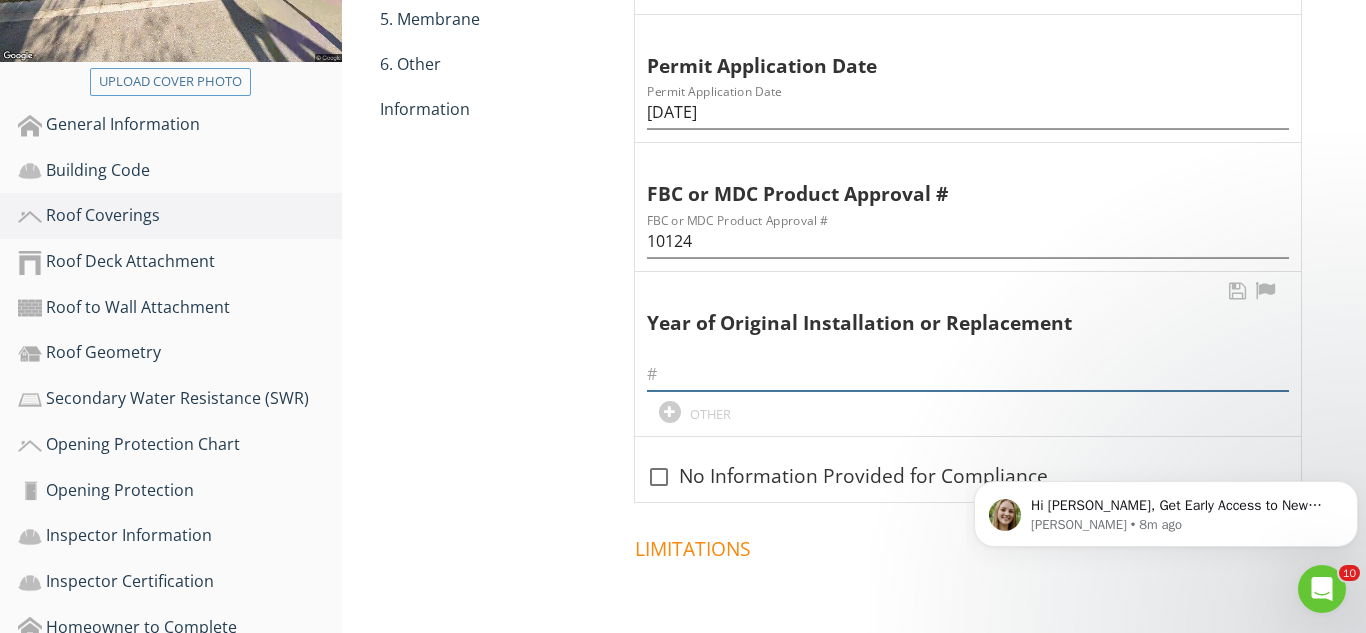 click at bounding box center [968, 374] 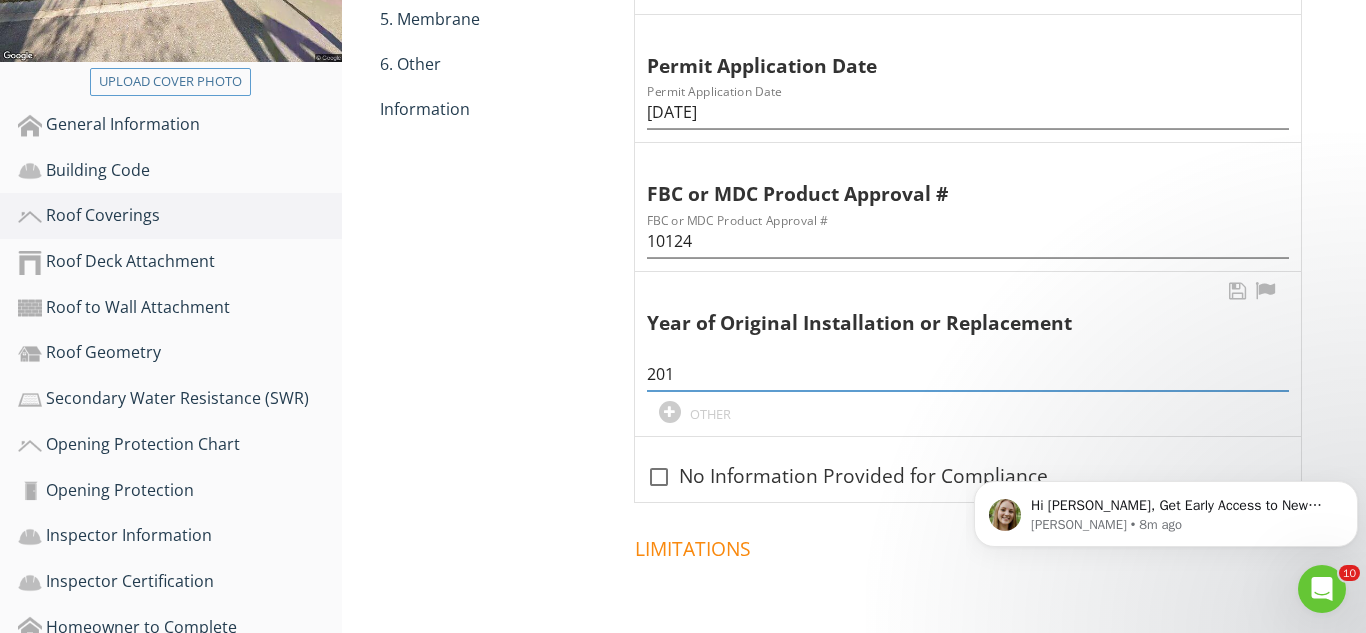type on "2011" 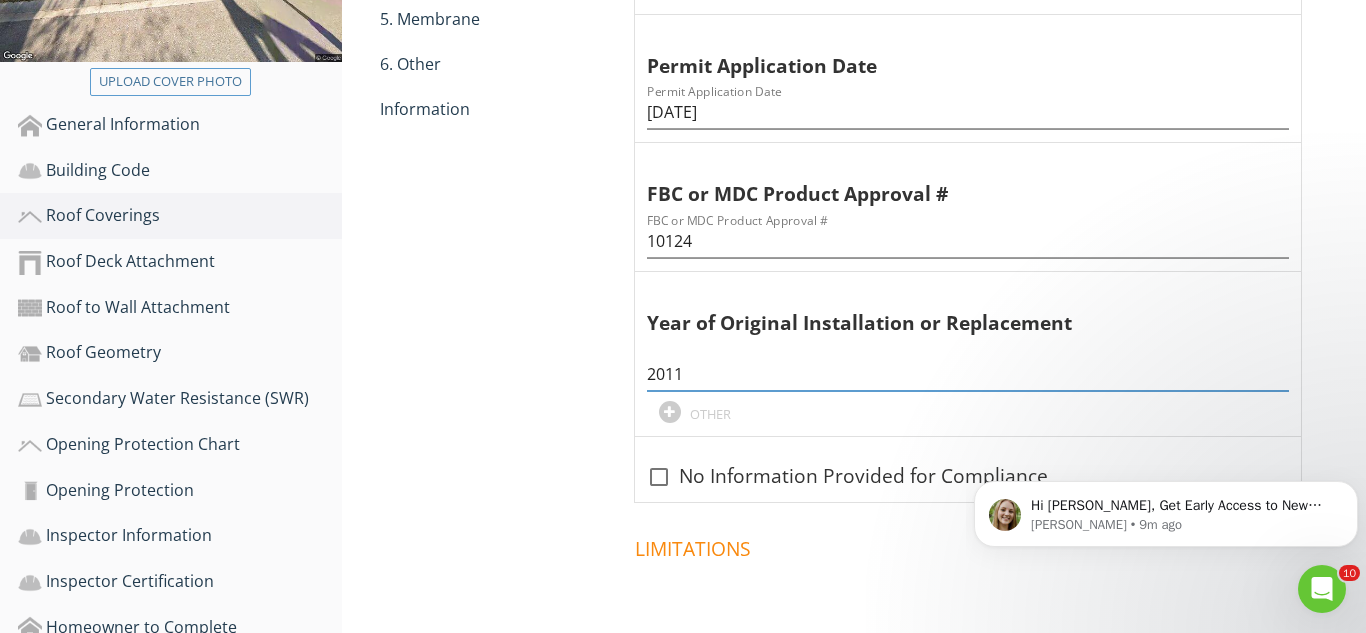 scroll, scrollTop: 240, scrollLeft: 0, axis: vertical 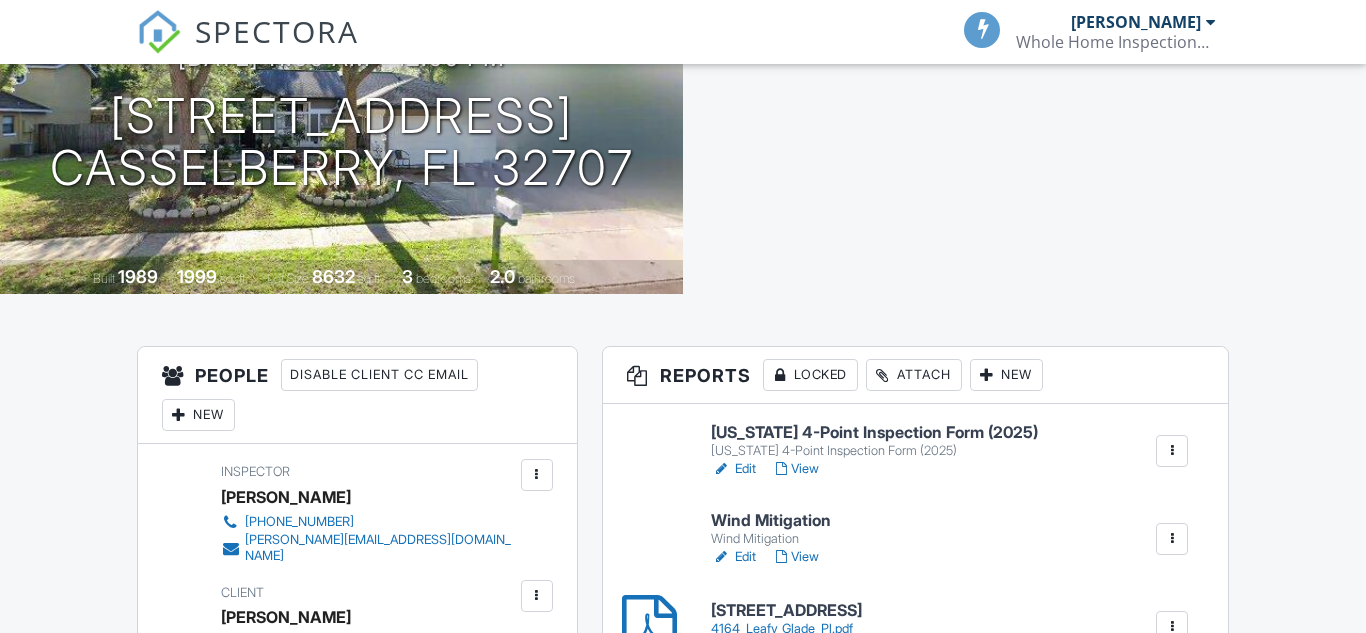 click on "[US_STATE] 4-Point Inspection Form (2025)" at bounding box center (874, 451) 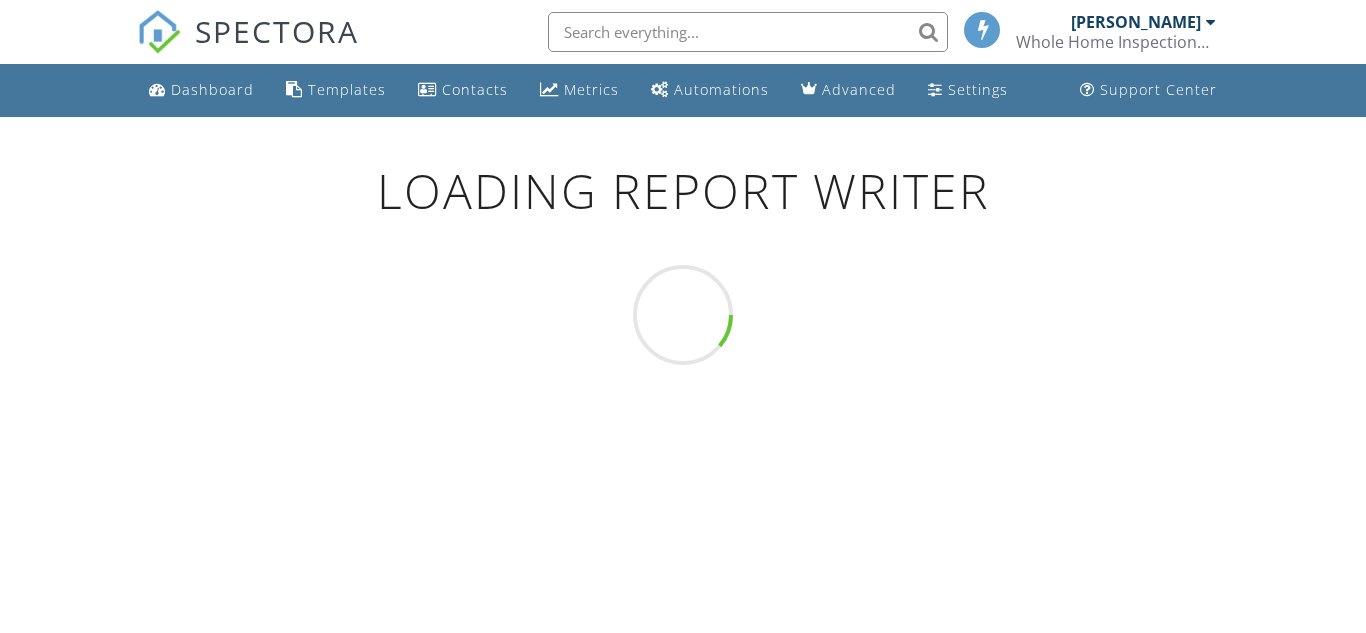 scroll, scrollTop: 0, scrollLeft: 0, axis: both 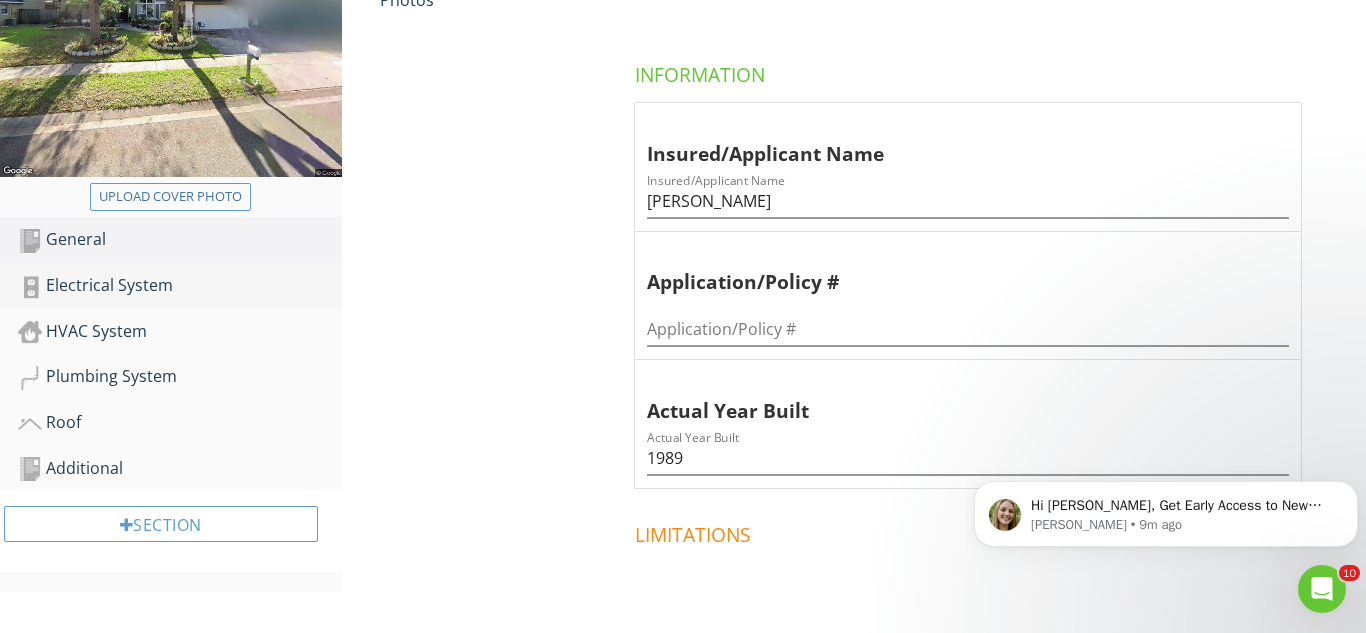 click on "Electrical System" at bounding box center (180, 286) 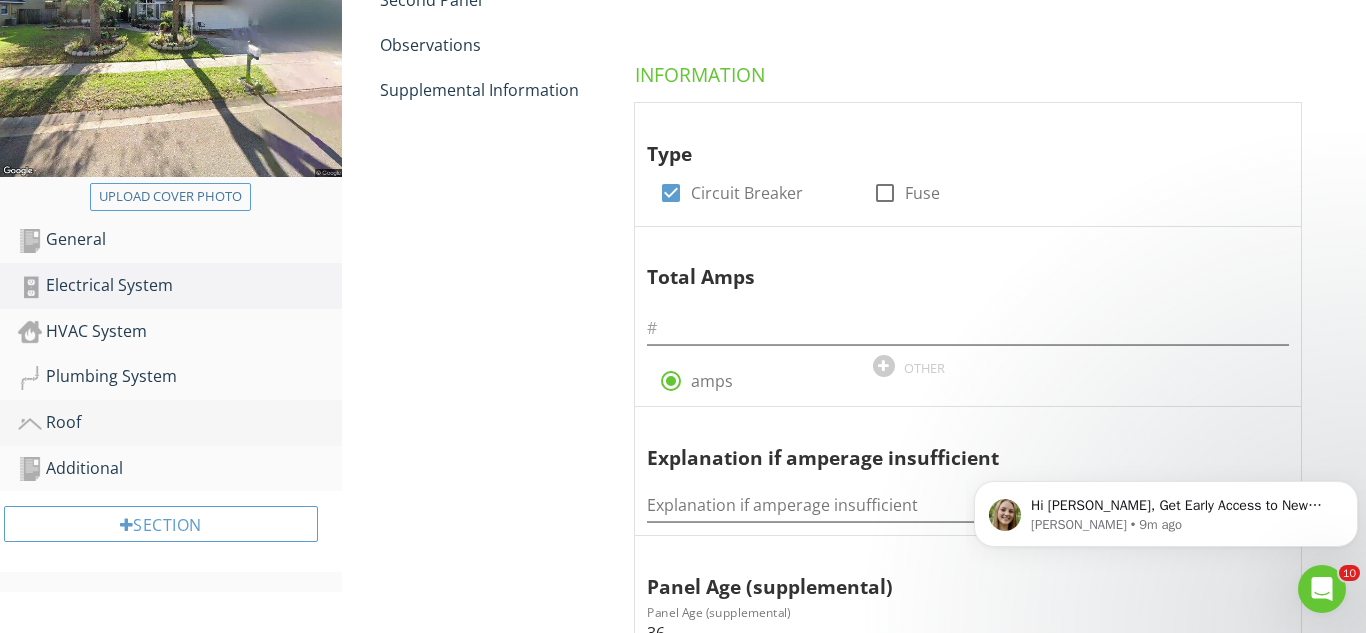 click on "Roof" at bounding box center [180, 423] 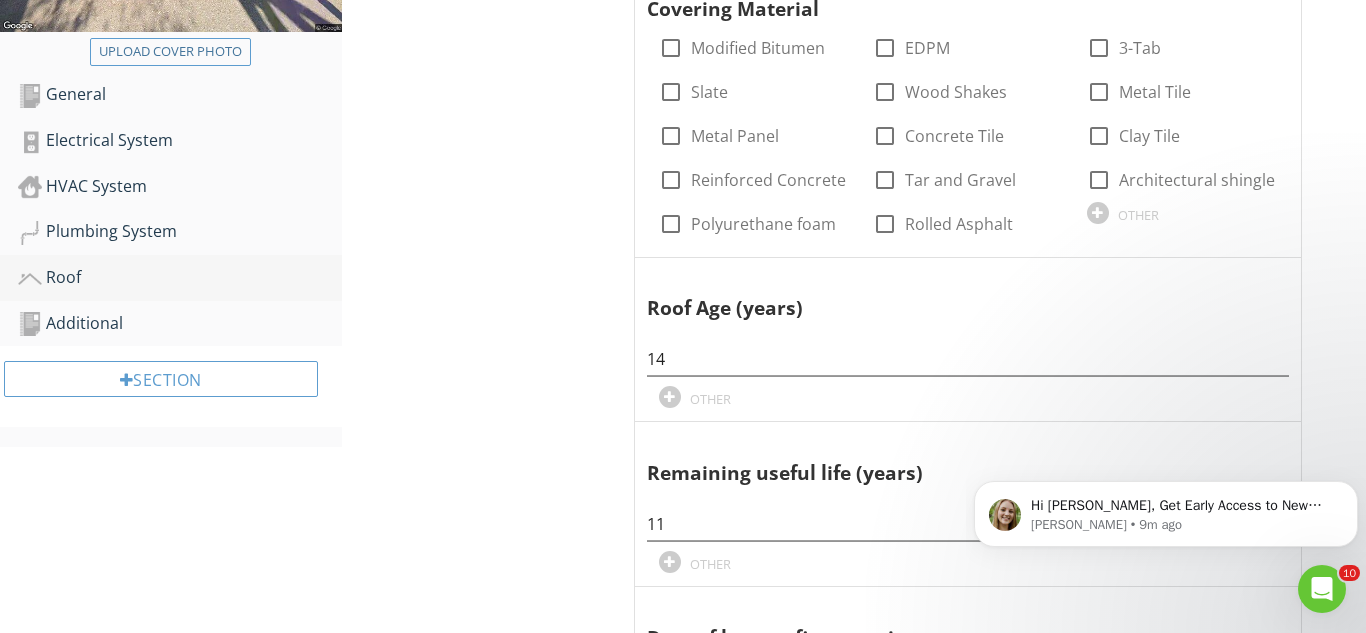scroll, scrollTop: 560, scrollLeft: 0, axis: vertical 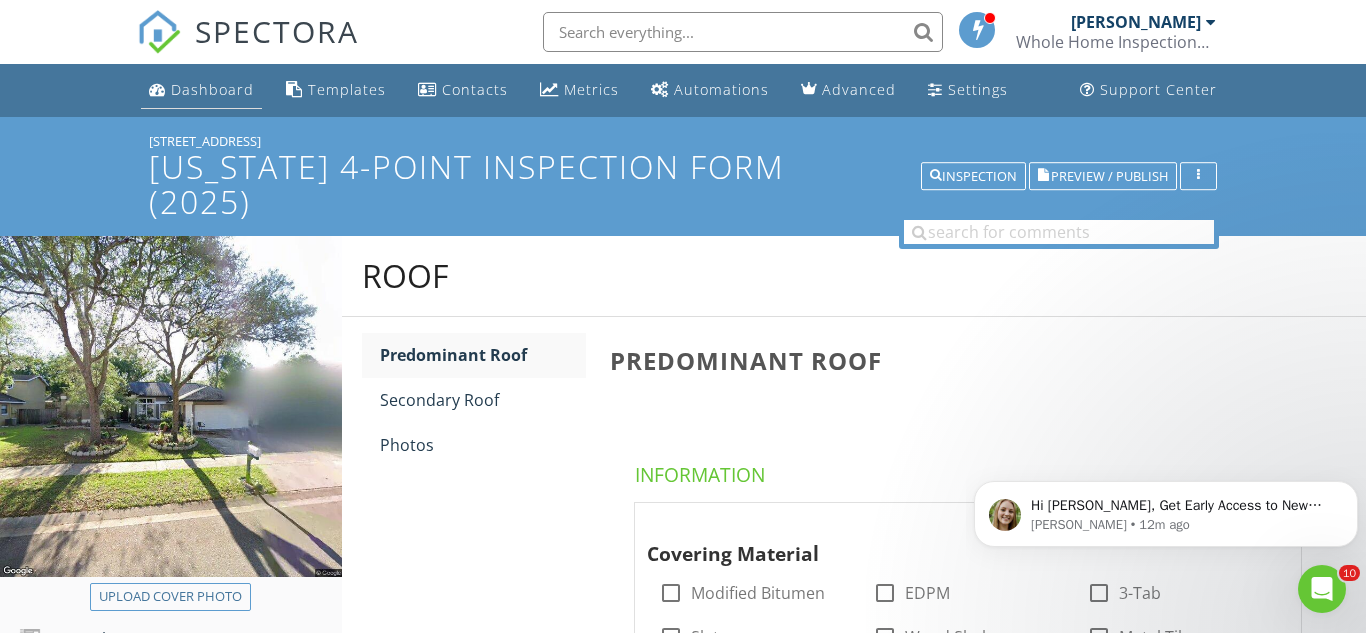 click on "Dashboard" at bounding box center (212, 89) 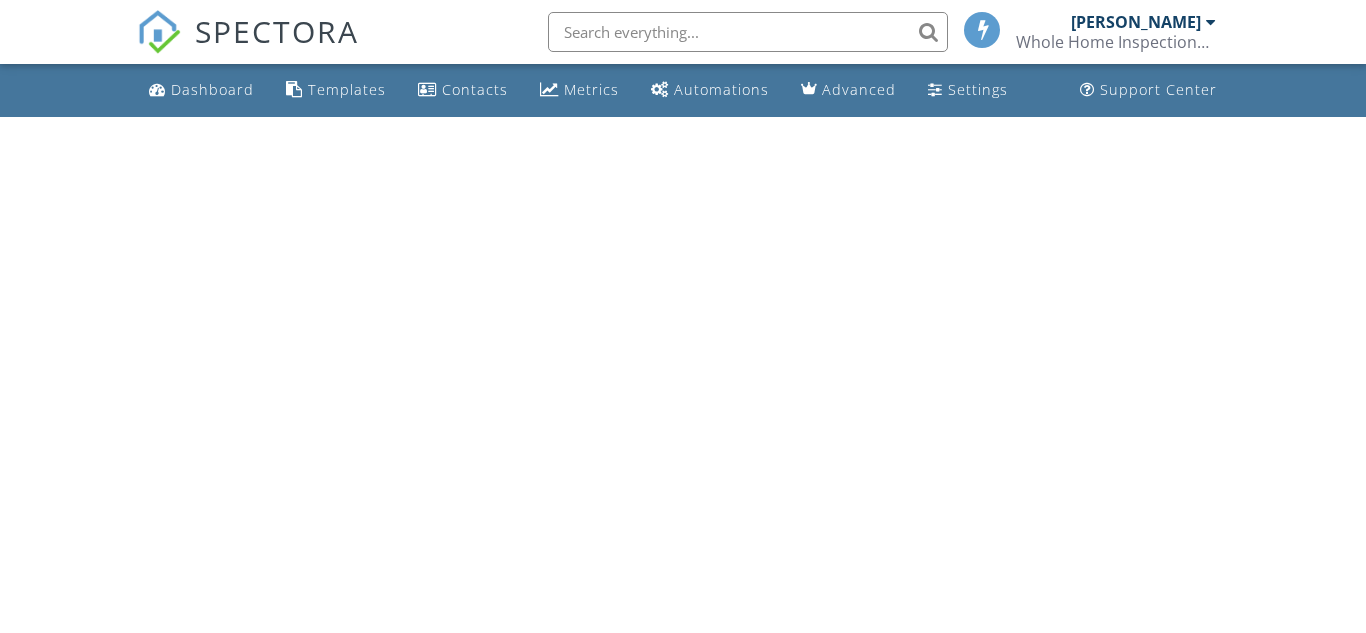 scroll, scrollTop: 0, scrollLeft: 0, axis: both 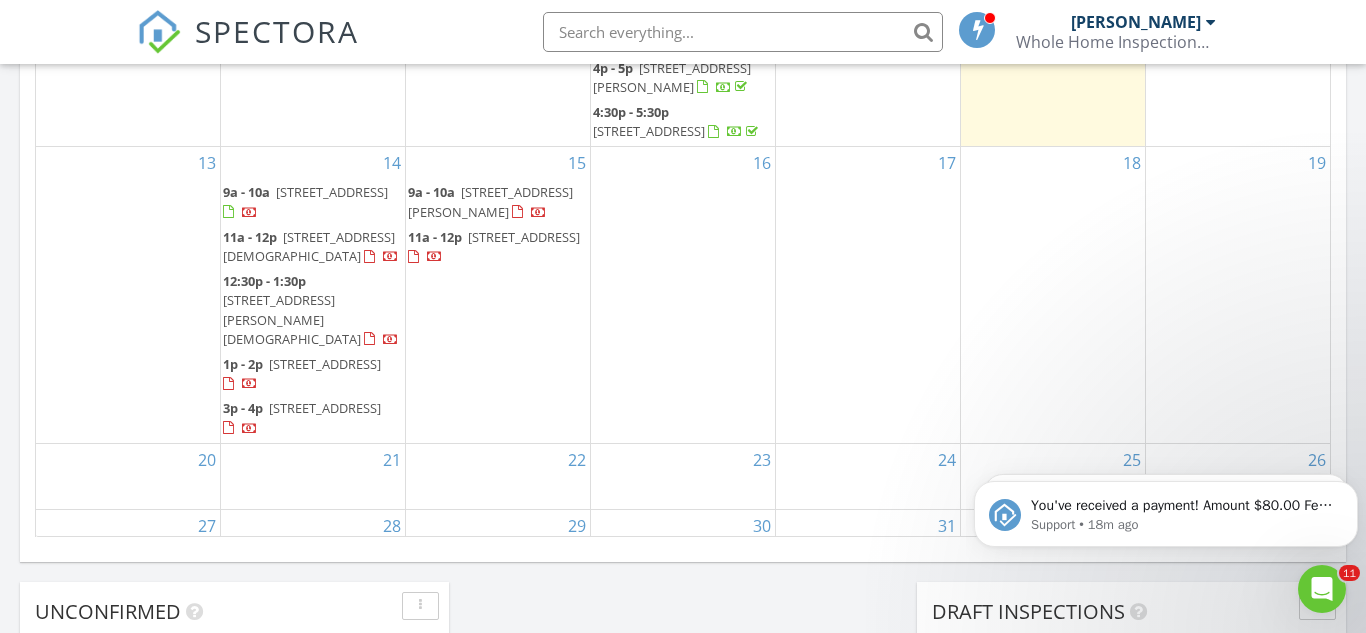 click on "16" at bounding box center [683, 294] 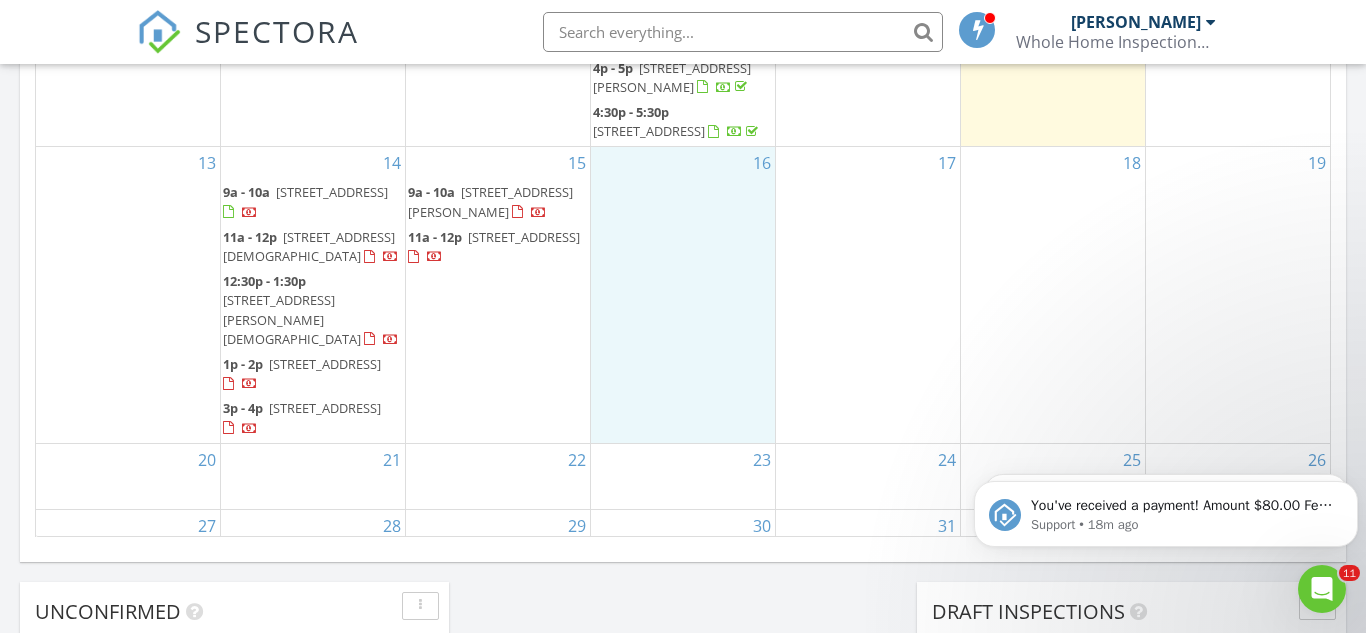 click on "13" at bounding box center (128, 294) 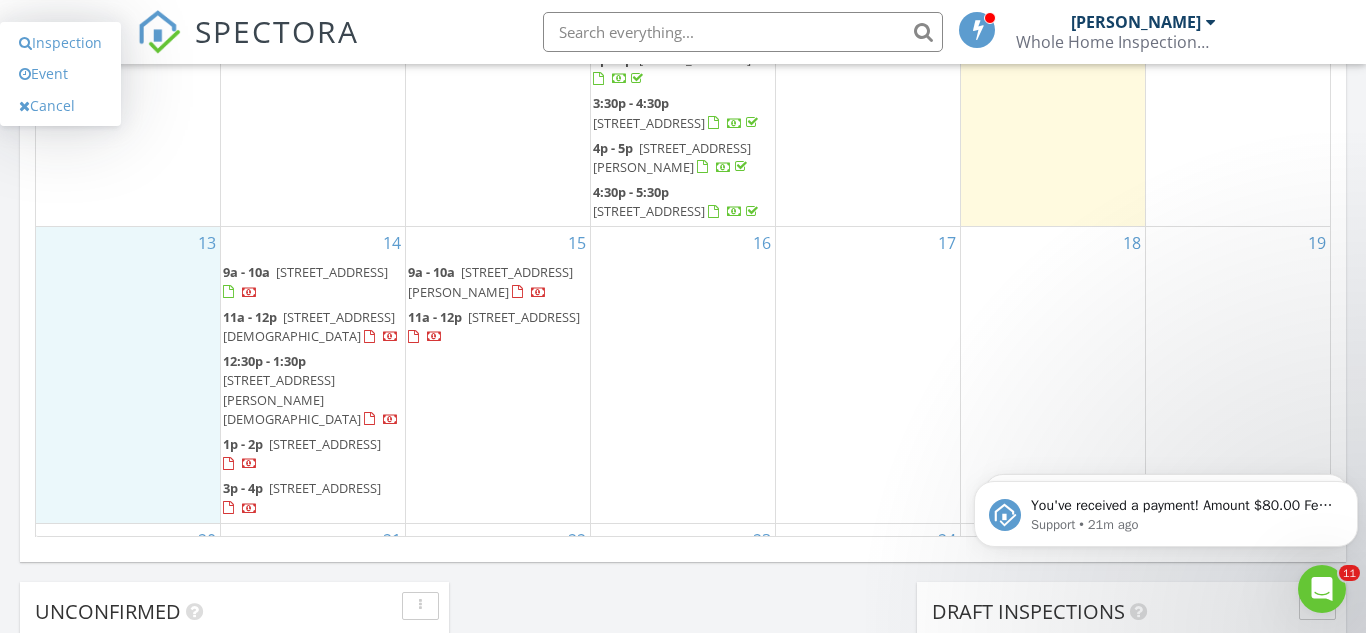 scroll, scrollTop: 0, scrollLeft: 0, axis: both 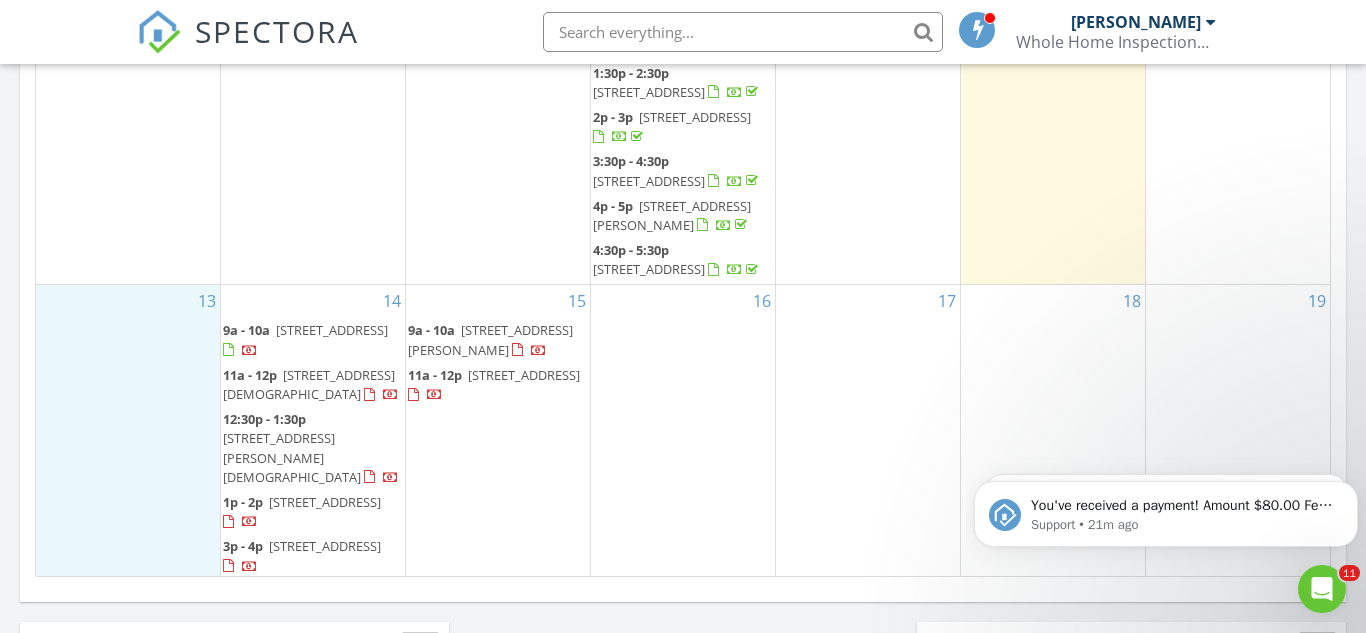 click on "16" at bounding box center (683, 432) 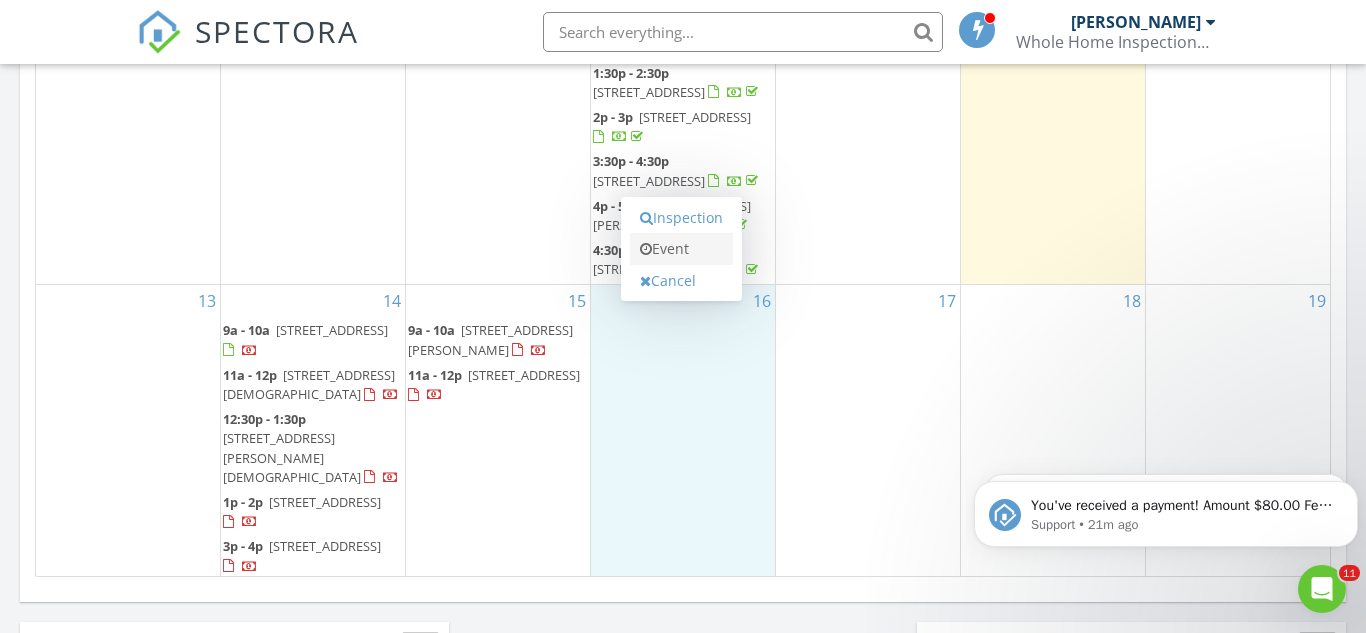 click on "Event" at bounding box center [681, 249] 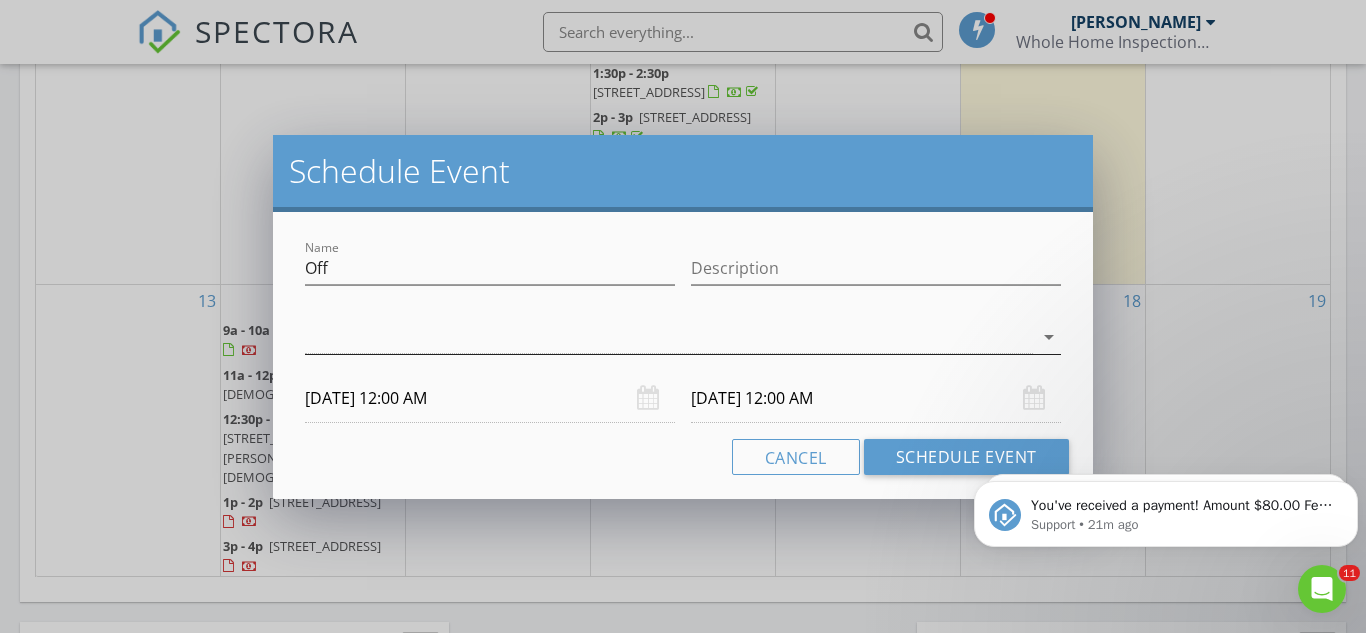 click at bounding box center (669, 337) 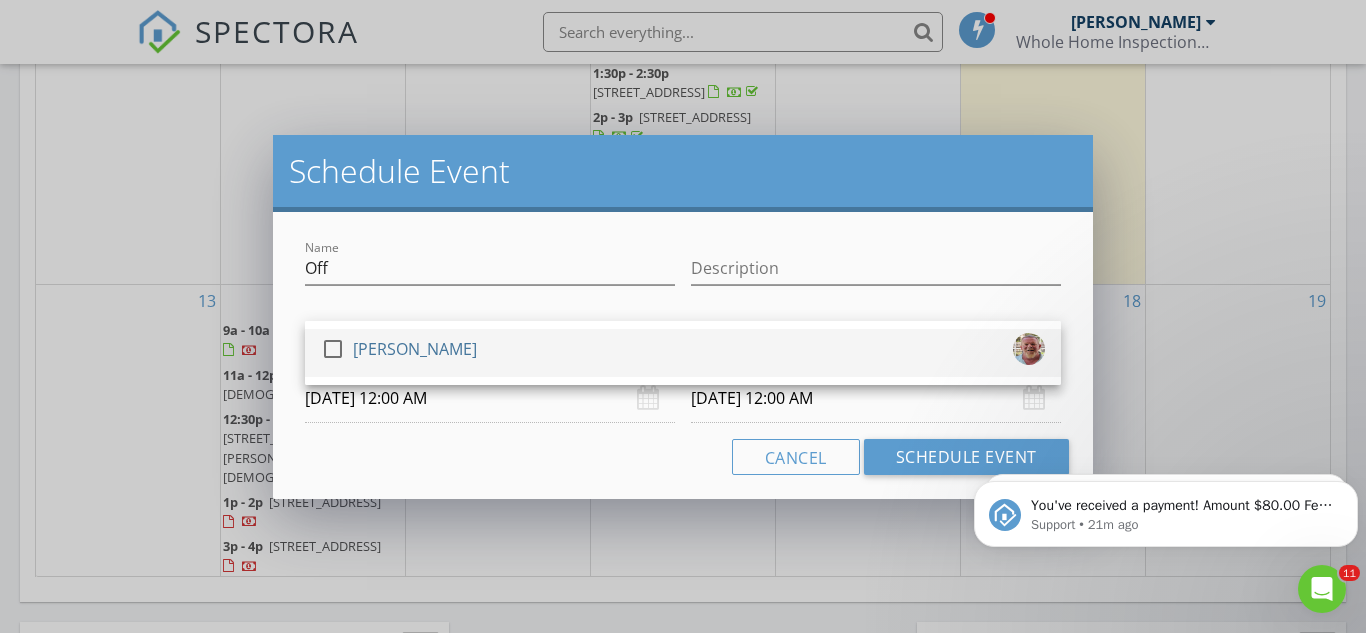 click at bounding box center [333, 349] 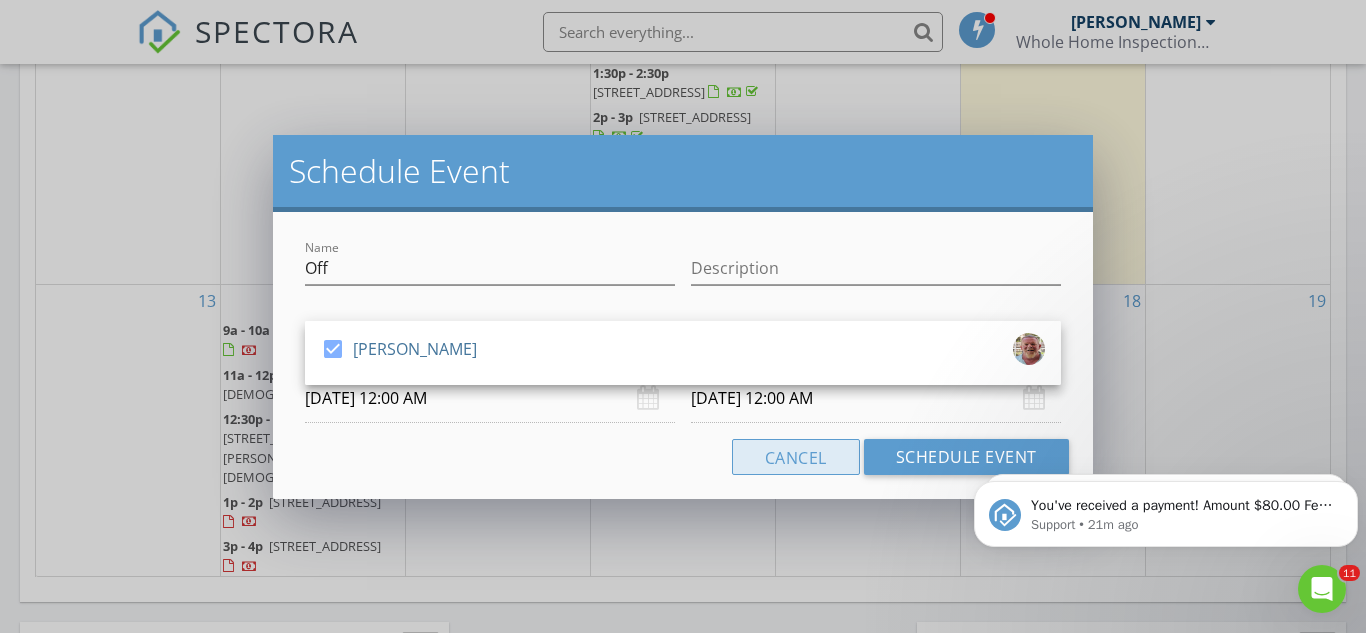click on "Cancel" at bounding box center [796, 457] 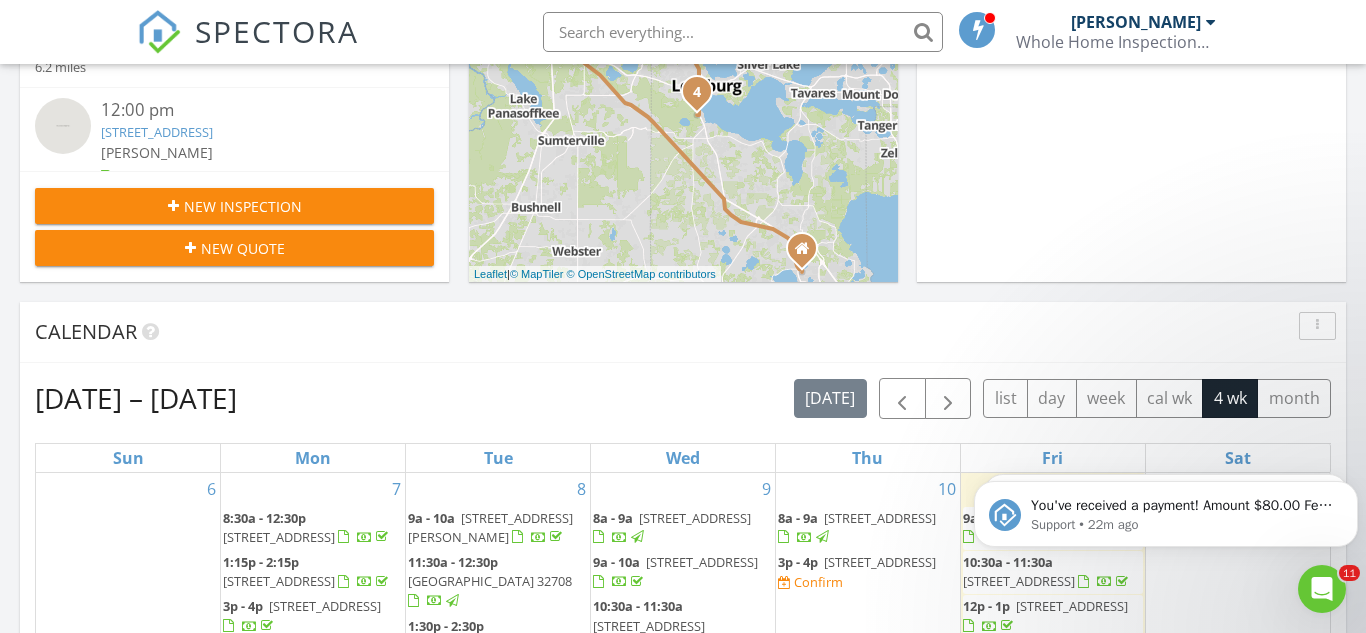 scroll, scrollTop: 498, scrollLeft: 0, axis: vertical 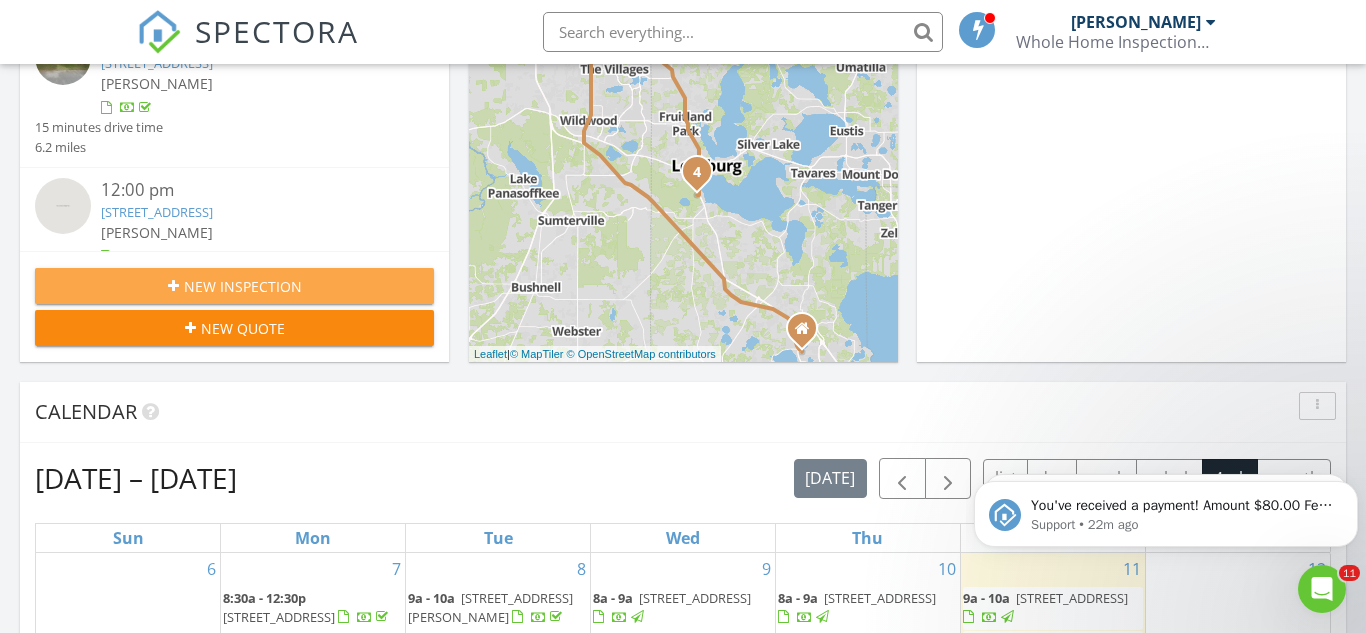 click on "New Inspection" at bounding box center [243, 286] 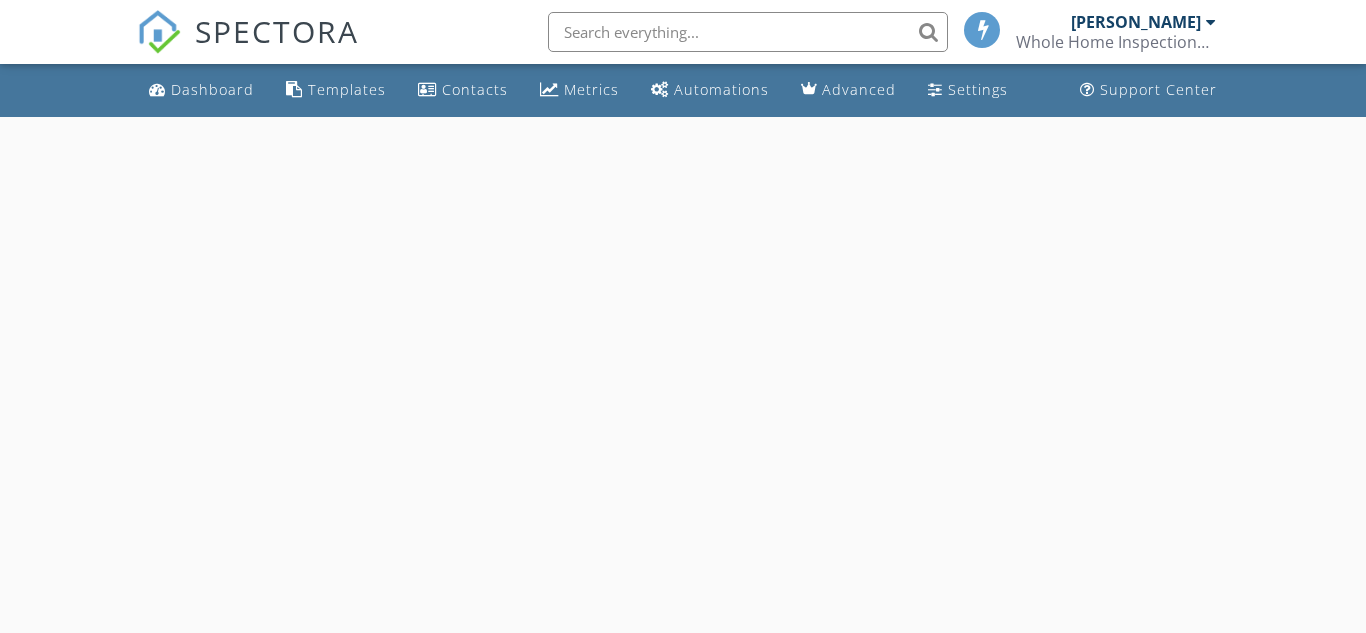 scroll, scrollTop: 0, scrollLeft: 0, axis: both 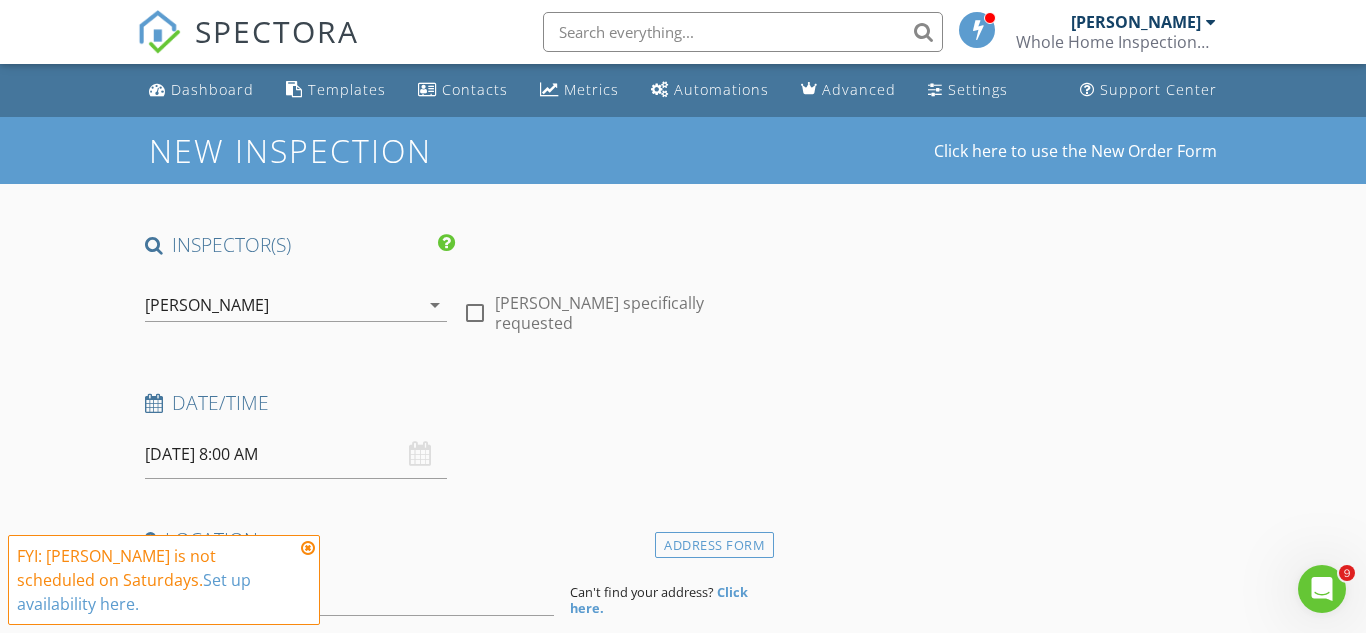 click on "[DATE] 8:00 AM" at bounding box center [296, 454] 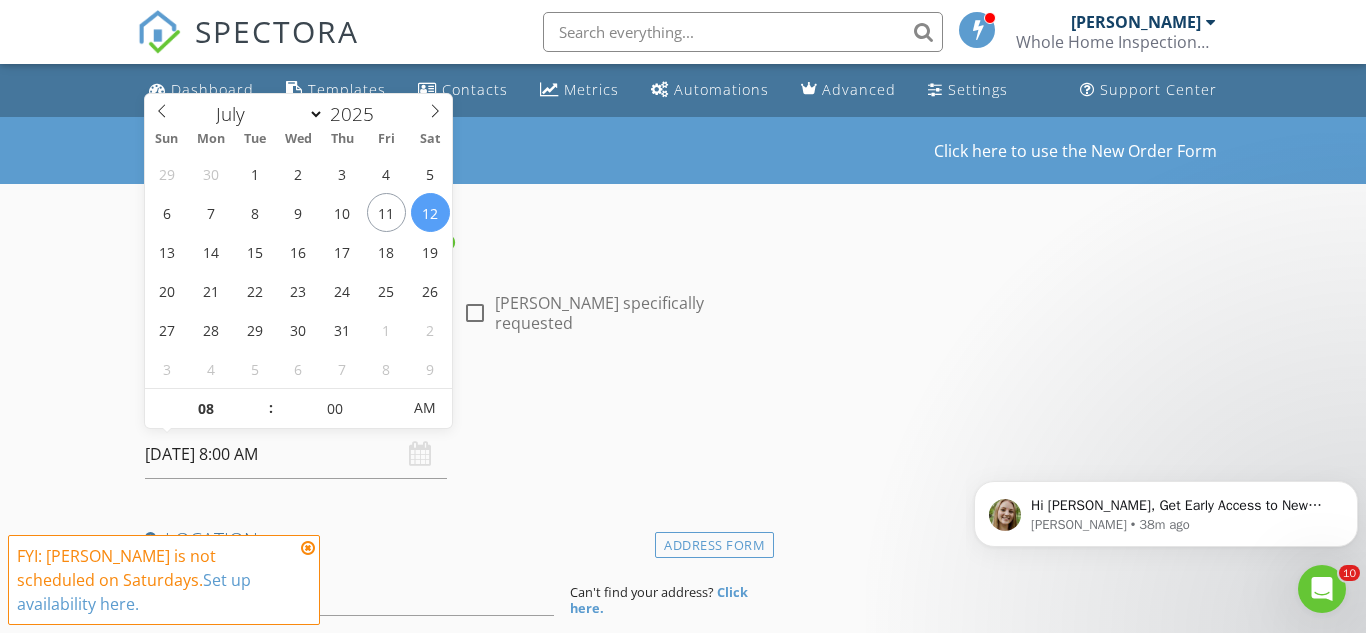 scroll, scrollTop: 0, scrollLeft: 0, axis: both 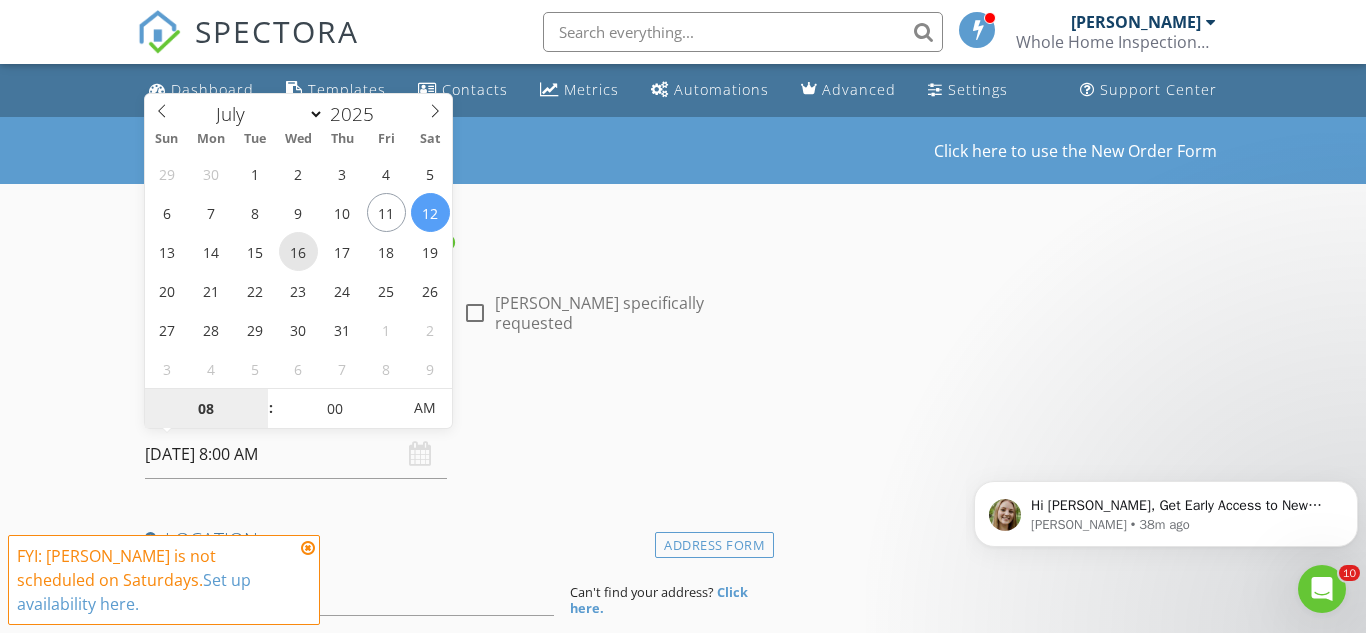 type on "[DATE] 8:00 AM" 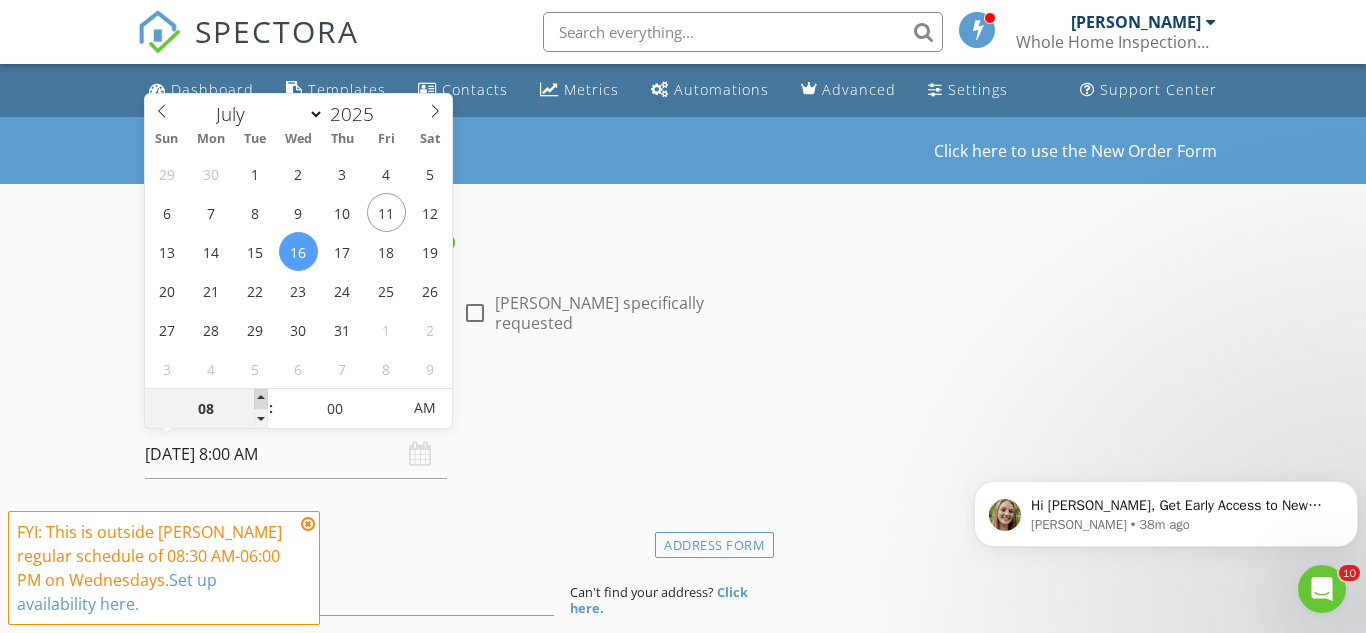 type on "09" 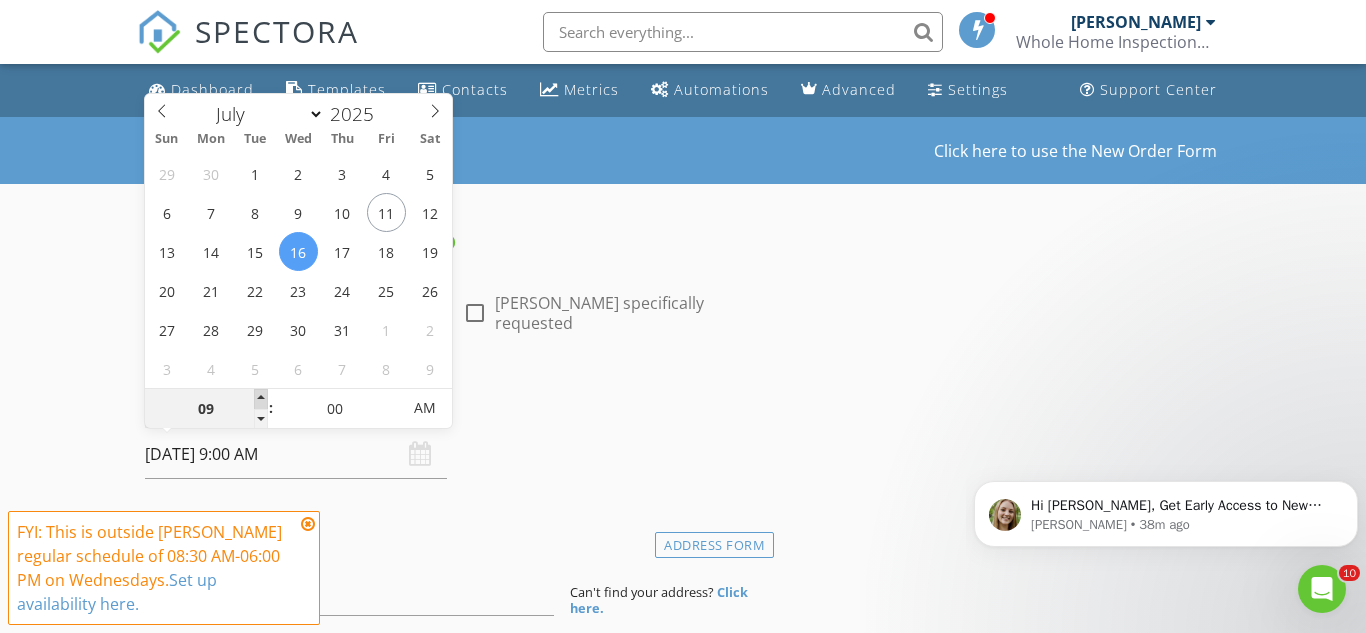 click at bounding box center [261, 399] 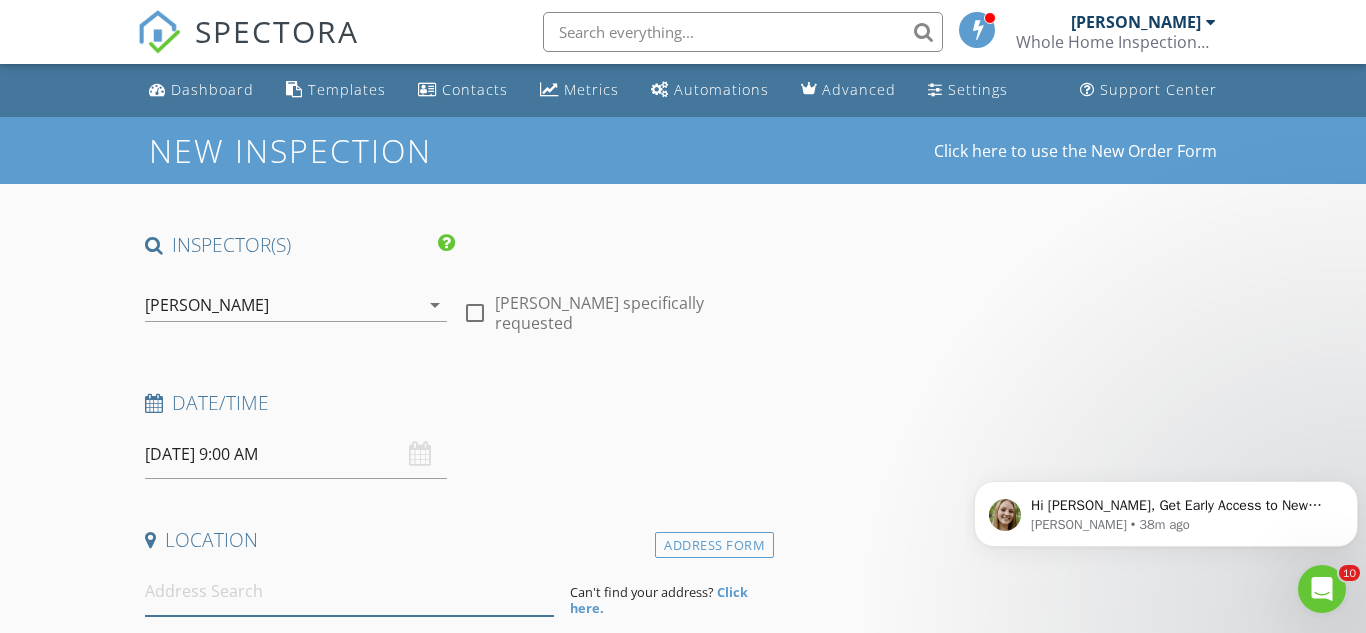 click at bounding box center [349, 591] 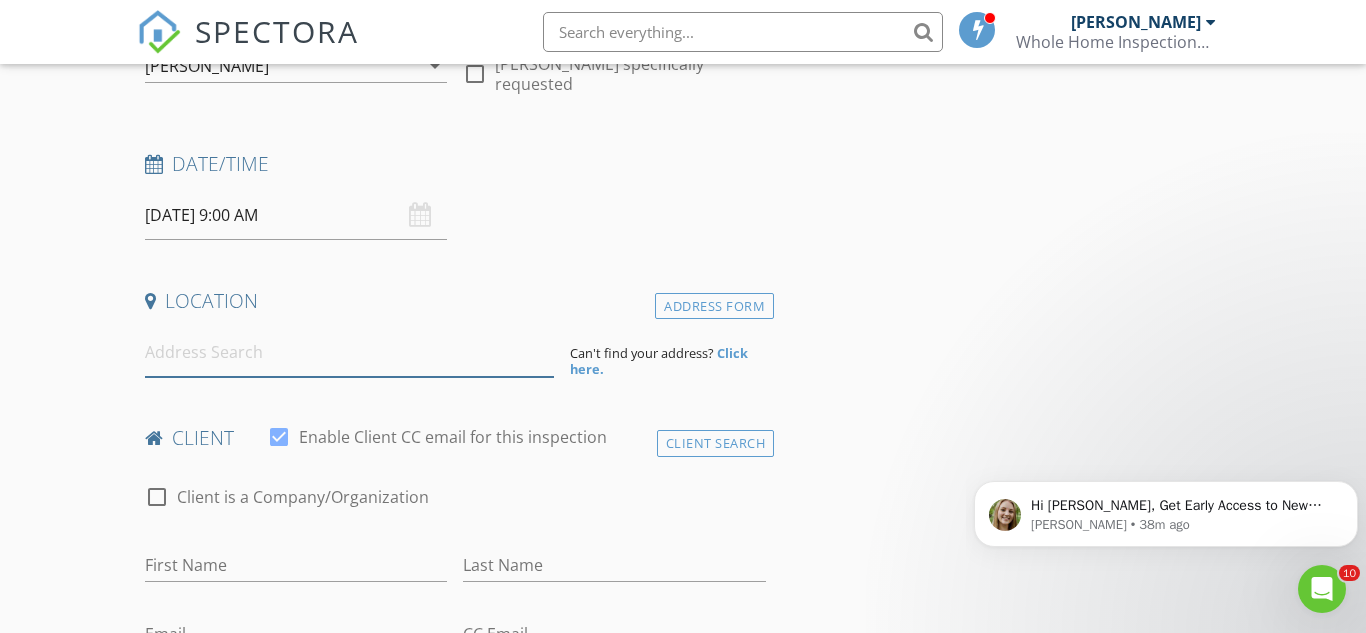 scroll, scrollTop: 241, scrollLeft: 0, axis: vertical 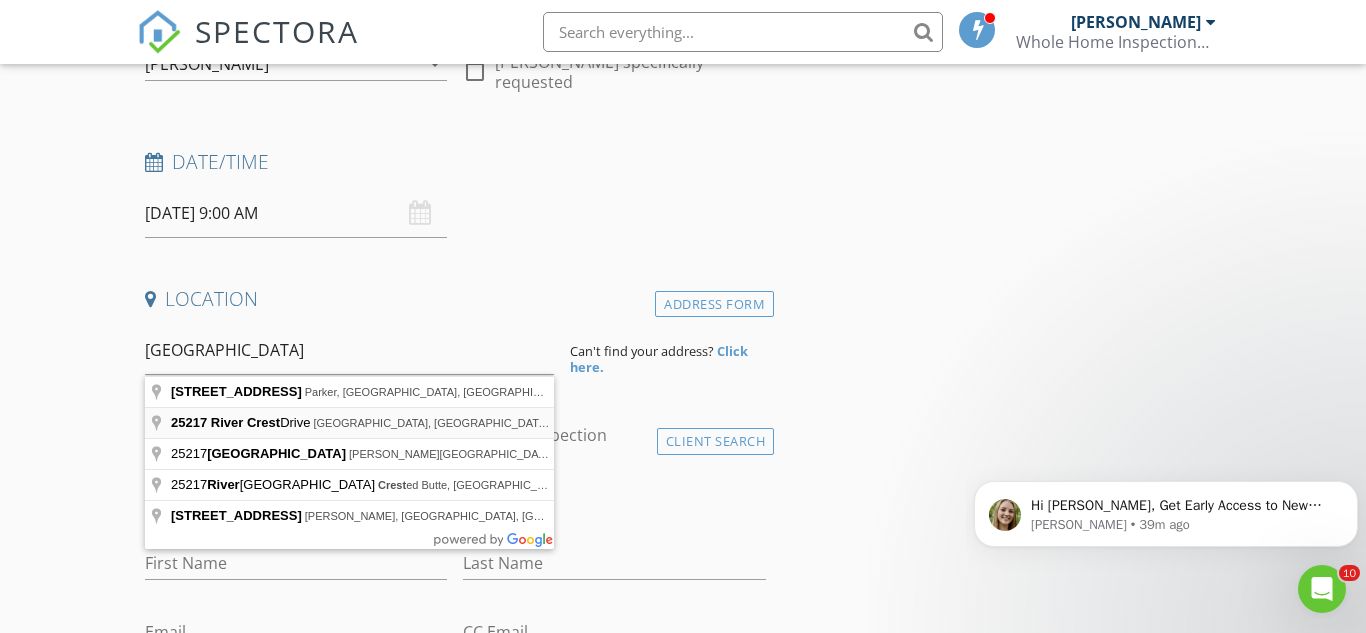 type on "25217 River Crest Drive, Leesburg, FL, USA" 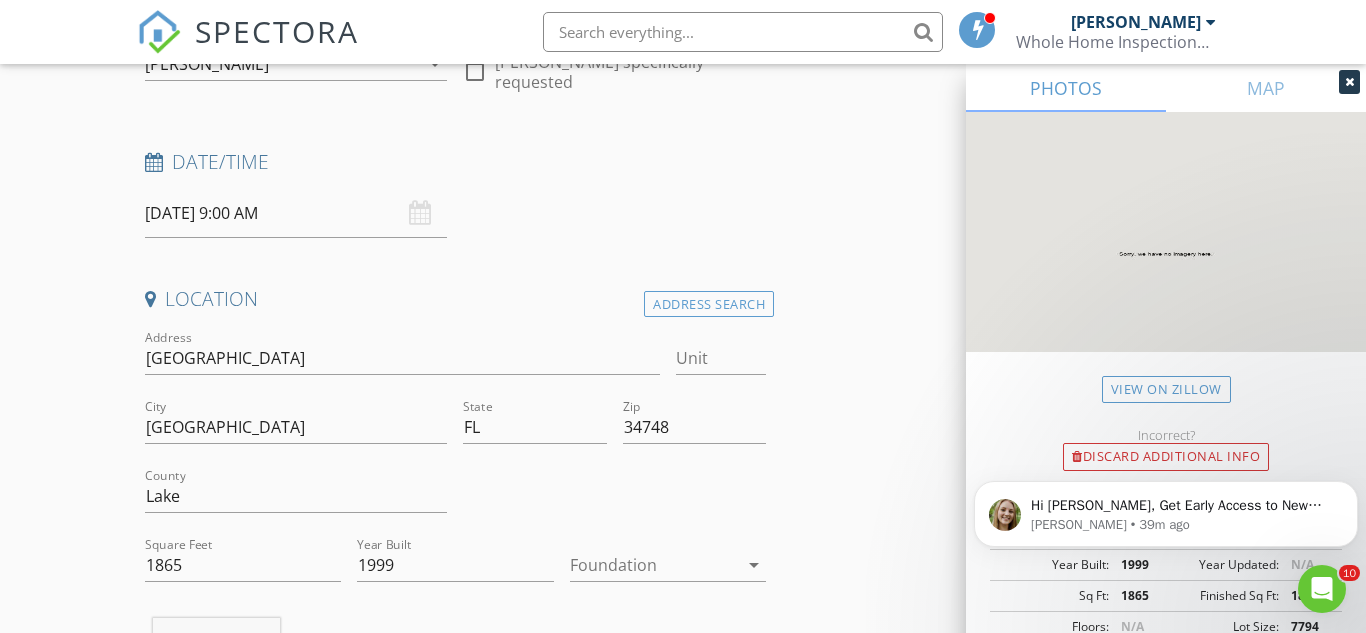 click on "New Inspection
Click here to use the New Order Form
INSPECTOR(S)
check_box   Carl Morrell   PRIMARY   Carl Morrell arrow_drop_down   check_box_outline_blank Carl Morrell specifically requested
Date/Time
07/16/2025 9:00 AM
Location
Address Search       Address 25217 River Crest Dr   Unit   City Leesburg   State FL   Zip 34748   County Lake     Square Feet 1865   Year Built 1999   Foundation arrow_drop_down     Carl Morrell     14.7 miles     (27 minutes)
client
check_box Enable Client CC email for this inspection   Client Search     check_box_outline_blank Client is a Company/Organization     First Name   Last Name   Email   CC Email   Phone           Notes   Private Notes
ADD ADDITIONAL client
SERVICES
check_box_outline_blank   Citizens roof inspections" at bounding box center (683, 1597) 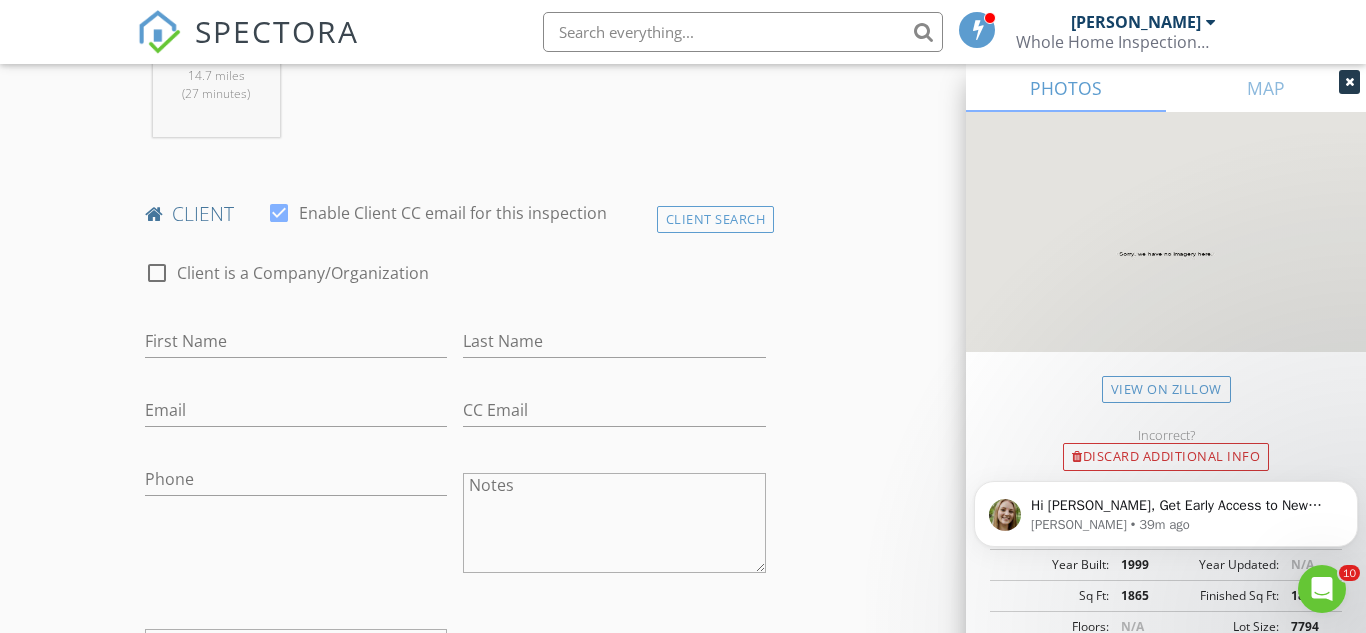 scroll, scrollTop: 961, scrollLeft: 0, axis: vertical 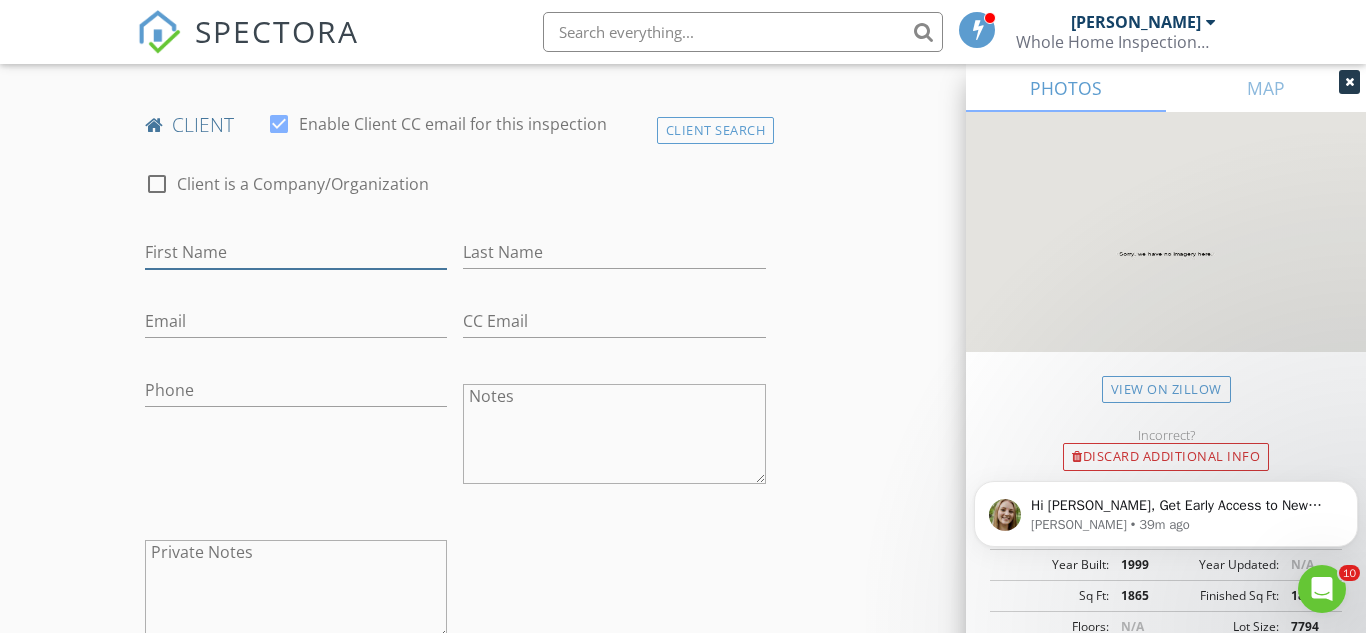 click on "First Name" at bounding box center (296, 252) 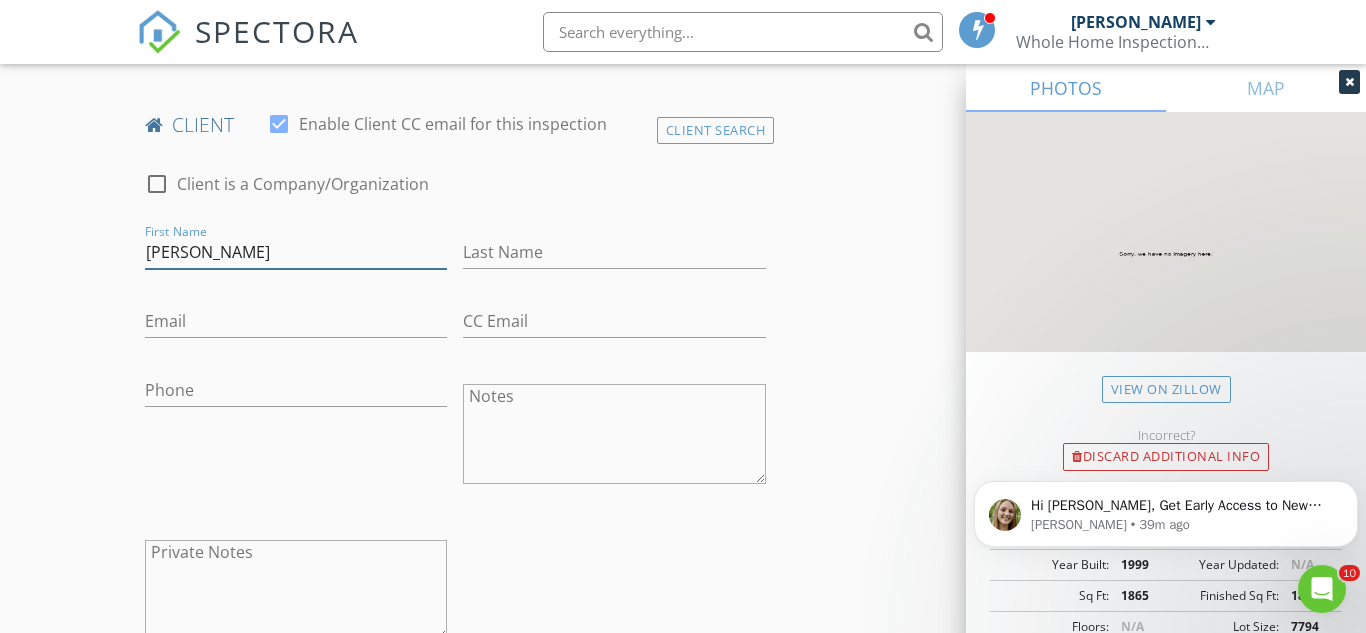 type on "Kathy" 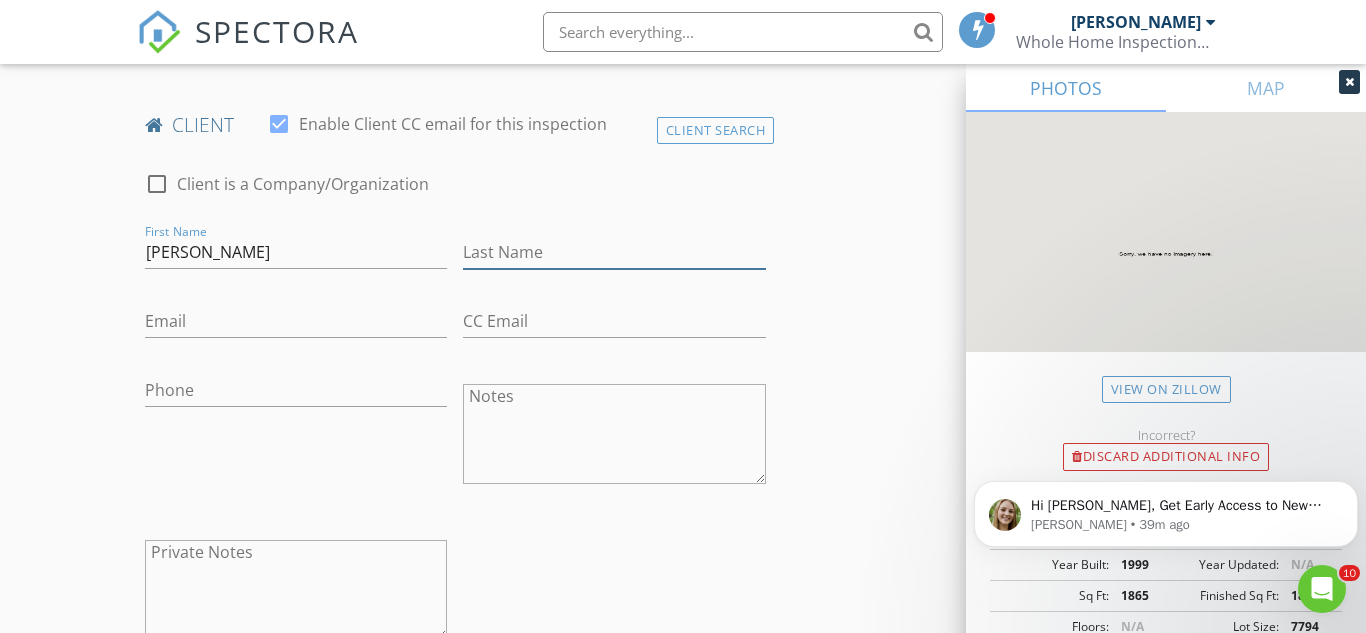 click on "Last Name" at bounding box center [614, 252] 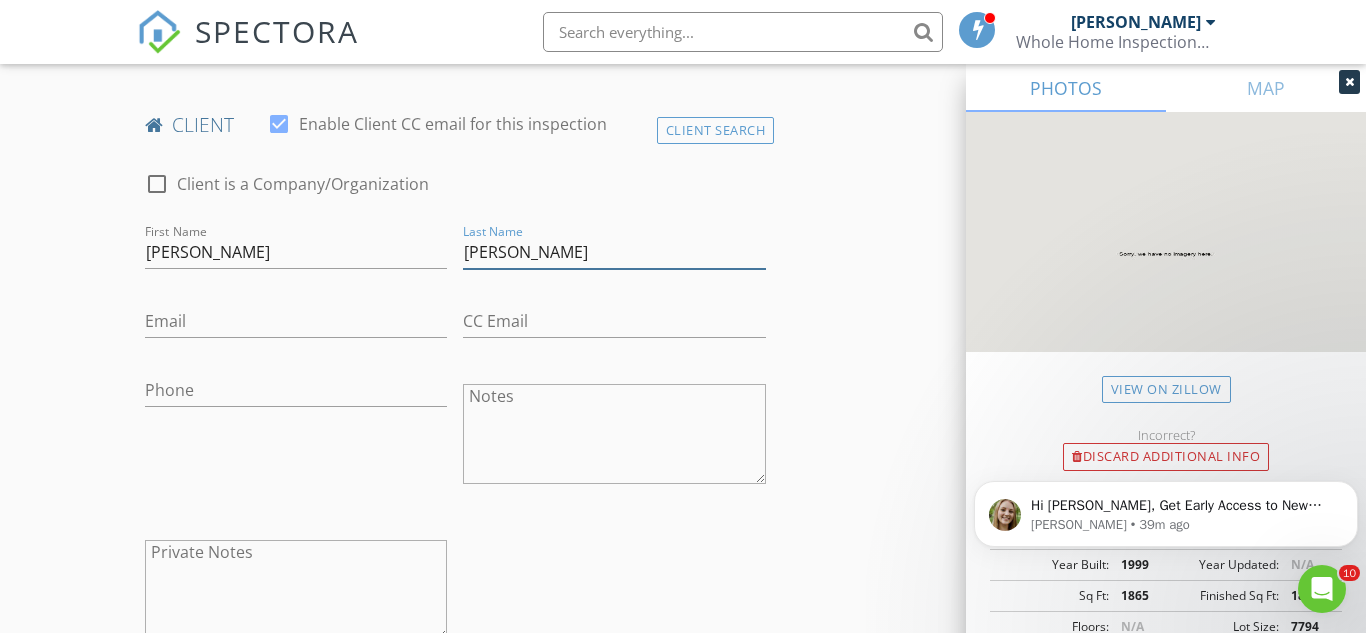 type on "Starkey" 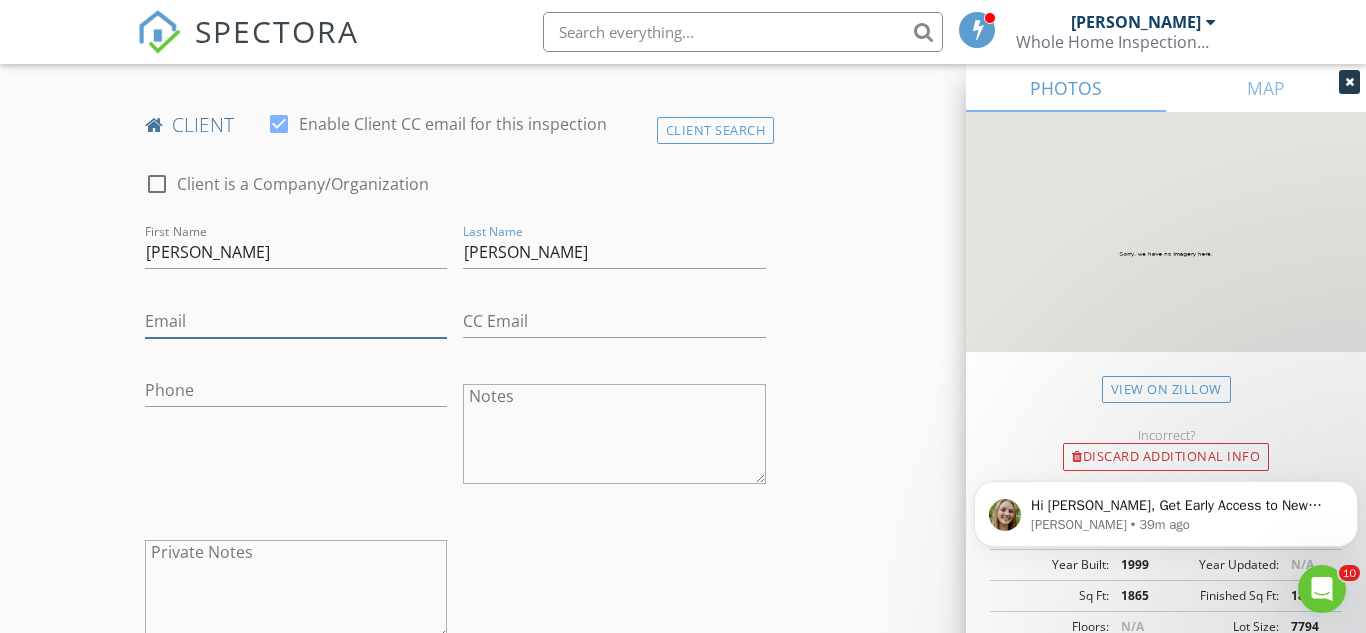 click on "Email" at bounding box center [296, 321] 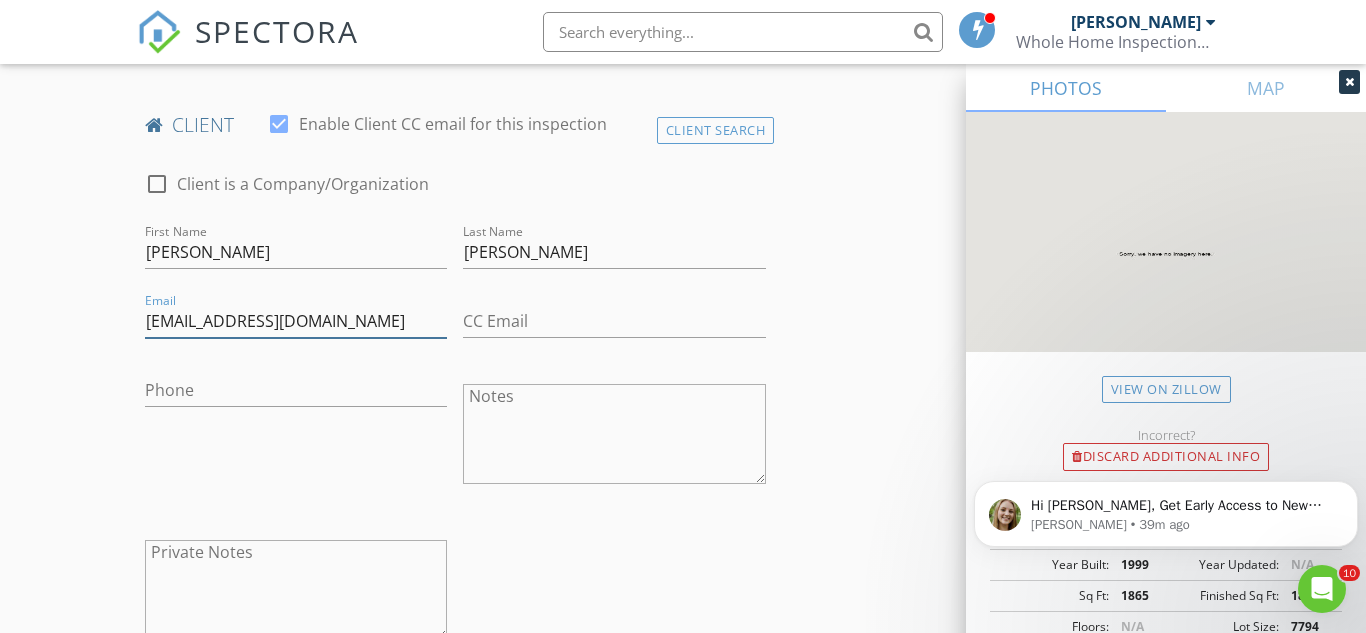 type on "starkeykathy238@gmail.com" 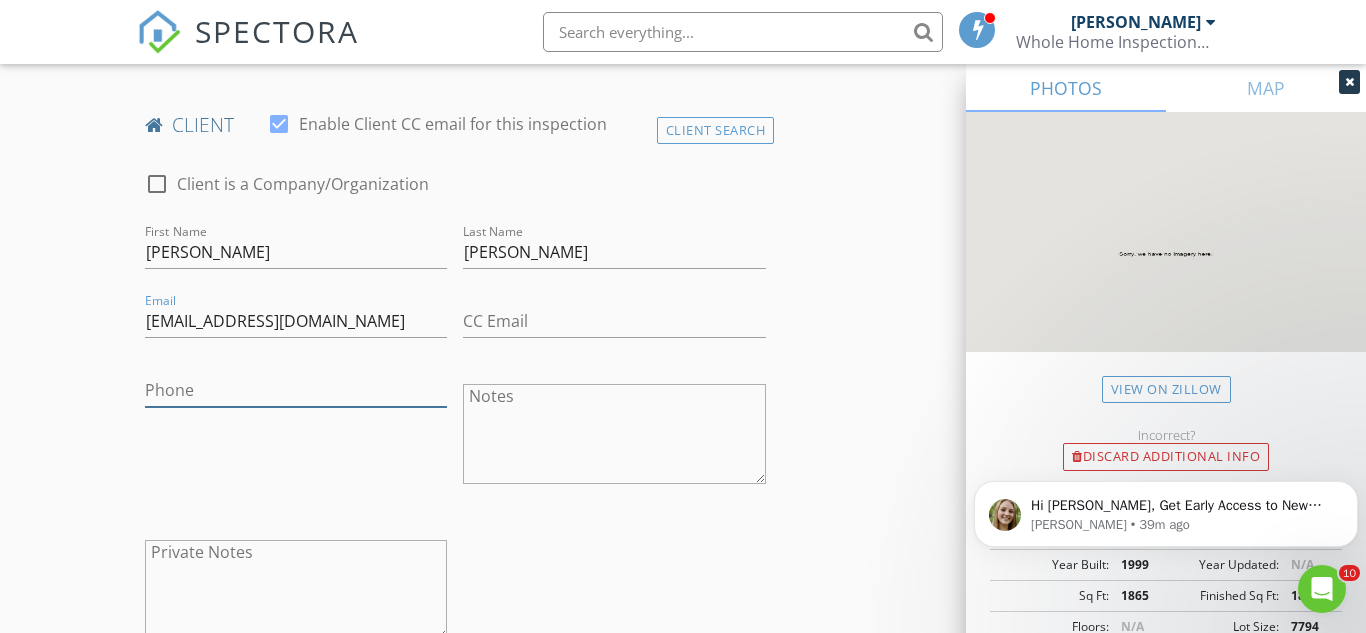 click on "Phone" at bounding box center [296, 390] 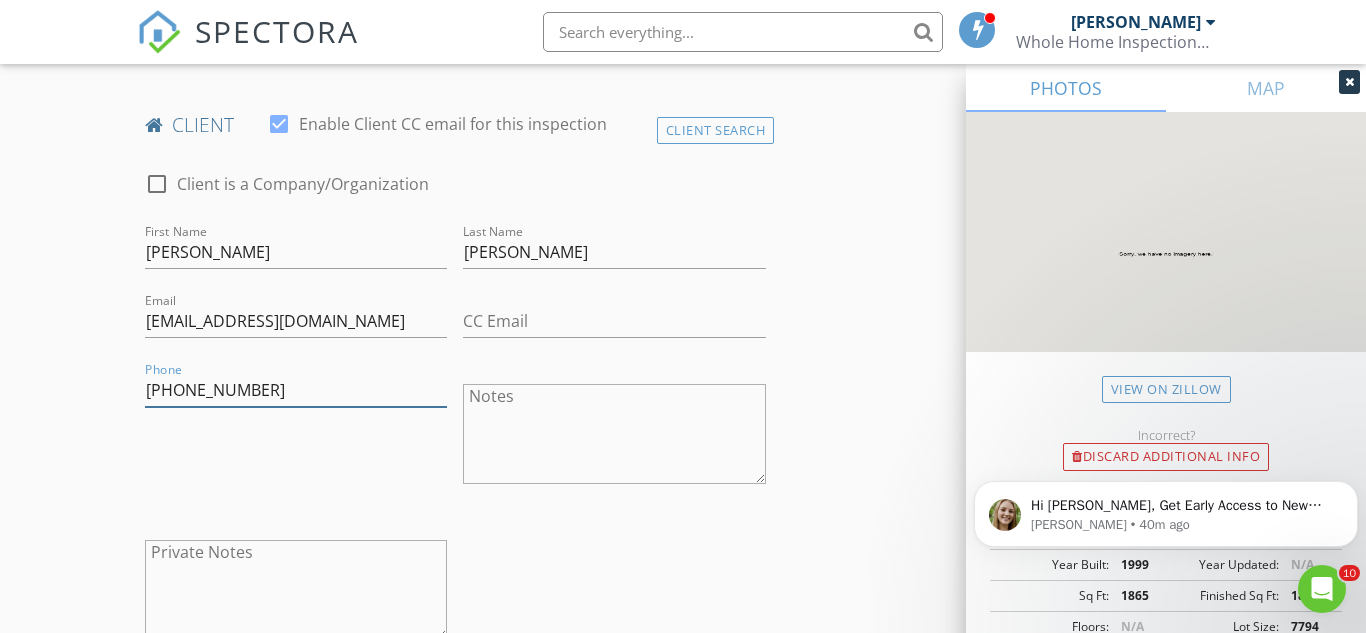 type on "352-460-4594" 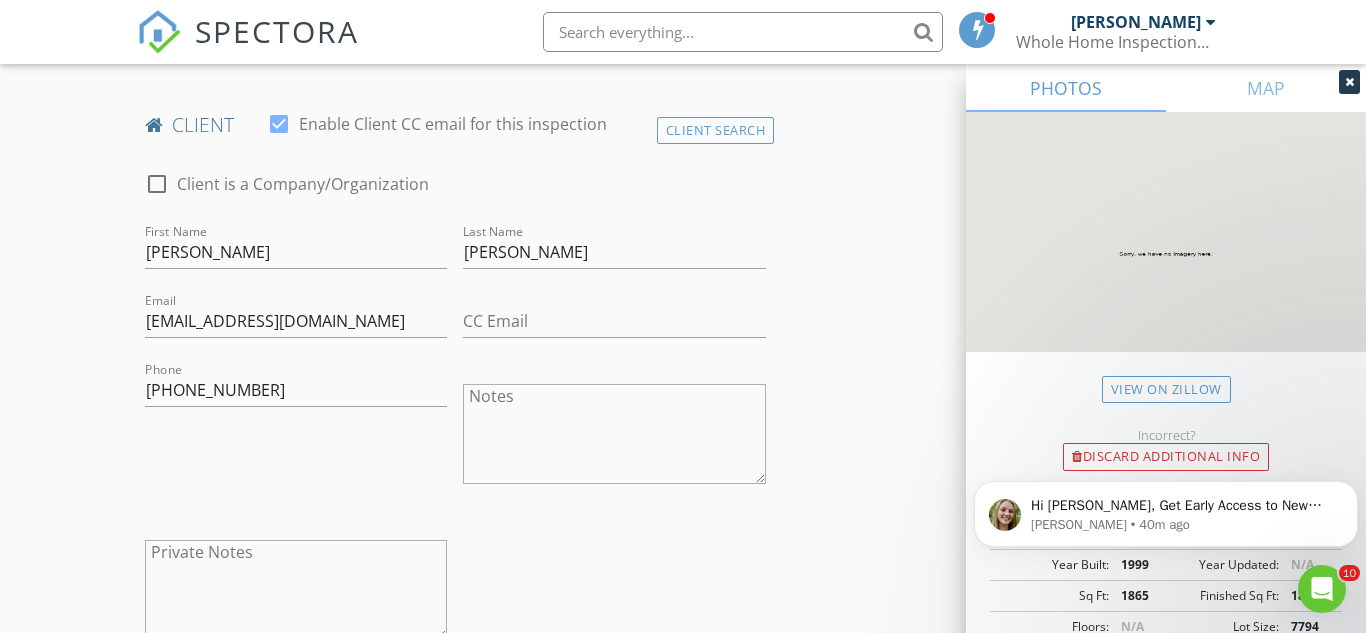 click on "New Inspection
Click here to use the New Order Form
INSPECTOR(S)
check_box   Carl Morrell   PRIMARY   Carl Morrell arrow_drop_down   check_box_outline_blank Carl Morrell specifically requested
Date/Time
07/16/2025 9:00 AM
Location
Address Search       Address 25217 River Crest Dr   Unit   City Leesburg   State FL   Zip 34748   County Lake     Square Feet 1865   Year Built 1999   Foundation arrow_drop_down     Carl Morrell     14.7 miles     (27 minutes)
client
check_box Enable Client CC email for this inspection   Client Search     check_box_outline_blank Client is a Company/Organization     First Name Kathy   Last Name Starkey   Email starkeykathy238@gmail.com   CC Email   Phone 352-460-4594           Notes   Private Notes
ADD ADDITIONAL client
SERVICES" at bounding box center (683, 877) 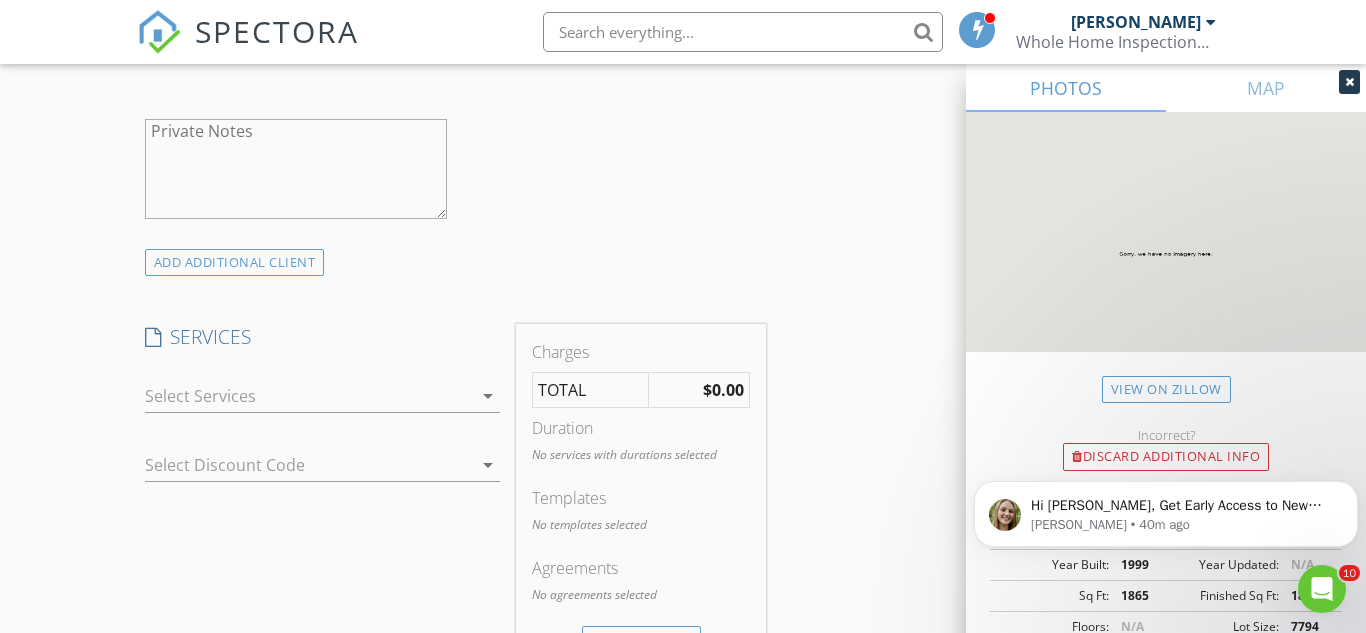 scroll, scrollTop: 1441, scrollLeft: 0, axis: vertical 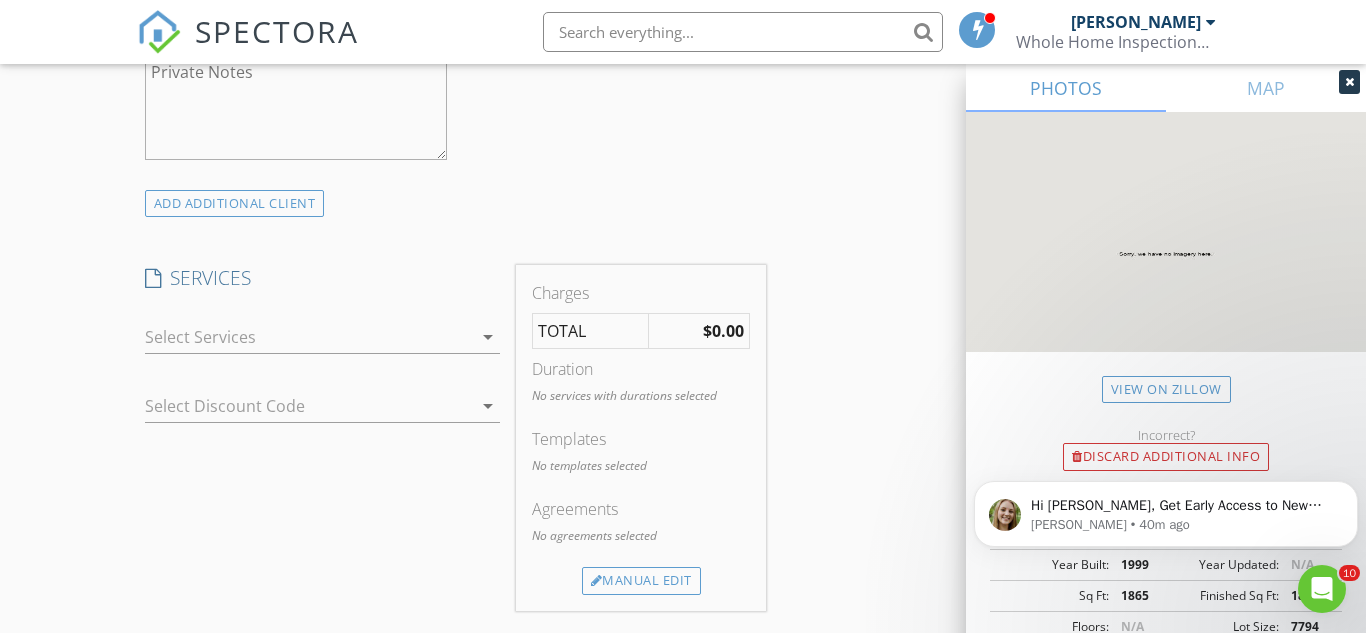click on "arrow_drop_down" at bounding box center [488, 337] 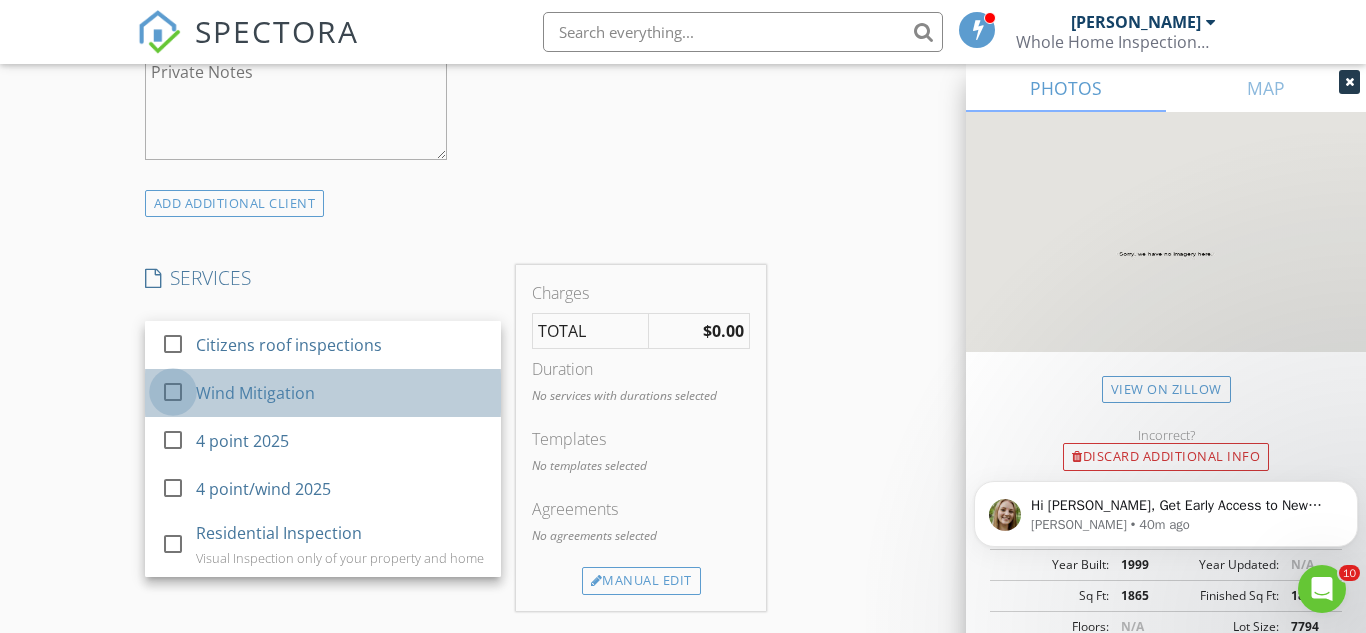 click at bounding box center (173, 392) 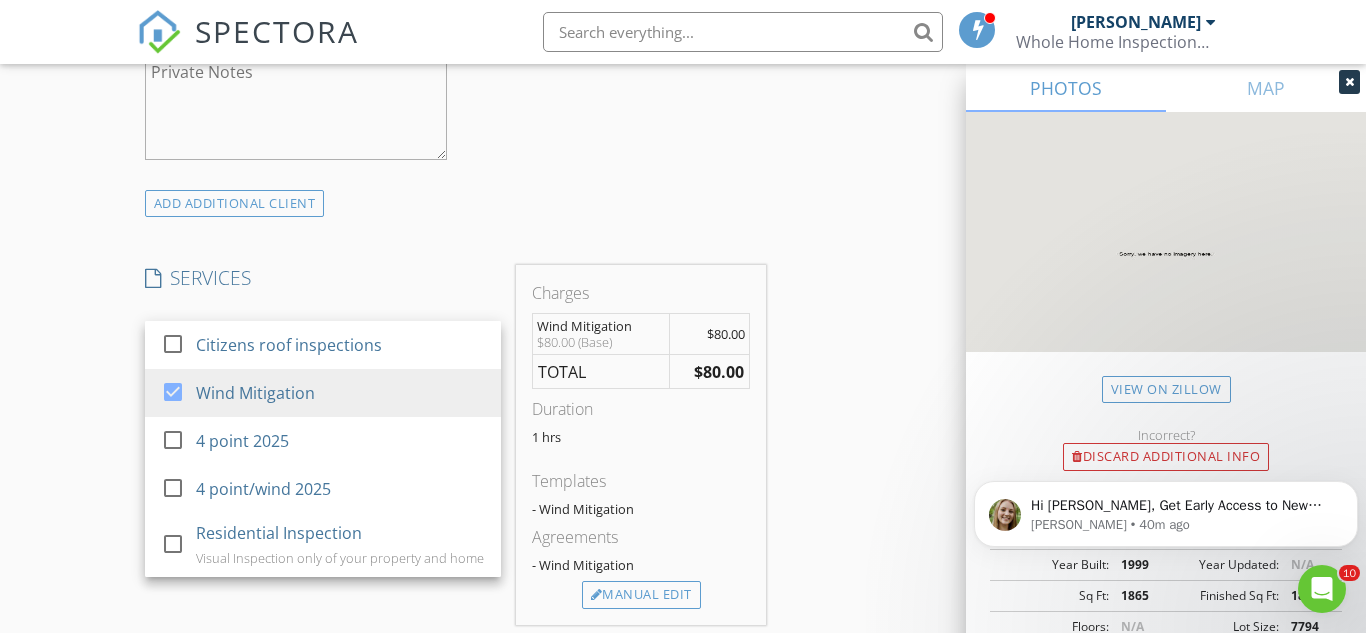 click on "New Inspection
Click here to use the New Order Form
INSPECTOR(S)
check_box   Carl Morrell   PRIMARY   Carl Morrell arrow_drop_down   check_box_outline_blank Carl Morrell specifically requested
Date/Time
07/16/2025 9:00 AM
Location
Address Search       Address 25217 River Crest Dr   Unit   City Leesburg   State FL   Zip 34748   County Lake     Square Feet 1865   Year Built 1999   Foundation arrow_drop_down     Carl Morrell     14.7 miles     (27 minutes)
client
check_box Enable Client CC email for this inspection   Client Search     check_box_outline_blank Client is a Company/Organization     First Name Kathy   Last Name Starkey   Email starkeykathy238@gmail.com   CC Email   Phone 352-460-4594           Notes   Private Notes
ADD ADDITIONAL client
SERVICES" at bounding box center (683, 404) 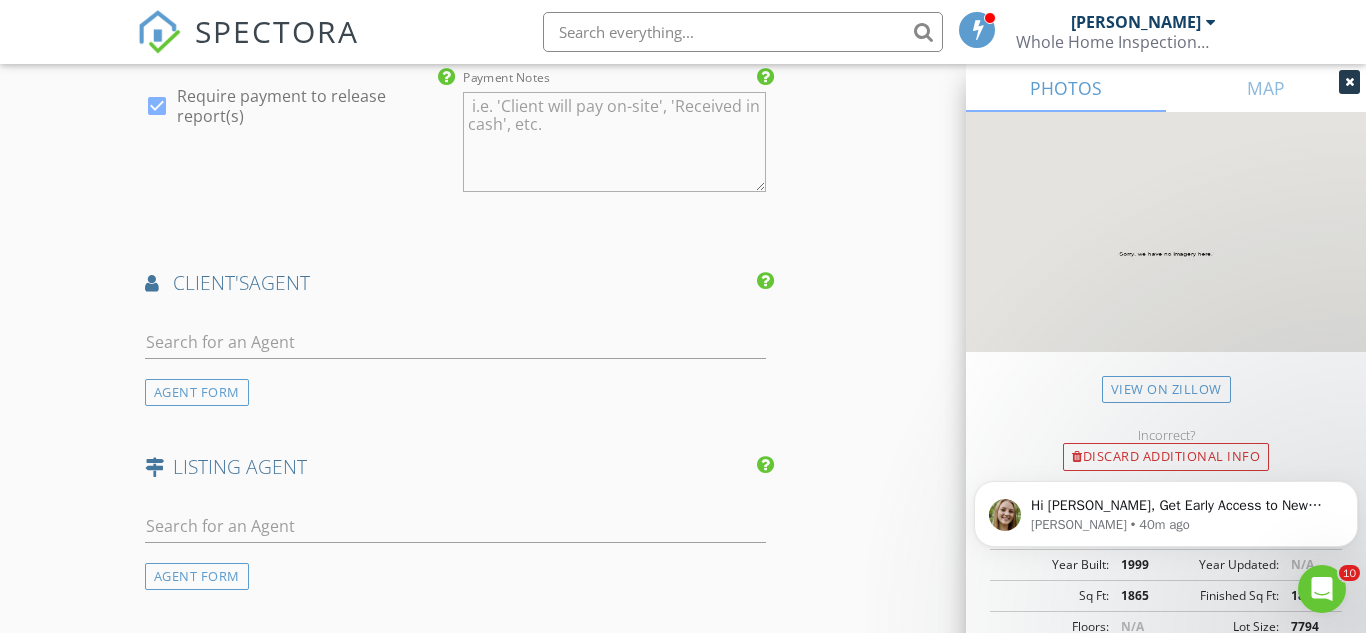 scroll, scrollTop: 2281, scrollLeft: 0, axis: vertical 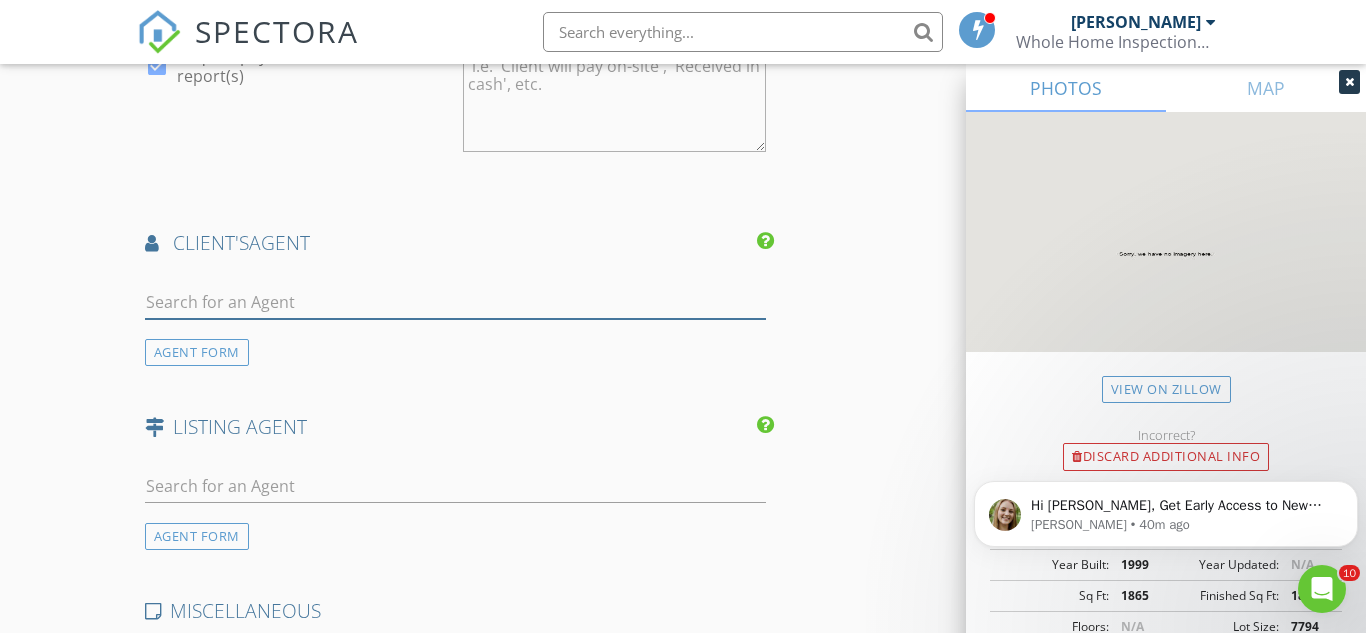 click at bounding box center (455, 302) 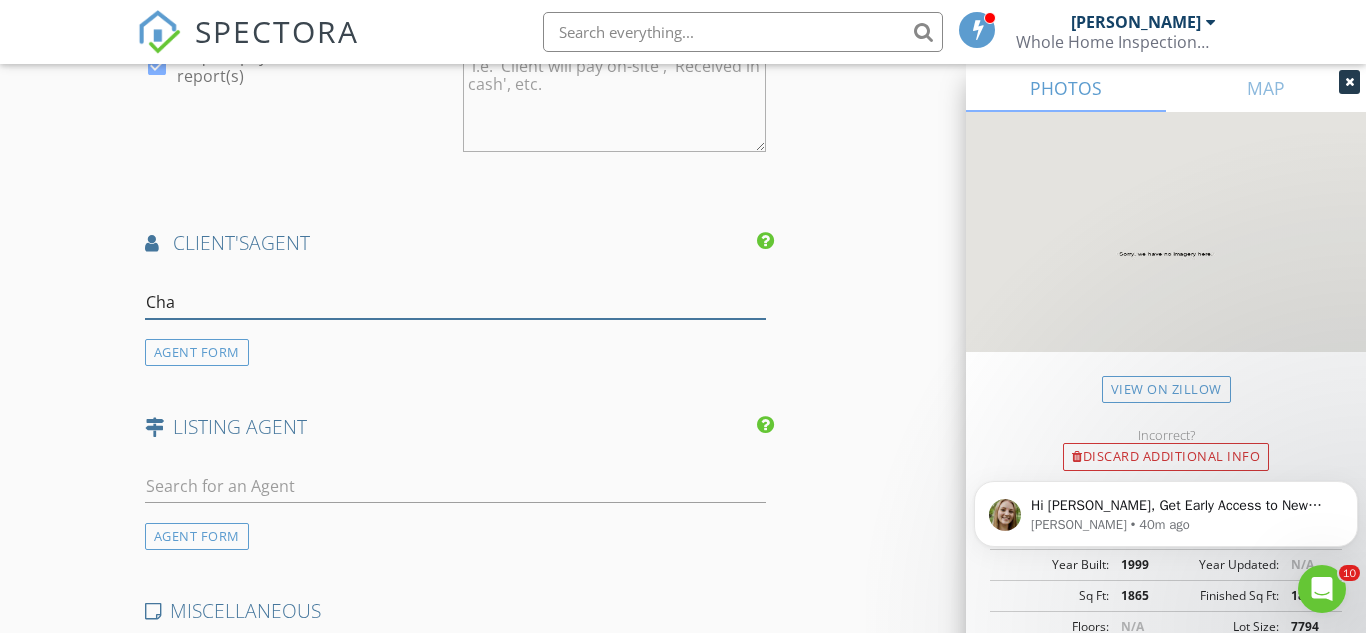 type on "Char" 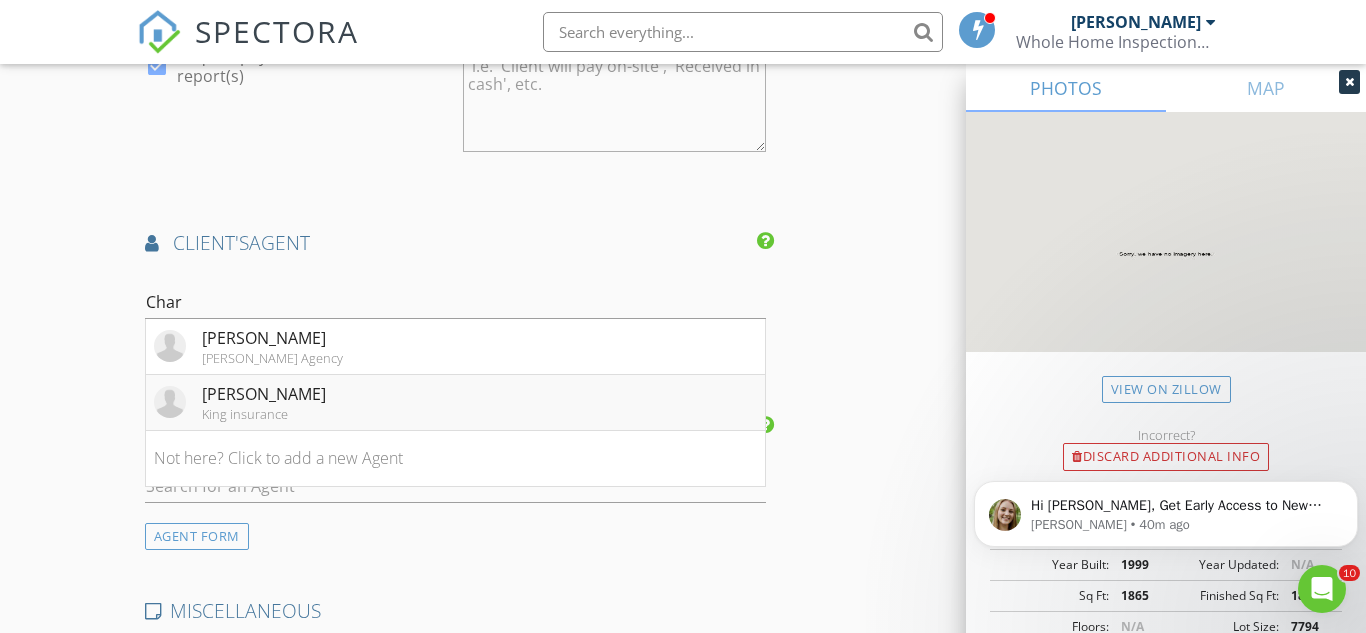 click on "Charlene Green" at bounding box center (264, 394) 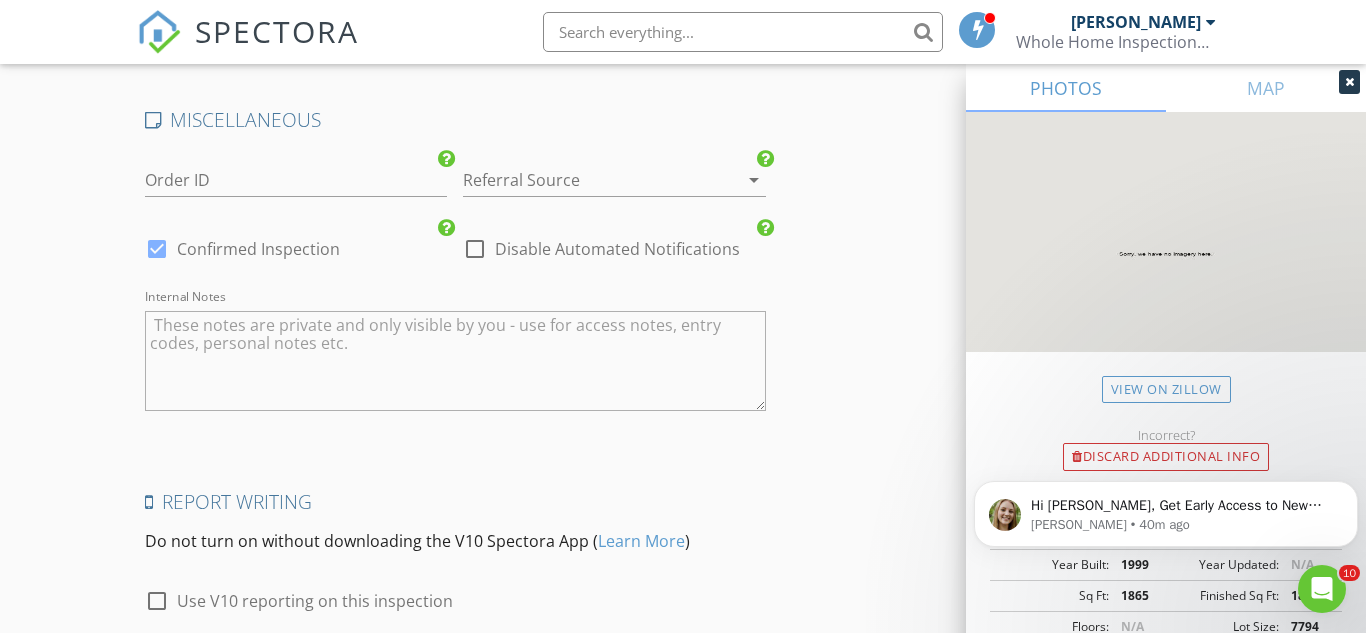 scroll, scrollTop: 3396, scrollLeft: 0, axis: vertical 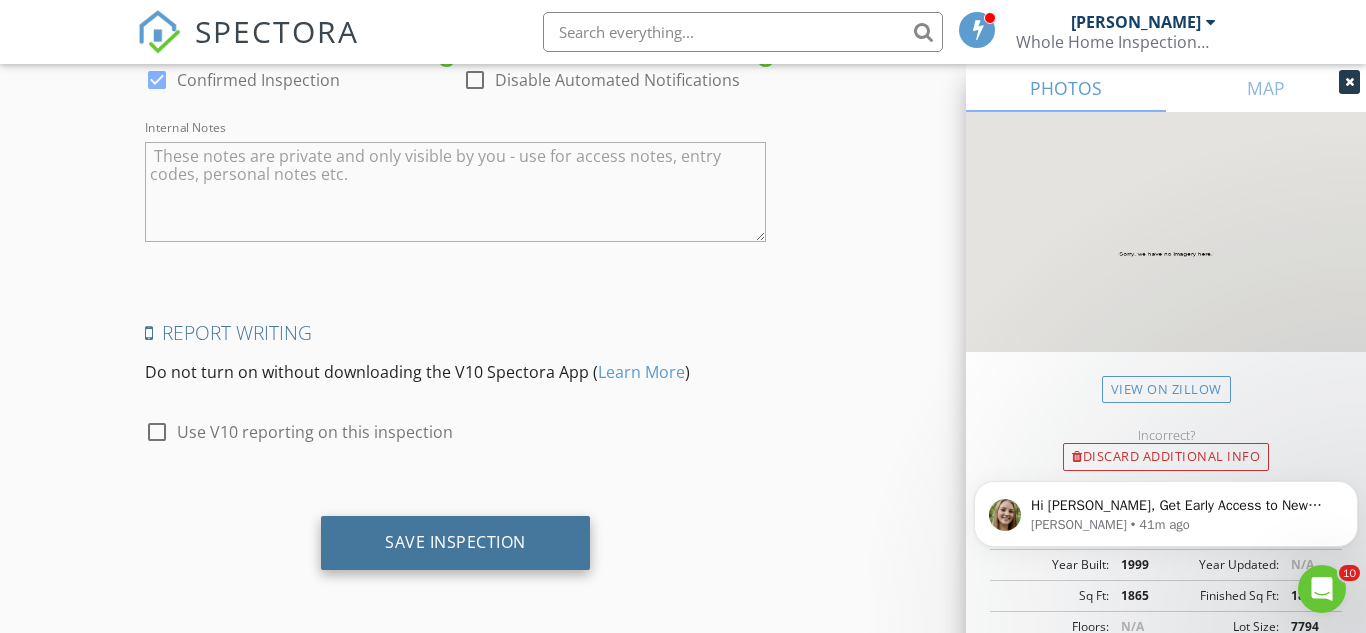 click on "Save Inspection" at bounding box center [455, 542] 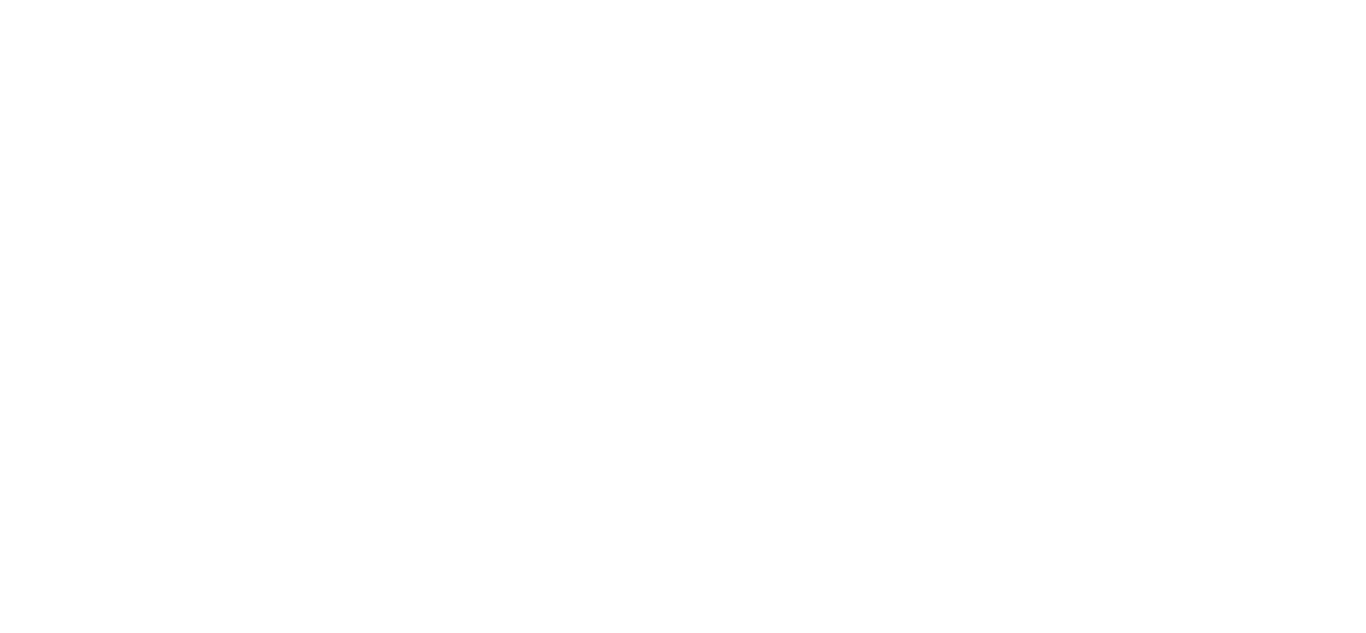 scroll, scrollTop: 0, scrollLeft: 0, axis: both 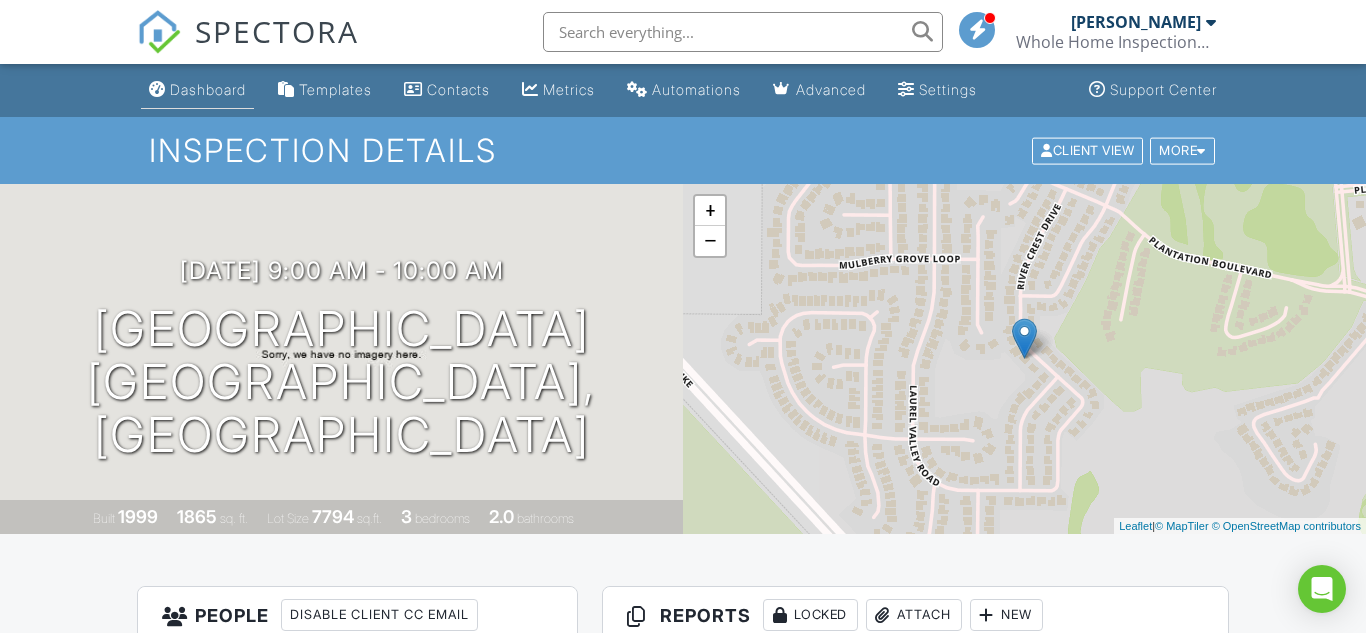 click on "Dashboard" at bounding box center [208, 89] 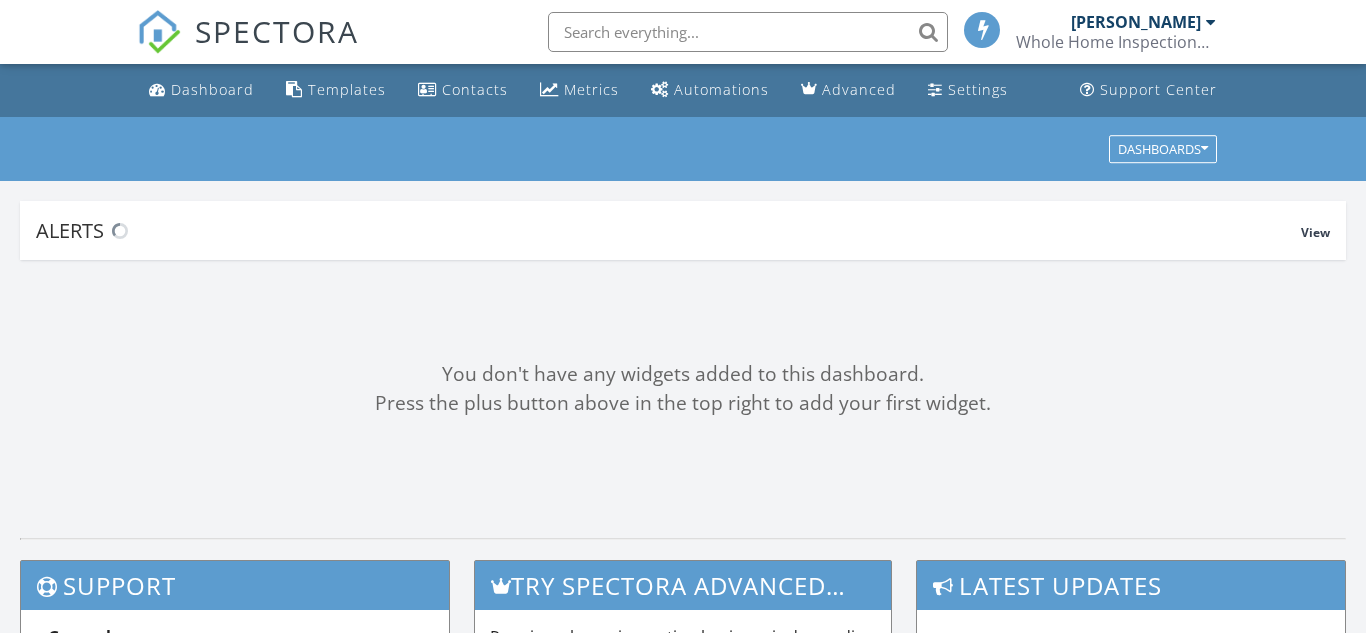 scroll, scrollTop: 0, scrollLeft: 0, axis: both 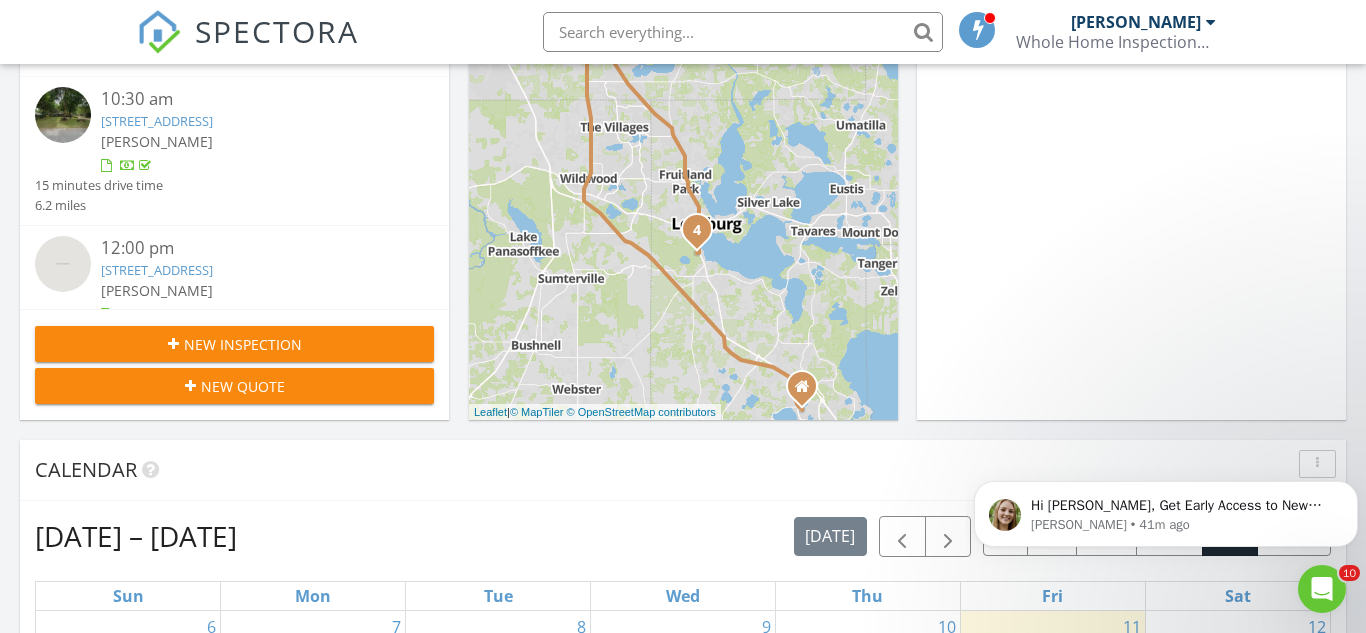 click on "New Inspection" at bounding box center [243, 344] 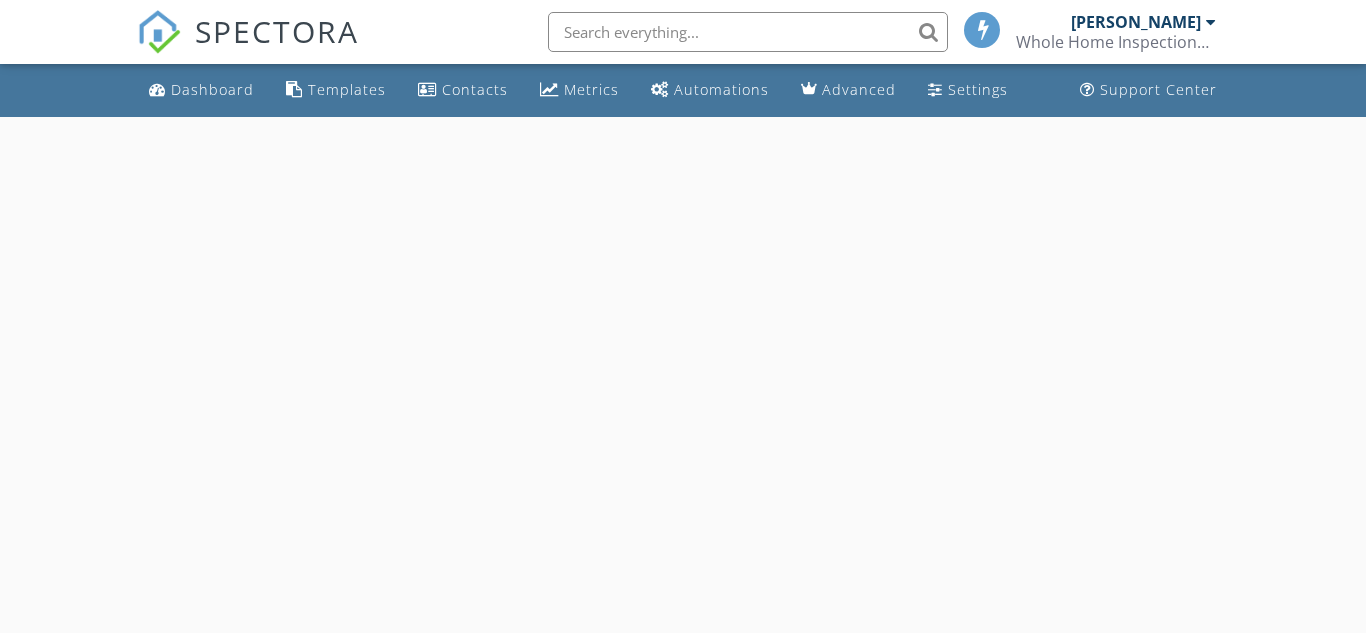 scroll, scrollTop: 0, scrollLeft: 0, axis: both 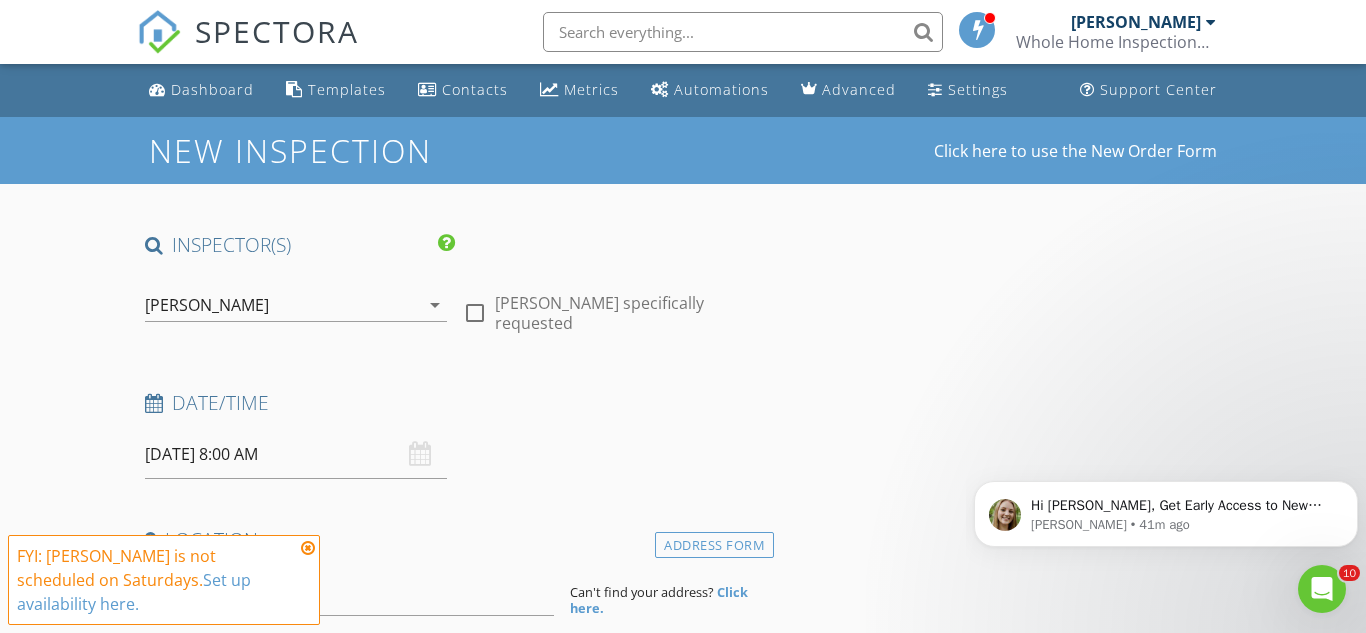 click on "07/12/2025 8:00 AM" at bounding box center (296, 454) 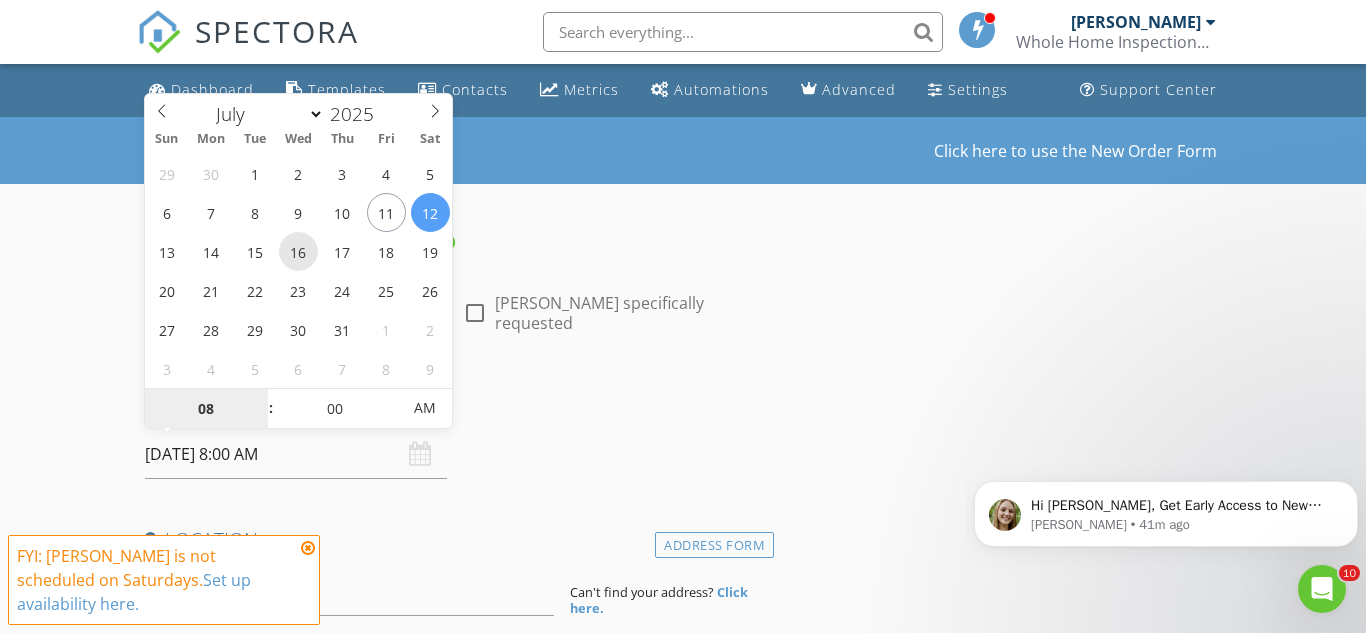 type on "07/16/2025 8:00 AM" 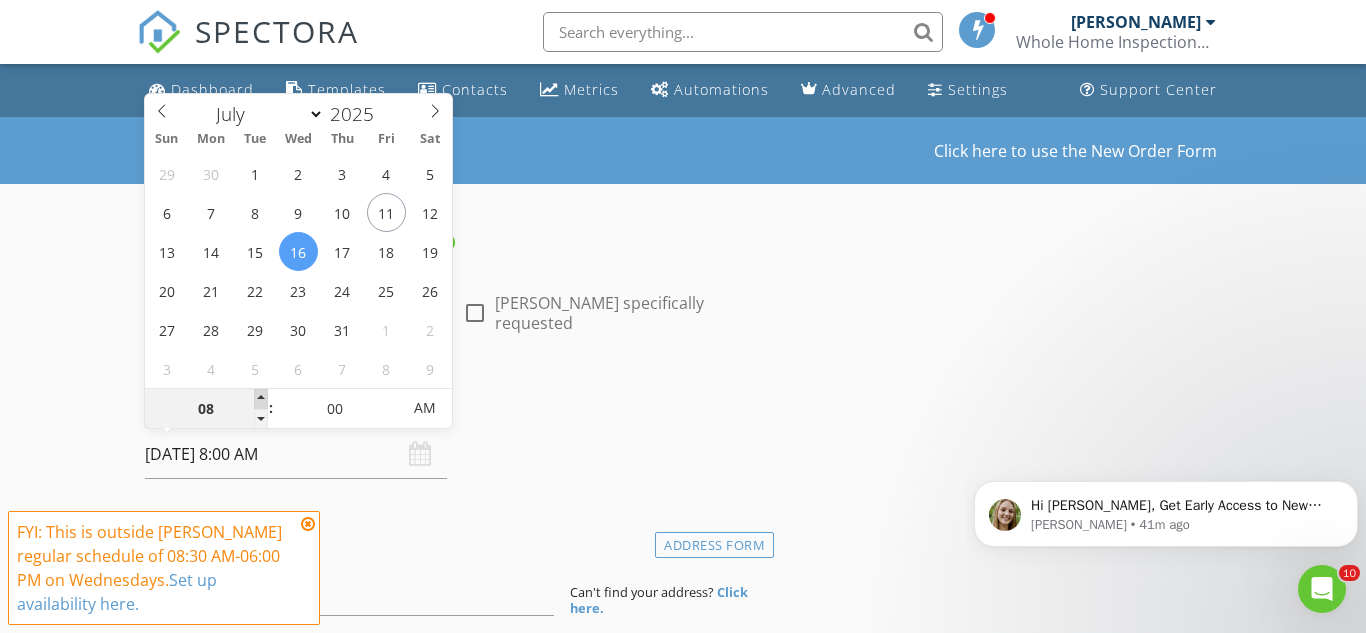 type on "09" 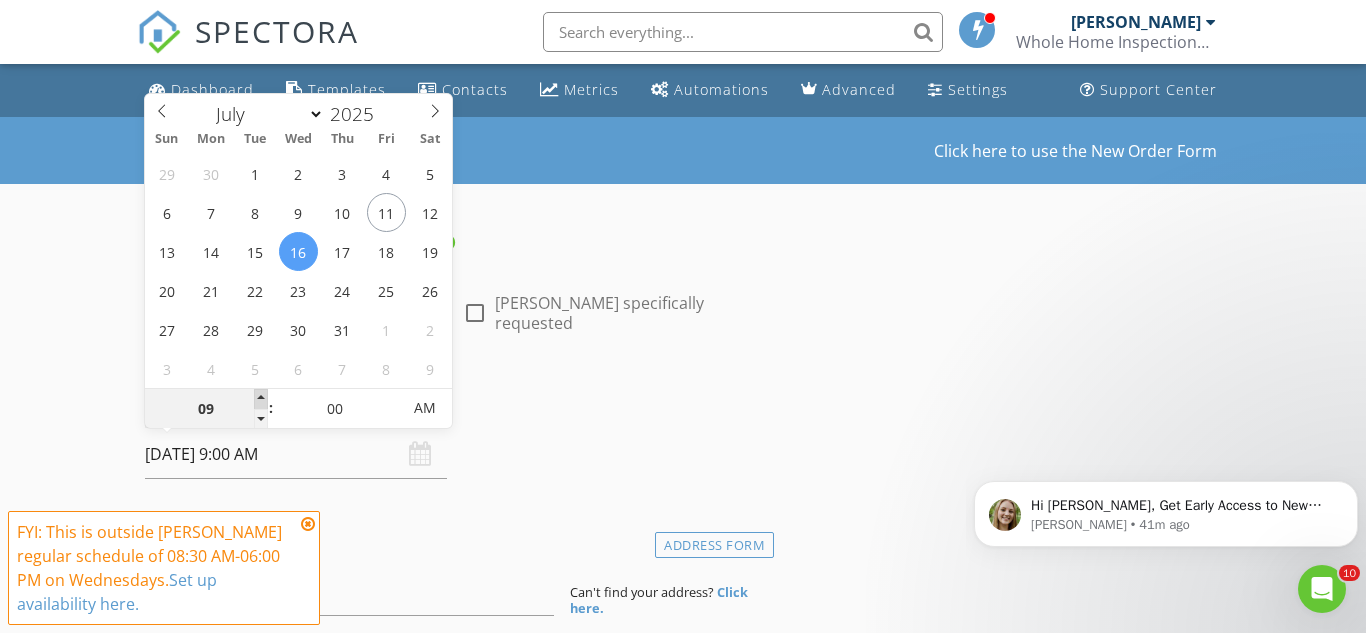 click at bounding box center (261, 399) 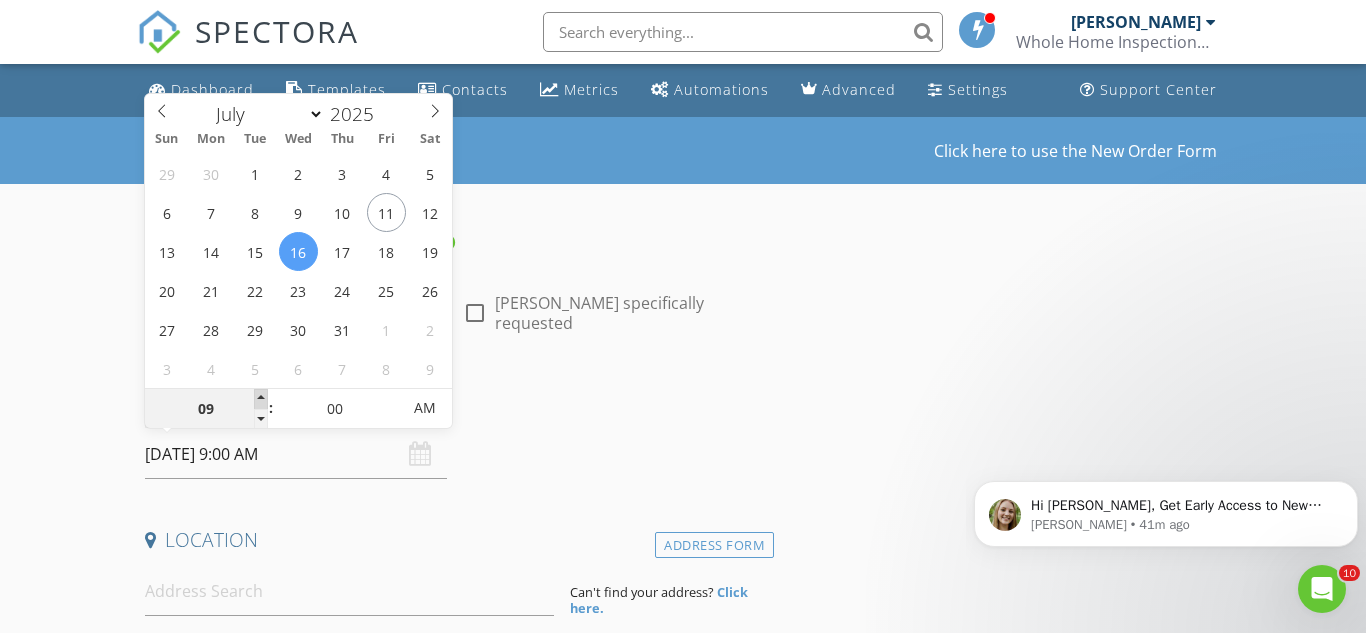 type on "10" 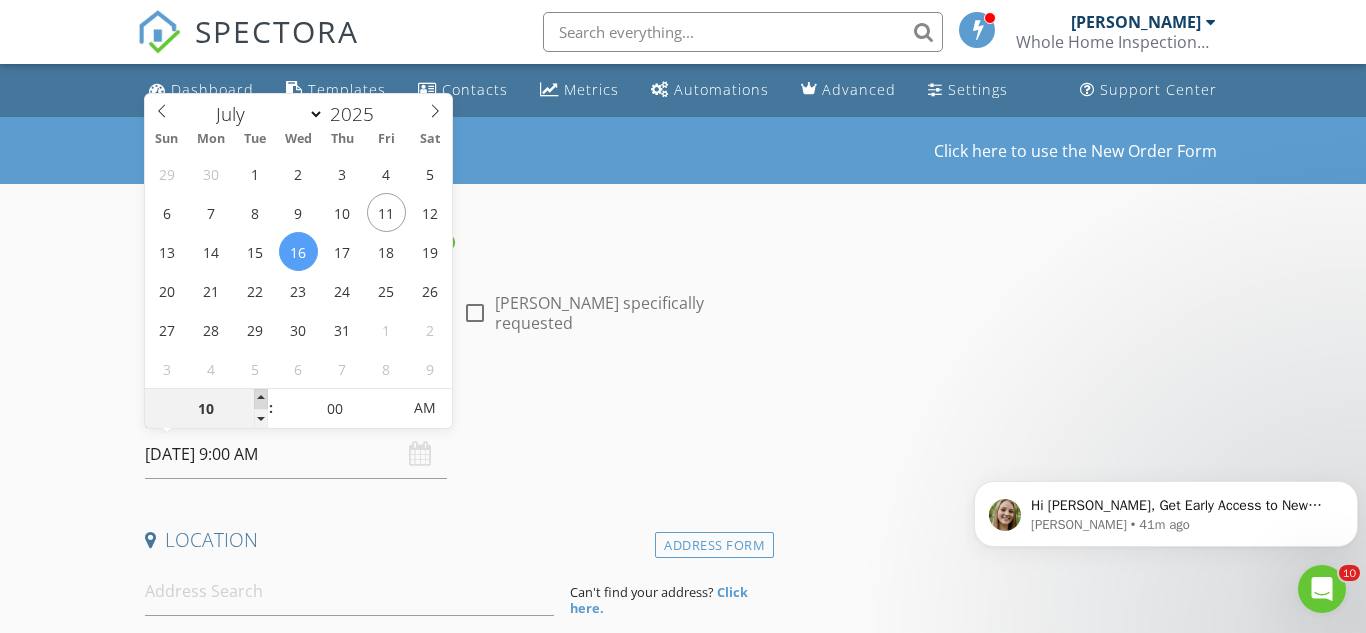 type on "[DATE] 10:00 AM" 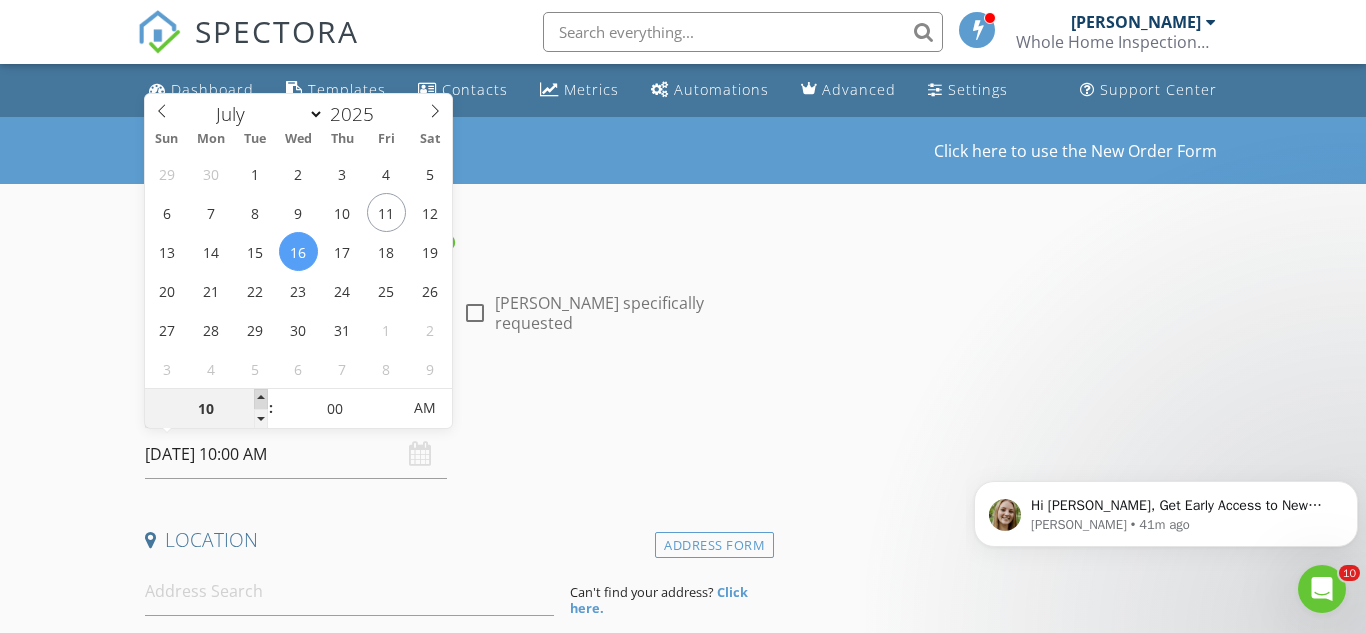 click at bounding box center [261, 399] 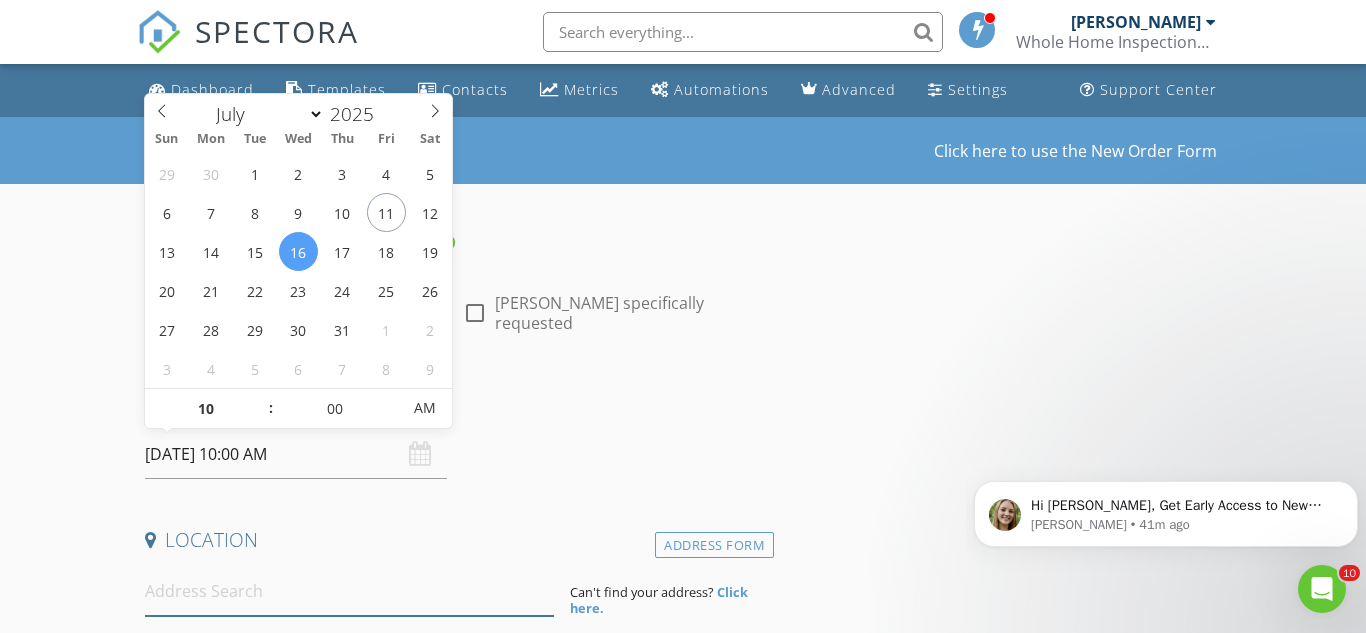 click at bounding box center (349, 591) 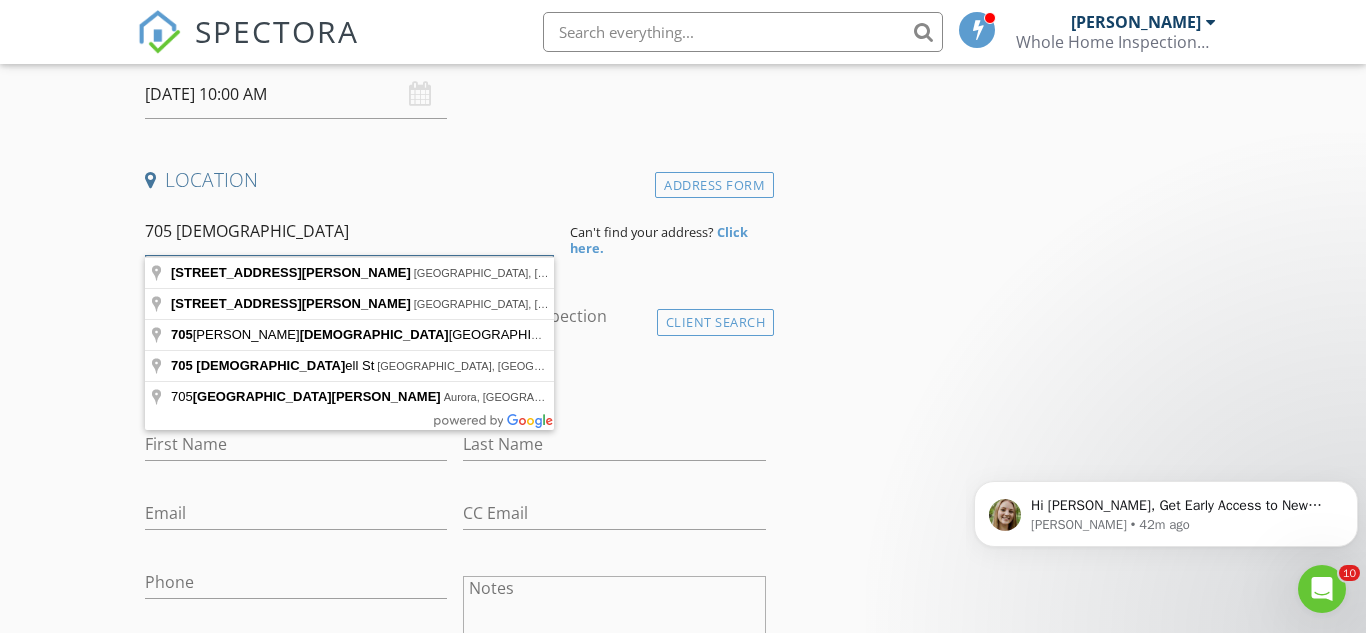 scroll, scrollTop: 363, scrollLeft: 0, axis: vertical 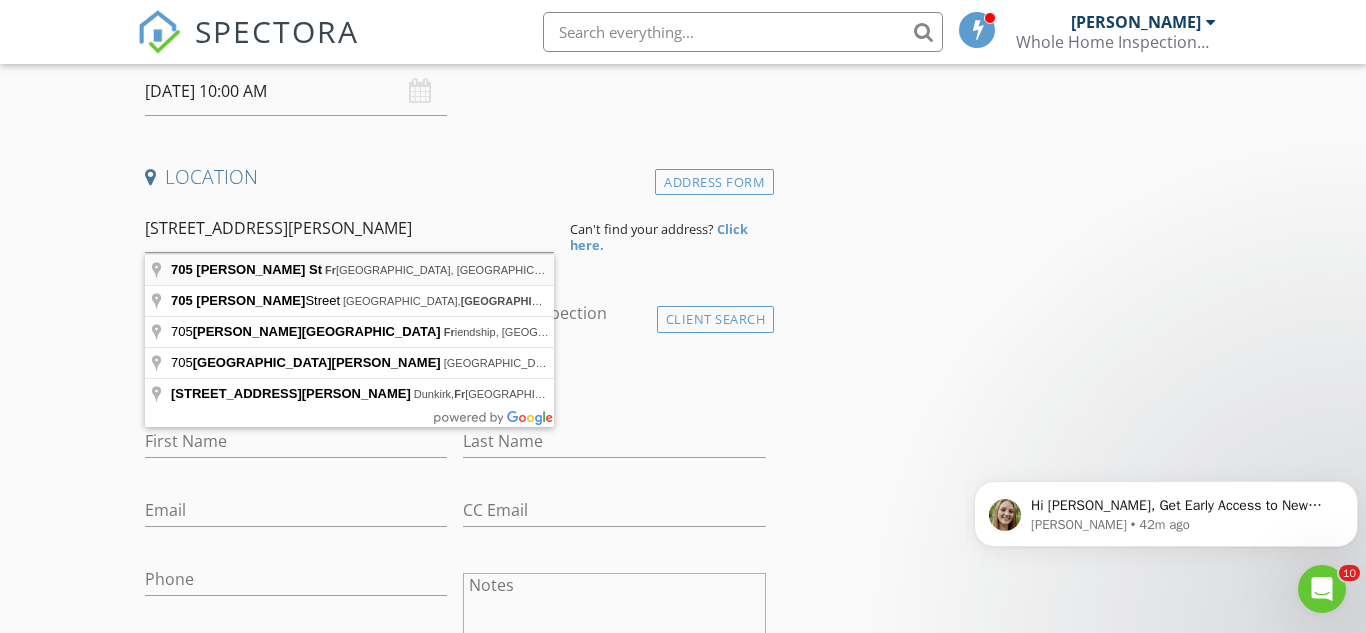 type on "705 Jewell St, Fruitland Park, FL, USA" 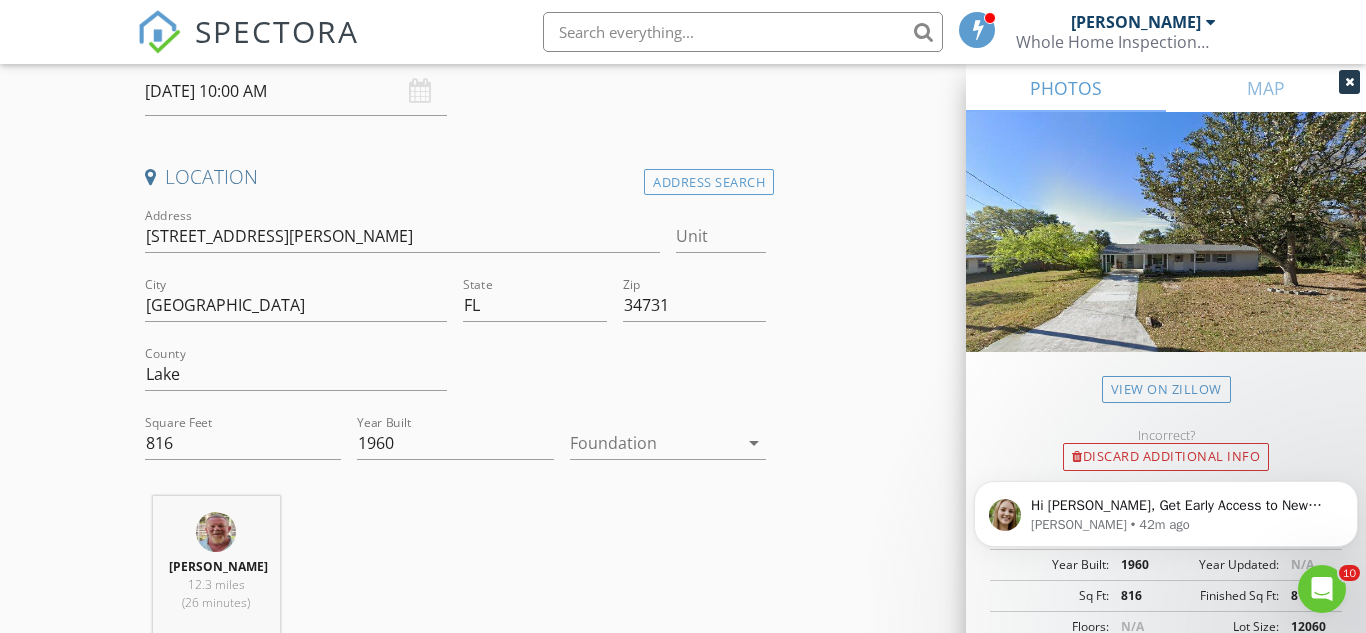 click on "New Inspection
Click here to use the New Order Form
INSPECTOR(S)
check_box   Carl Morrell   PRIMARY   Carl Morrell arrow_drop_down   check_box_outline_blank Carl Morrell specifically requested
Date/Time
07/16/2025 10:00 AM
Location
Address Search       Address 705 Jewell St   Unit   City Fruitland Park   State FL   Zip 34731   County Lake     Square Feet 816   Year Built 1960   Foundation arrow_drop_down     Carl Morrell     12.3 miles     (26 minutes)
client
check_box Enable Client CC email for this inspection   Client Search     check_box_outline_blank Client is a Company/Organization     First Name   Last Name   Email   CC Email   Phone           Notes   Private Notes
ADD ADDITIONAL client
SERVICES
check_box_outline_blank   Citizens roof inspections" at bounding box center [683, 1475] 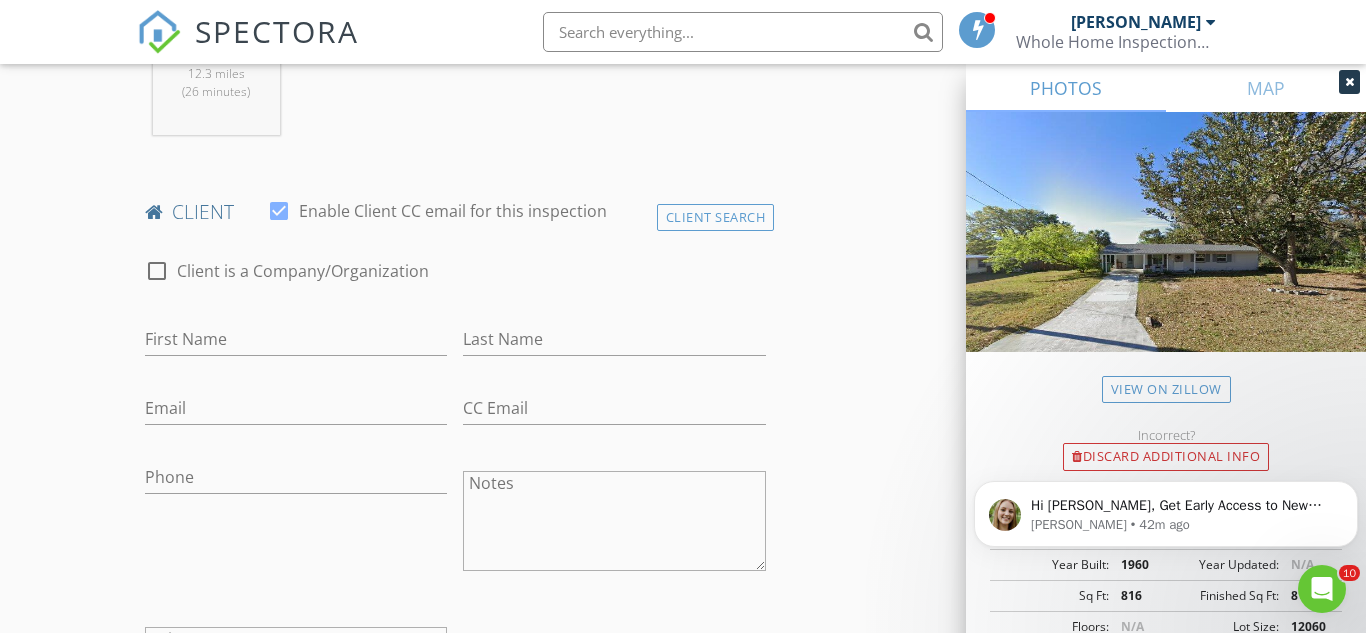 scroll, scrollTop: 883, scrollLeft: 0, axis: vertical 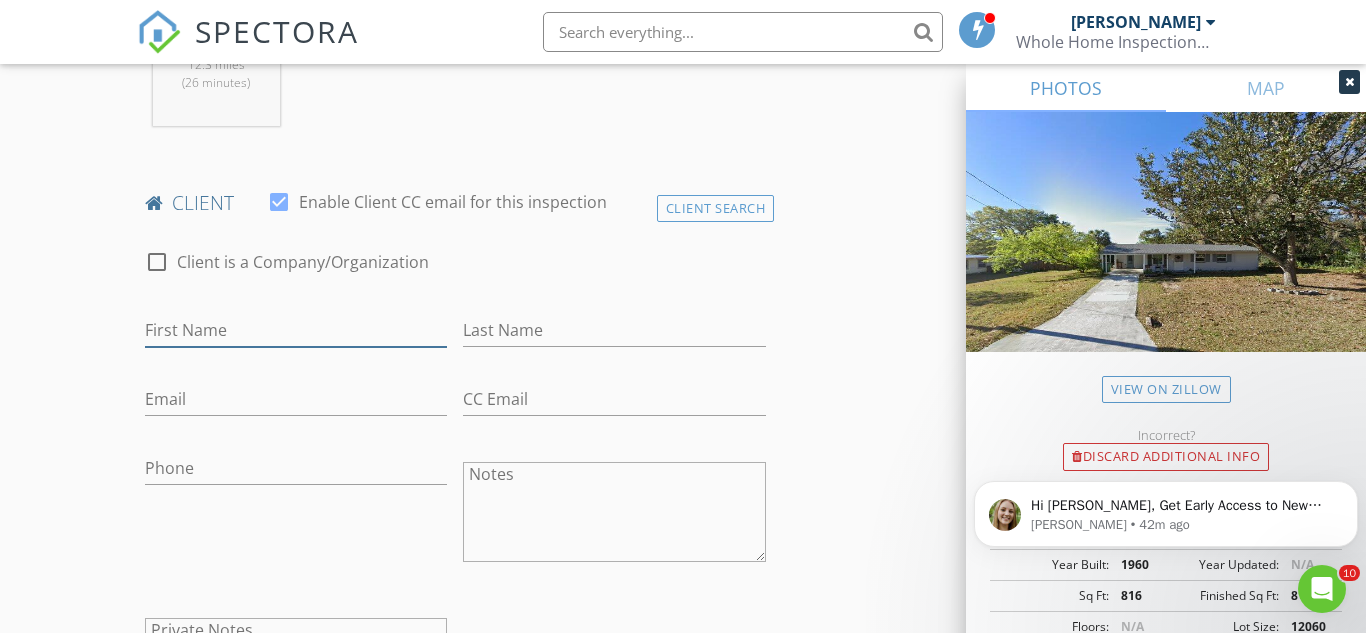 click on "First Name" at bounding box center [296, 330] 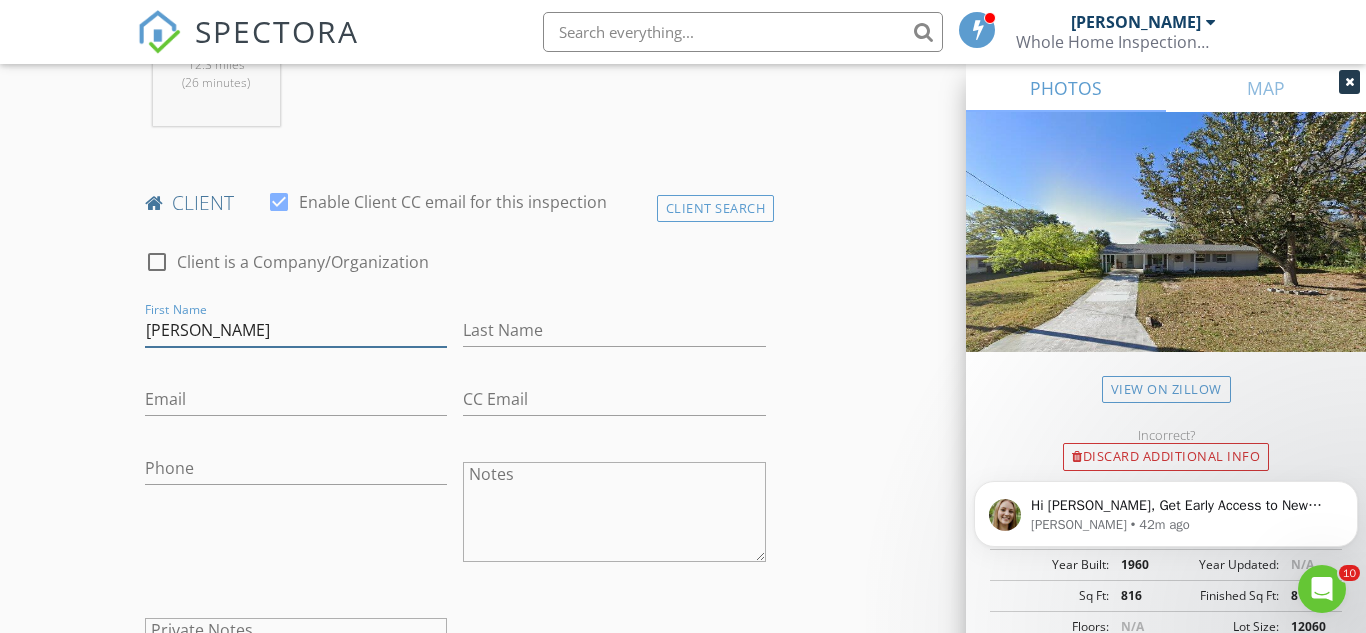 type on "[PERSON_NAME]" 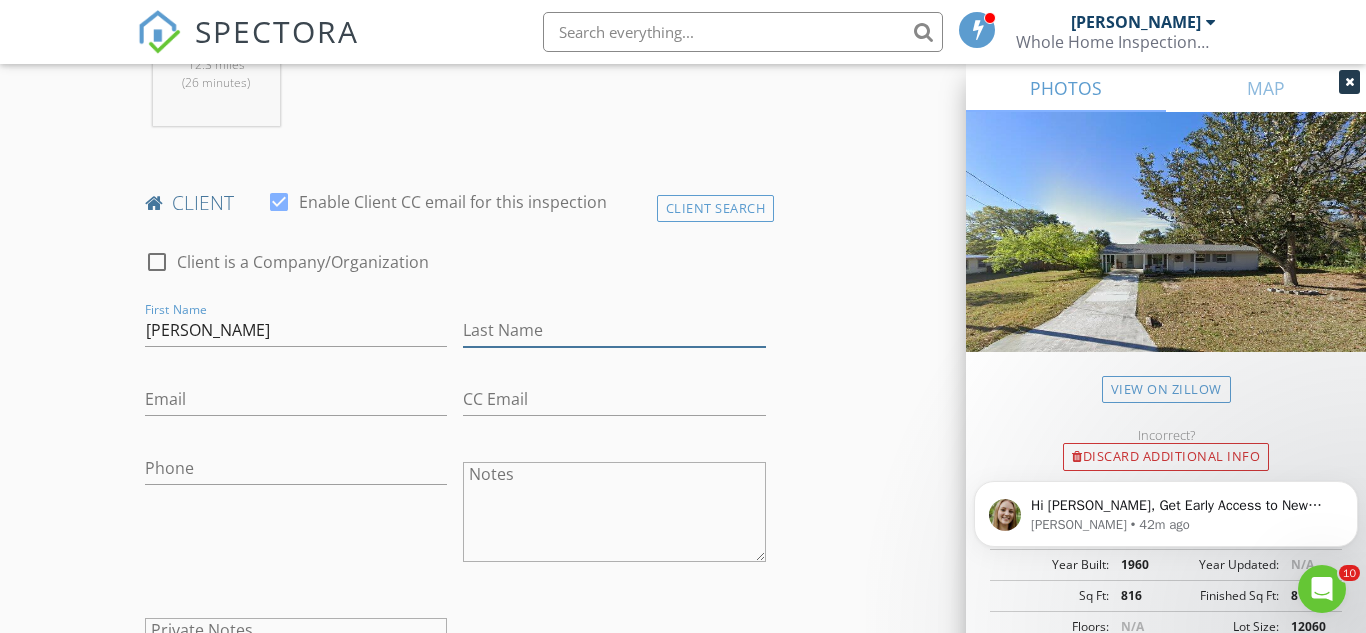click on "Last Name" at bounding box center [614, 330] 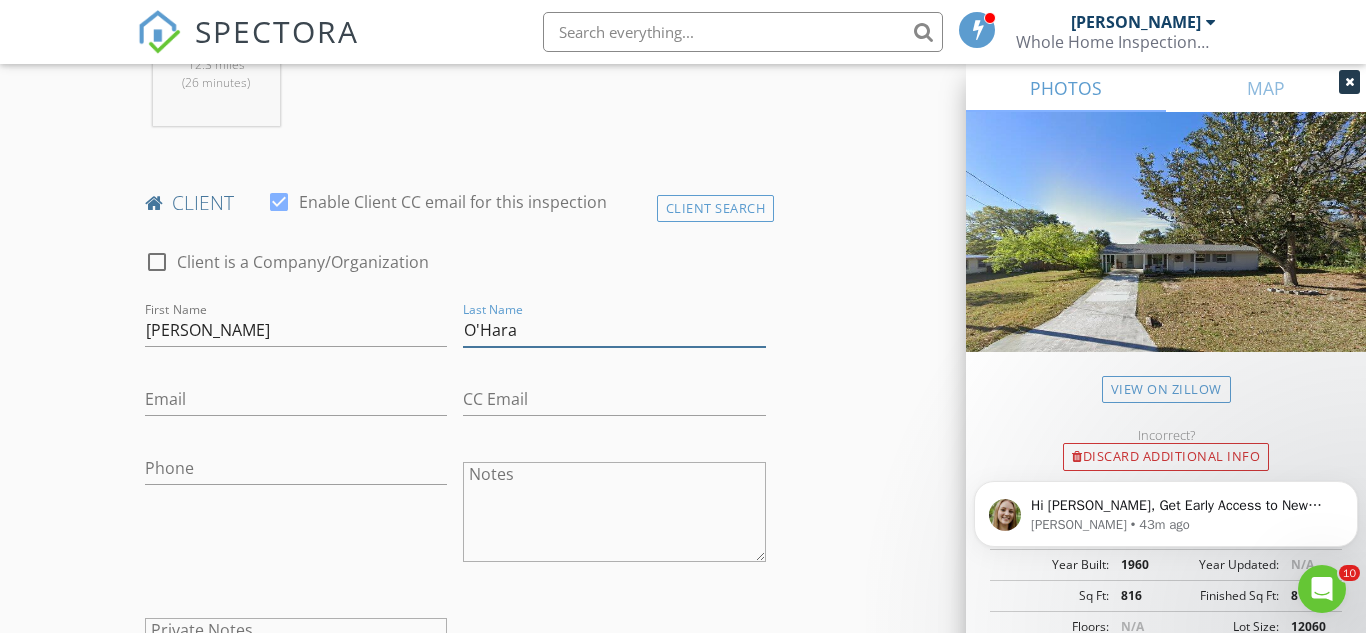 type on "O'Hara" 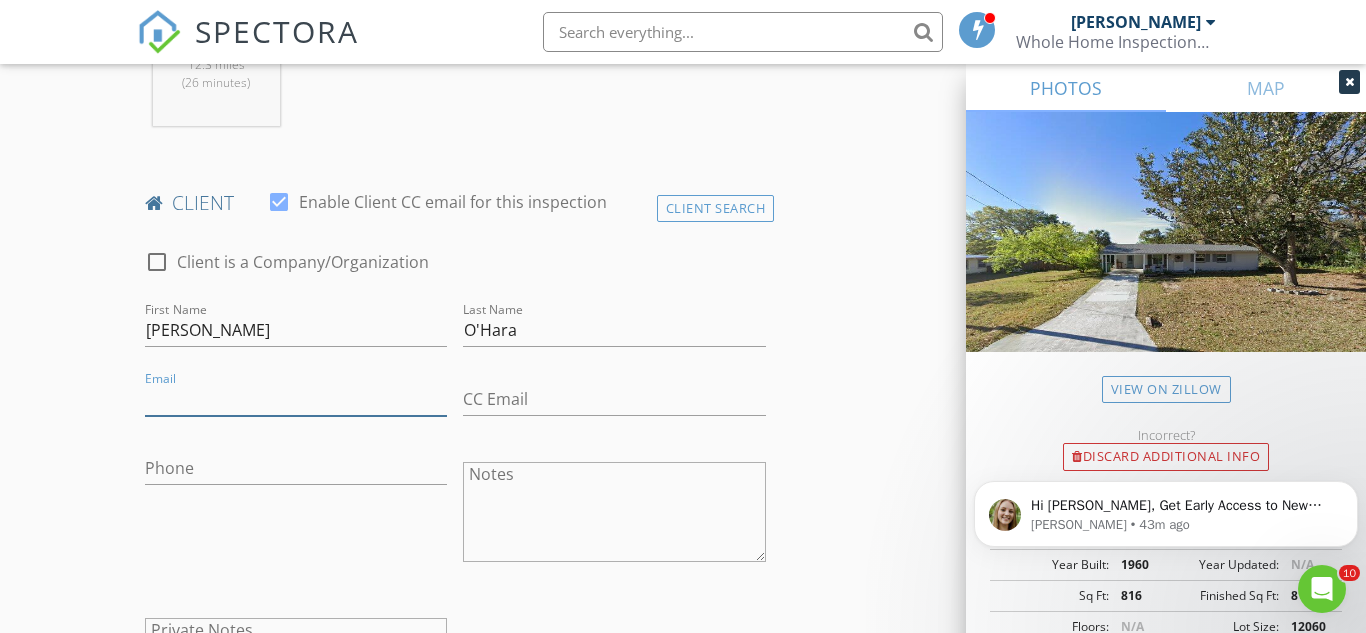 click on "Email" at bounding box center [296, 399] 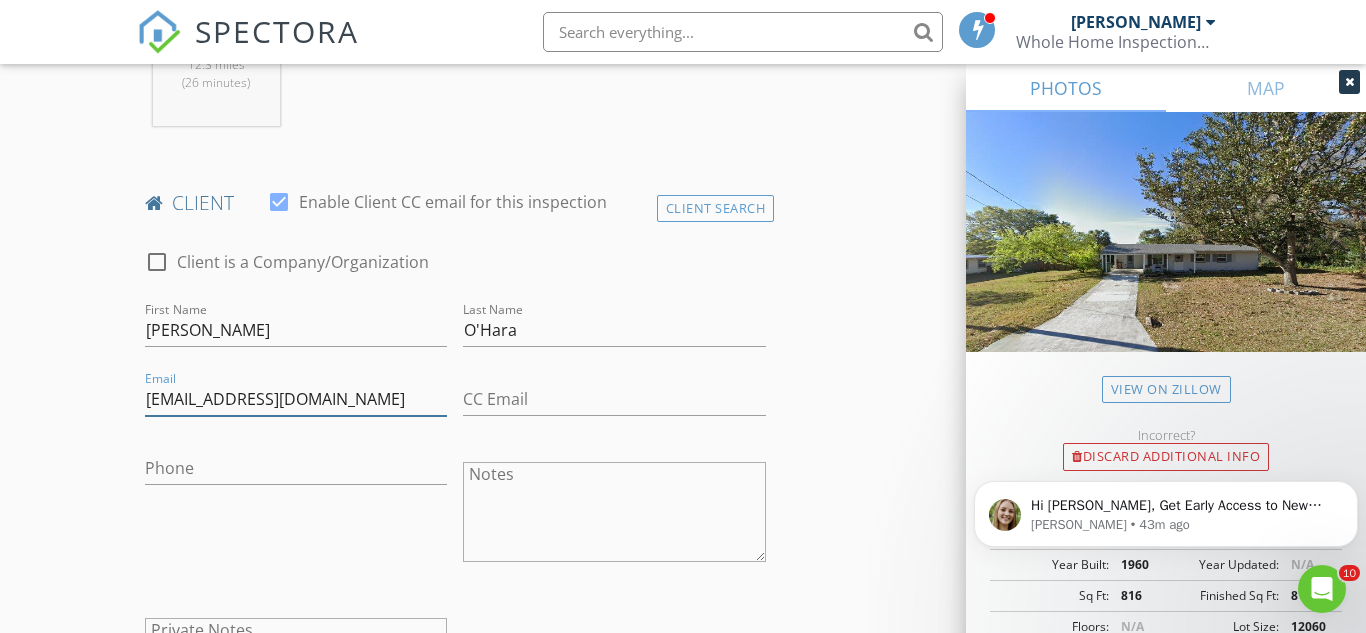 type on "[EMAIL_ADDRESS][DOMAIN_NAME]" 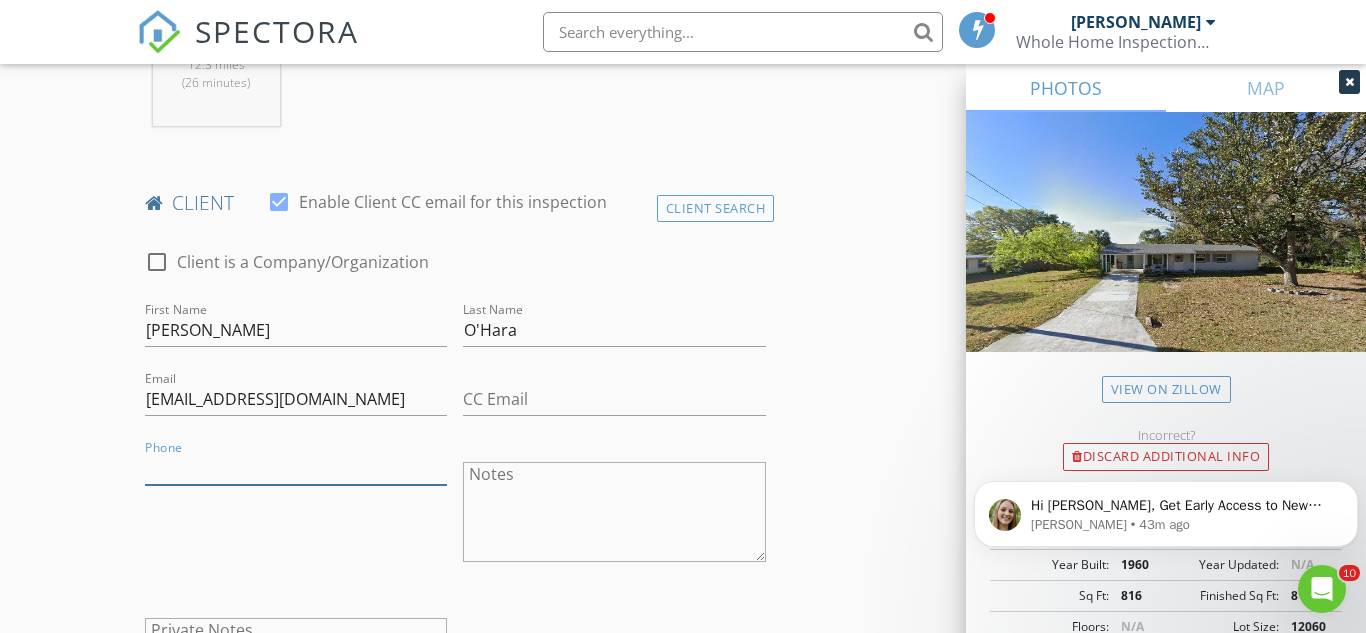 click on "Phone" at bounding box center (296, 468) 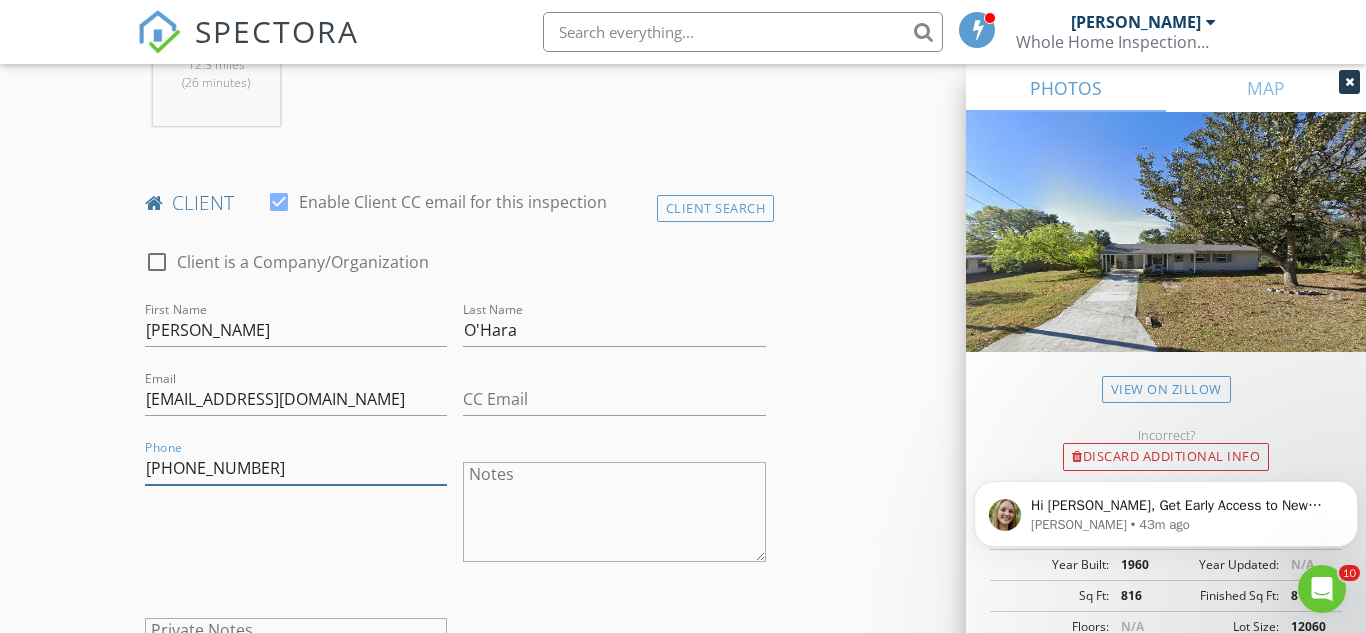 type on "[PHONE_NUMBER]" 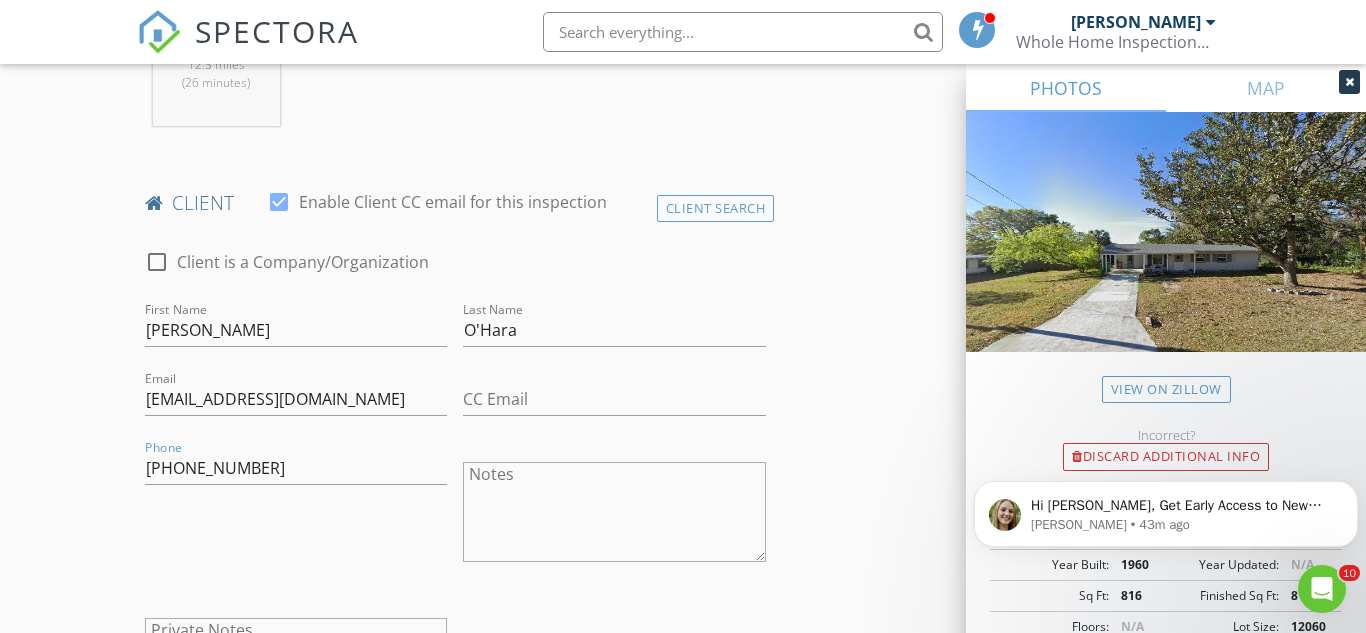 click on "New Inspection
Click here to use the New Order Form
INSPECTOR(S)
check_box   Carl Morrell   PRIMARY   Carl Morrell arrow_drop_down   check_box_outline_blank Carl Morrell specifically requested
Date/Time
07/16/2025 10:00 AM
Location
Address Search       Address 705 Jewell St   Unit   City Fruitland Park   State FL   Zip 34731   County Lake     Square Feet 816   Year Built 1960   Foundation arrow_drop_down     Carl Morrell     12.3 miles     (26 minutes)
client
check_box Enable Client CC email for this inspection   Client Search     check_box_outline_blank Client is a Company/Organization     First Name Jennifer   Last Name O'Hara   Email jenniohara1973@aol.com   CC Email   Phone 352-913-5245           Notes   Private Notes
ADD ADDITIONAL client
SERVICES" at bounding box center [683, 955] 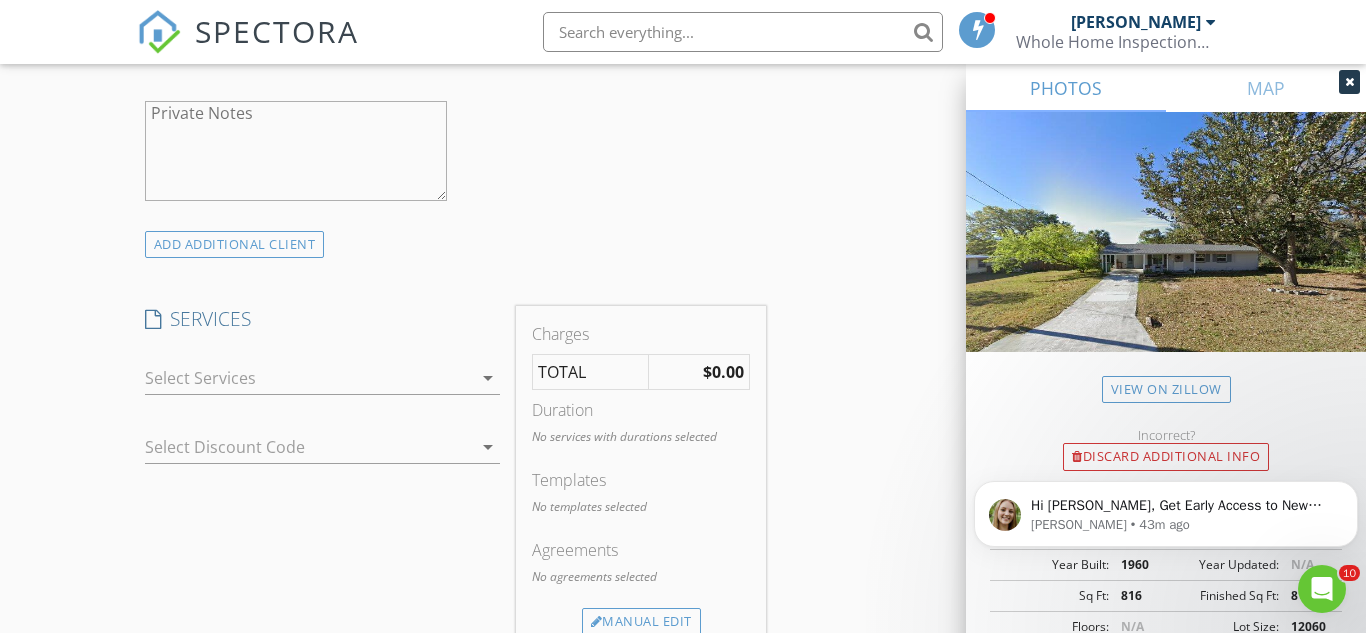 scroll, scrollTop: 1403, scrollLeft: 0, axis: vertical 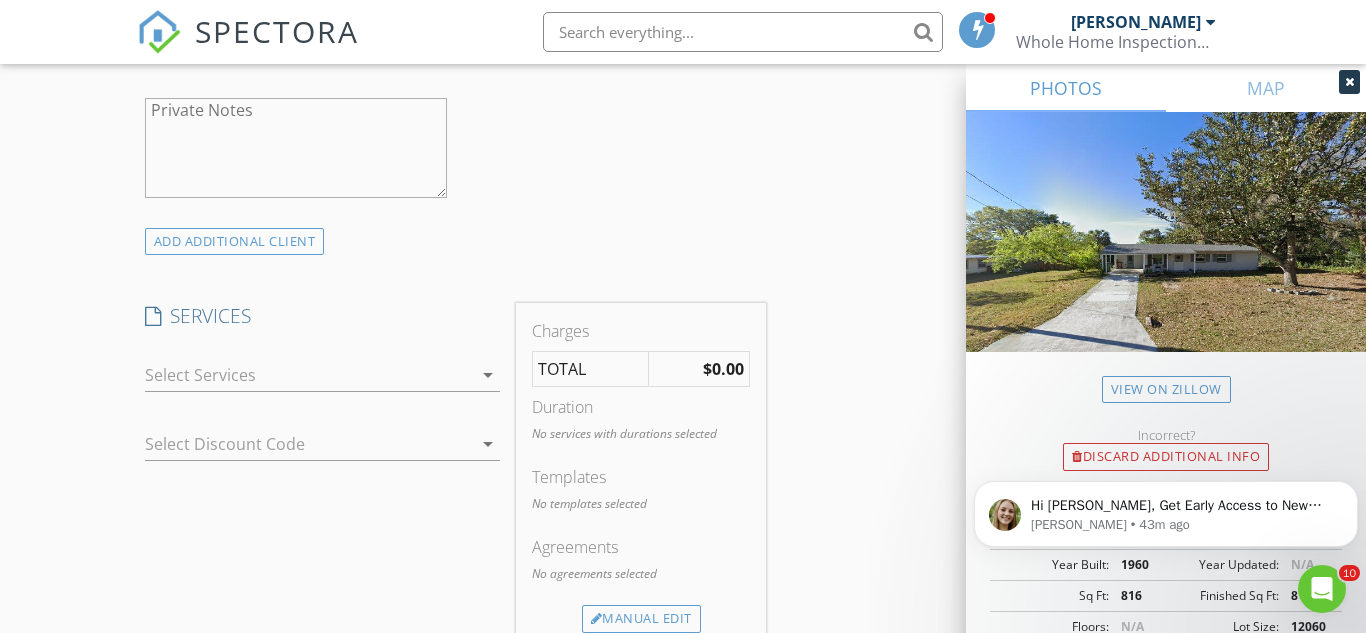 click on "arrow_drop_down" at bounding box center (488, 375) 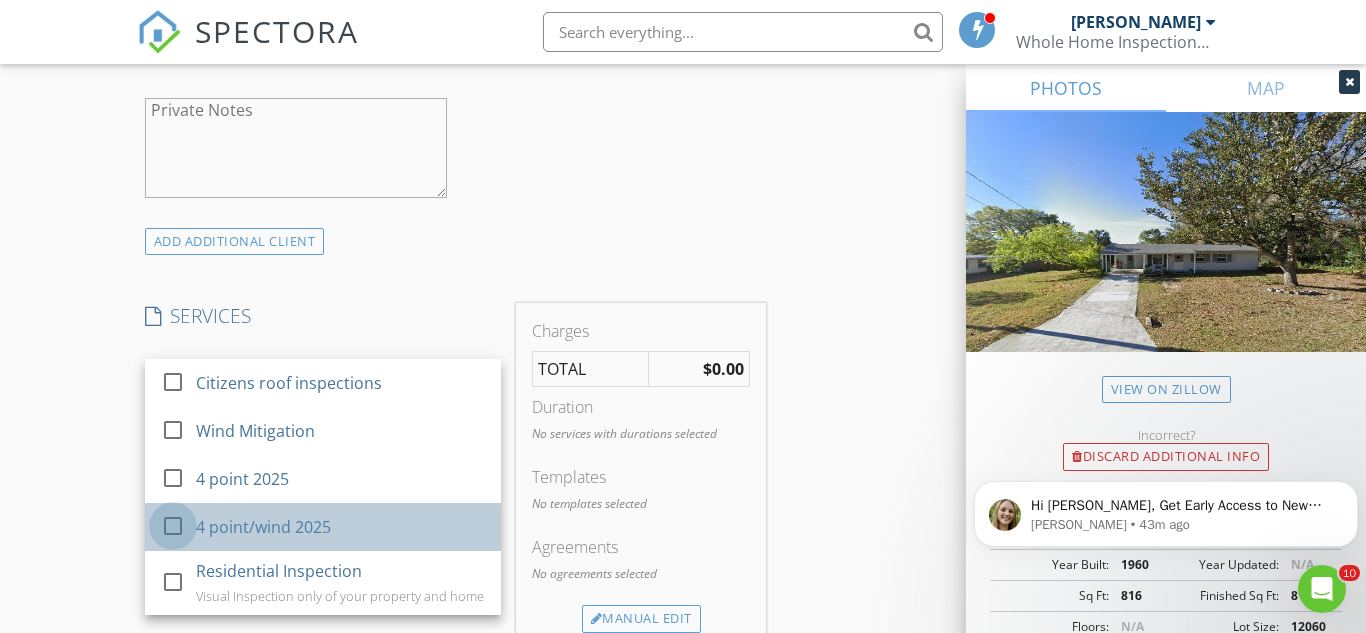click at bounding box center [173, 526] 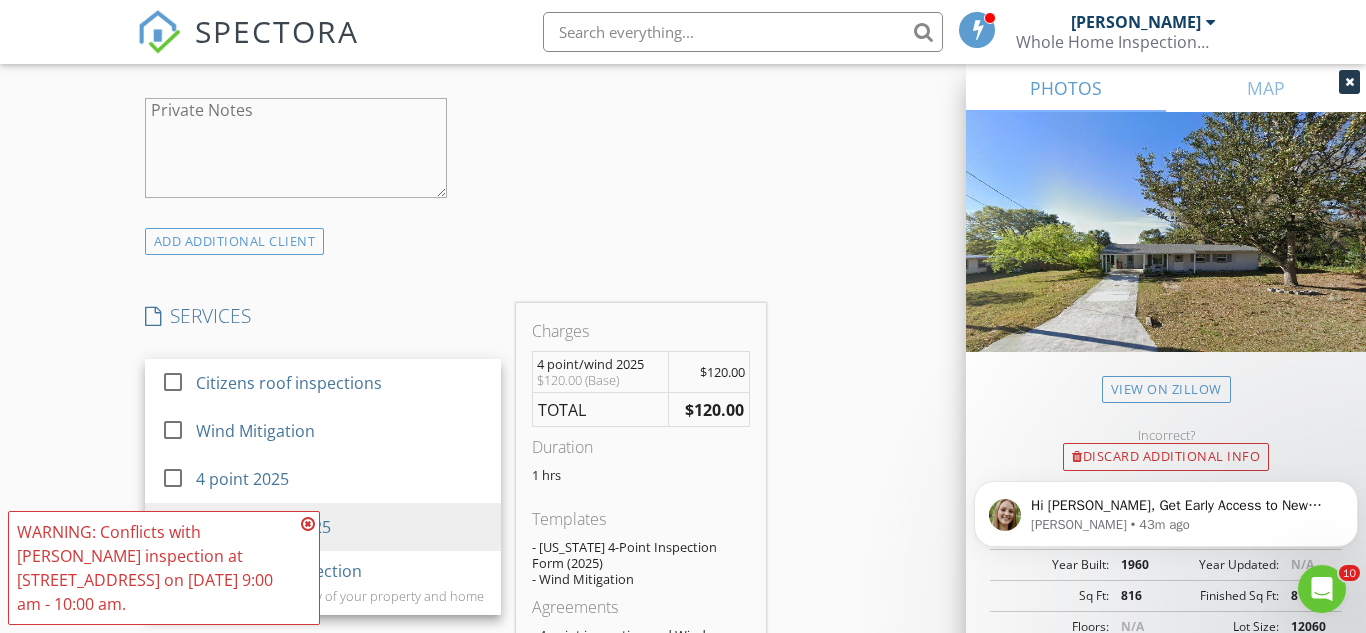 click at bounding box center [308, 524] 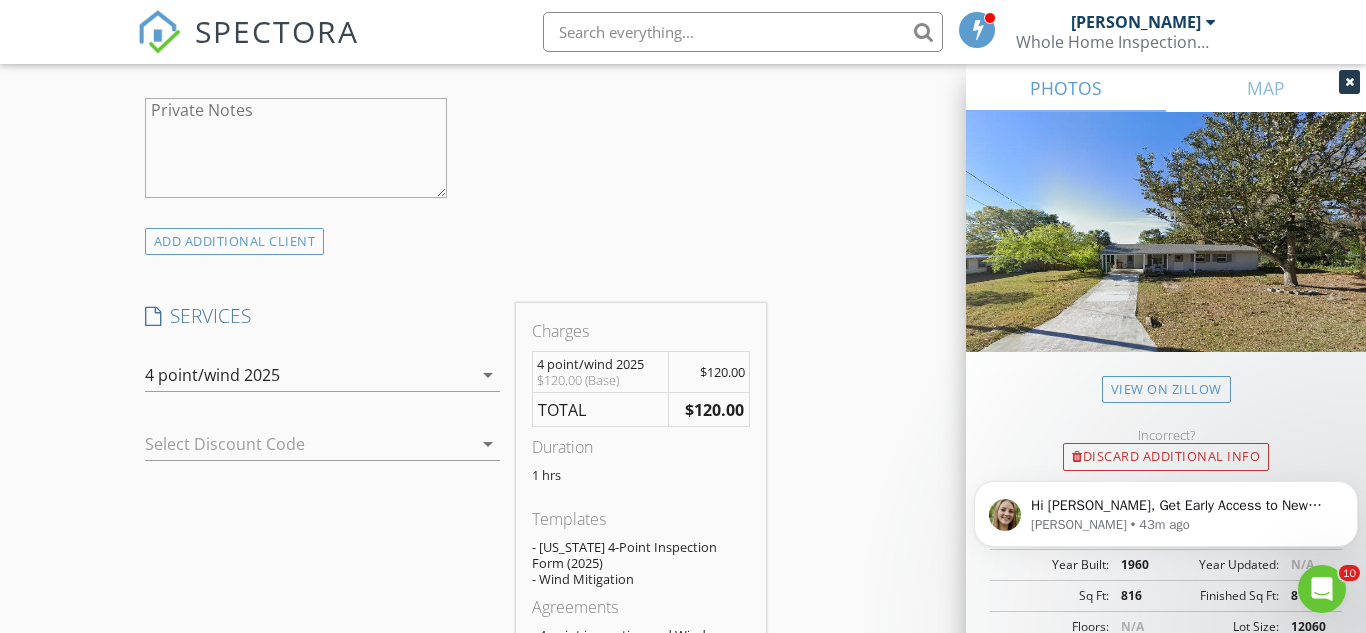 click on "New Inspection
Click here to use the New Order Form
INSPECTOR(S)
check_box   Carl Morrell   PRIMARY   Carl Morrell arrow_drop_down   check_box_outline_blank Carl Morrell specifically requested
Date/Time
07/16/2025 10:00 AM
Location
Address Search       Address 705 Jewell St   Unit   City Fruitland Park   State FL   Zip 34731   County Lake     Square Feet 816   Year Built 1960   Foundation arrow_drop_down     Carl Morrell     12.3 miles     (26 minutes)
client
check_box Enable Client CC email for this inspection   Client Search     check_box_outline_blank Client is a Company/Organization     First Name Jennifer   Last Name O'Hara   Email jenniohara1973@aol.com   CC Email   Phone 352-913-5245           Notes   Private Notes
ADD ADDITIONAL client
SERVICES" at bounding box center (683, 466) 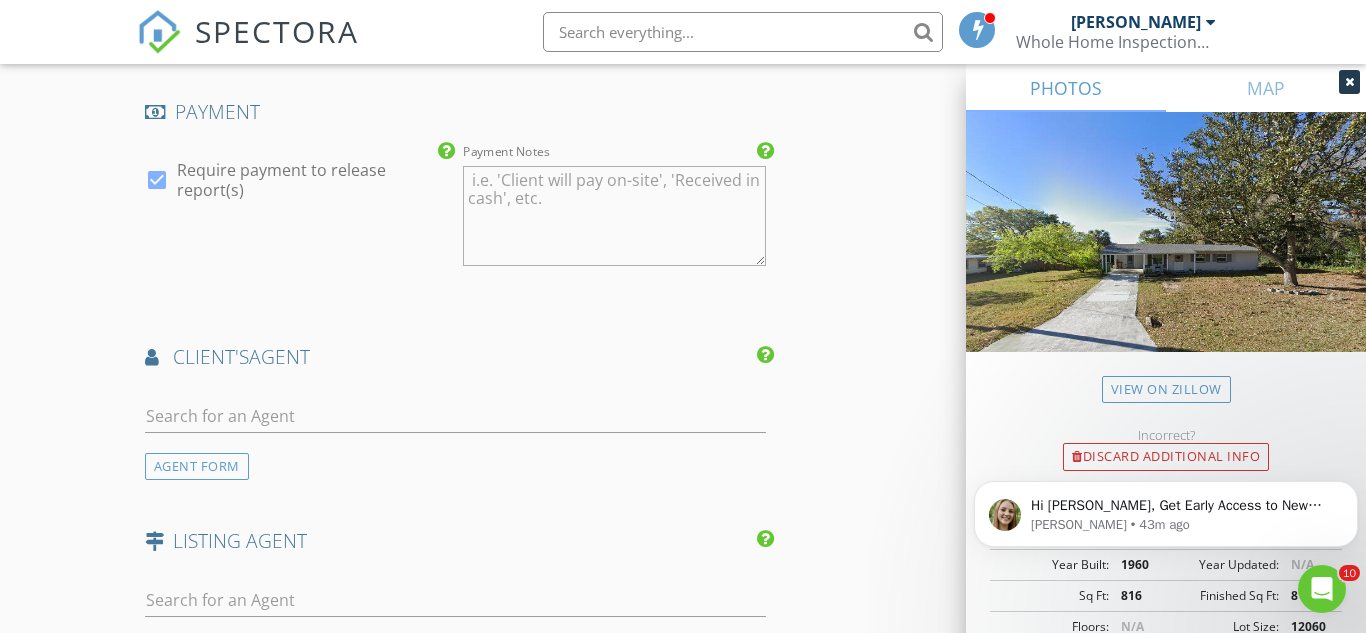 scroll, scrollTop: 2243, scrollLeft: 0, axis: vertical 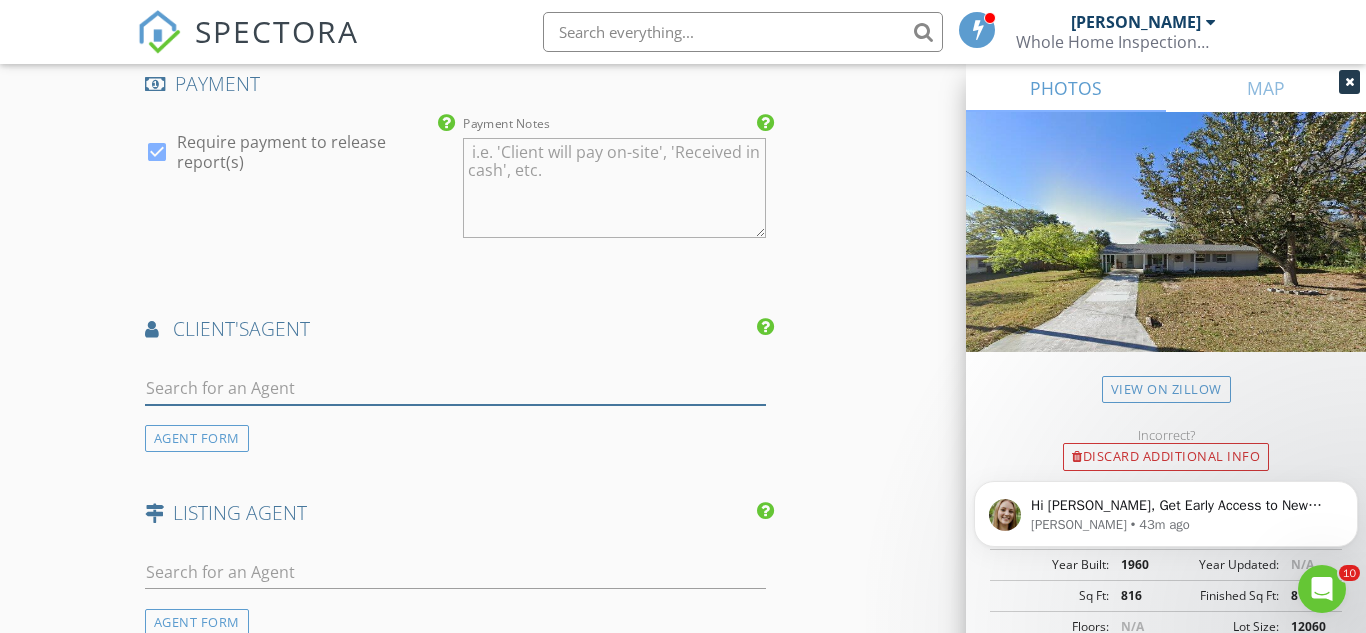 click at bounding box center [455, 388] 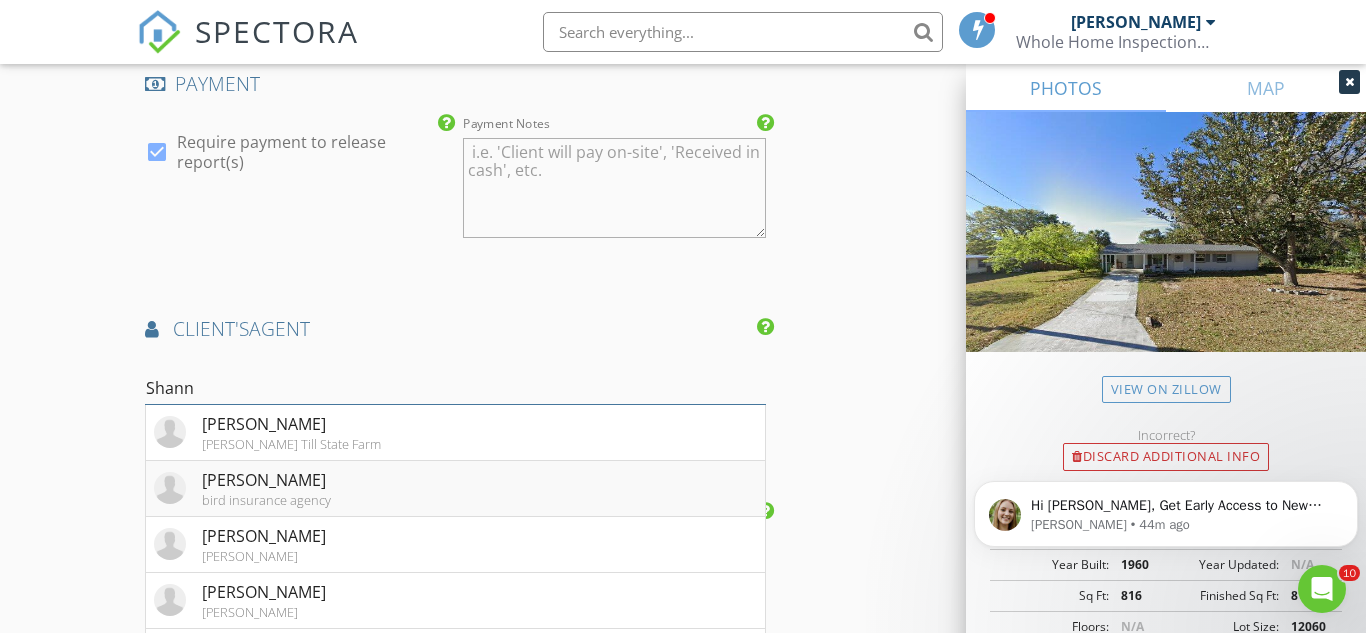 type on "Shann" 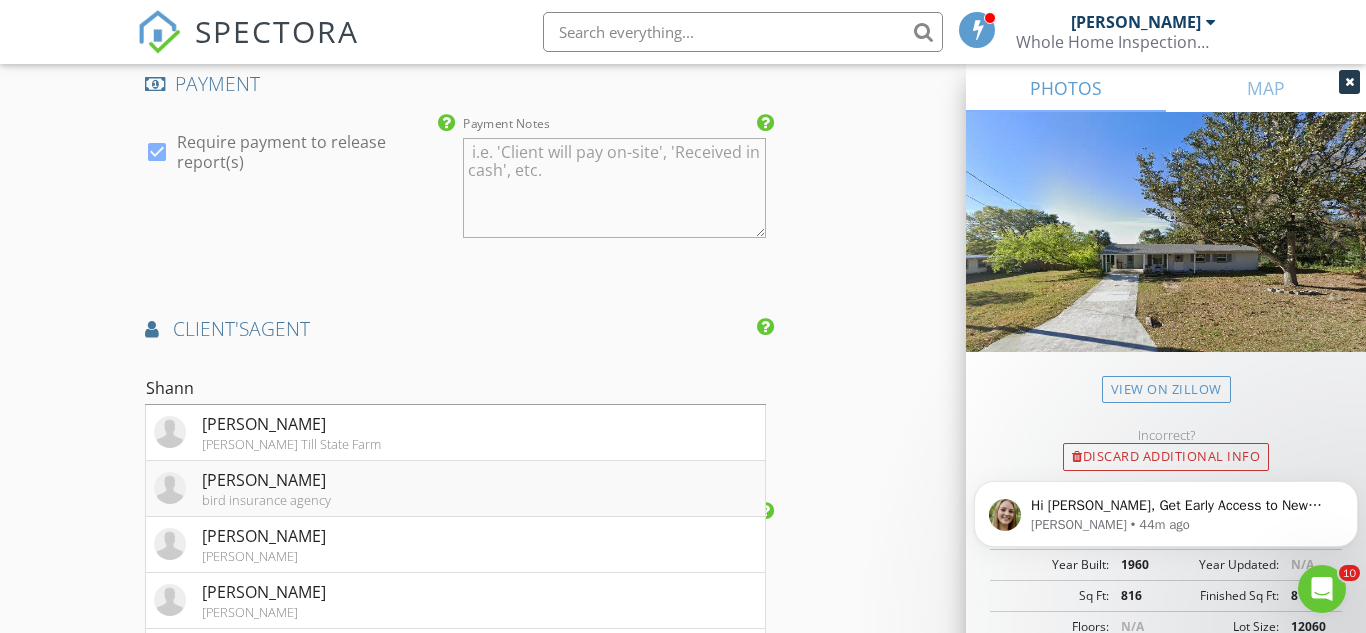 click on "[PERSON_NAME]" at bounding box center [266, 480] 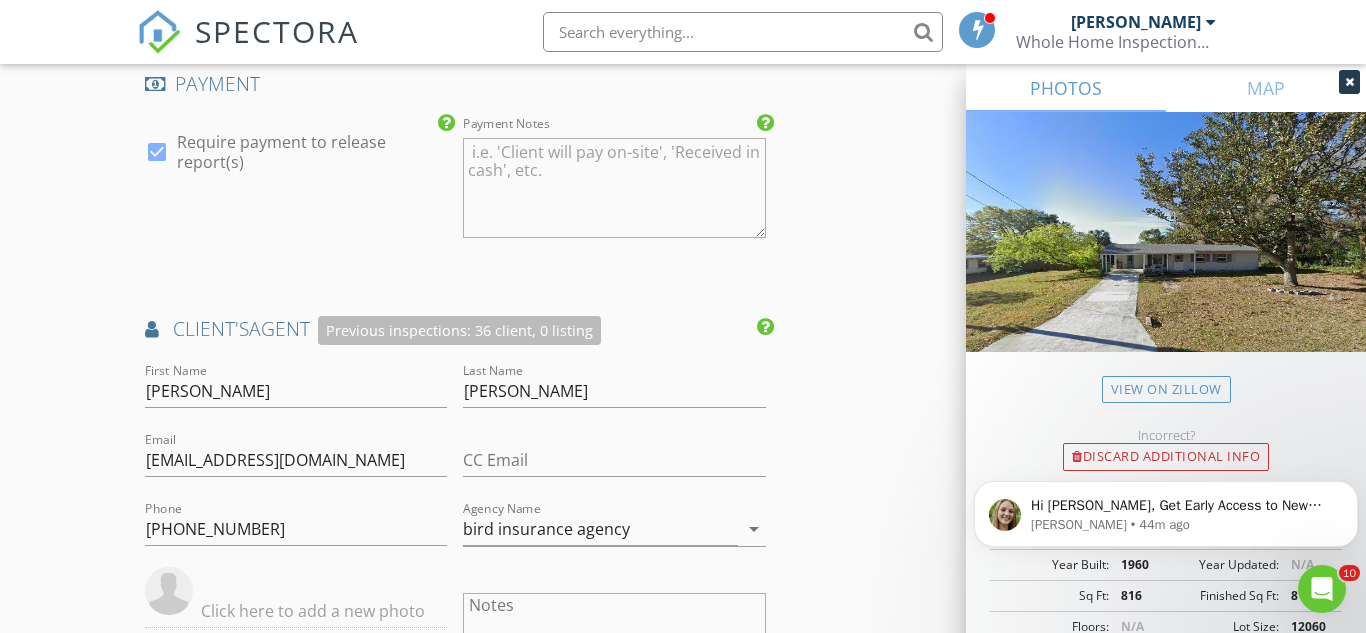 click on "New Inspection
Click here to use the New Order Form
INSPECTOR(S)
check_box   Carl Morrell   PRIMARY   Carl Morrell arrow_drop_down   check_box_outline_blank Carl Morrell specifically requested
Date/Time
07/16/2025 10:00 AM
Location
Address Search       Address 705 Jewell St   Unit   City Fruitland Park   State FL   Zip 34731   County Lake     Square Feet 816   Year Built 1960   Foundation arrow_drop_down     Carl Morrell     12.3 miles     (26 minutes)
client
check_box Enable Client CC email for this inspection   Client Search     check_box_outline_blank Client is a Company/Organization     First Name Jennifer   Last Name O'Hara   Email jenniohara1973@aol.com   CC Email   Phone 352-913-5245           Notes   Private Notes
ADD ADDITIONAL client
SERVICES" at bounding box center (683, -146) 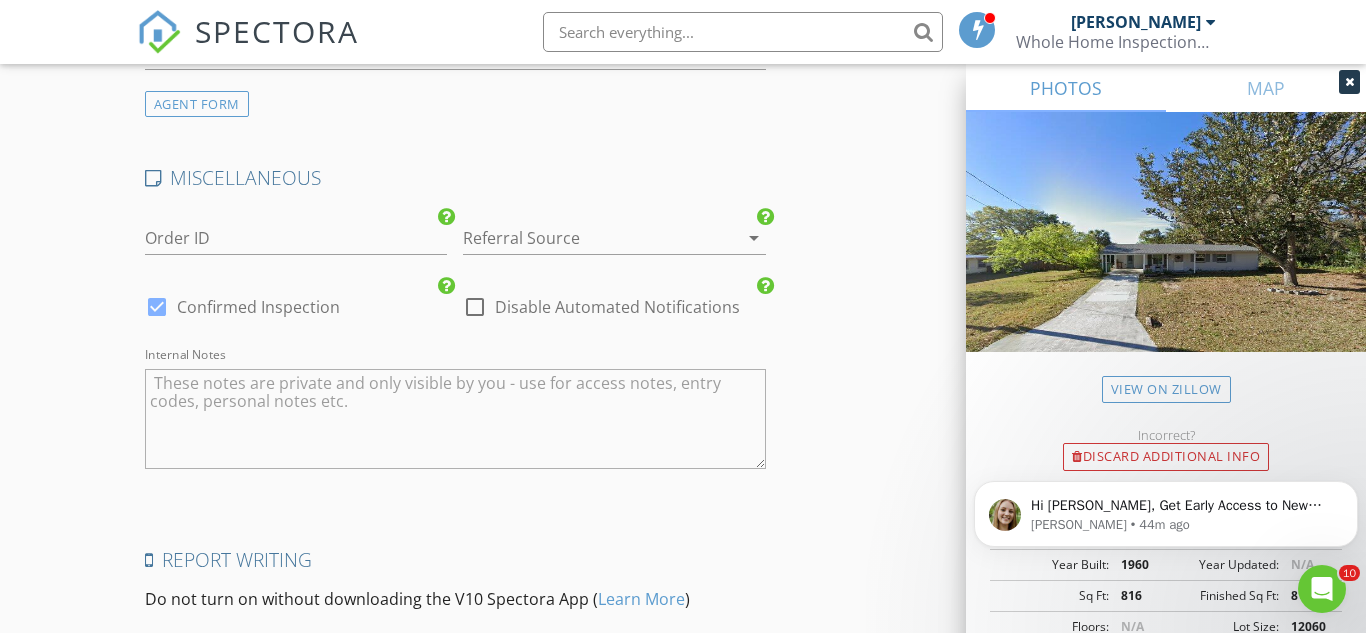 scroll, scrollTop: 3444, scrollLeft: 0, axis: vertical 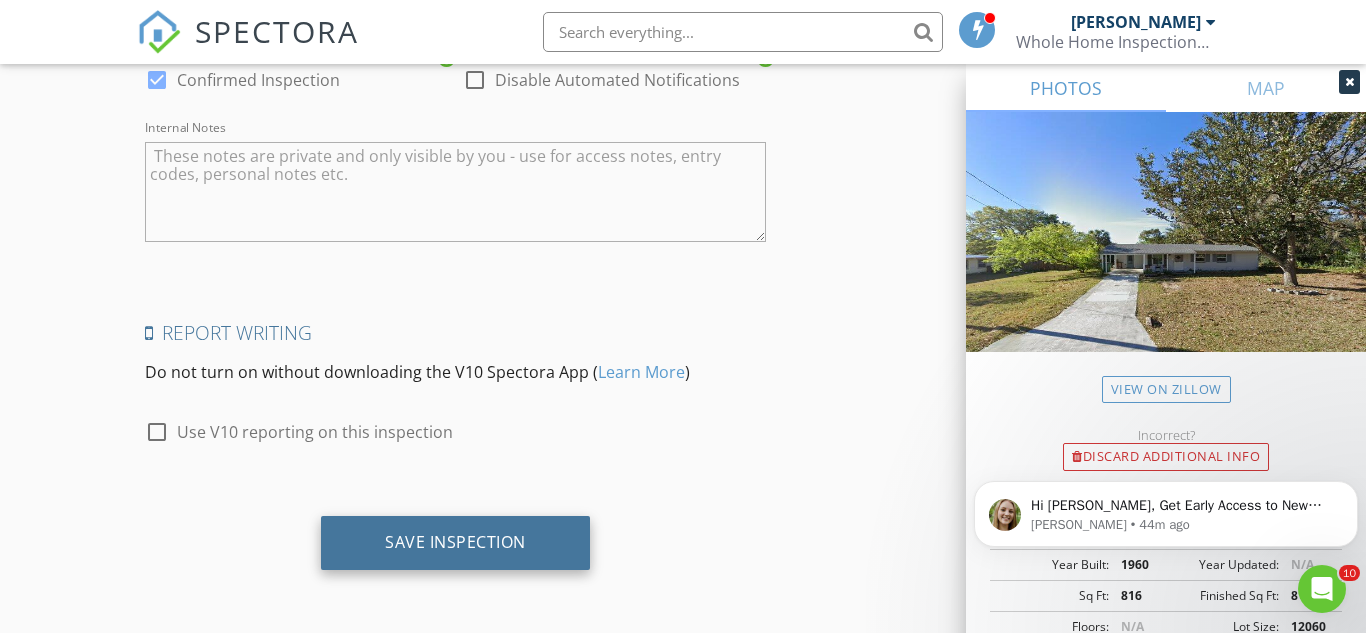 click on "Save Inspection" at bounding box center (455, 542) 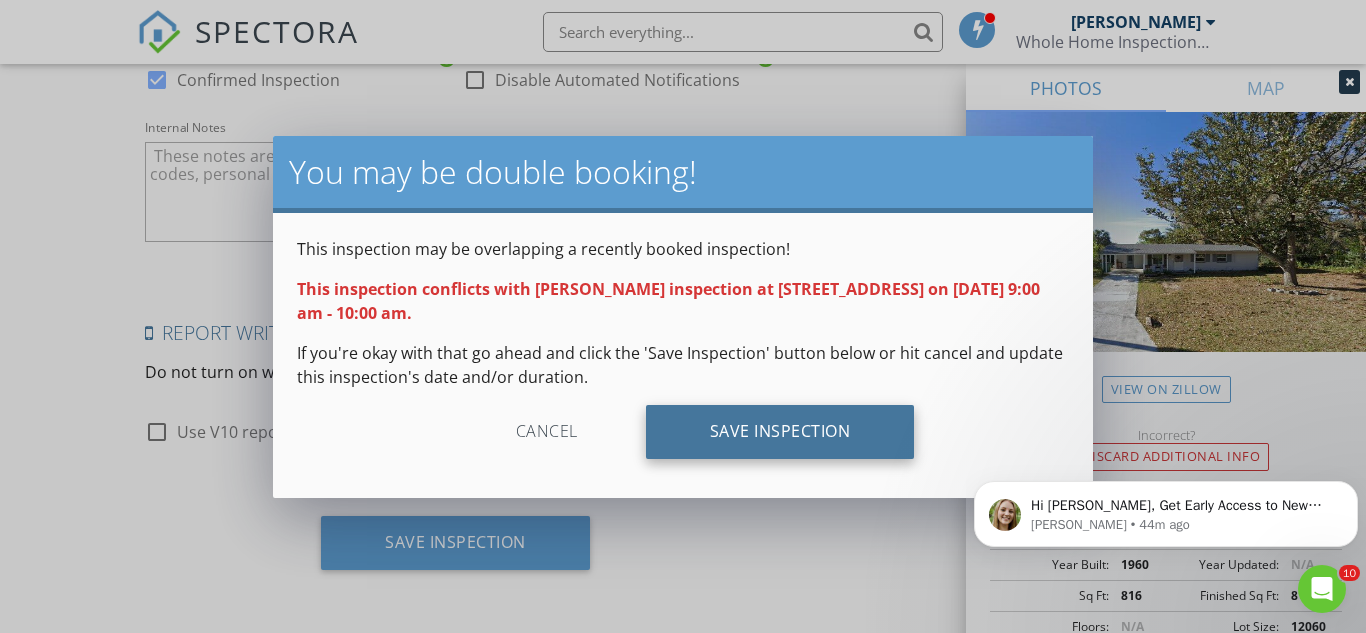 click on "Save Inspection" at bounding box center [780, 432] 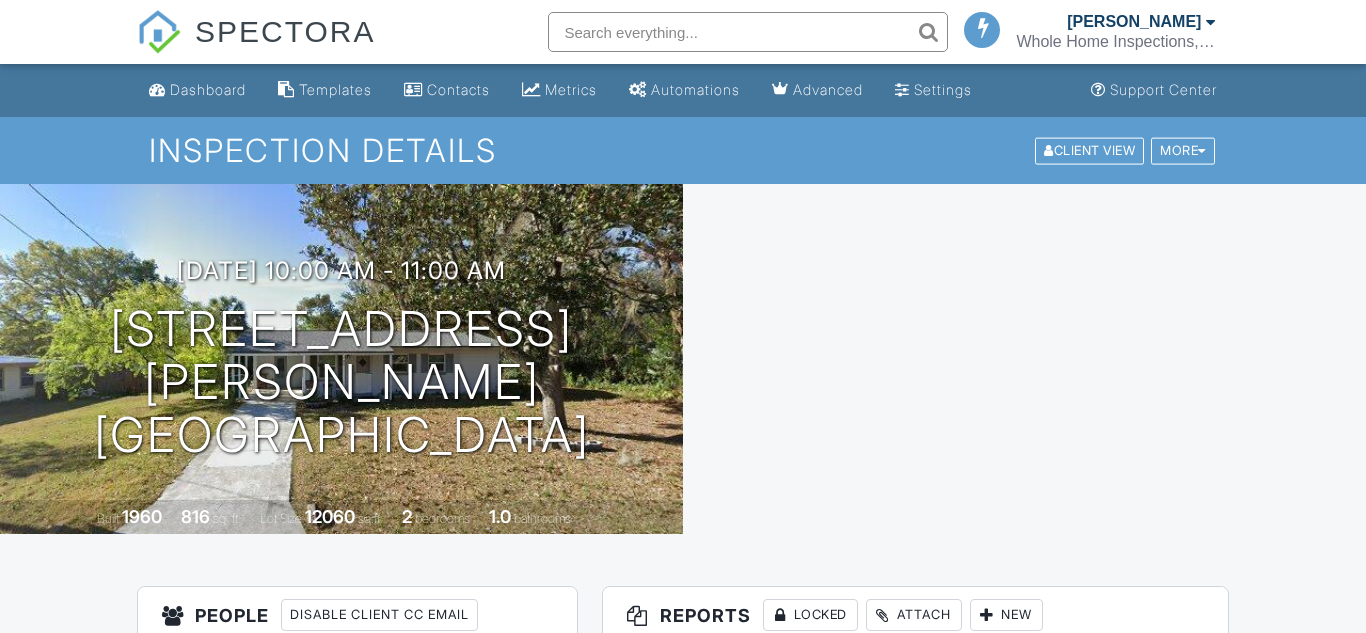 scroll, scrollTop: 0, scrollLeft: 0, axis: both 